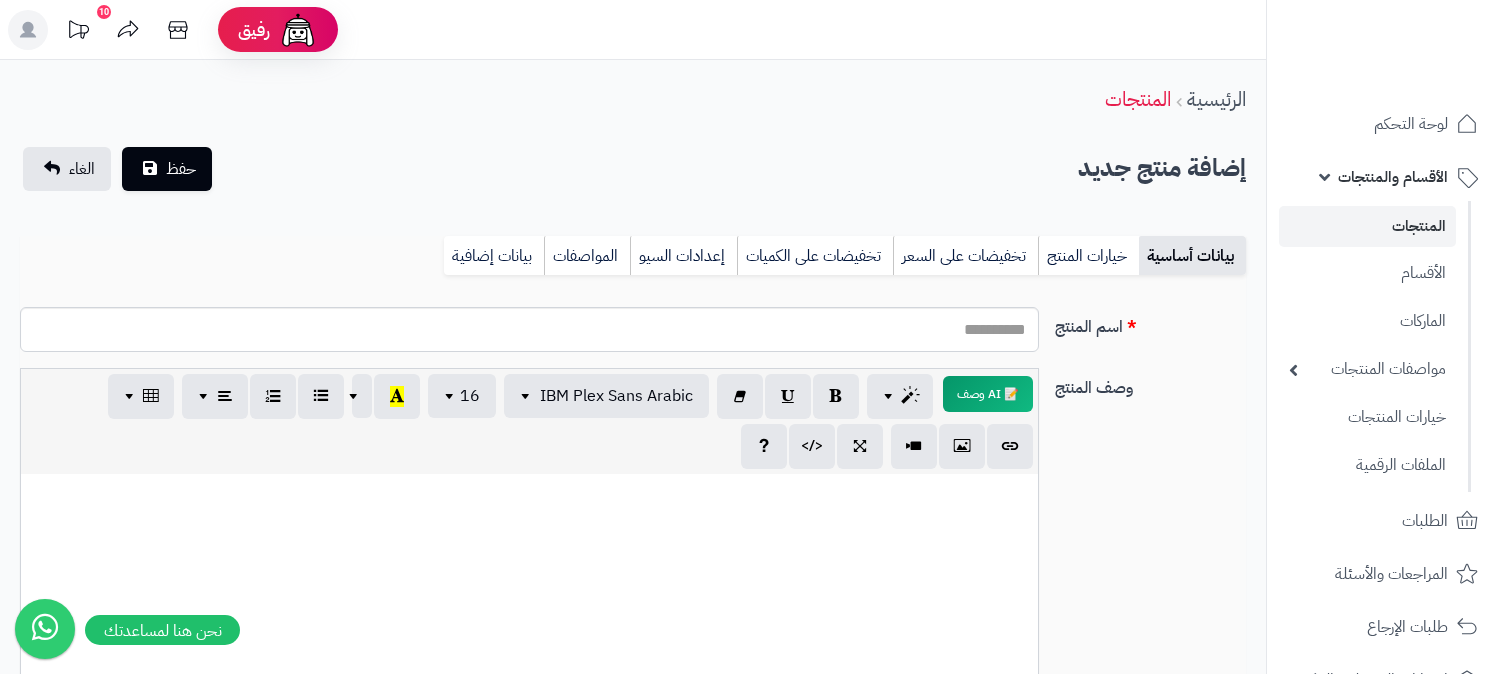 select 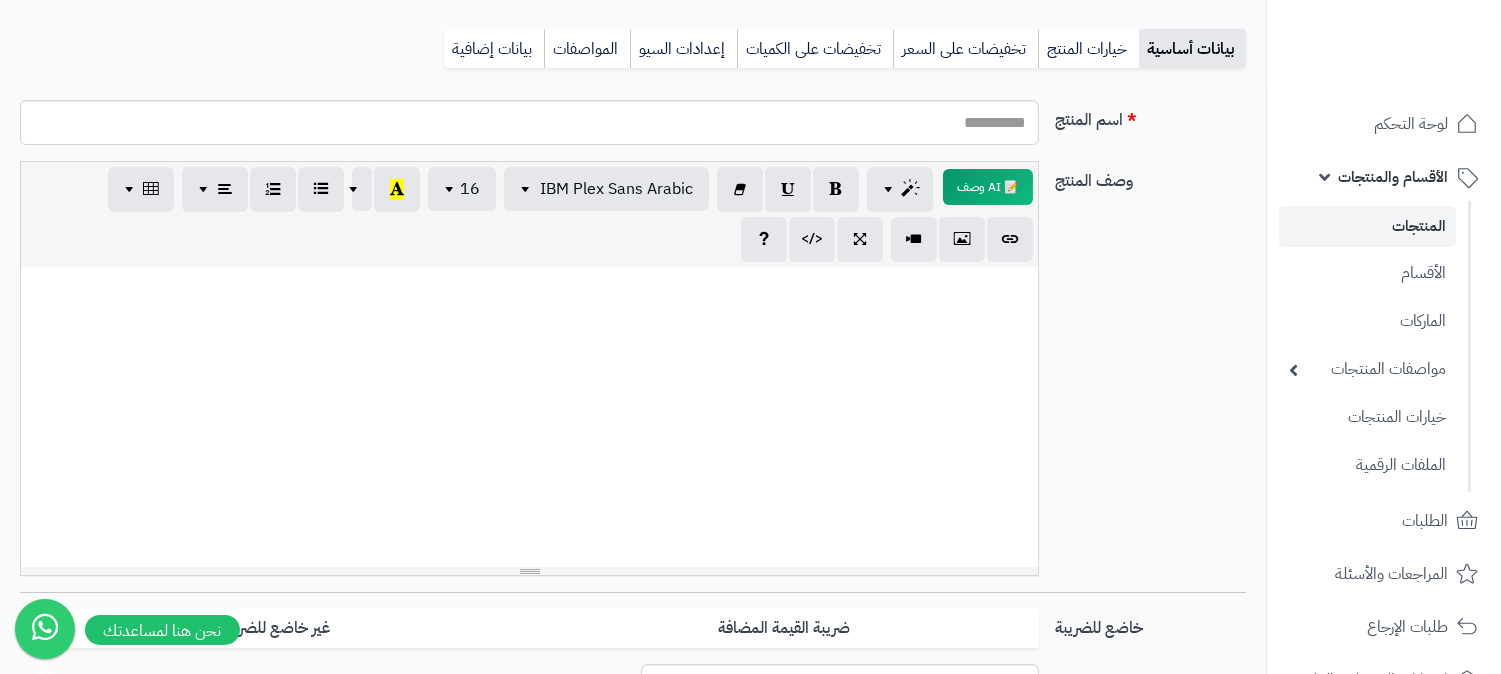 scroll, scrollTop: 207, scrollLeft: 0, axis: vertical 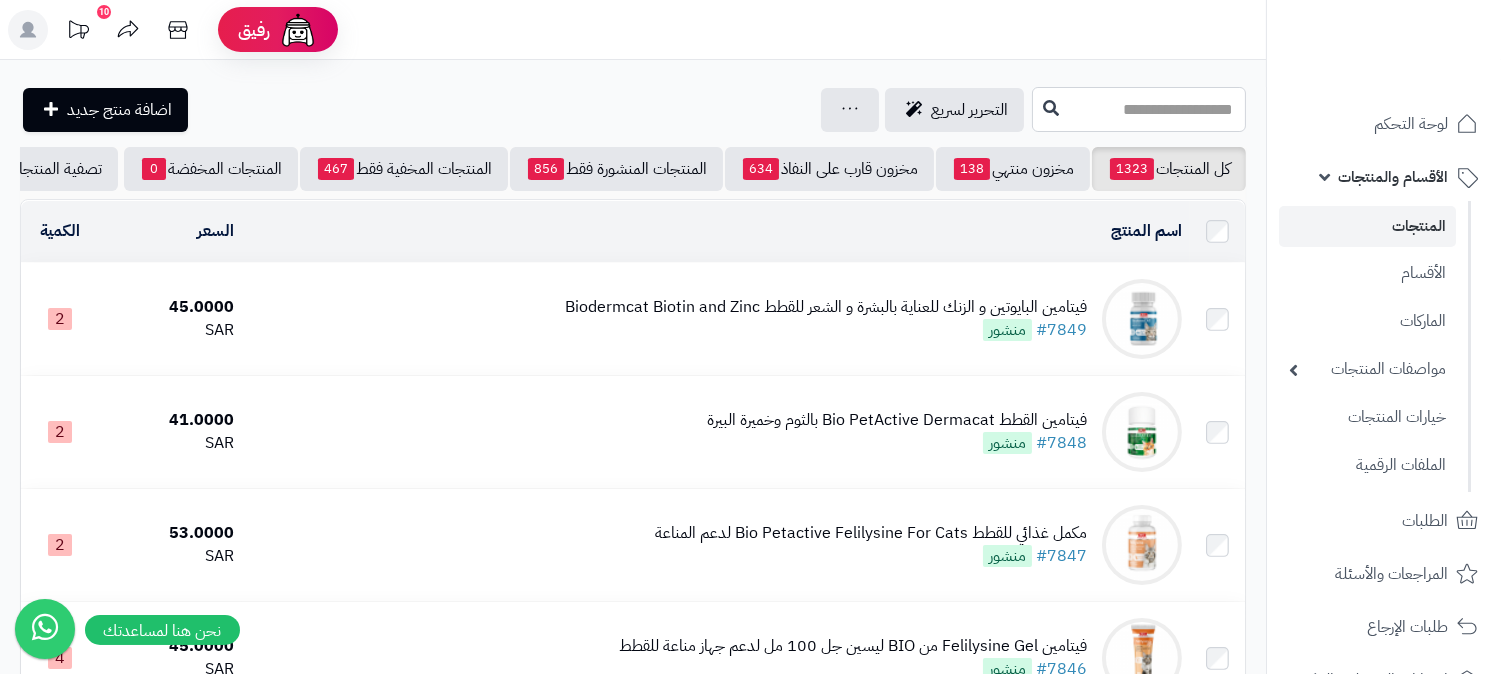click at bounding box center (1139, 109) 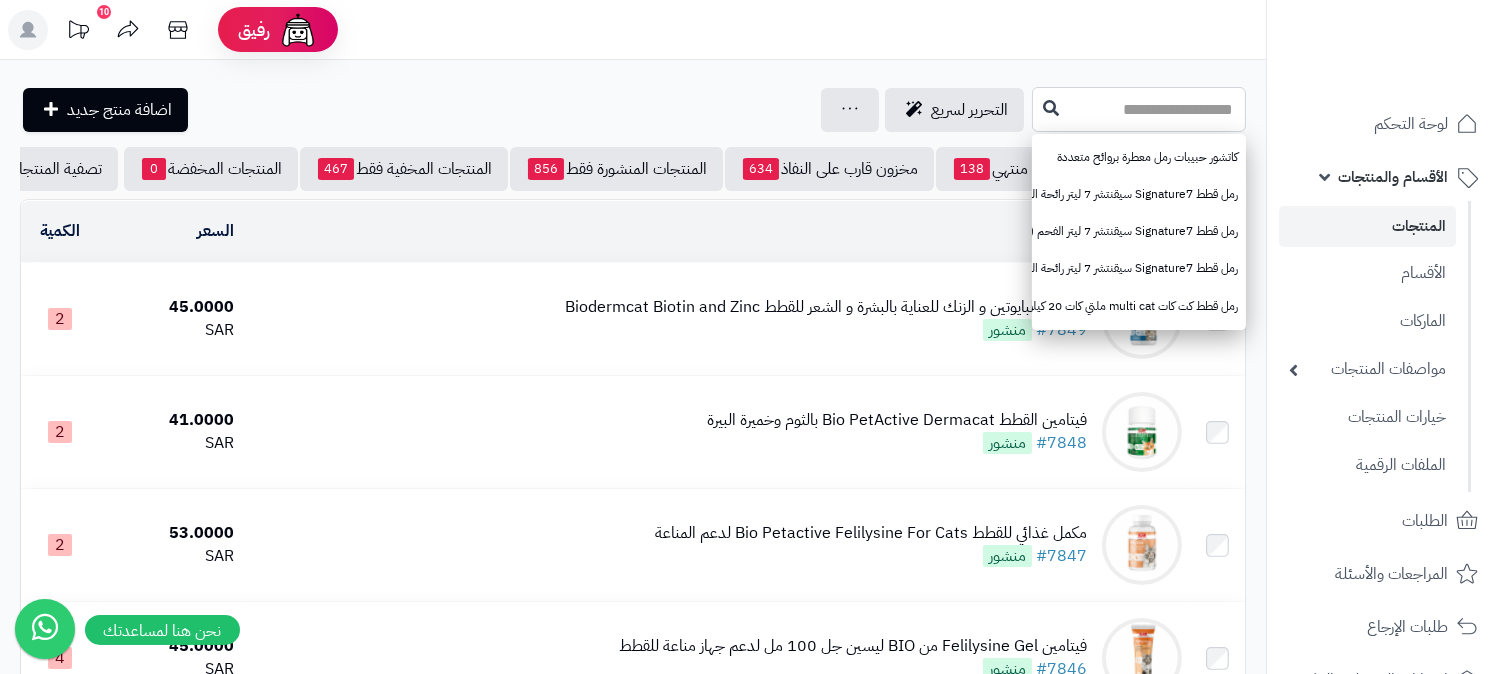type on "*" 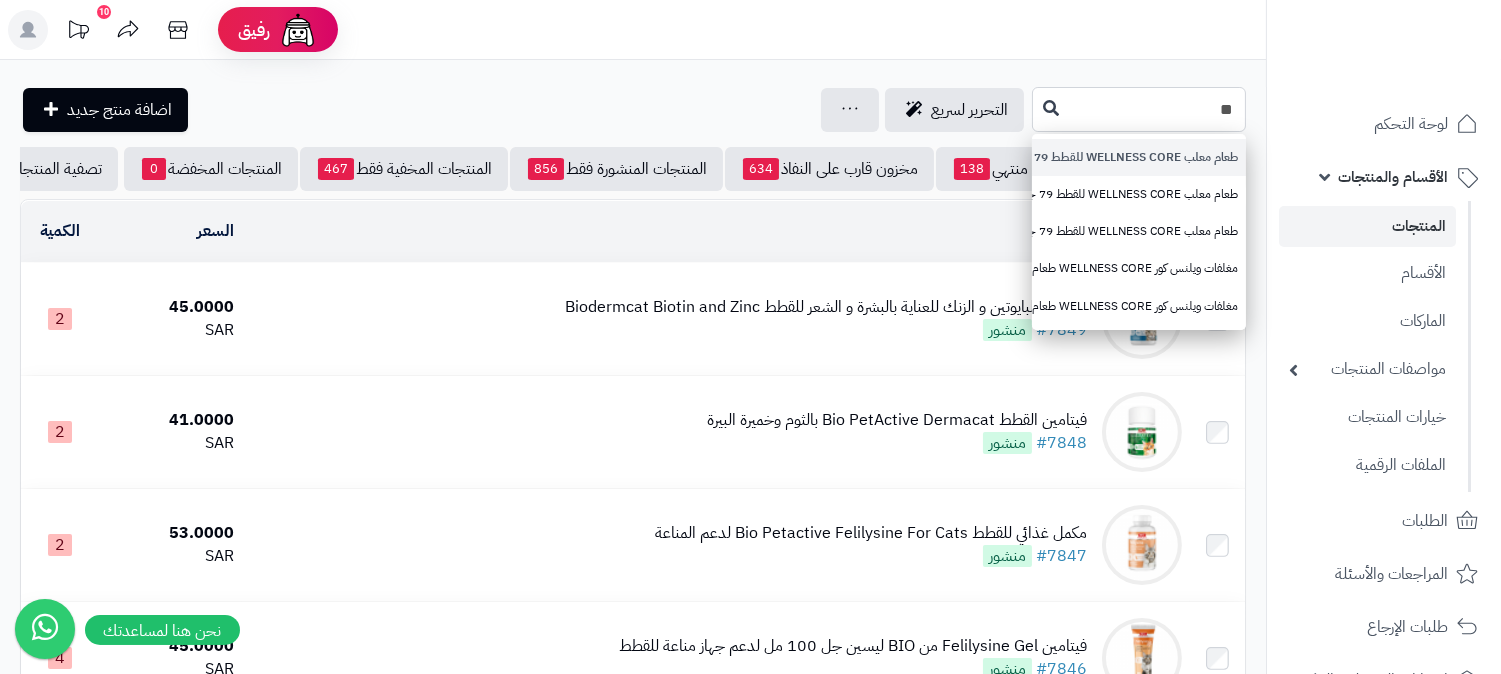 type on "**" 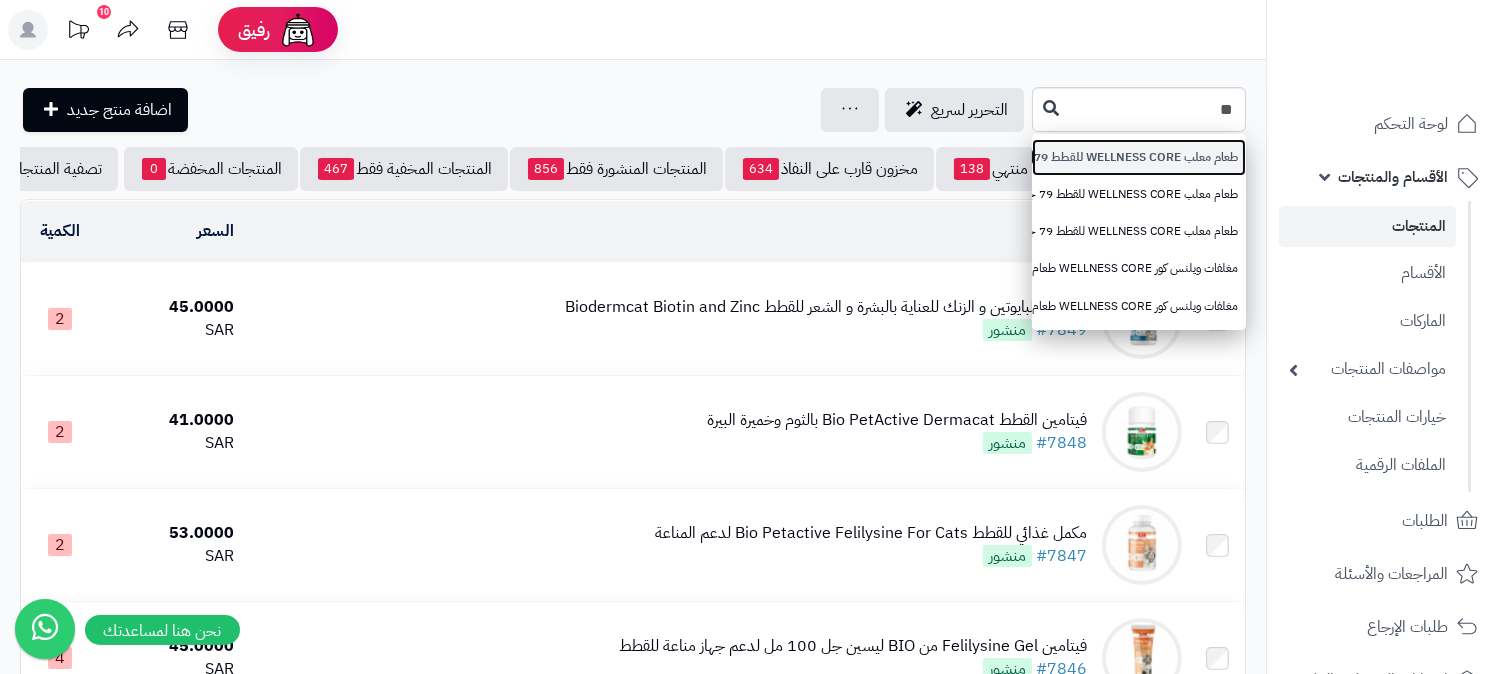 click on "طعام معلب WELLNESS CORE للقطط 79 جم بشرائح الدجاج والديك الرومي" at bounding box center [1139, 157] 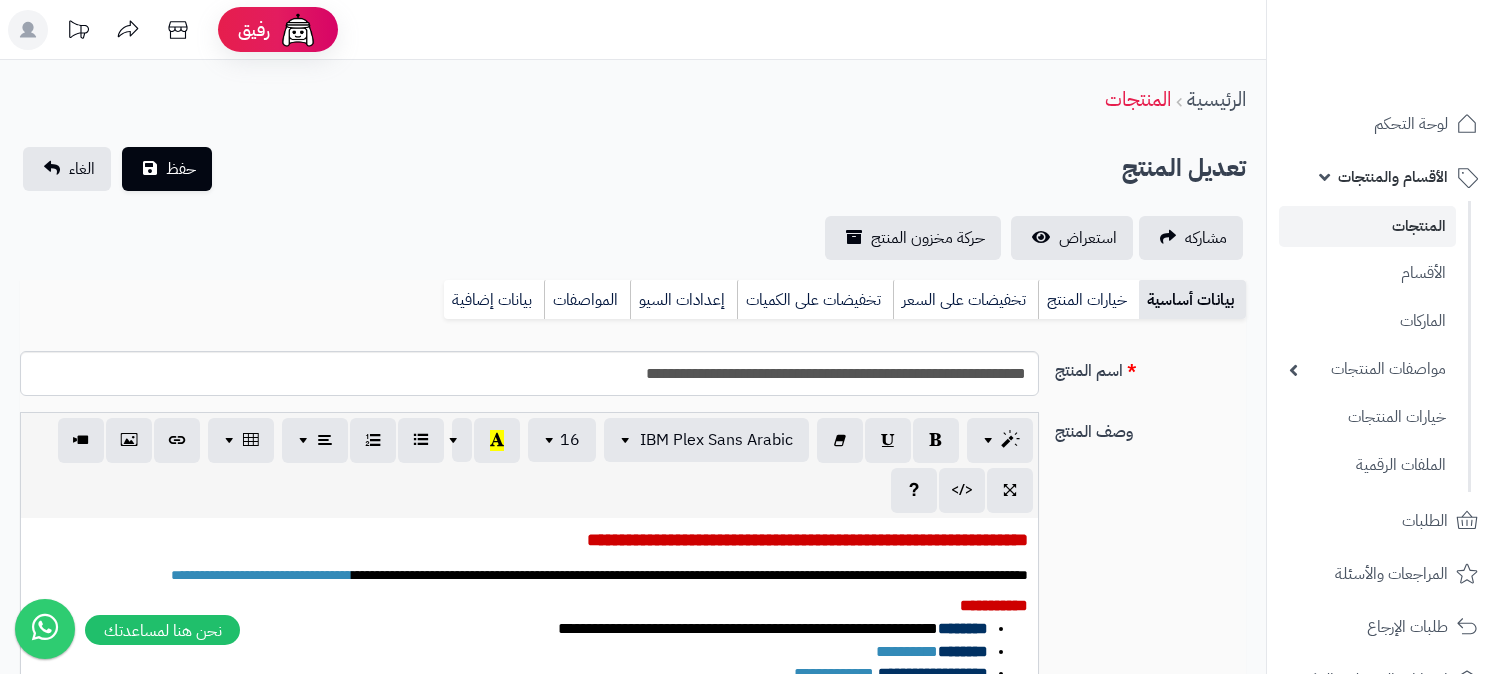scroll, scrollTop: 0, scrollLeft: 0, axis: both 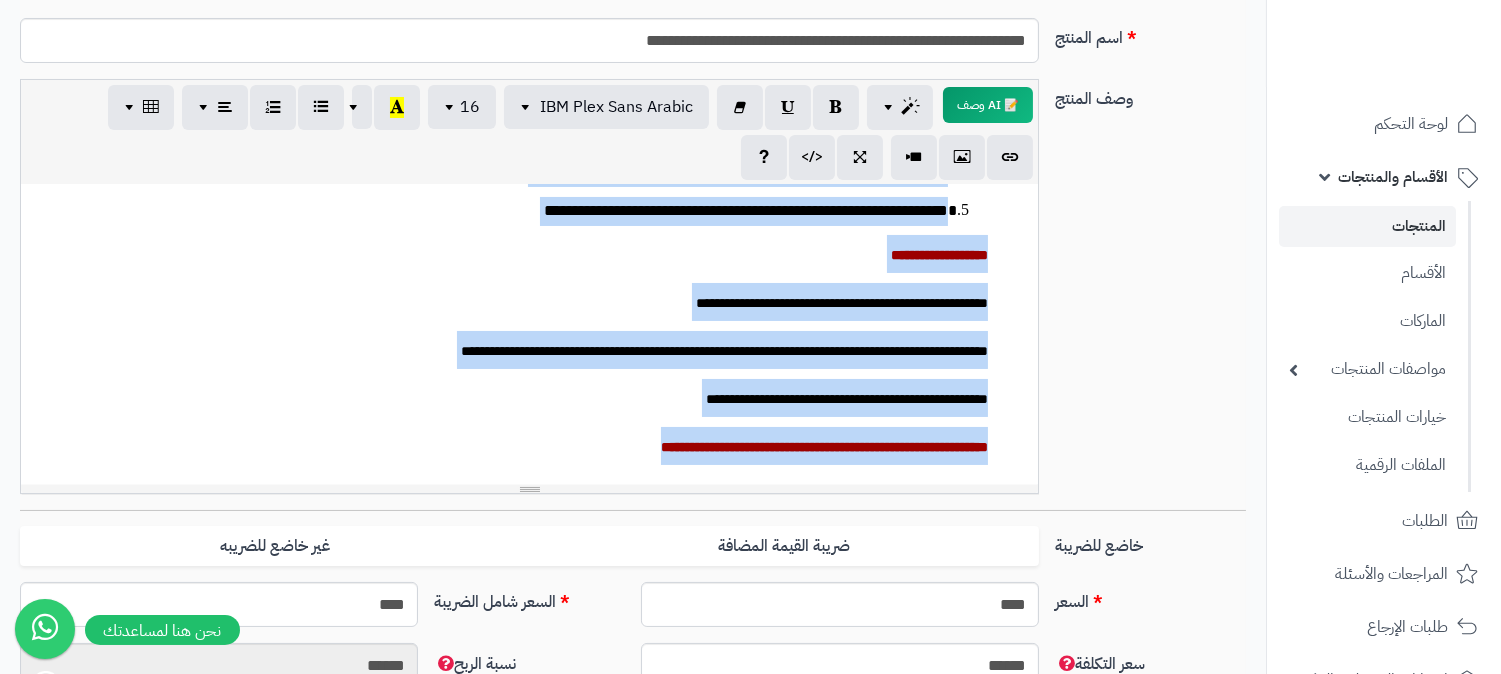 drag, startPoint x: 1027, startPoint y: 217, endPoint x: 607, endPoint y: 493, distance: 502.5694 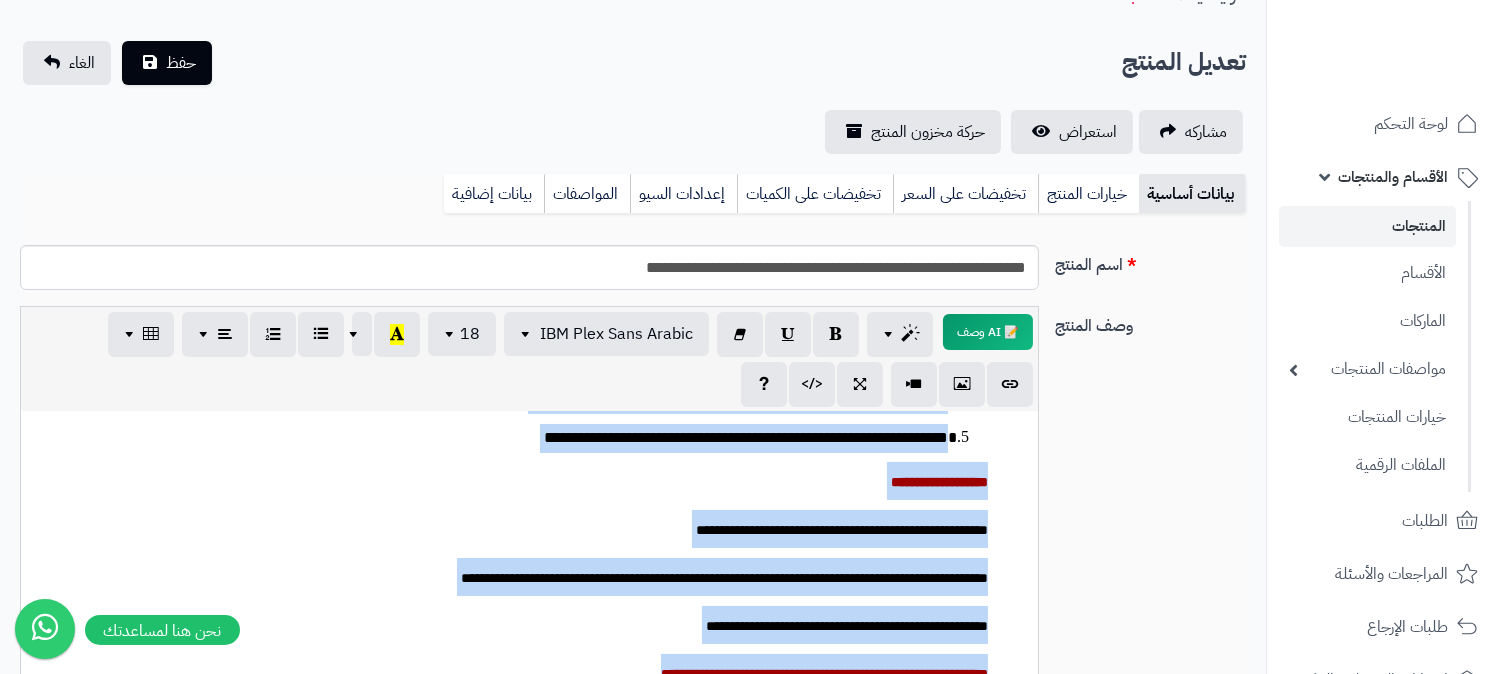scroll, scrollTop: 0, scrollLeft: 0, axis: both 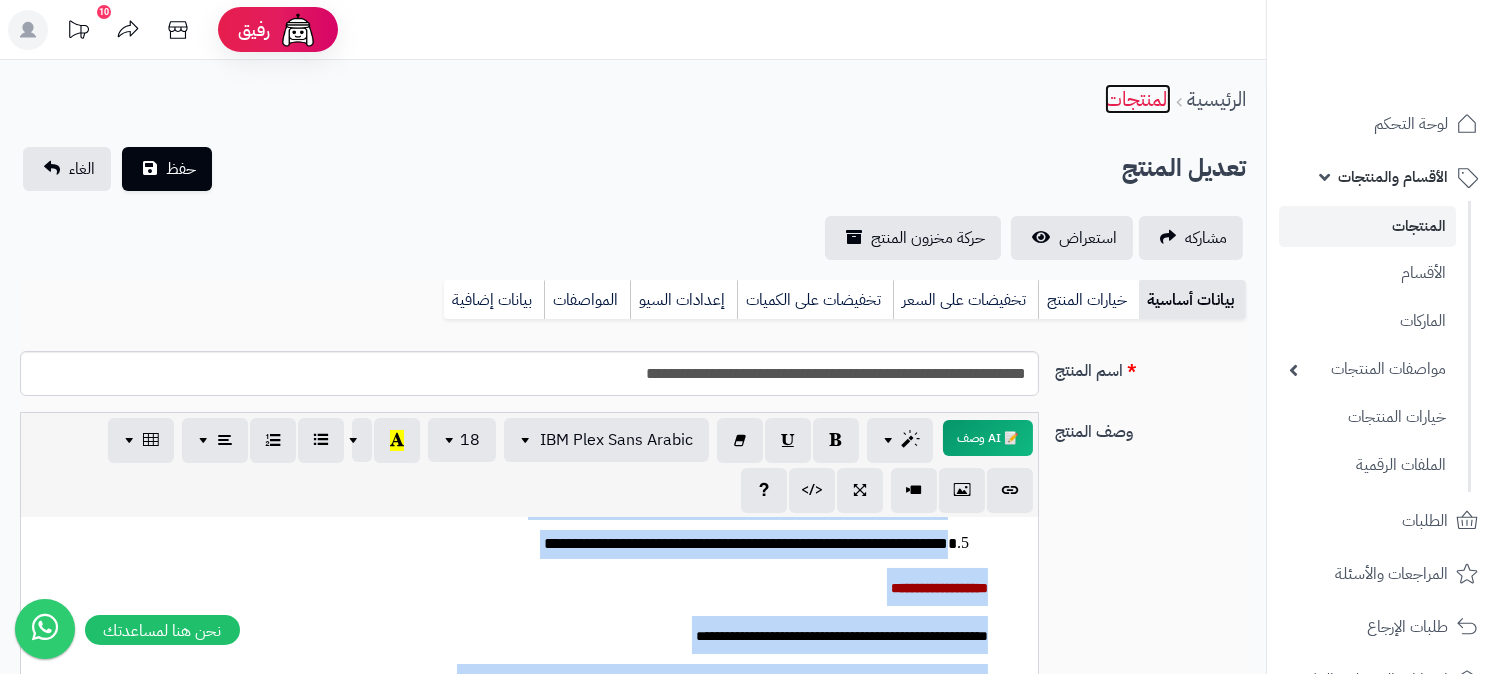 click on "المنتجات" at bounding box center [1138, 99] 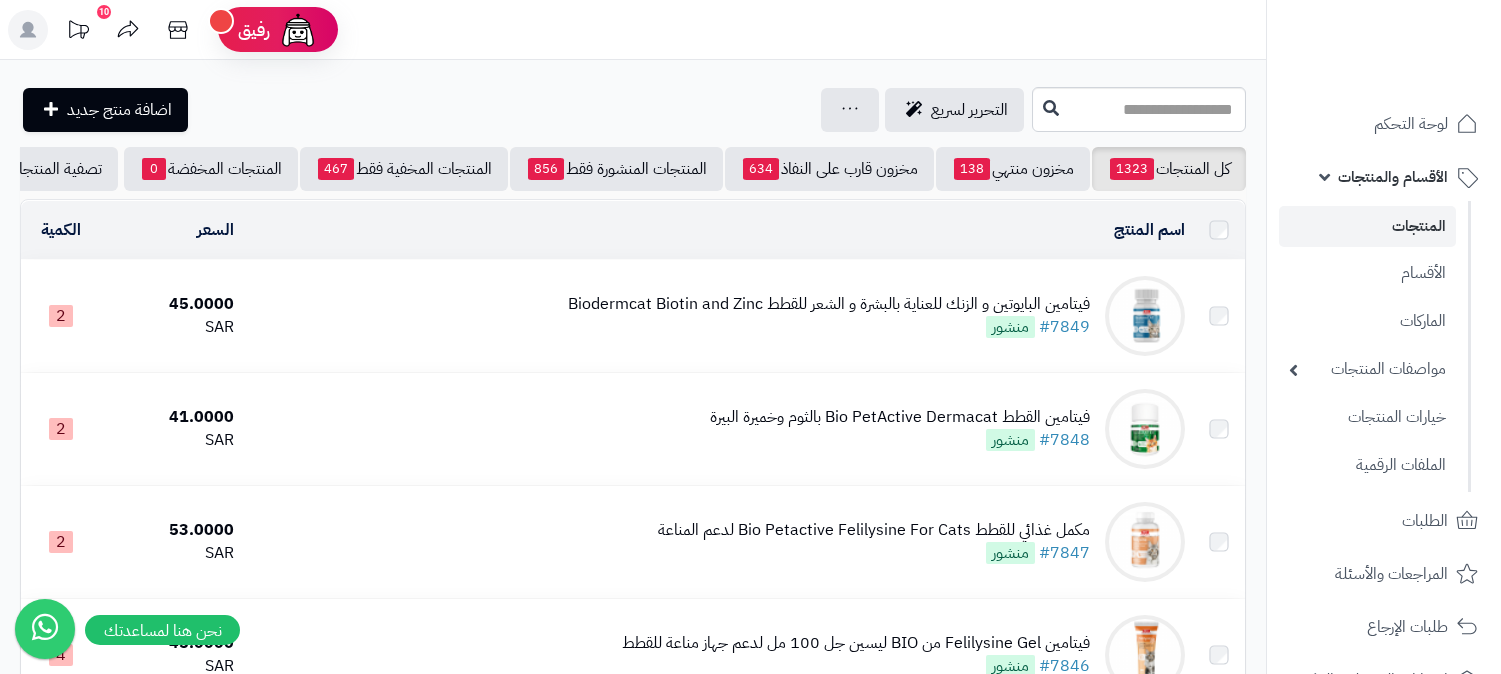 scroll, scrollTop: 0, scrollLeft: 0, axis: both 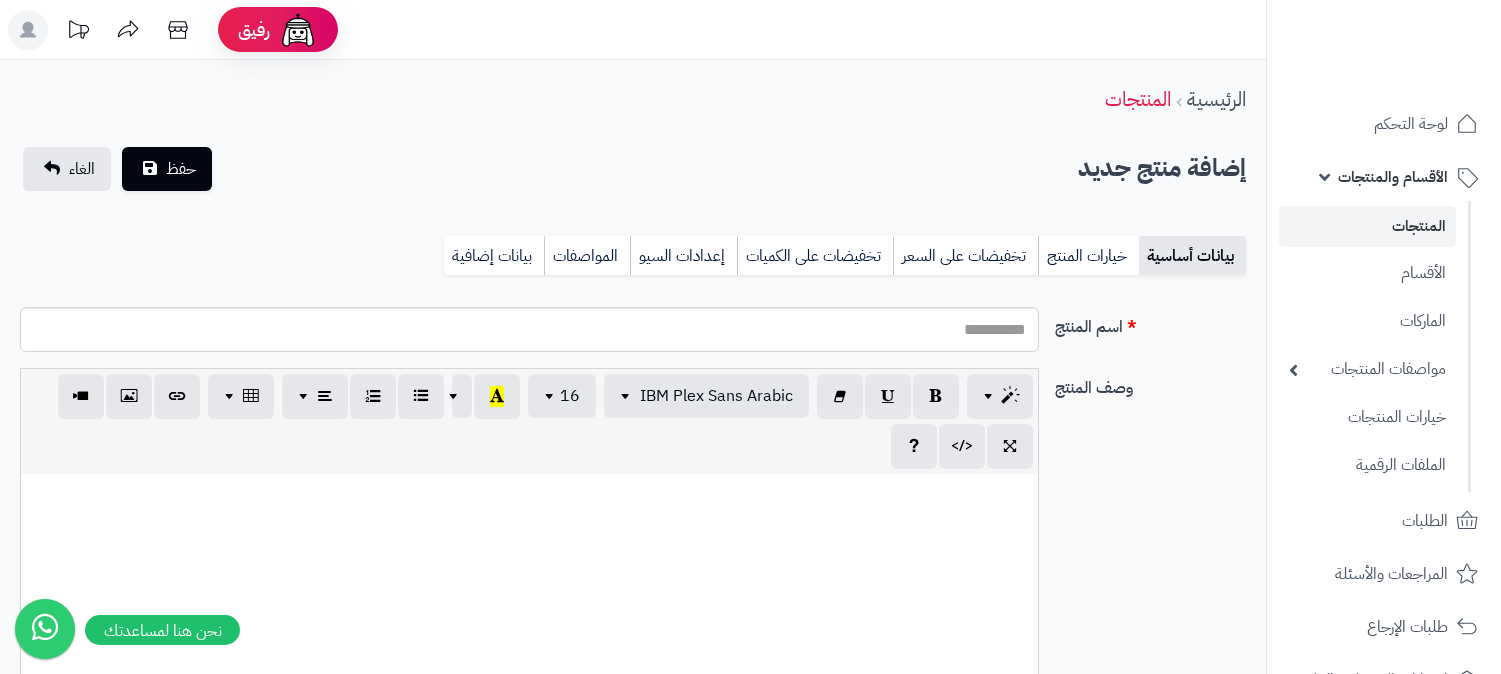 select 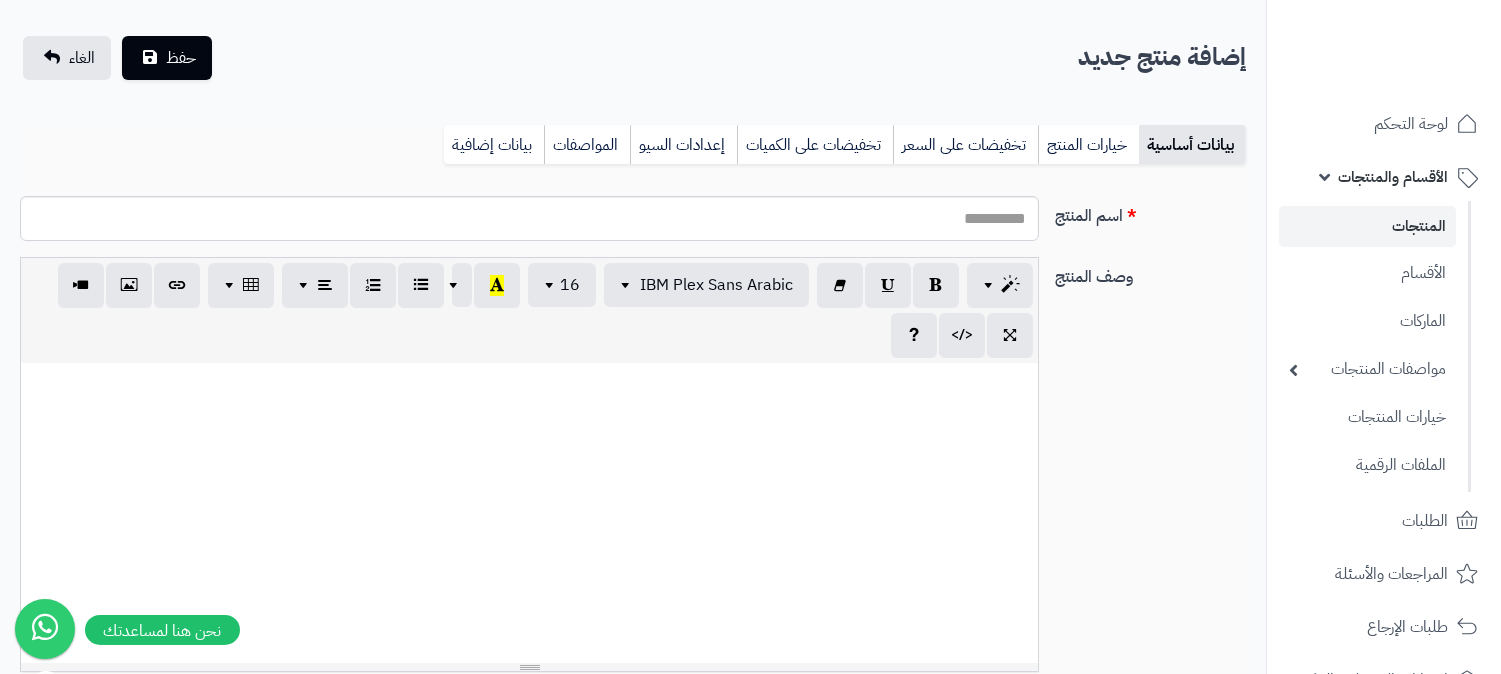 scroll, scrollTop: 0, scrollLeft: 16, axis: horizontal 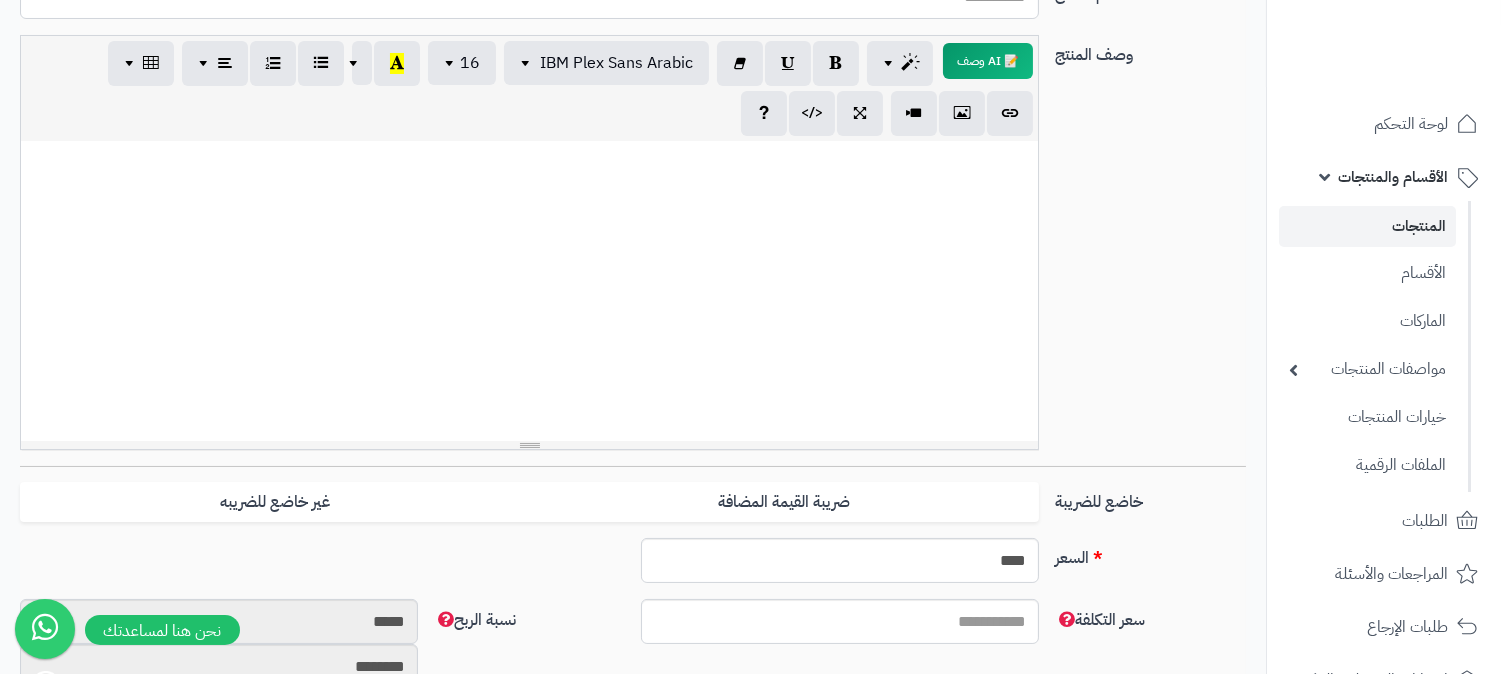 paste 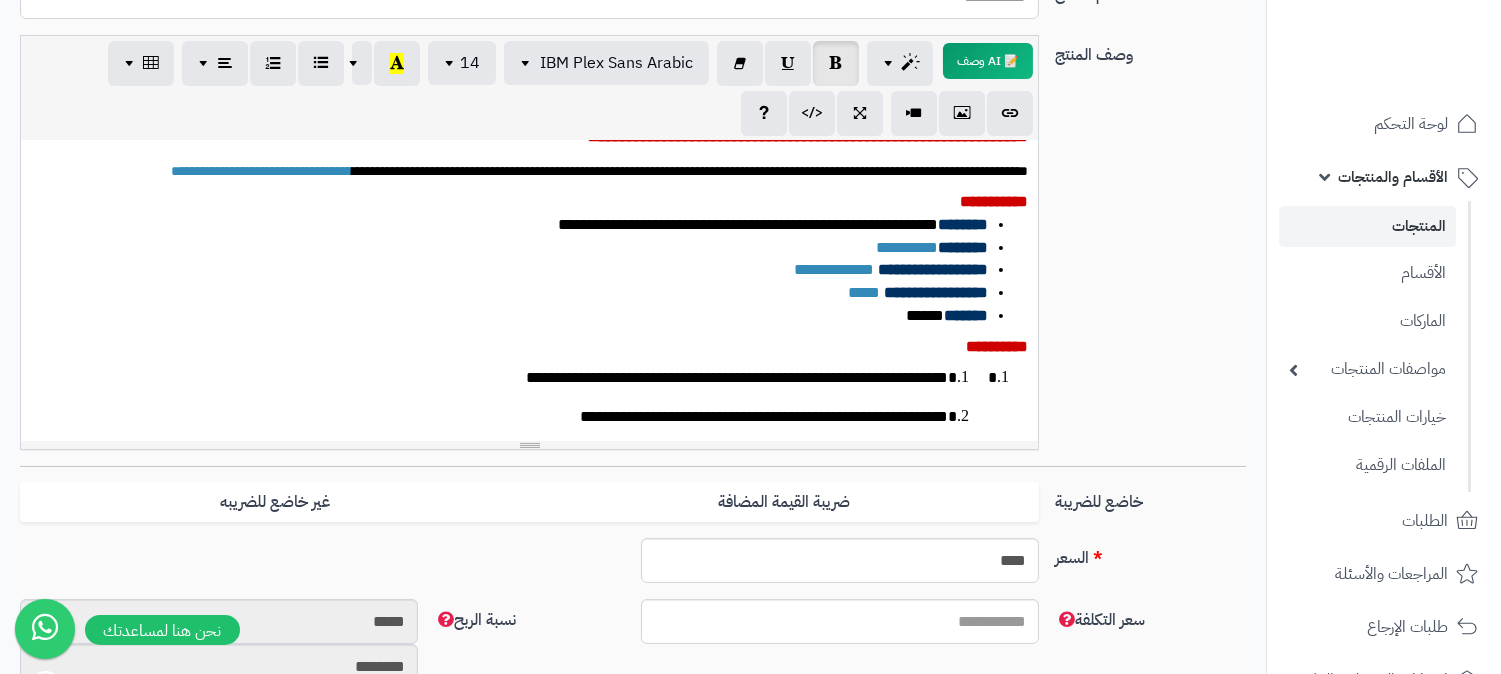 scroll, scrollTop: 0, scrollLeft: 0, axis: both 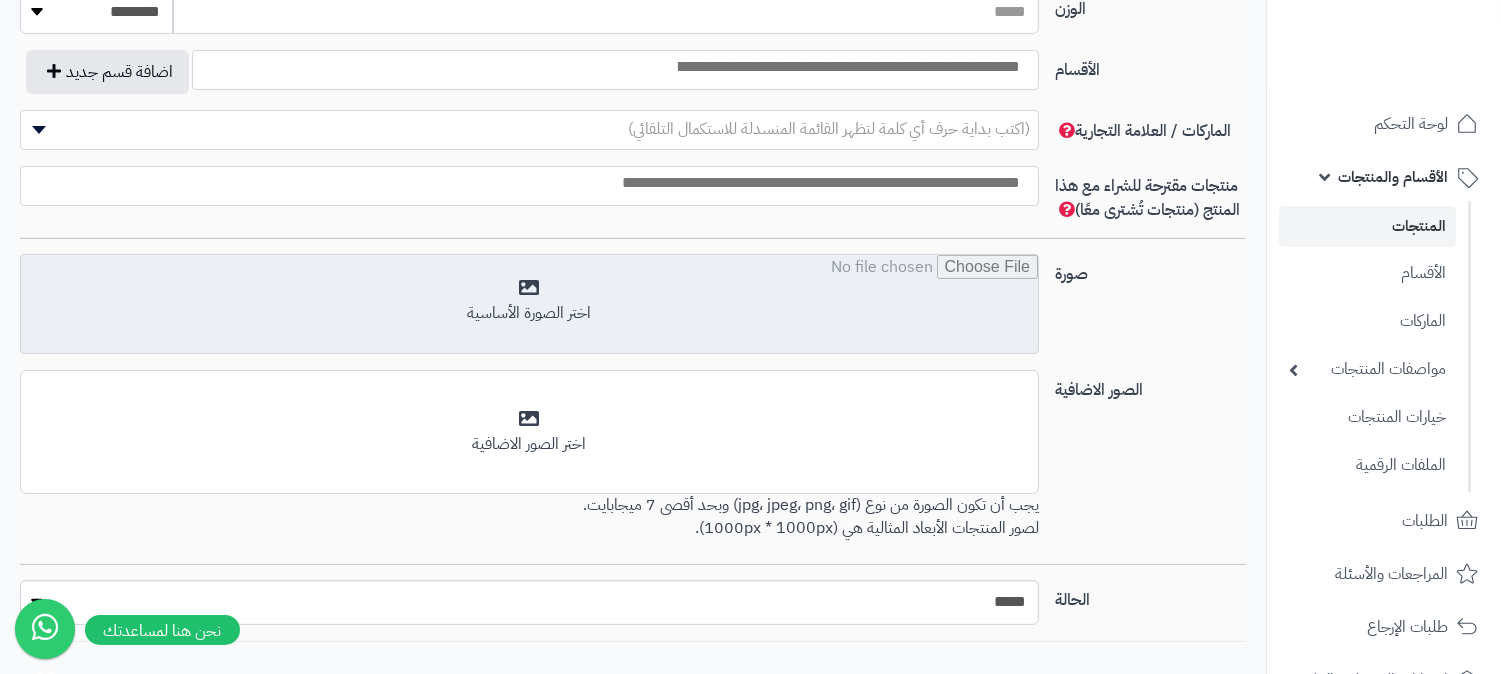 click at bounding box center [529, 305] 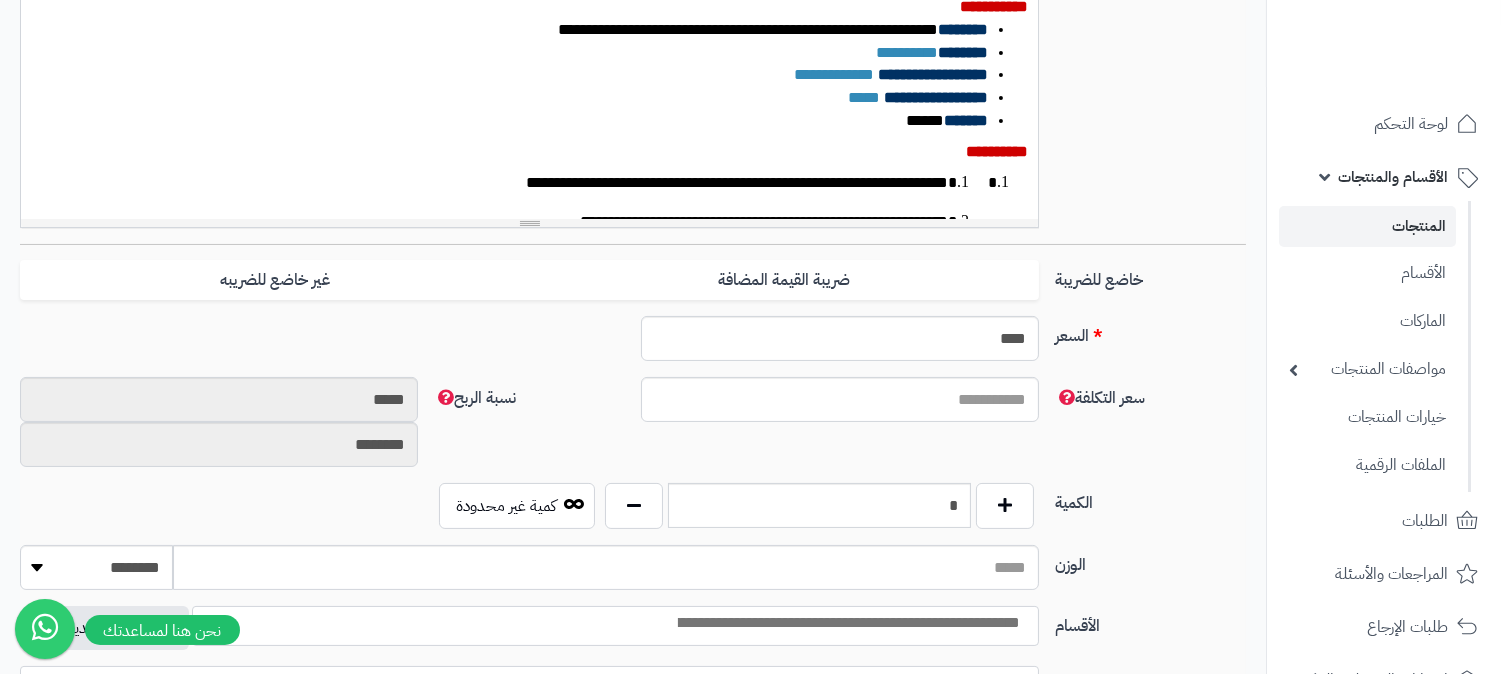 scroll, scrollTop: 333, scrollLeft: 0, axis: vertical 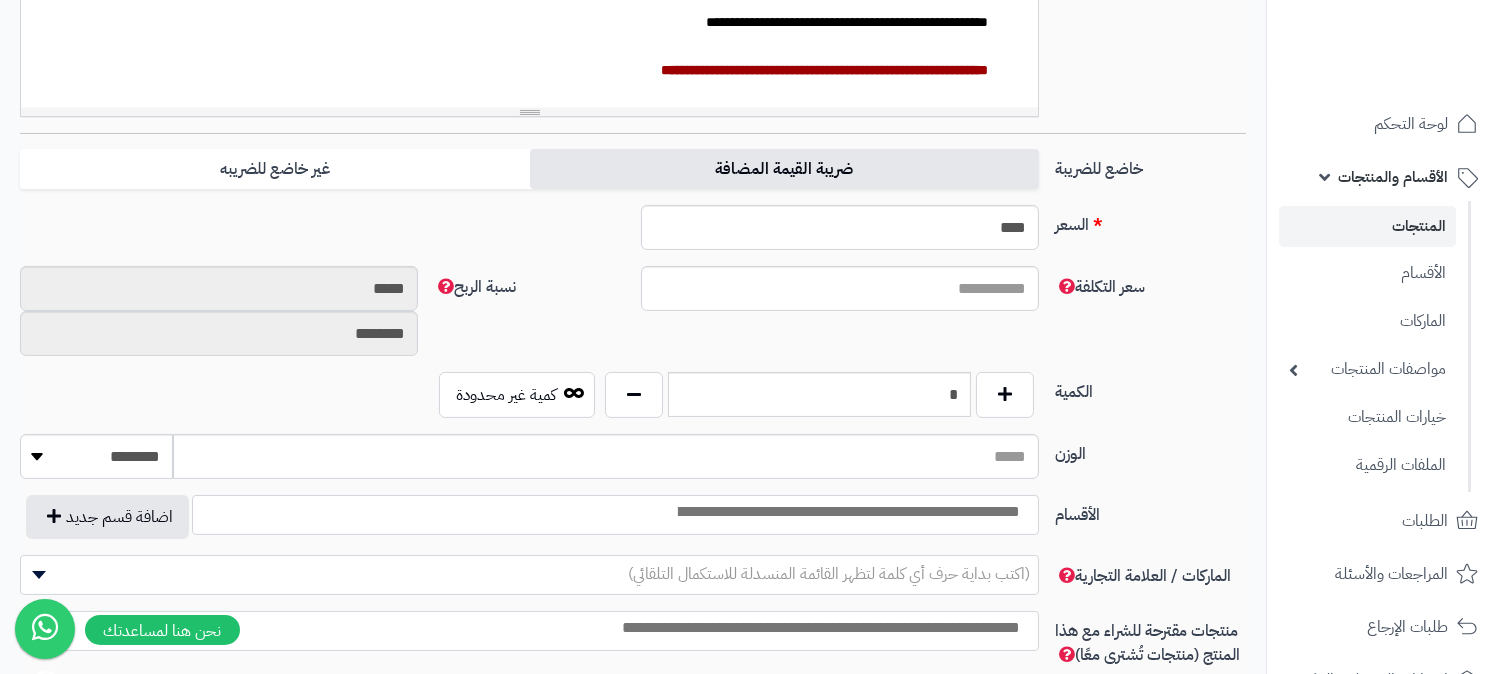 click on "ضريبة القيمة المضافة" at bounding box center [784, 169] 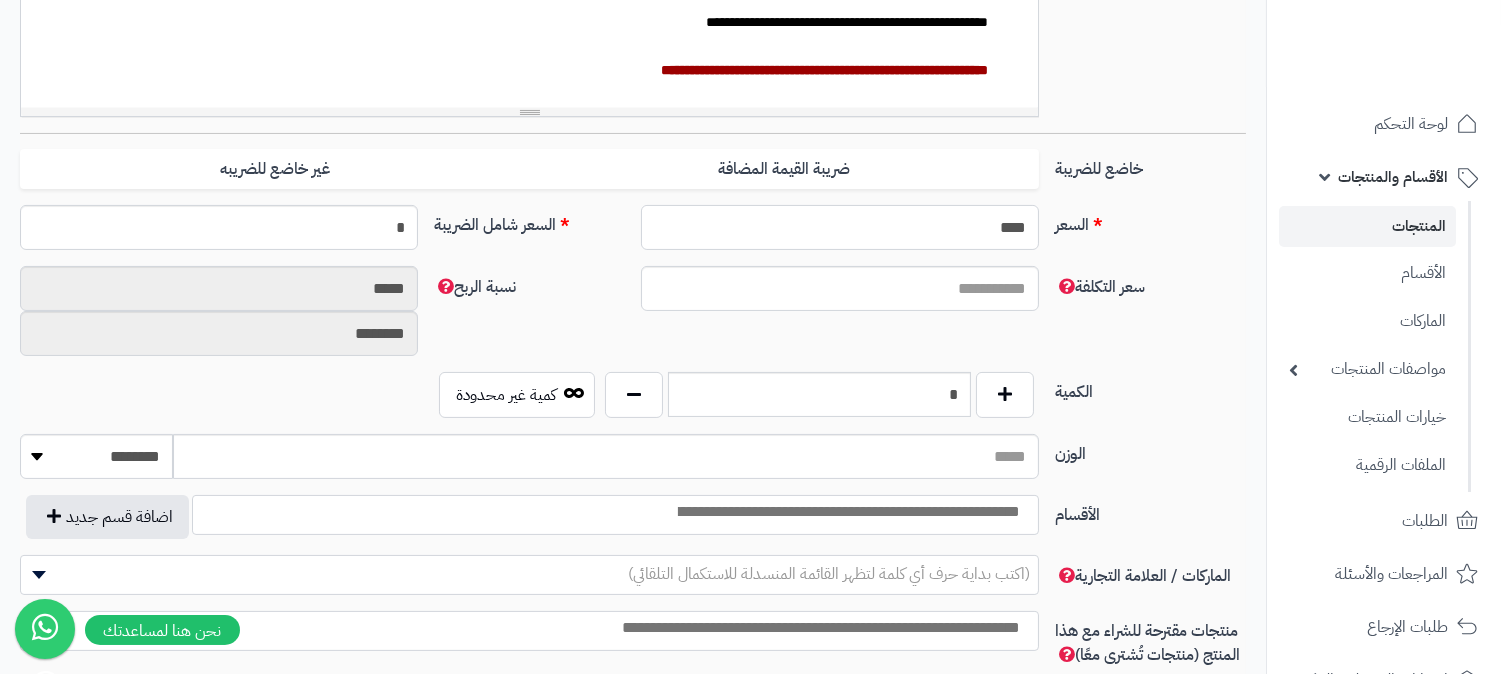 click on "****" at bounding box center (840, 227) 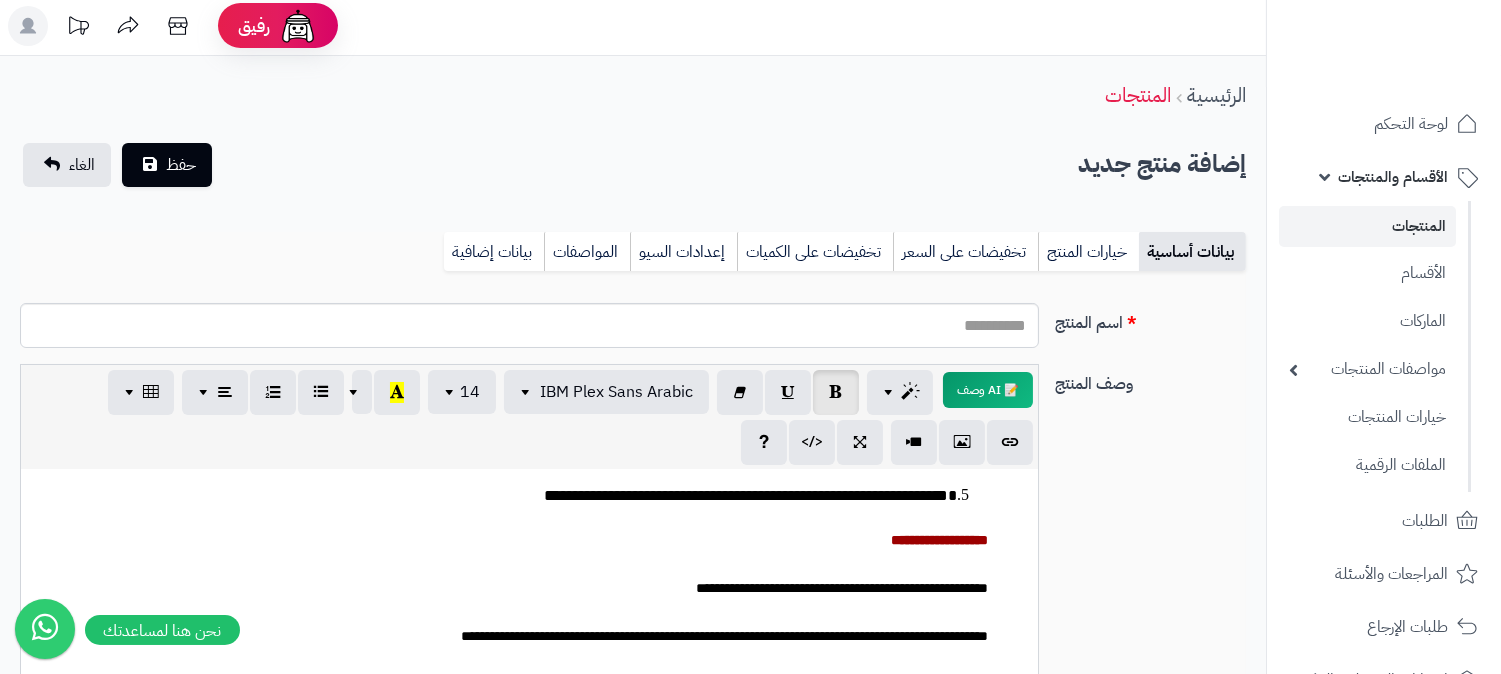 scroll, scrollTop: 0, scrollLeft: 0, axis: both 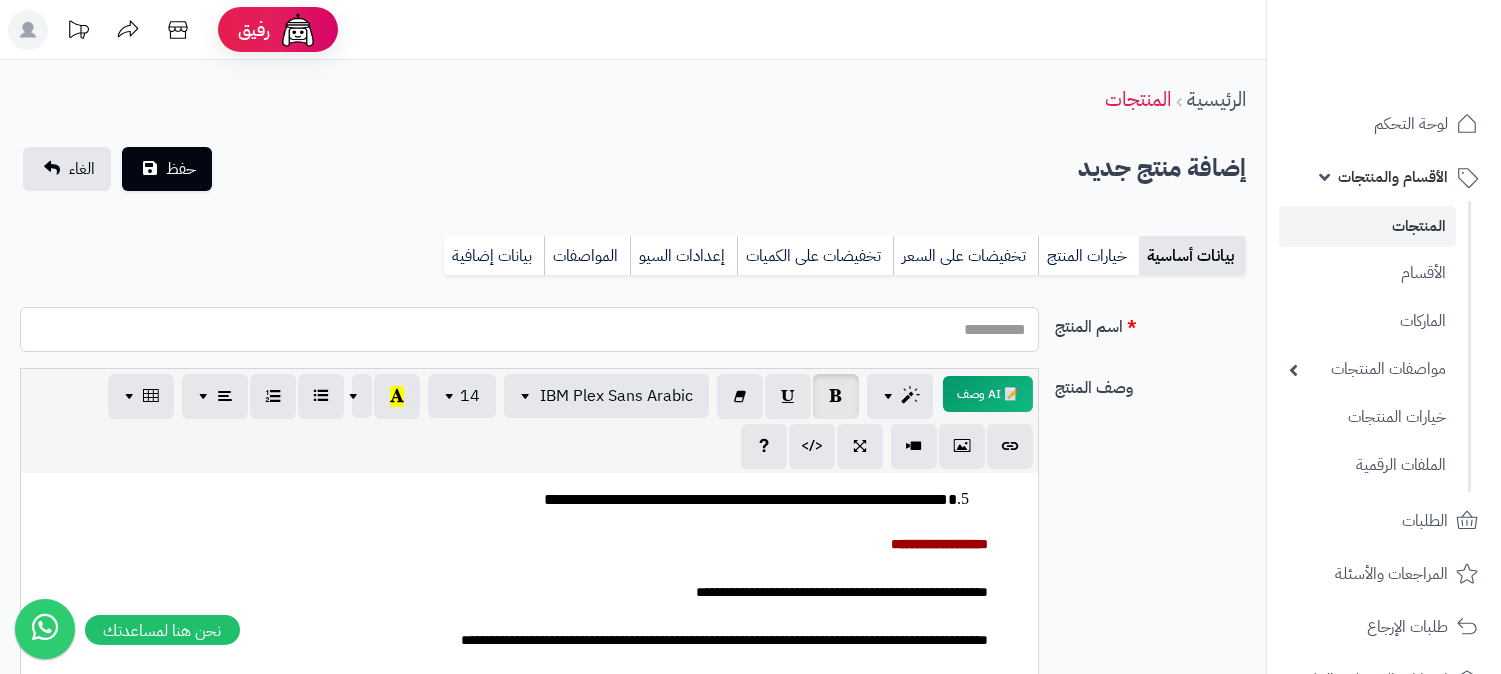 paste on "**********" 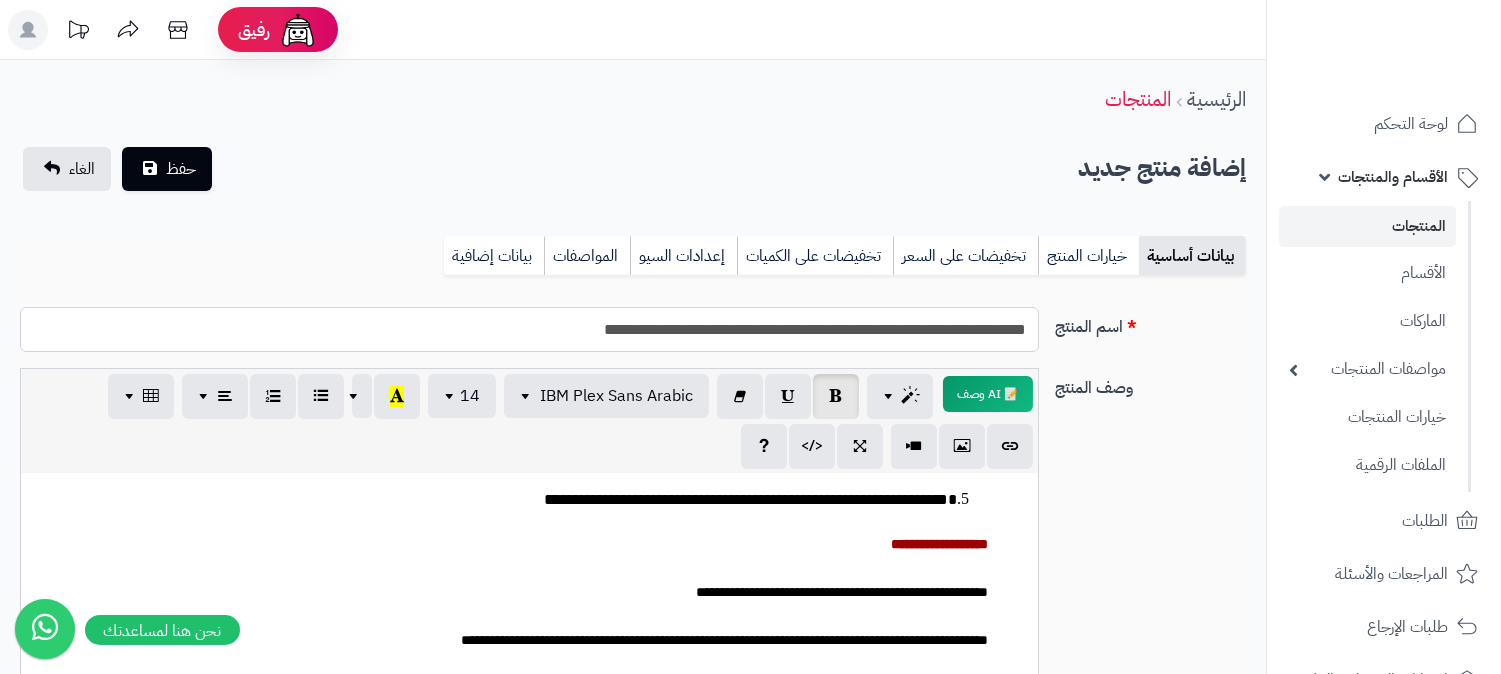 click on "**********" at bounding box center [529, 329] 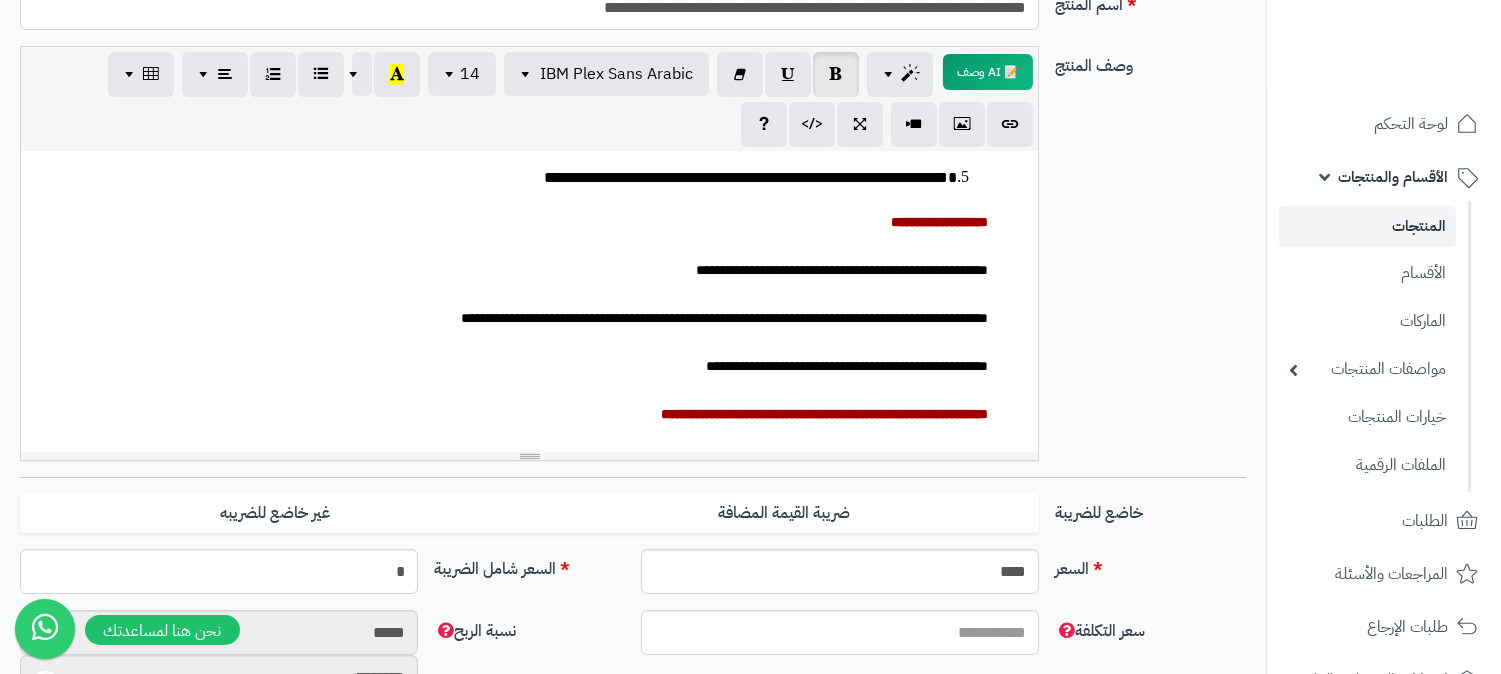 scroll, scrollTop: 111, scrollLeft: 0, axis: vertical 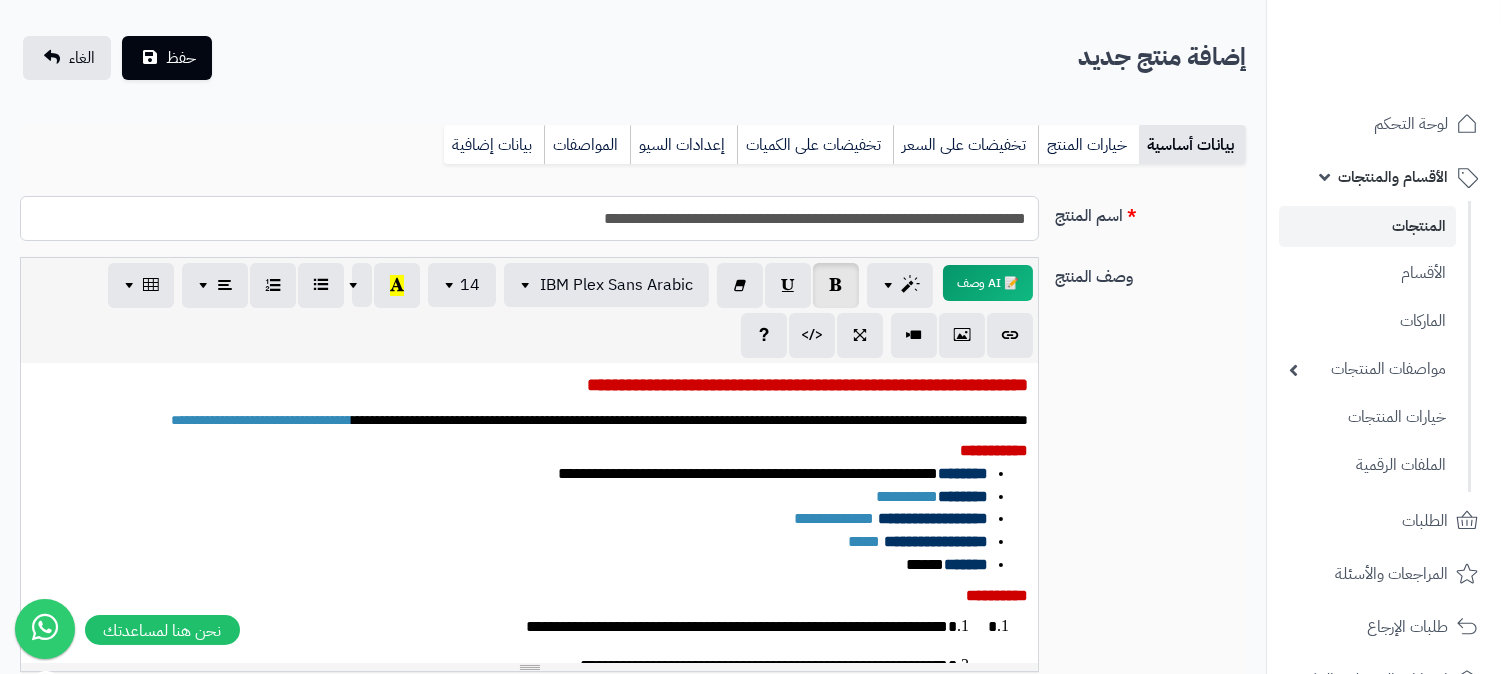 type on "**********" 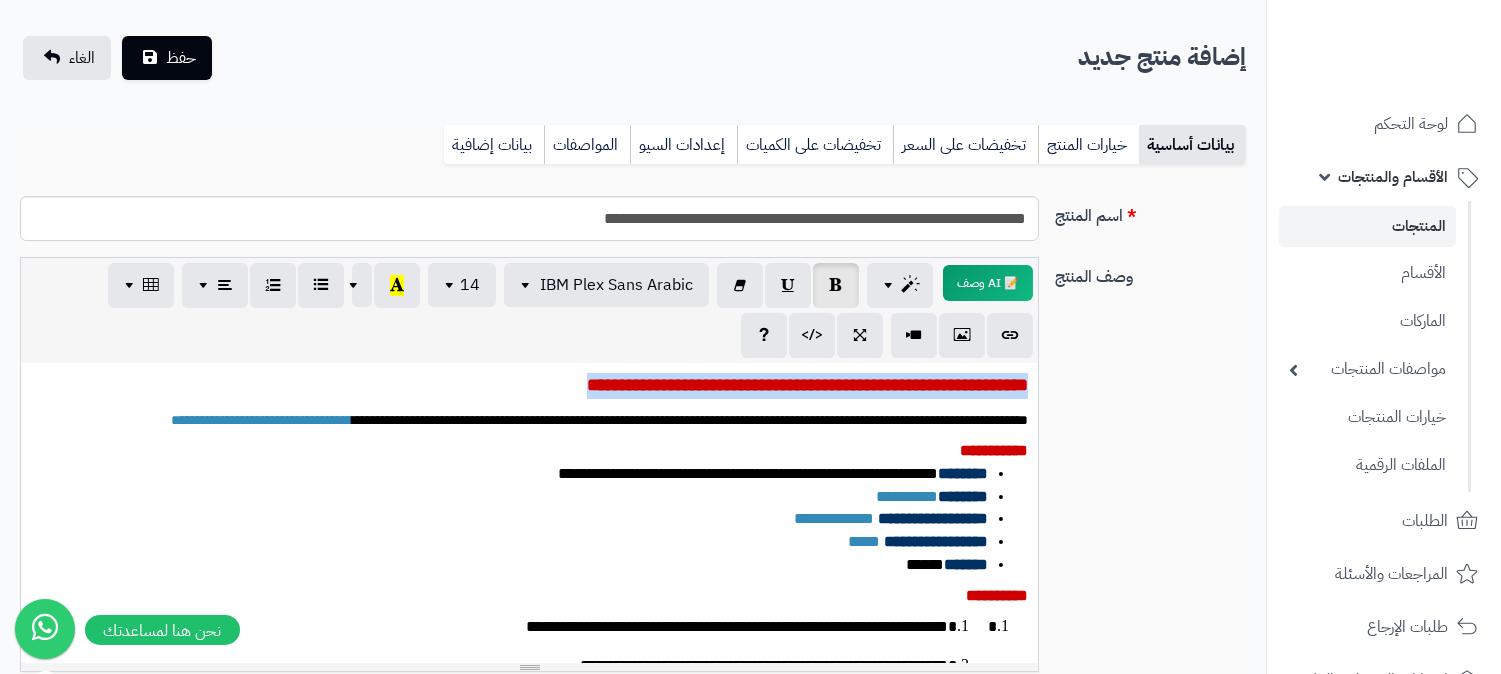 drag, startPoint x: 447, startPoint y: 381, endPoint x: 1135, endPoint y: 384, distance: 688.00653 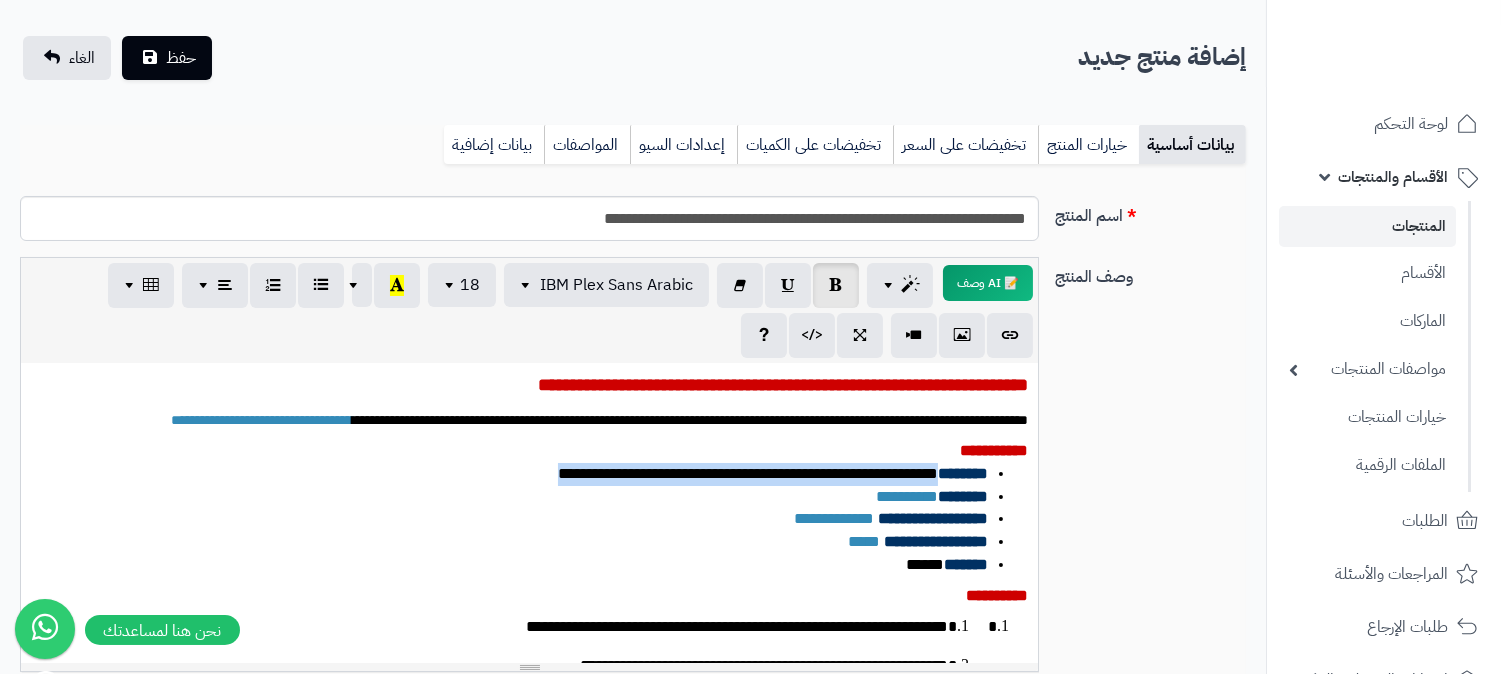 drag, startPoint x: 445, startPoint y: 490, endPoint x: 938, endPoint y: 488, distance: 493.00406 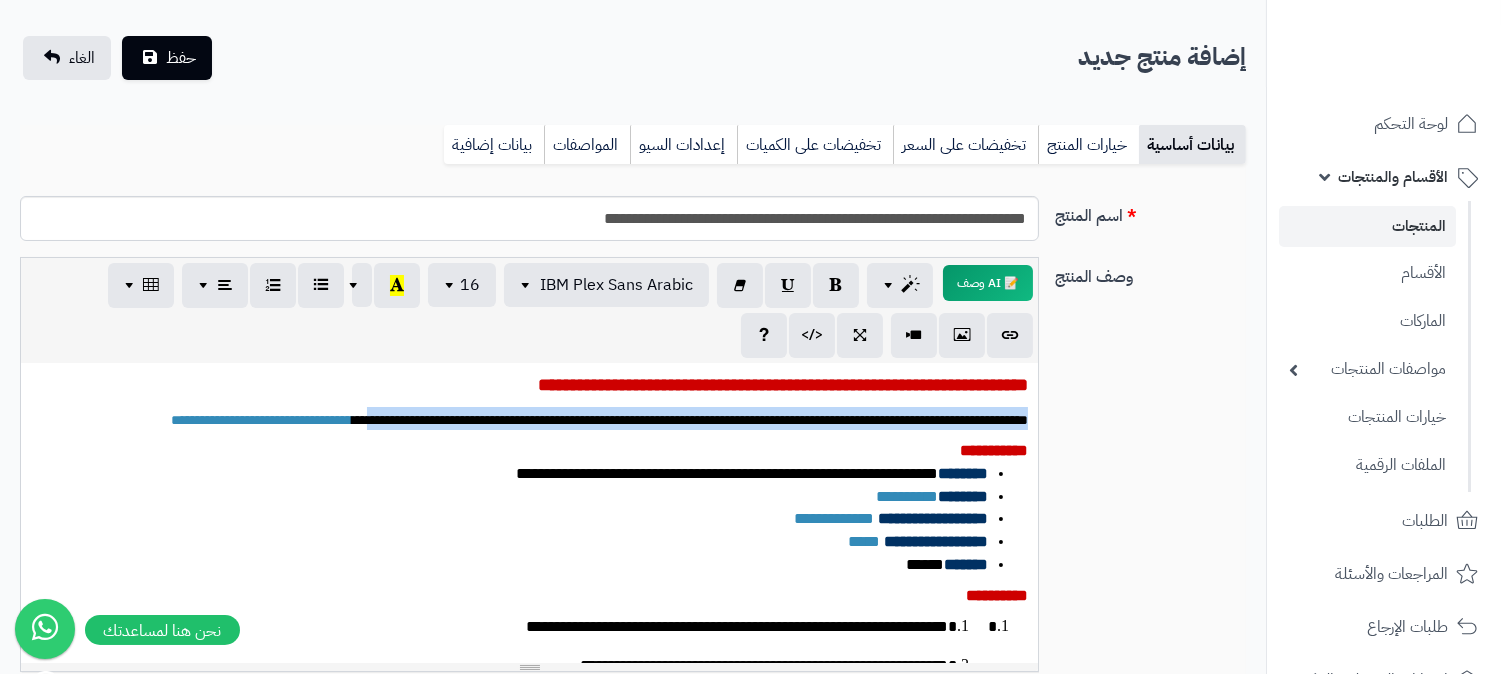 drag, startPoint x: 231, startPoint y: 418, endPoint x: 1051, endPoint y: 406, distance: 820.0878 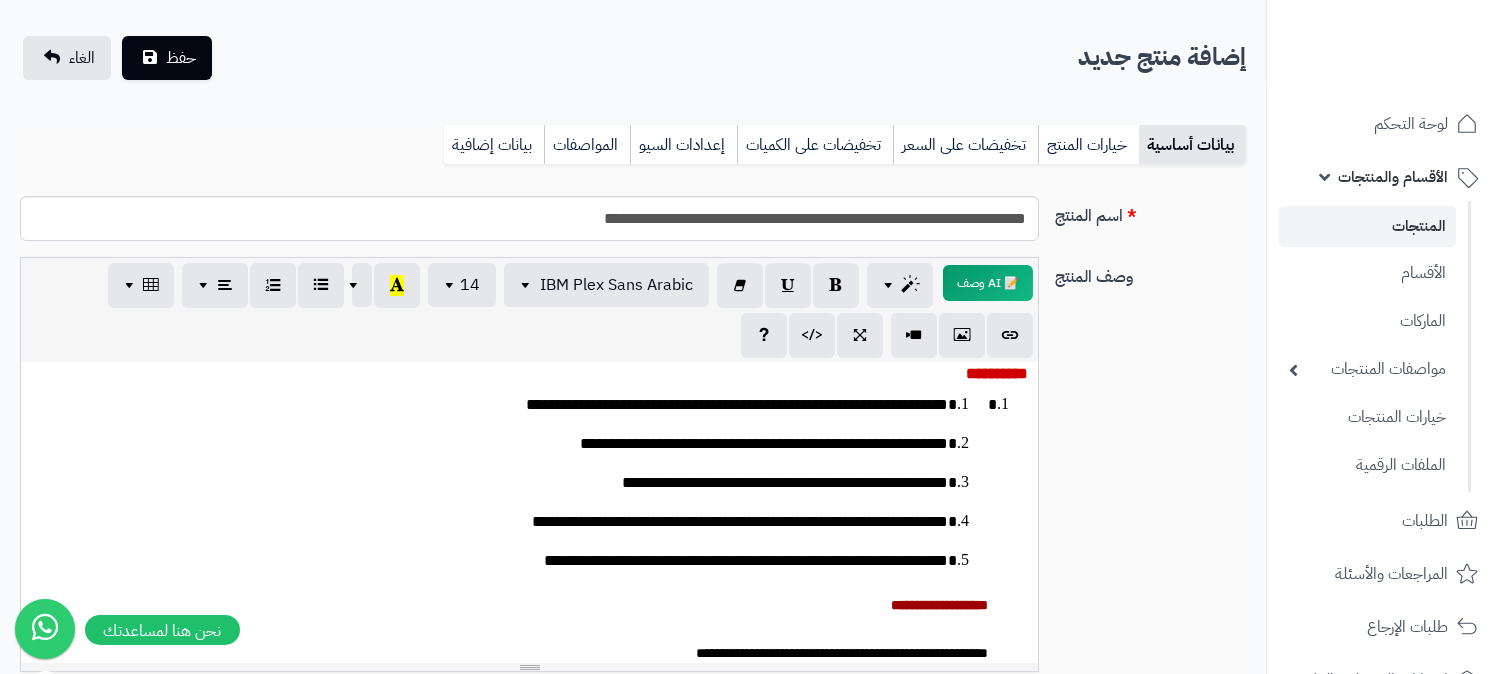 scroll, scrollTop: 111, scrollLeft: 0, axis: vertical 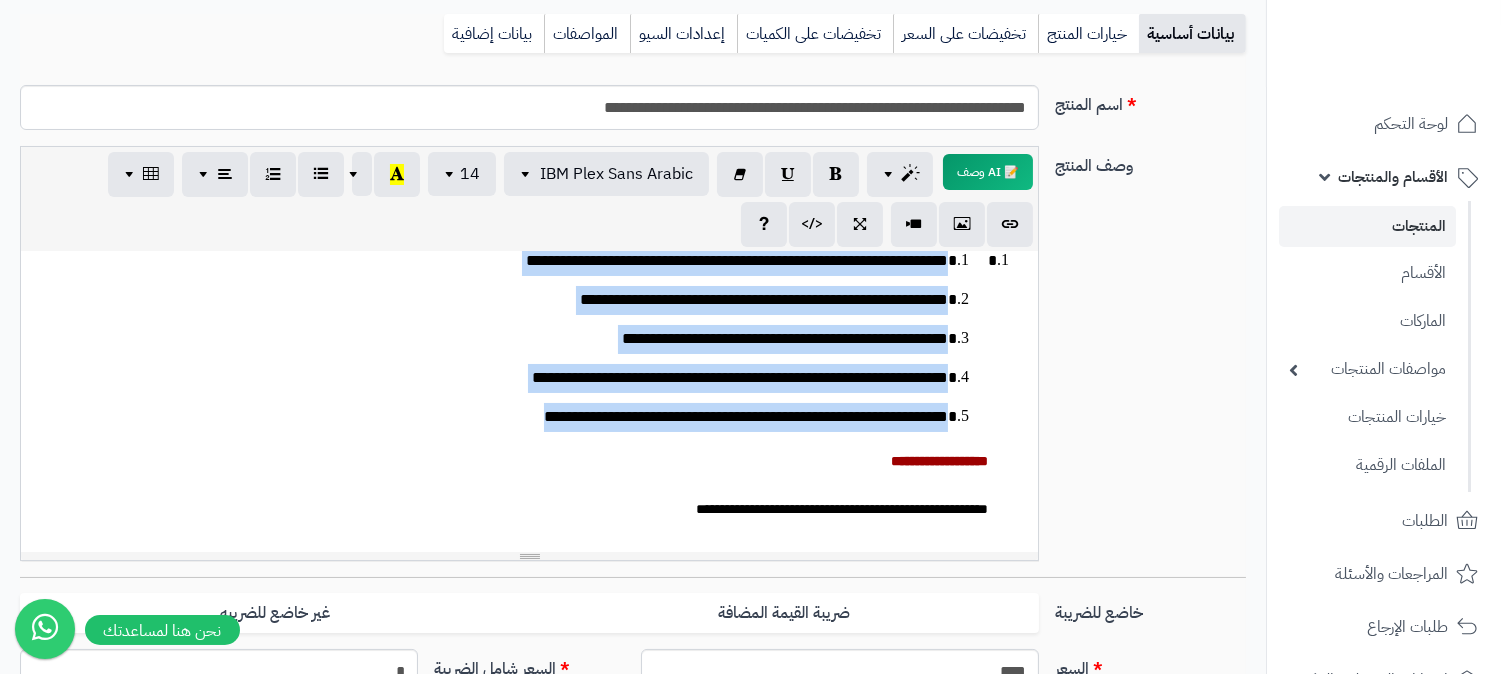 drag, startPoint x: 981, startPoint y: 405, endPoint x: 462, endPoint y: 411, distance: 519.03467 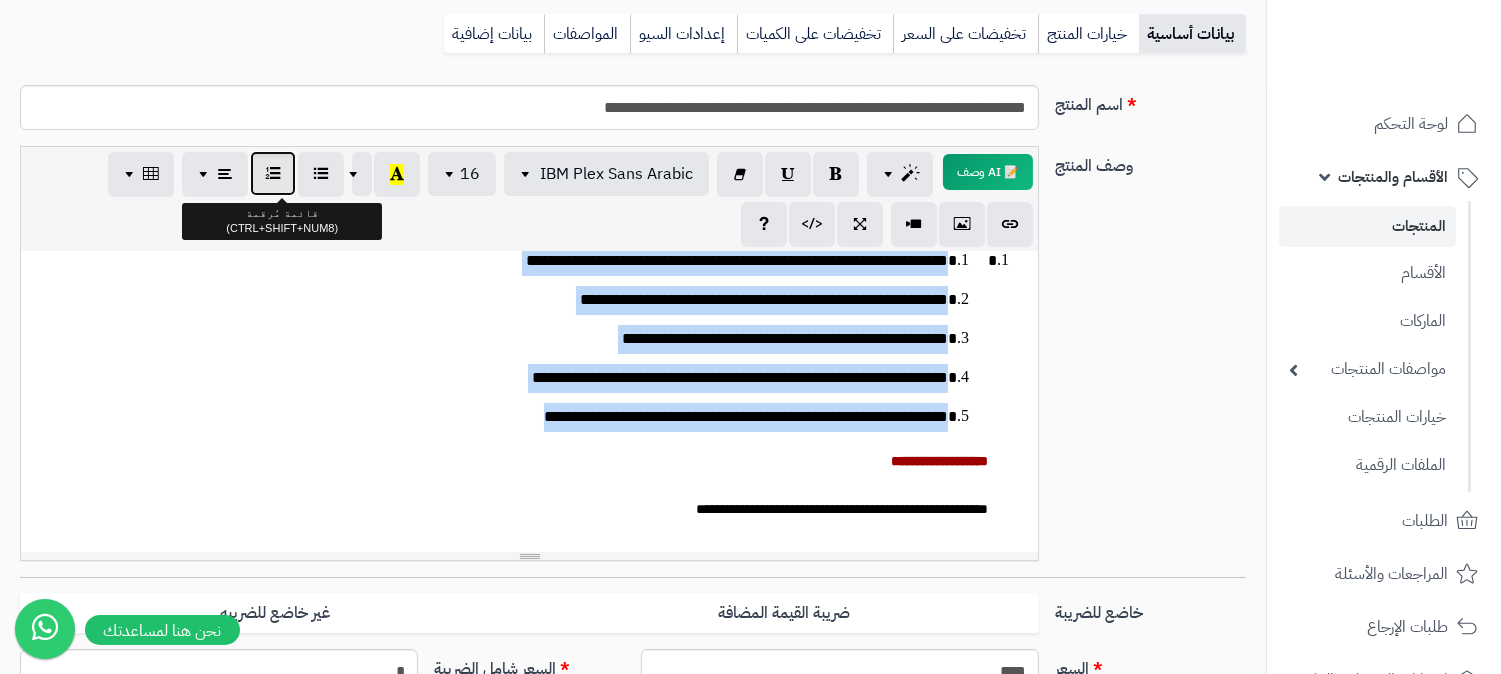 click at bounding box center (273, 173) 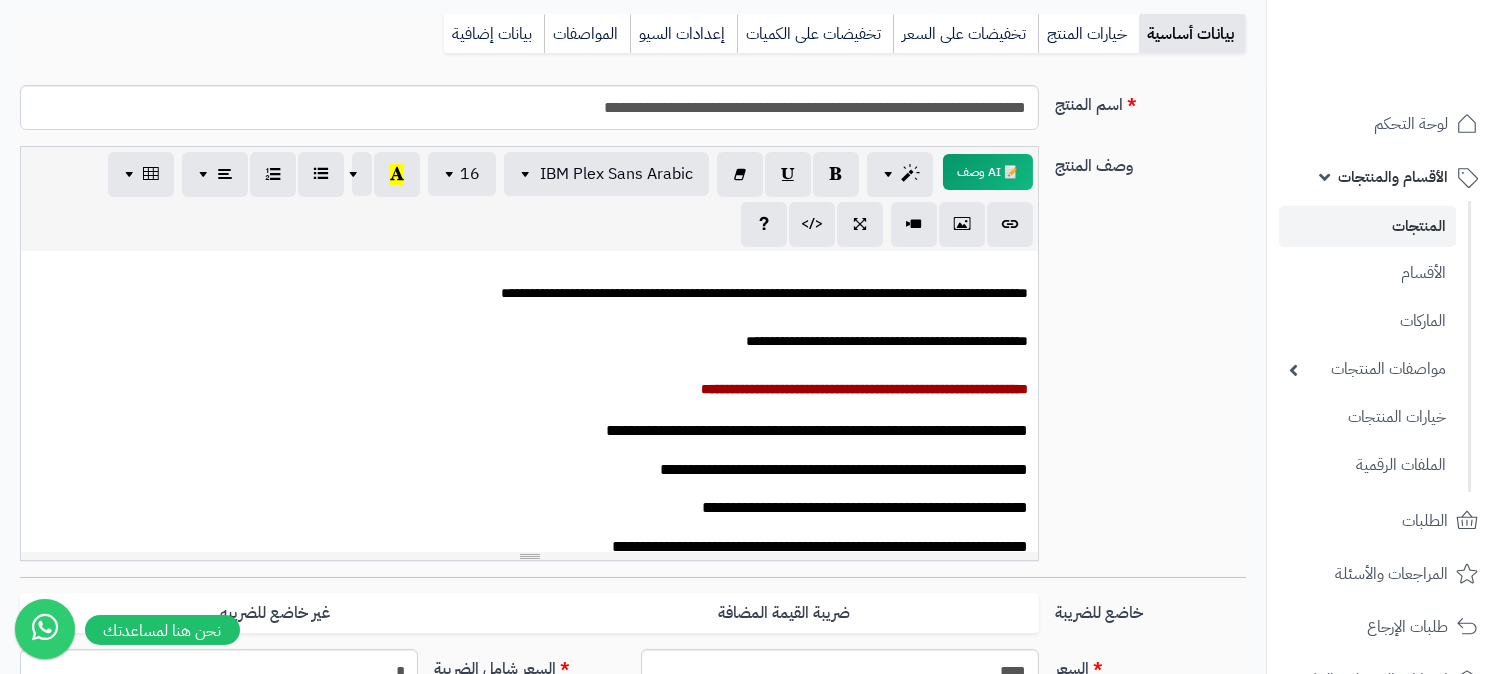 scroll, scrollTop: 397, scrollLeft: 0, axis: vertical 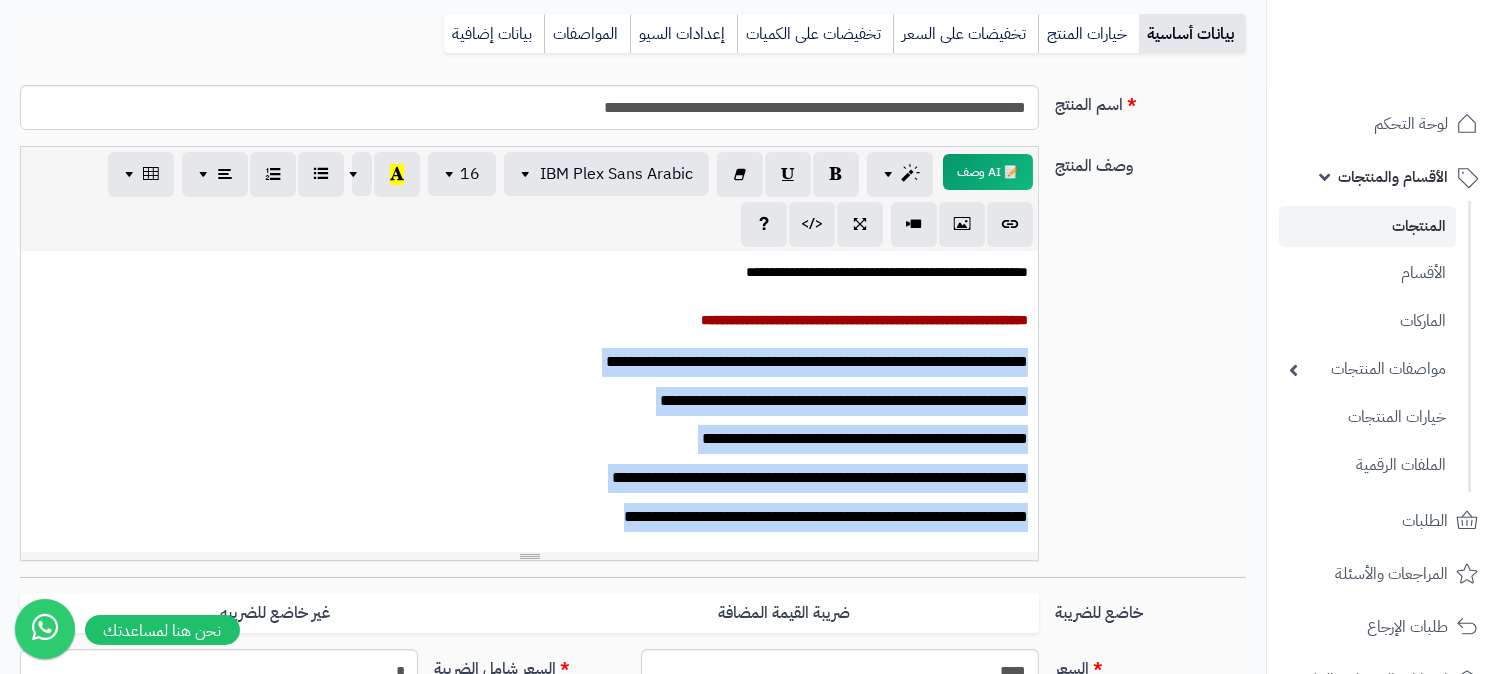 drag, startPoint x: 1035, startPoint y: 360, endPoint x: 533, endPoint y: 536, distance: 531.9586 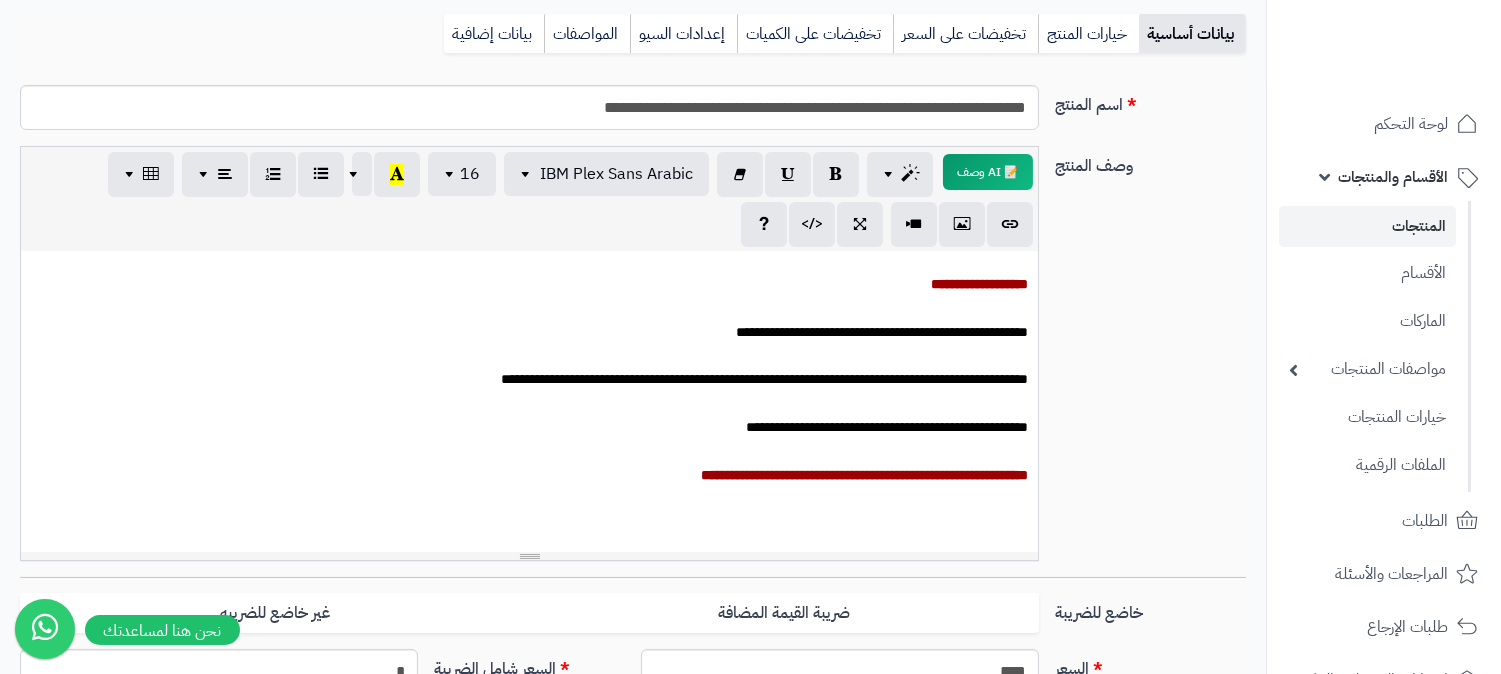 scroll, scrollTop: 203, scrollLeft: 0, axis: vertical 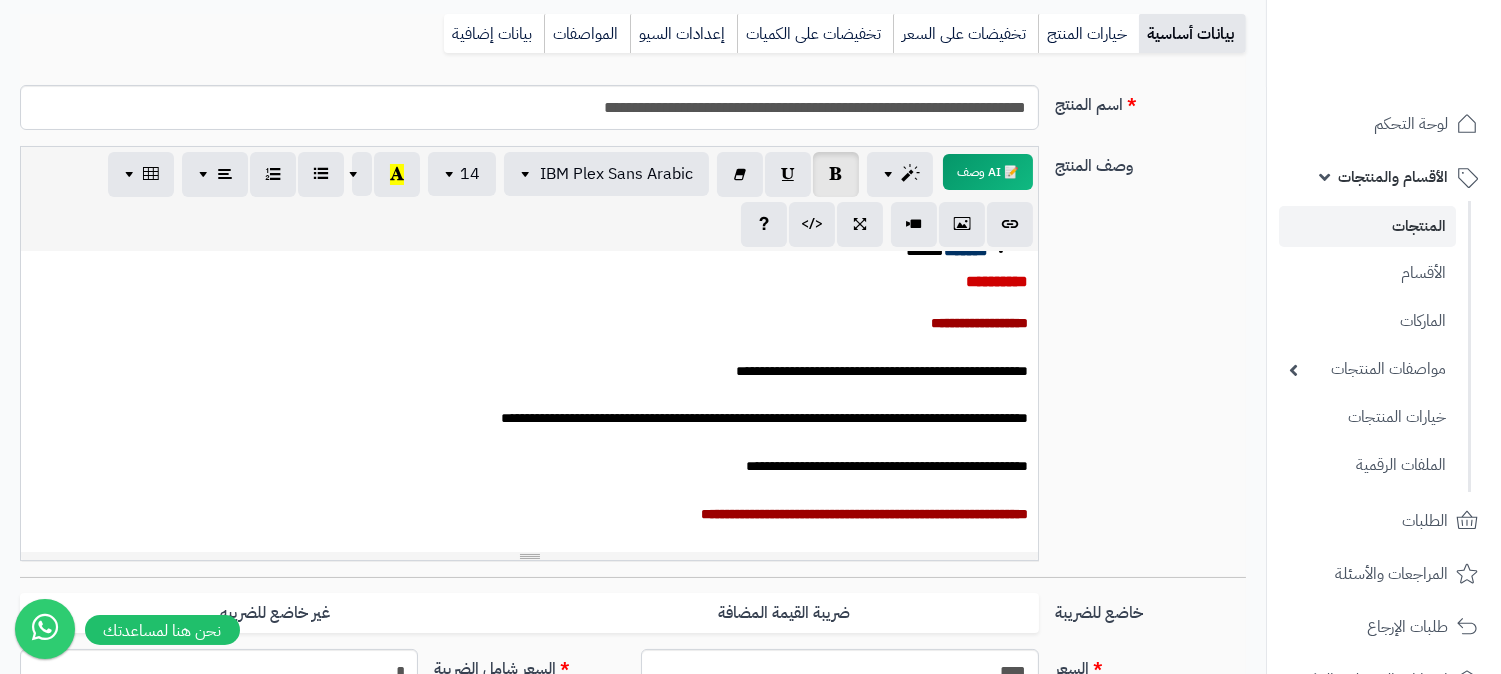 click on "**********" at bounding box center (529, 282) 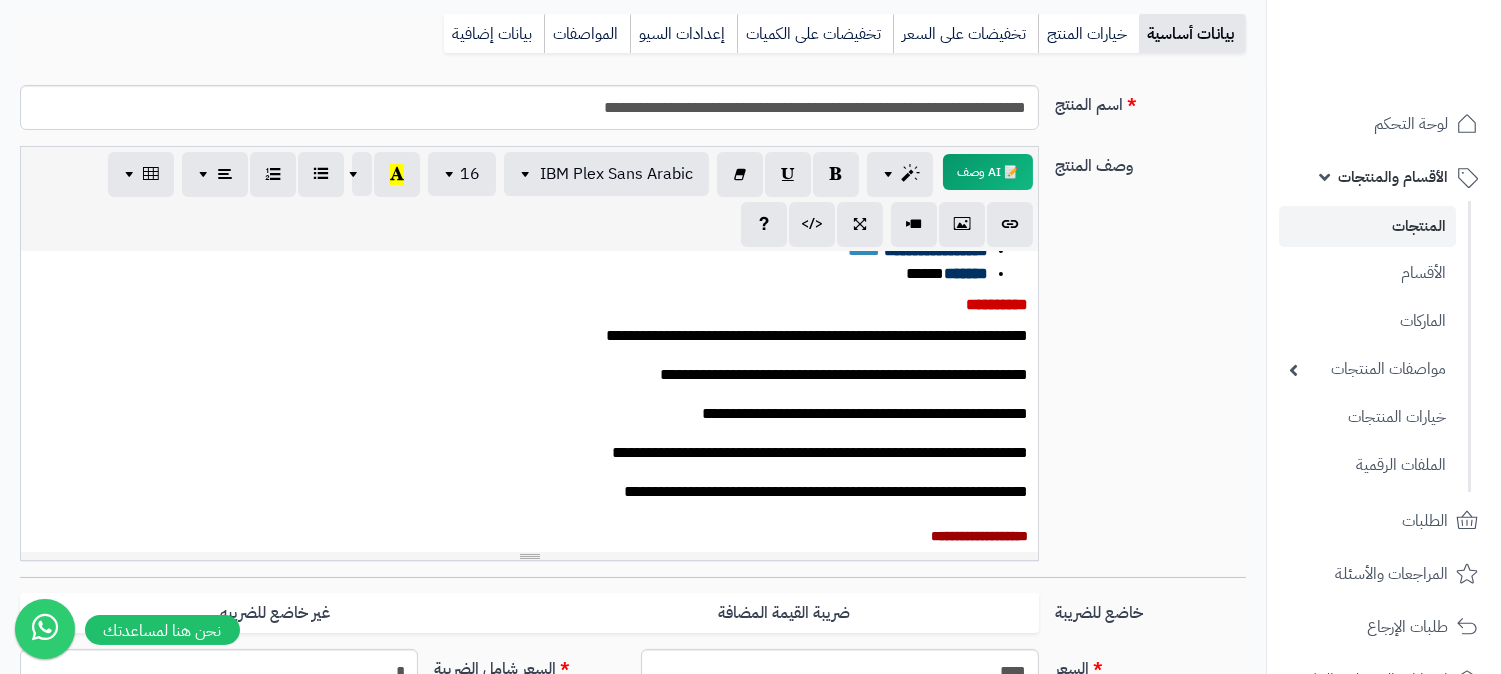 scroll, scrollTop: 172, scrollLeft: 0, axis: vertical 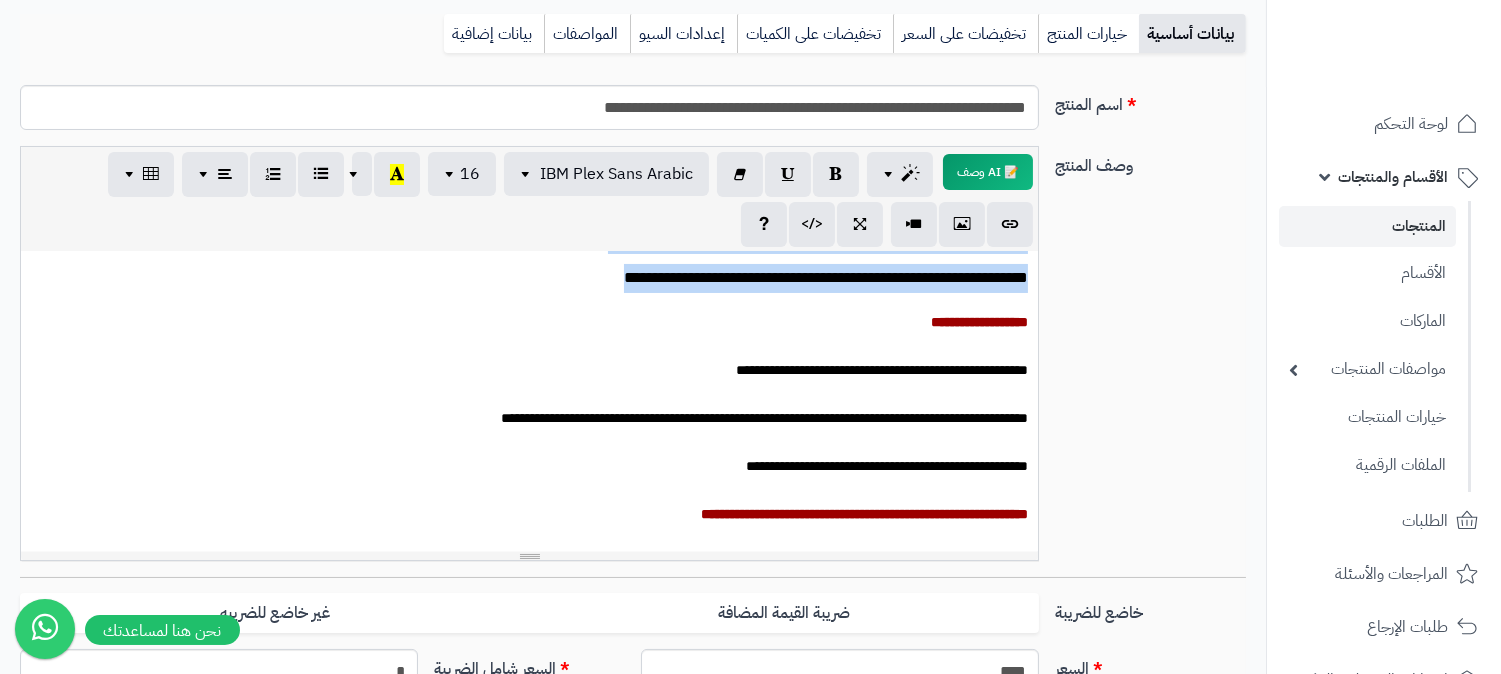 drag, startPoint x: 1034, startPoint y: 337, endPoint x: 548, endPoint y: 281, distance: 489.2157 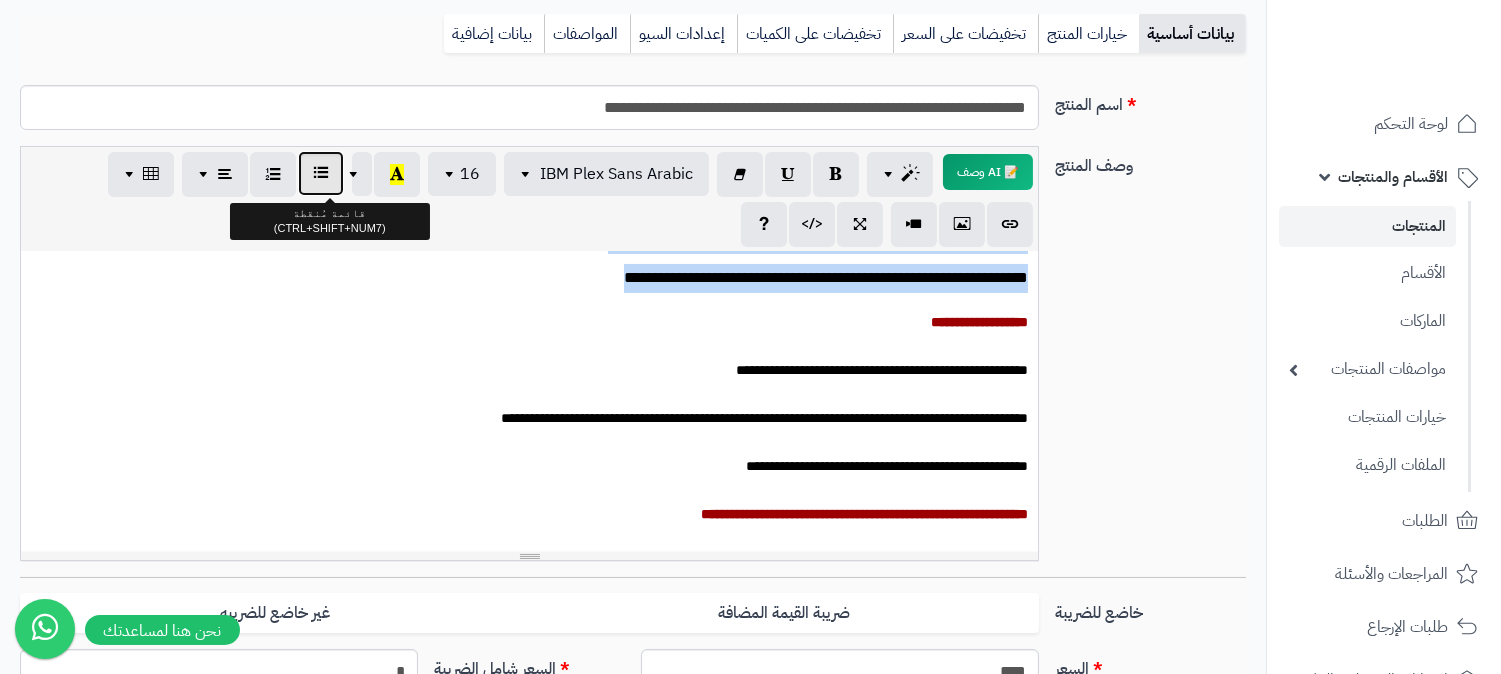 click at bounding box center [321, 173] 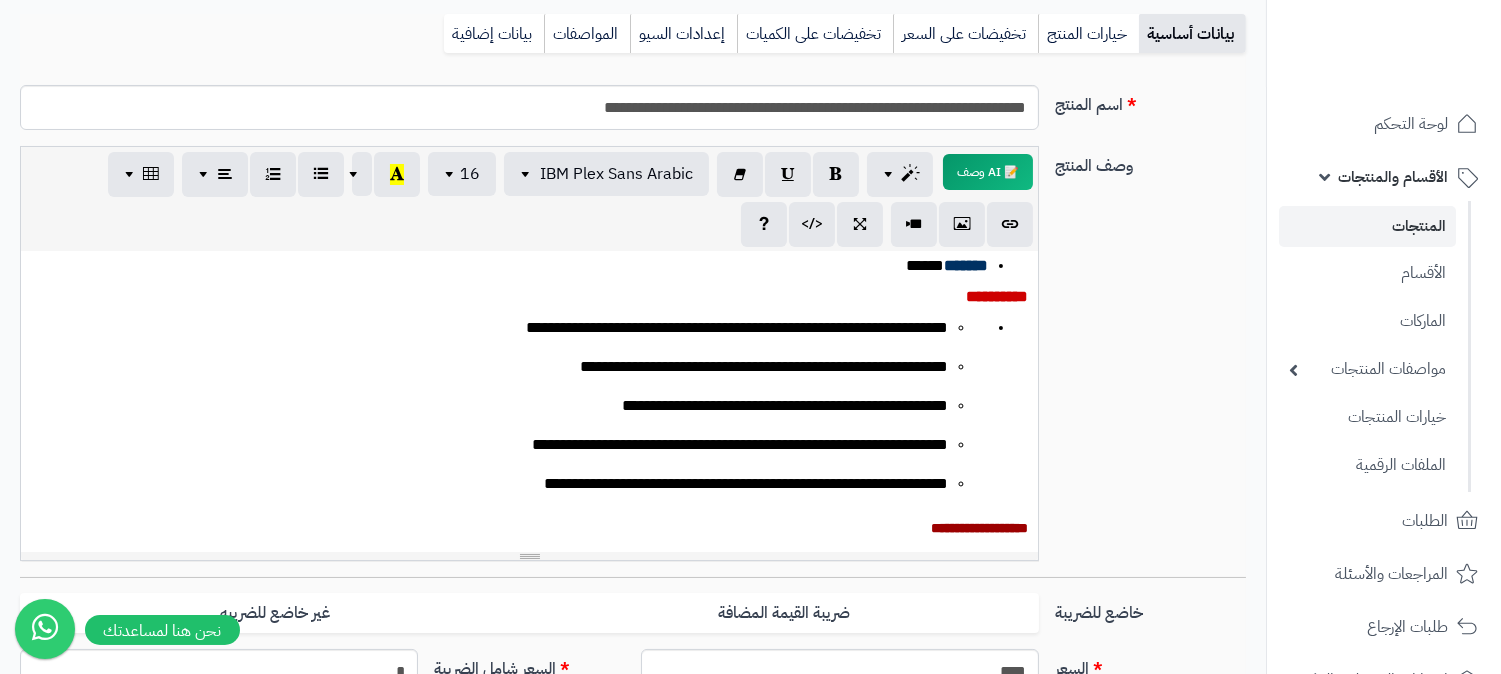 scroll, scrollTop: 172, scrollLeft: 0, axis: vertical 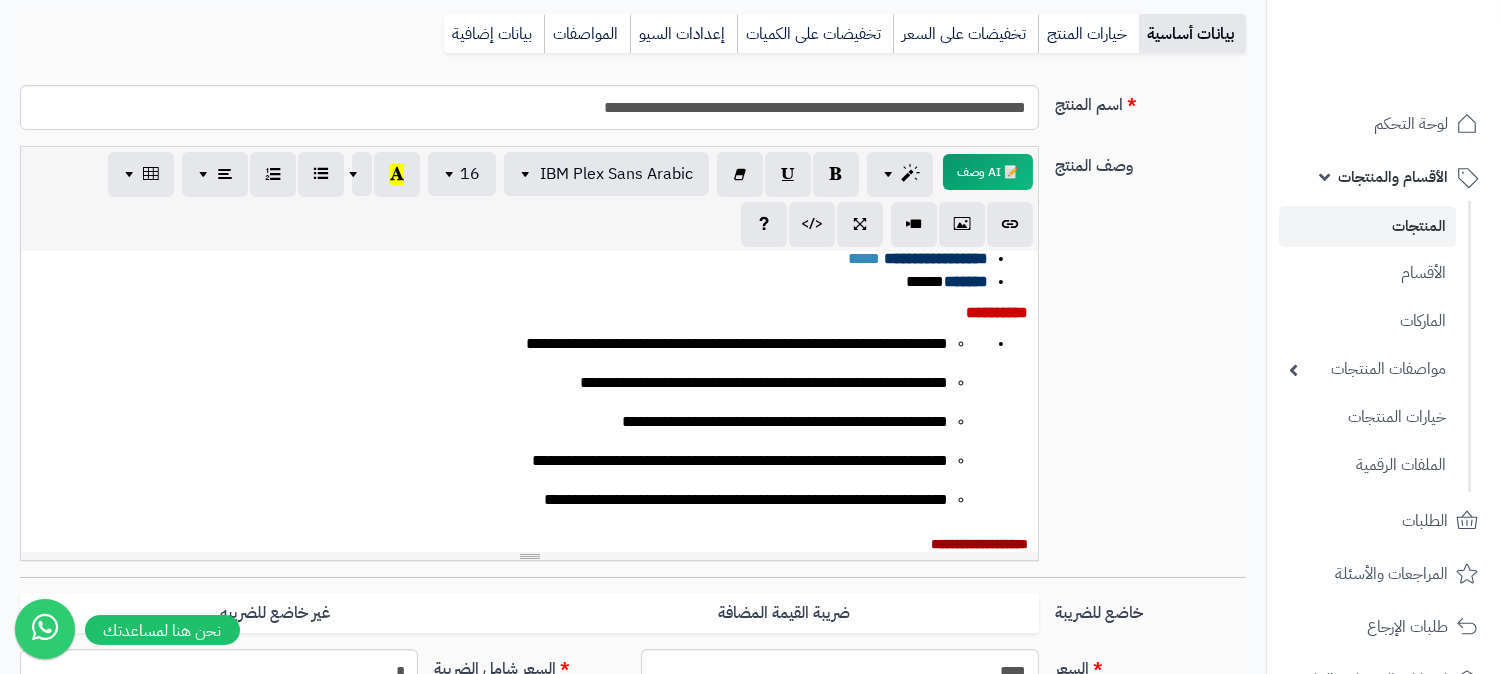 click on "**********" at bounding box center [529, 422] 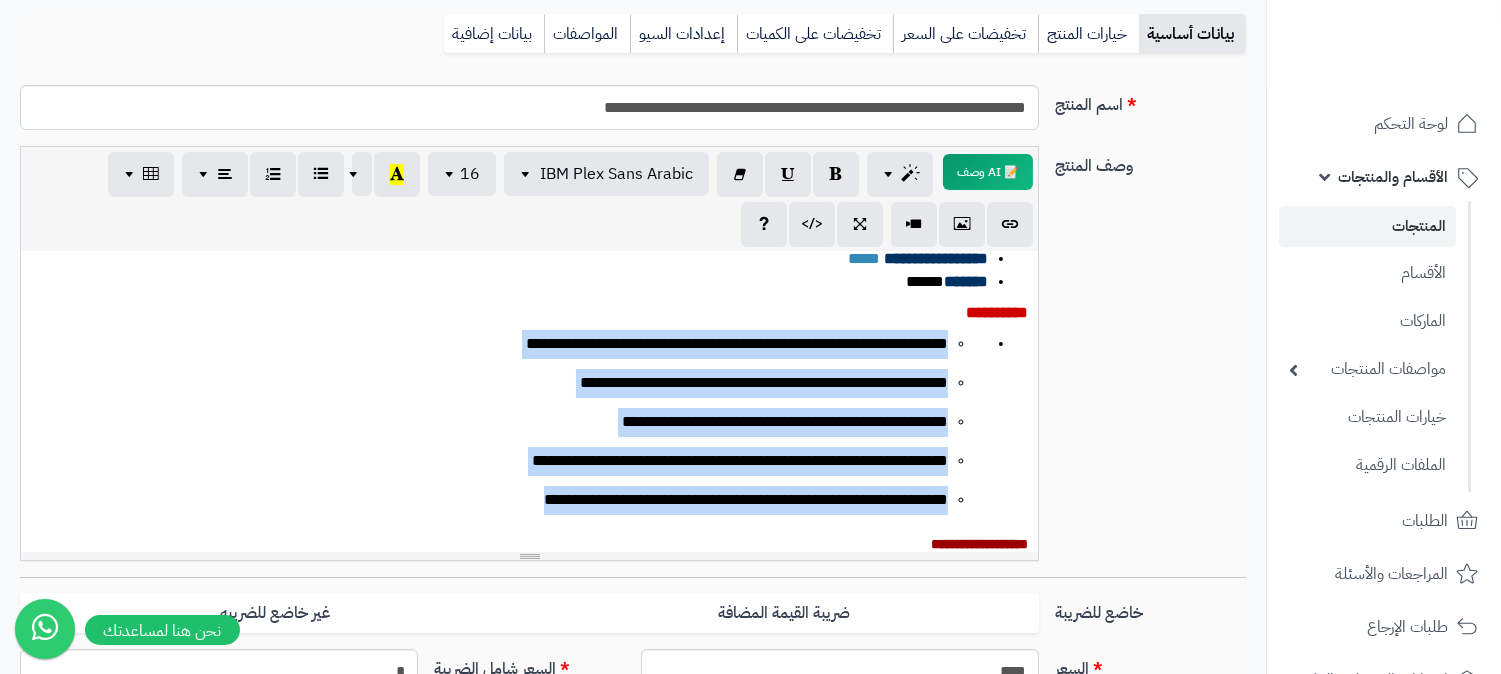 drag, startPoint x: 946, startPoint y: 342, endPoint x: 501, endPoint y: 497, distance: 471.2218 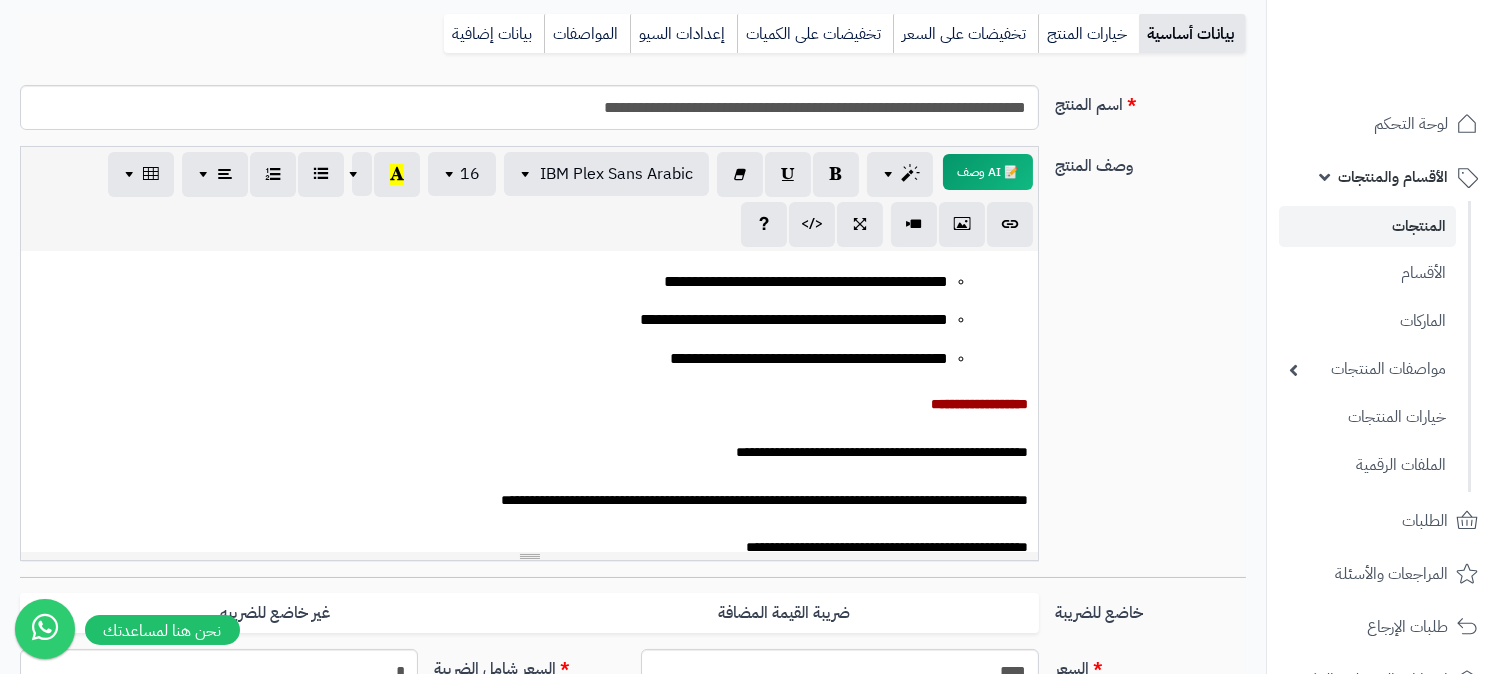 scroll, scrollTop: 471, scrollLeft: 0, axis: vertical 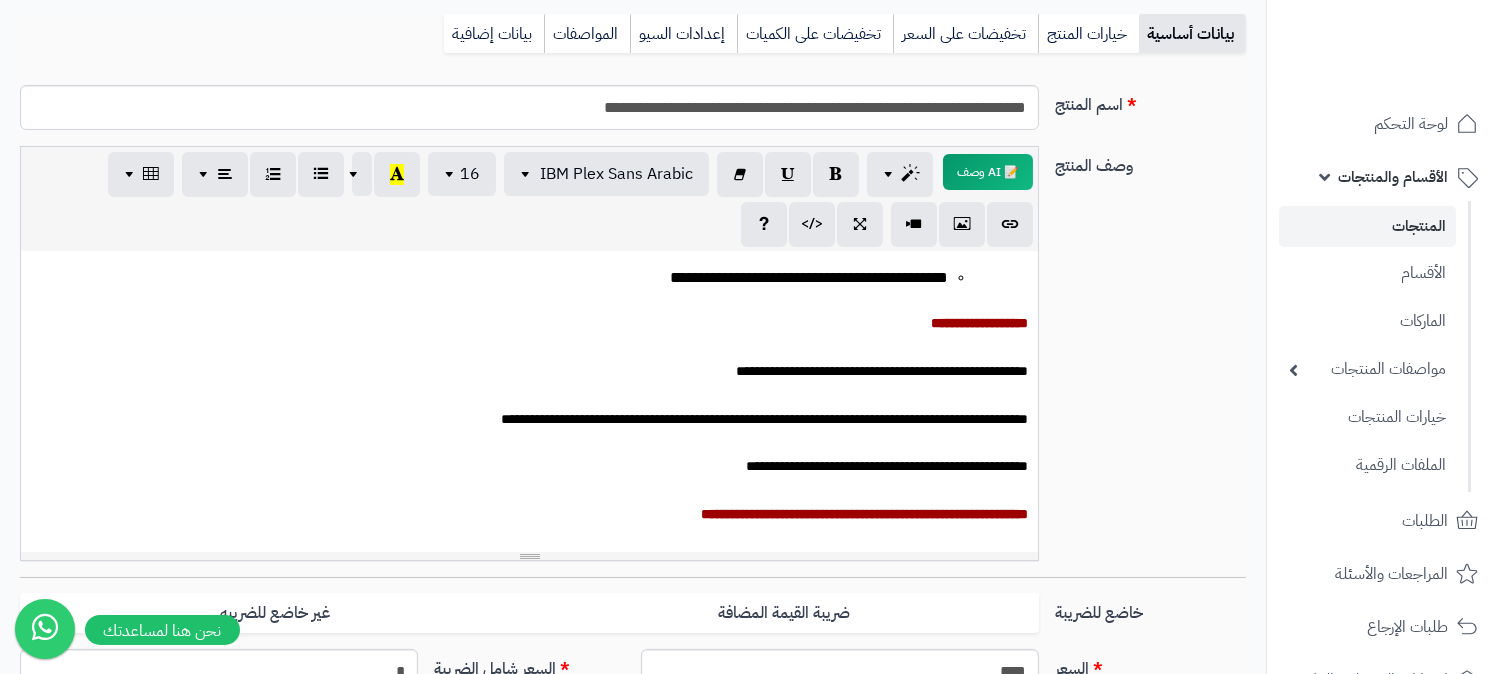 click on "**********" at bounding box center [498, 278] 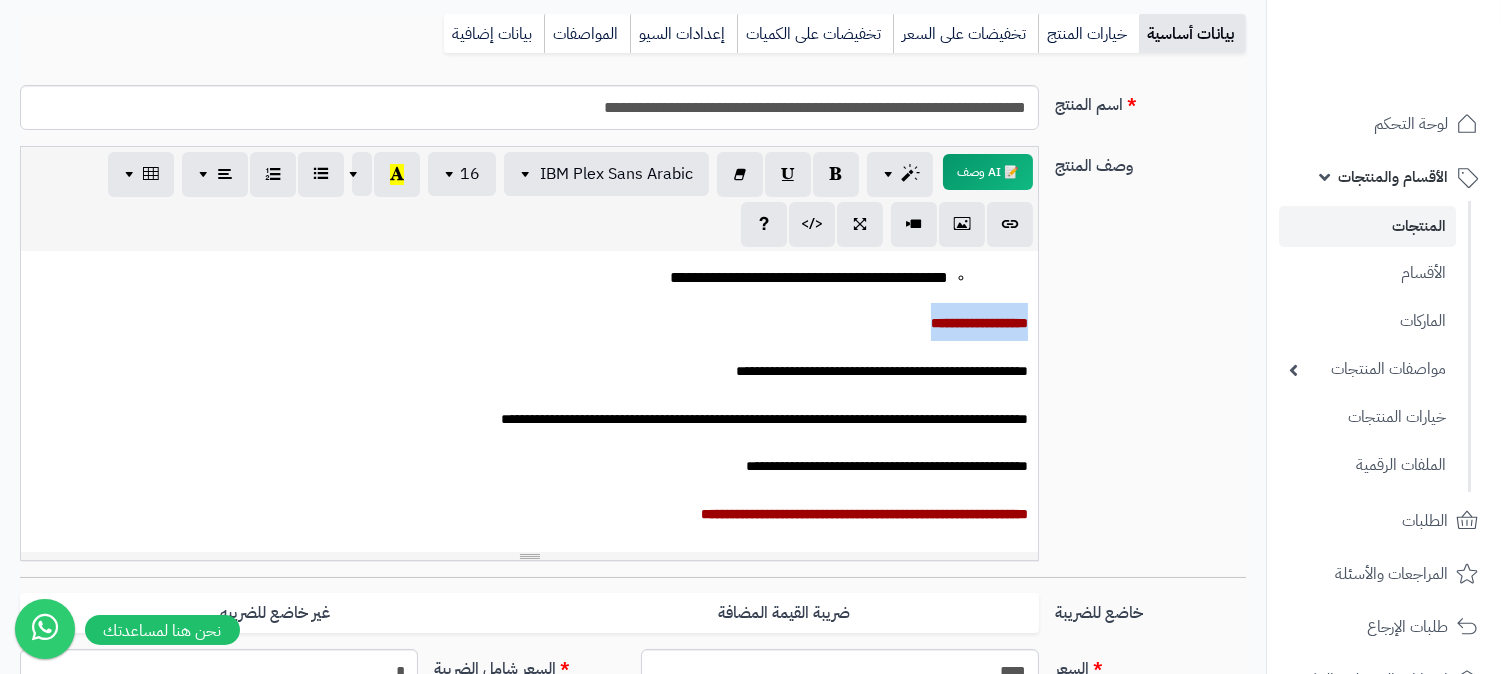 drag, startPoint x: 896, startPoint y: 327, endPoint x: 1036, endPoint y: 317, distance: 140.35669 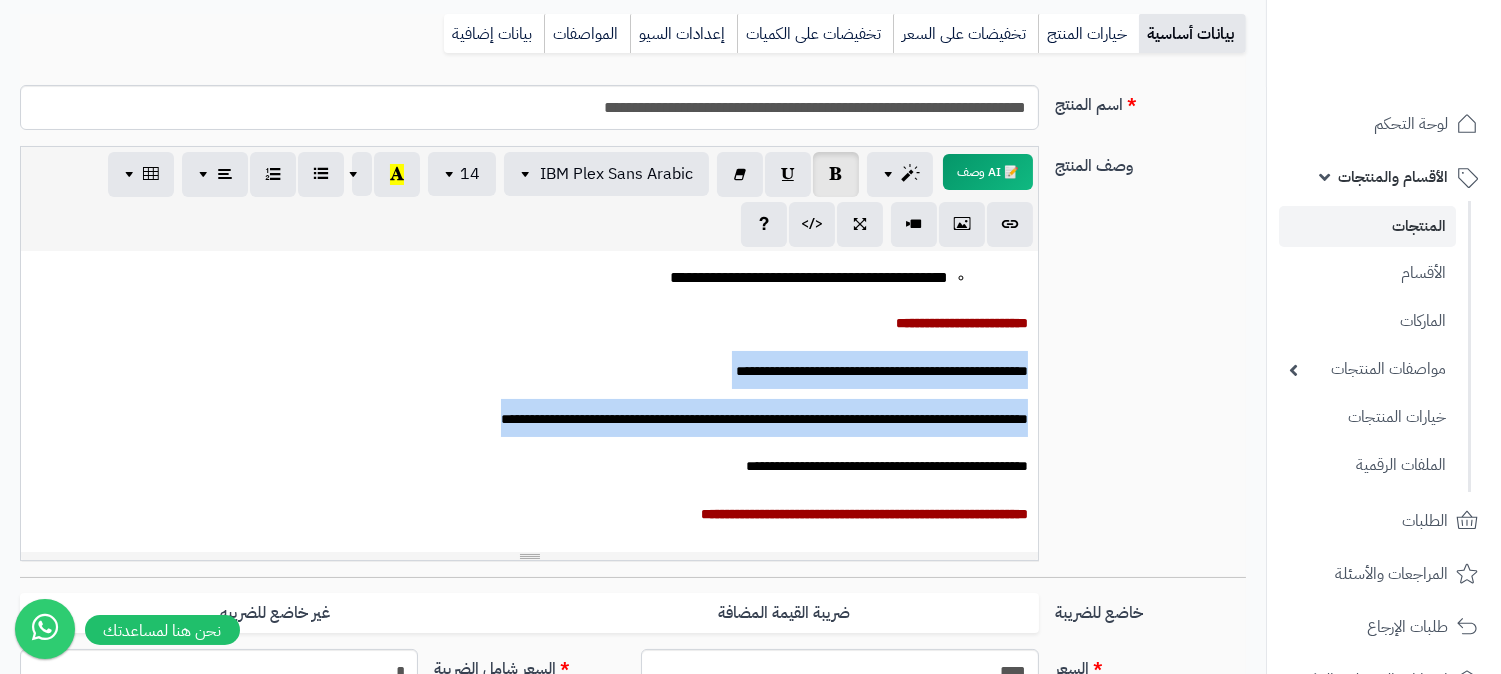 drag, startPoint x: 1032, startPoint y: 364, endPoint x: 346, endPoint y: 406, distance: 687.2845 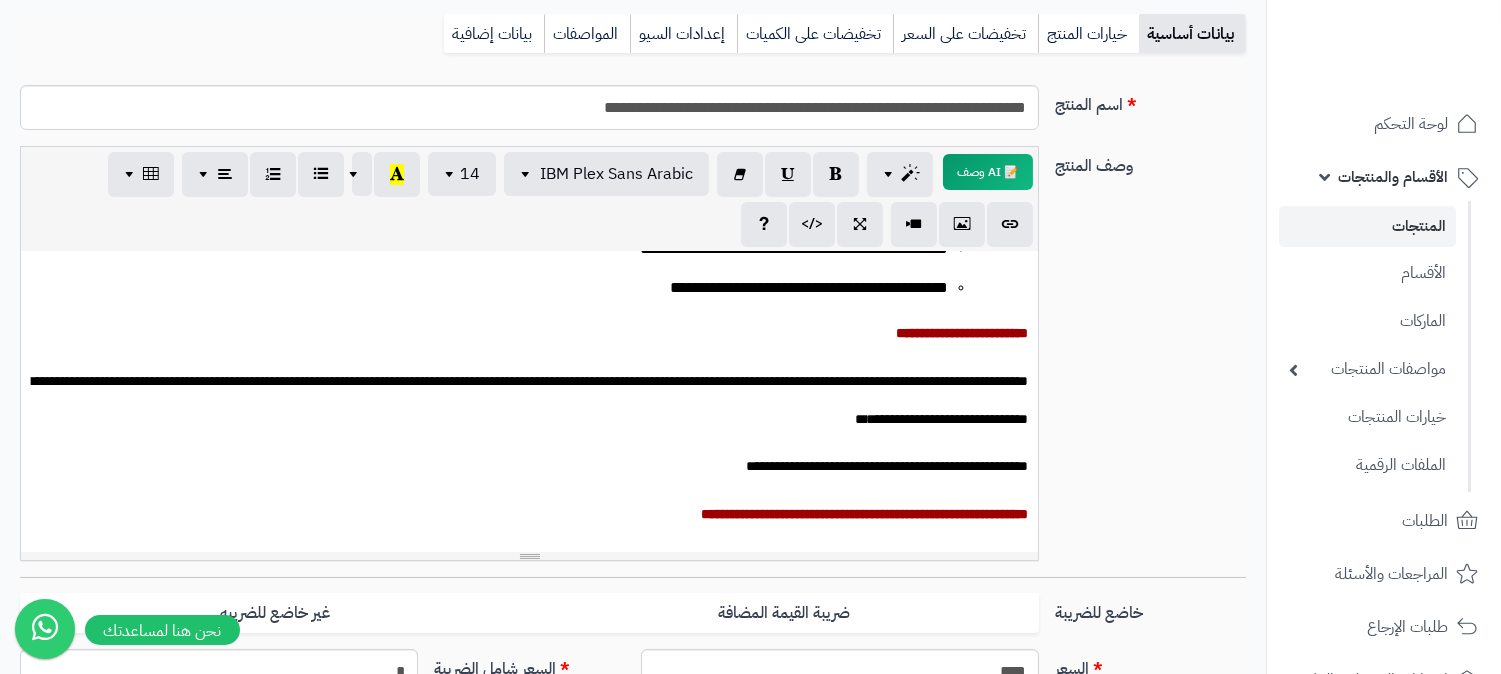 scroll, scrollTop: 461, scrollLeft: 0, axis: vertical 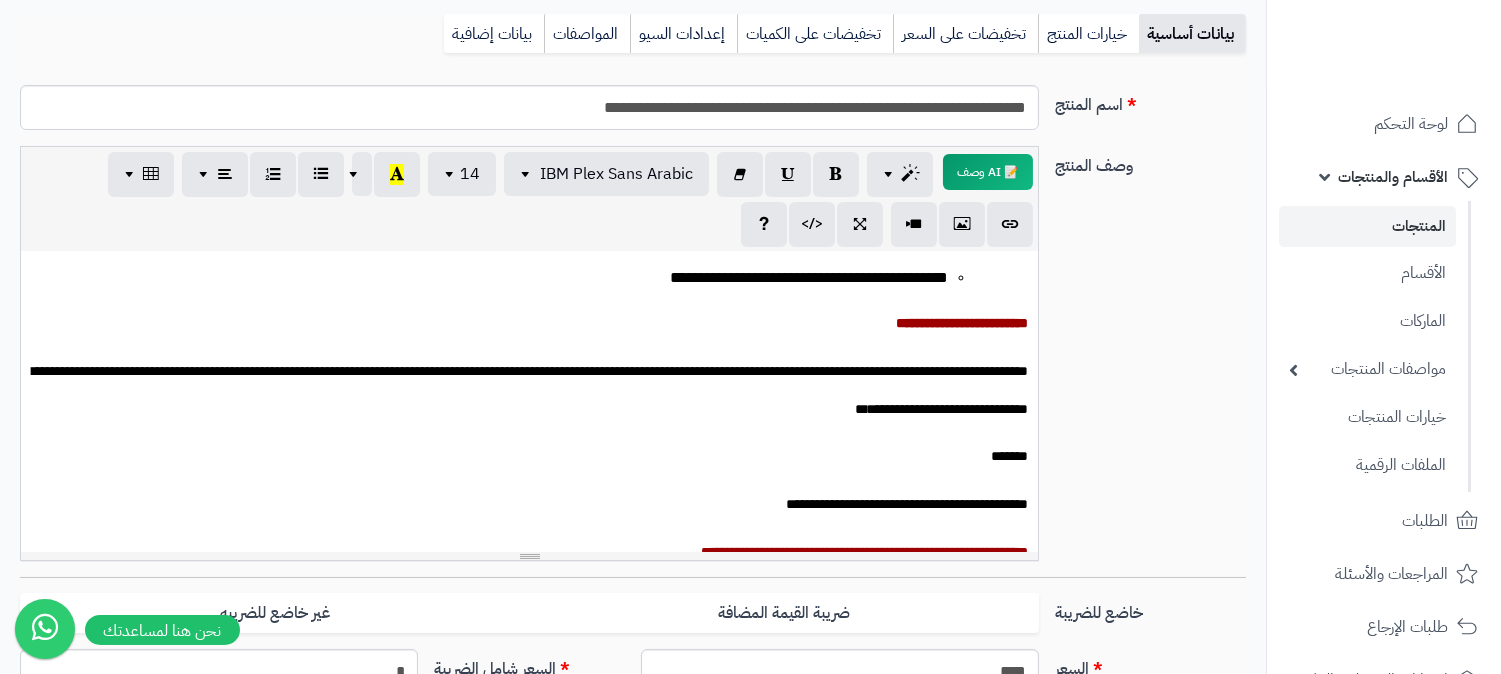 click on "**********" at bounding box center [529, 402] 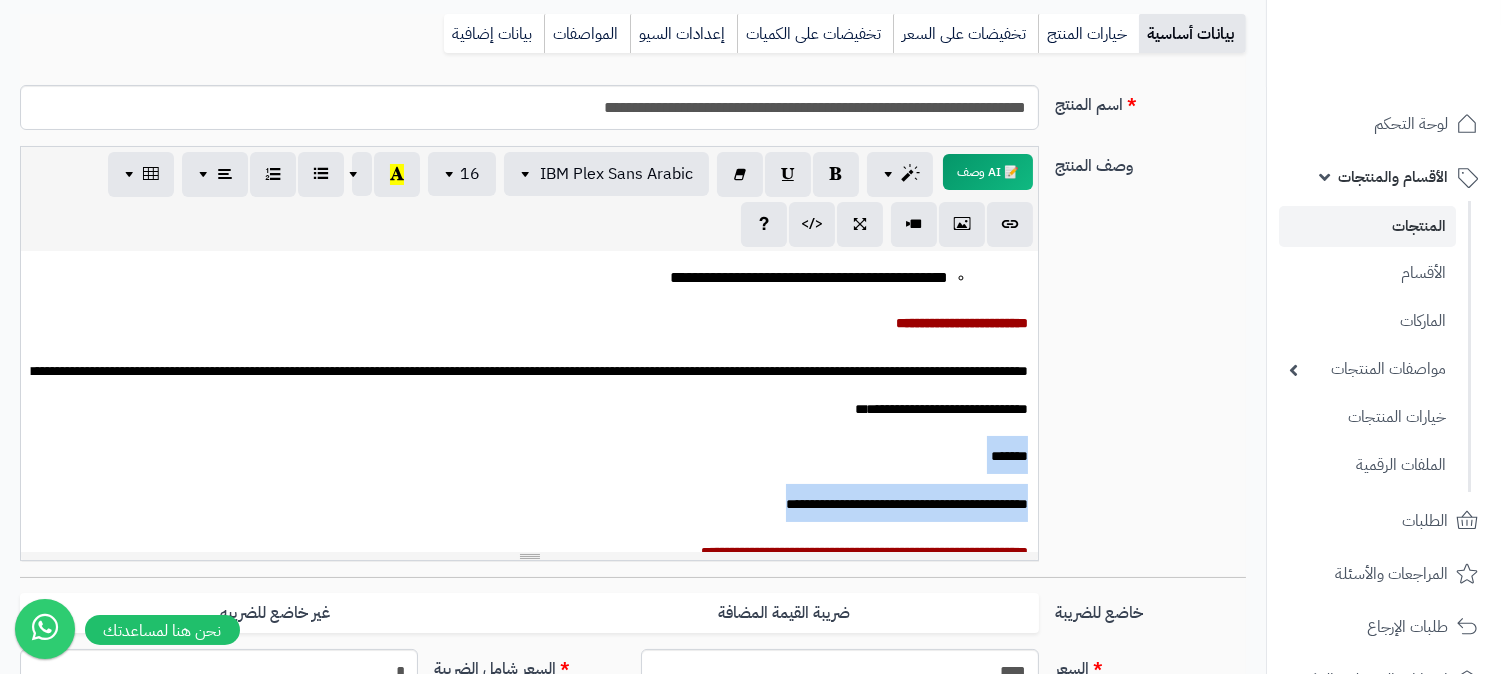 drag, startPoint x: 1033, startPoint y: 450, endPoint x: 690, endPoint y: 487, distance: 344.98987 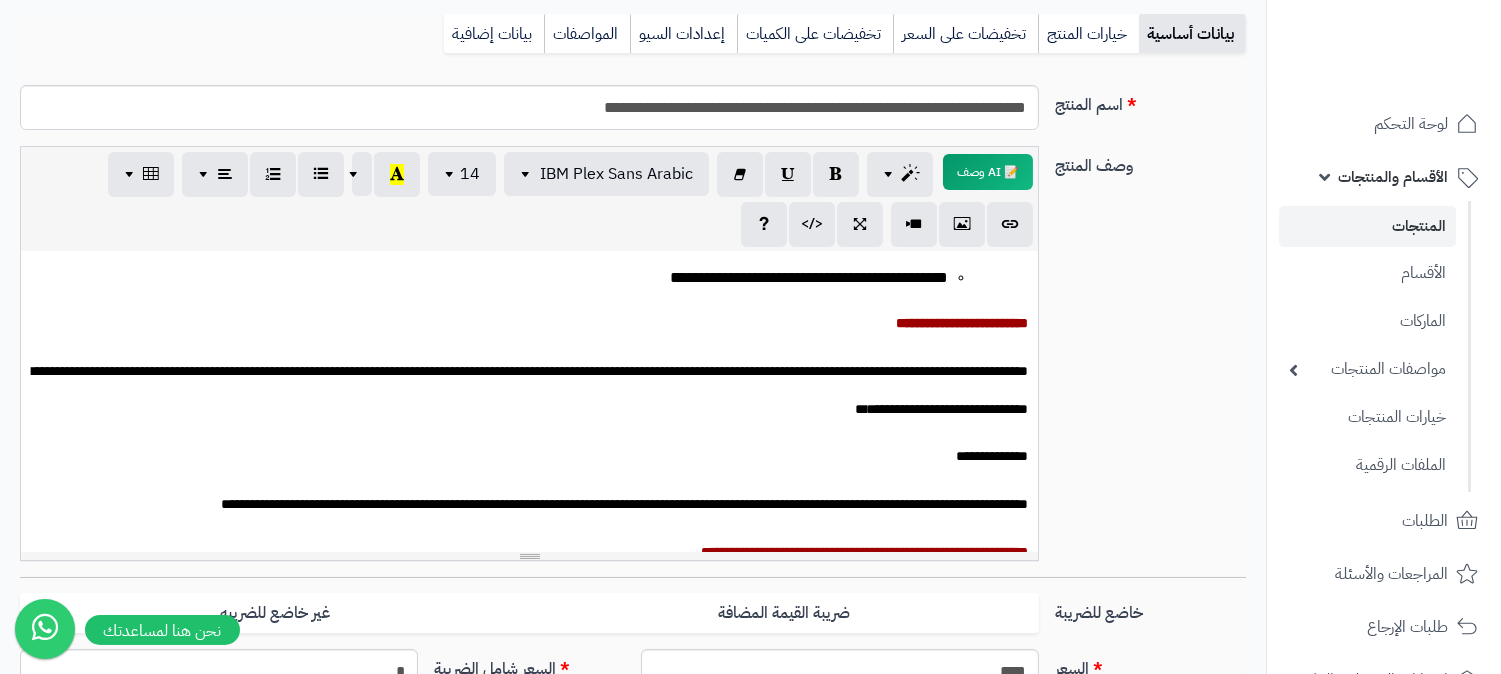 click on "**********" at bounding box center [529, 503] 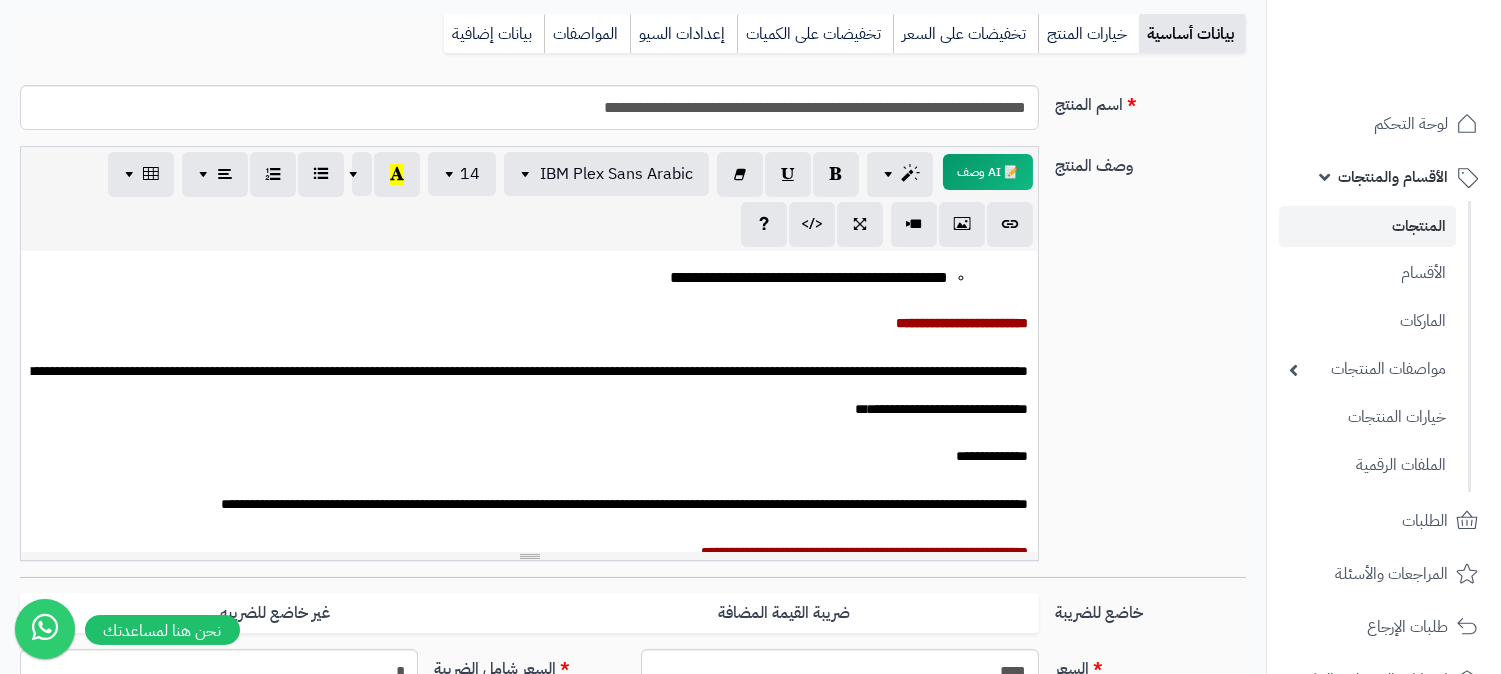 click on "**********" at bounding box center [529, 402] 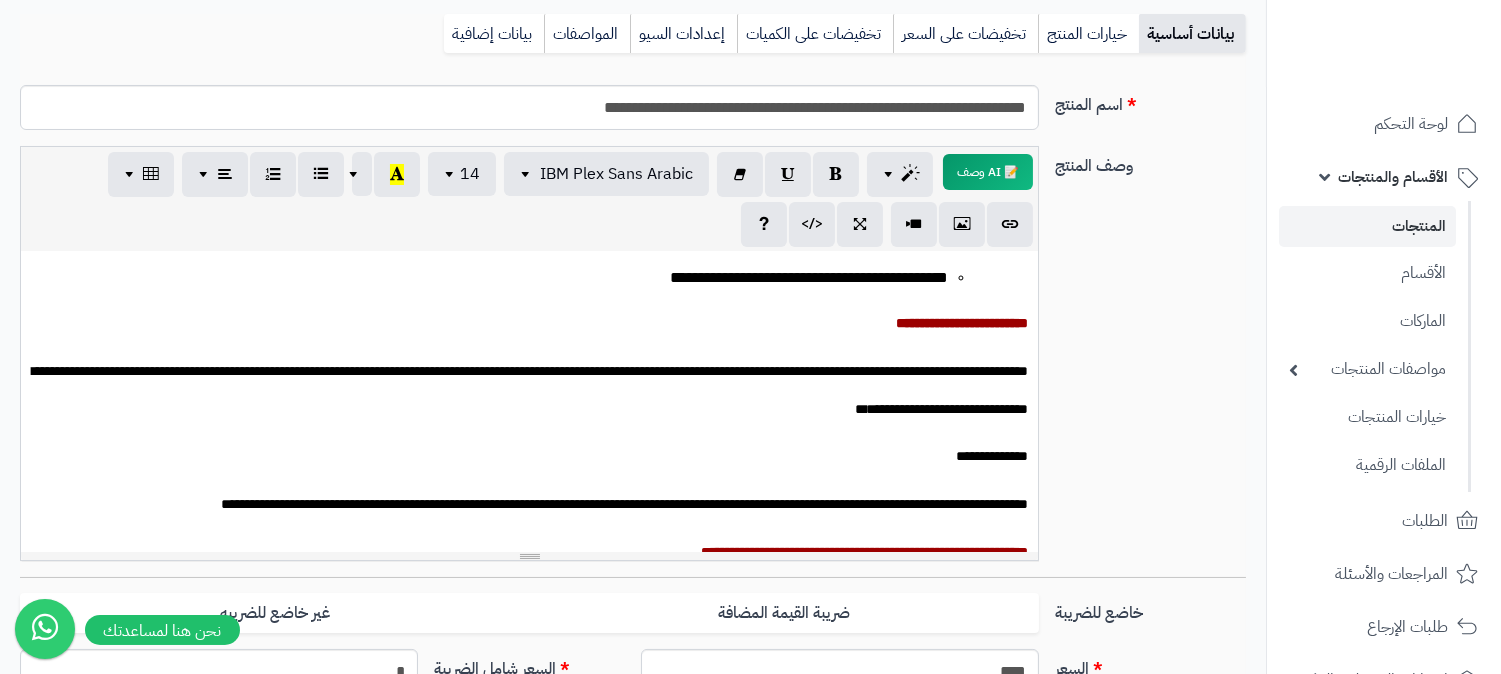 click on "**********" at bounding box center (529, 503) 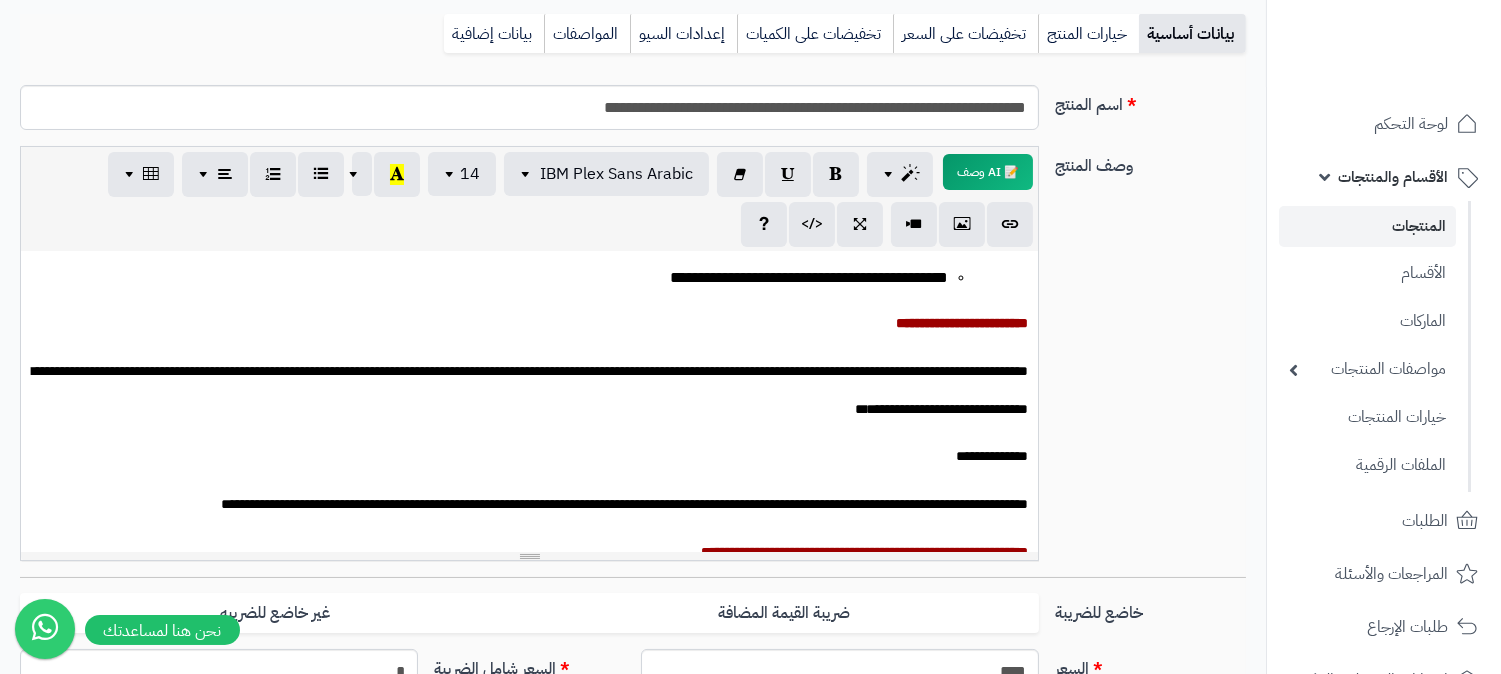 click on "**********" at bounding box center [529, 402] 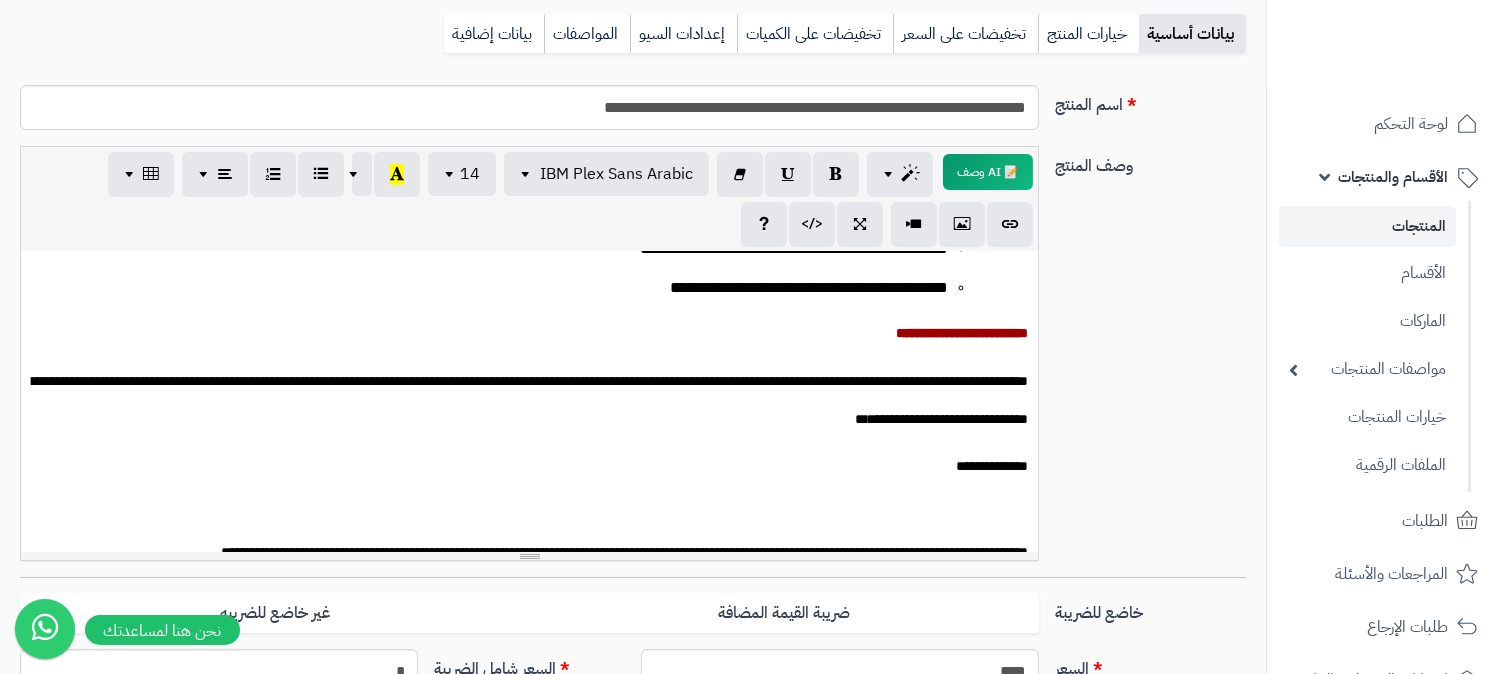 scroll, scrollTop: 471, scrollLeft: 0, axis: vertical 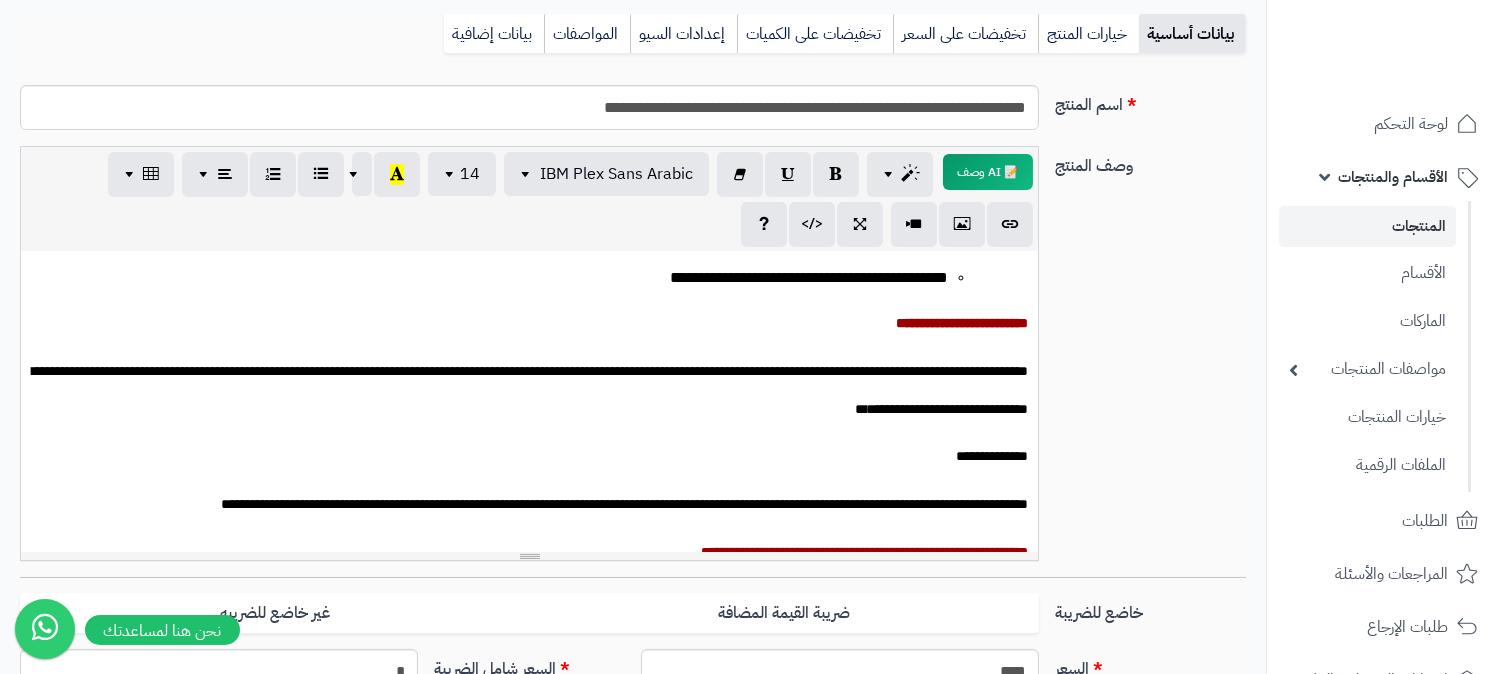 click on "**********" at bounding box center (529, 455) 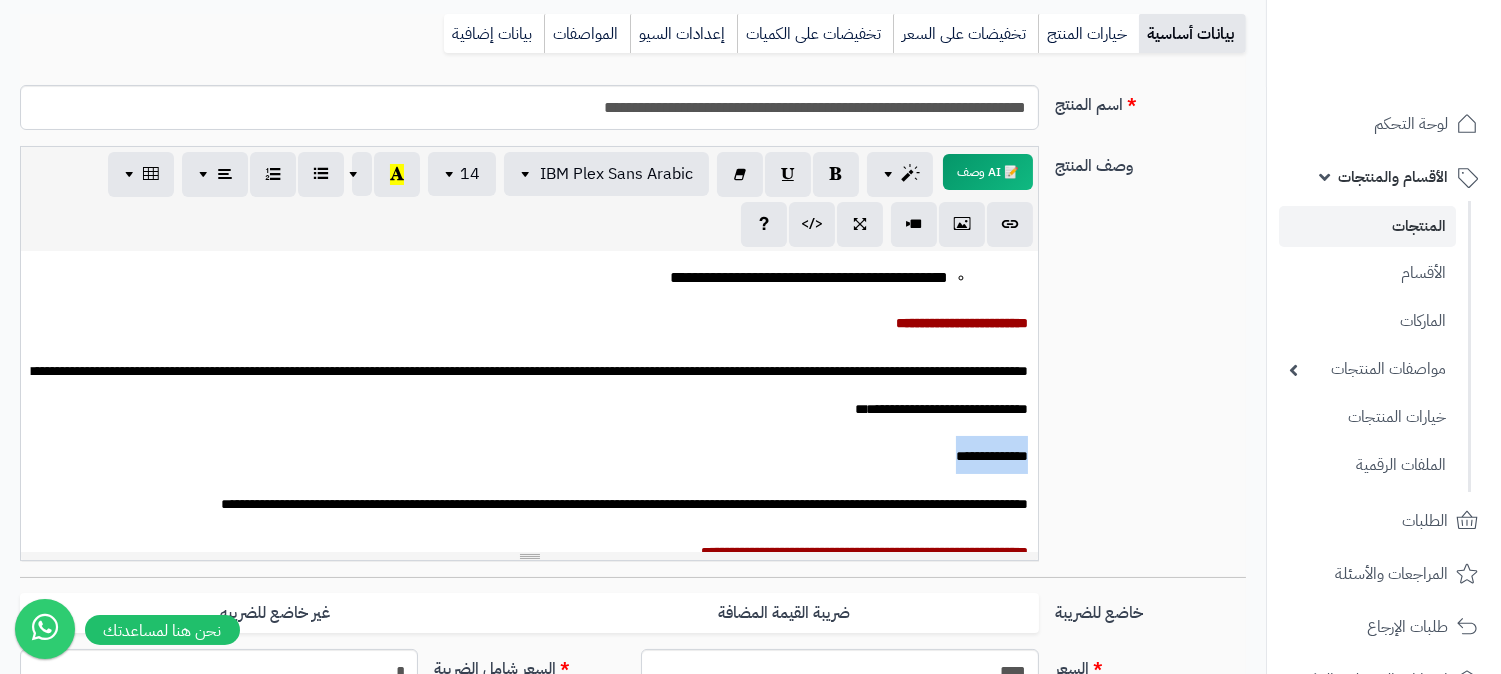 drag, startPoint x: 915, startPoint y: 457, endPoint x: 1056, endPoint y: 448, distance: 141.28694 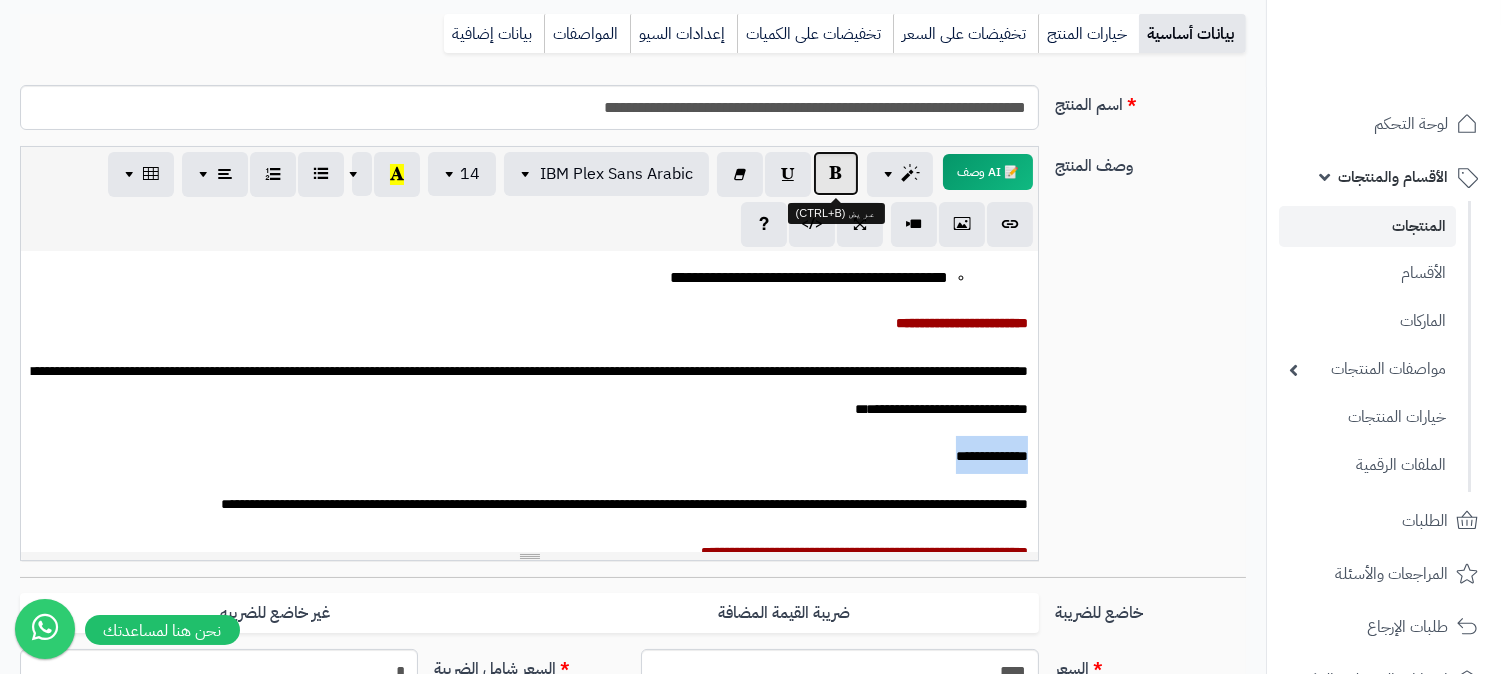 click at bounding box center (836, 173) 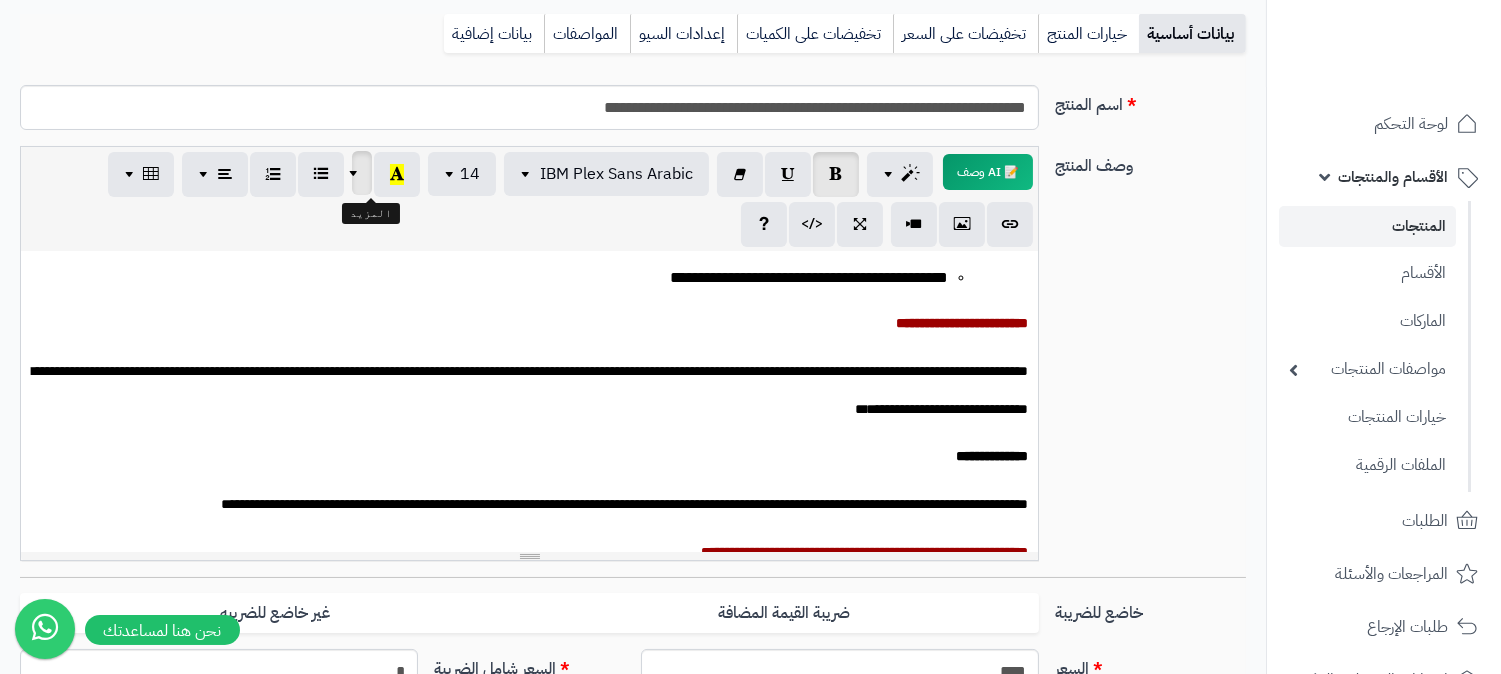 click at bounding box center (356, 173) 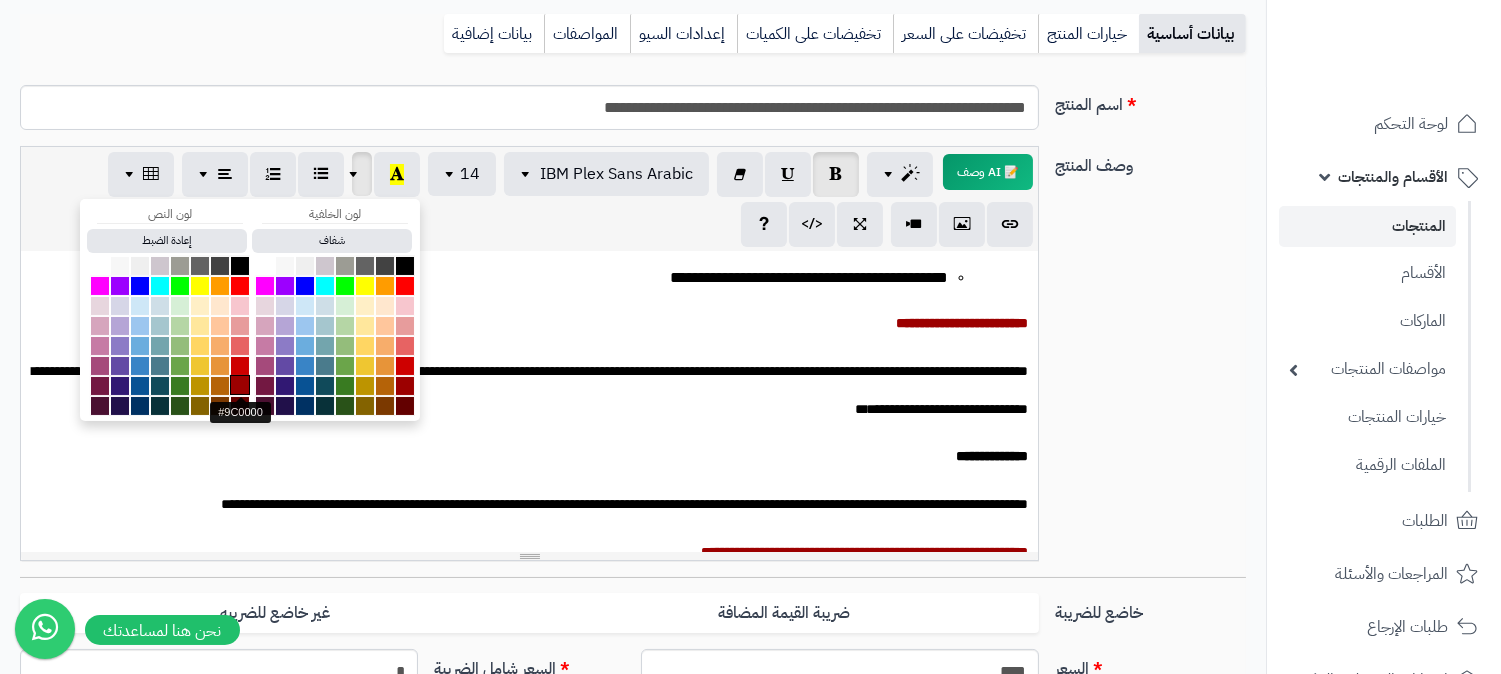 click at bounding box center (240, 385) 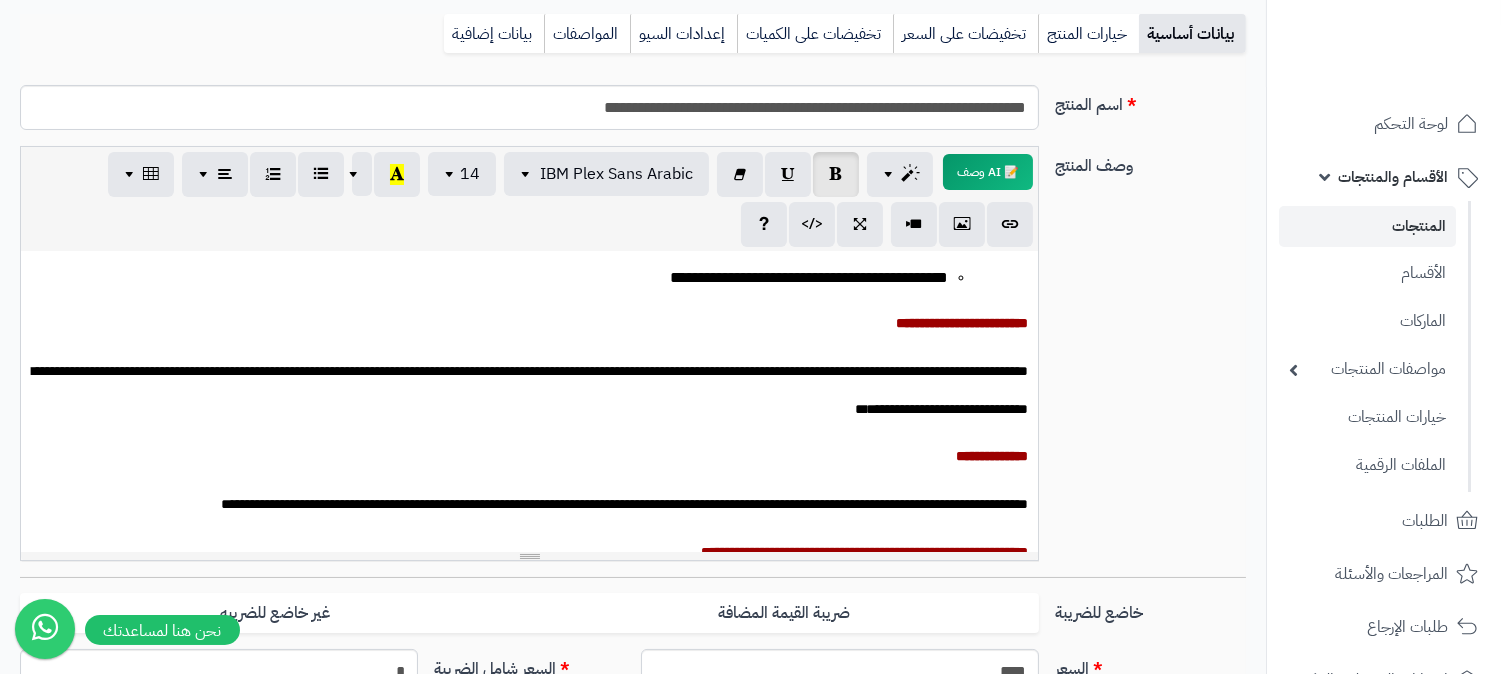click on "**********" at bounding box center [529, 455] 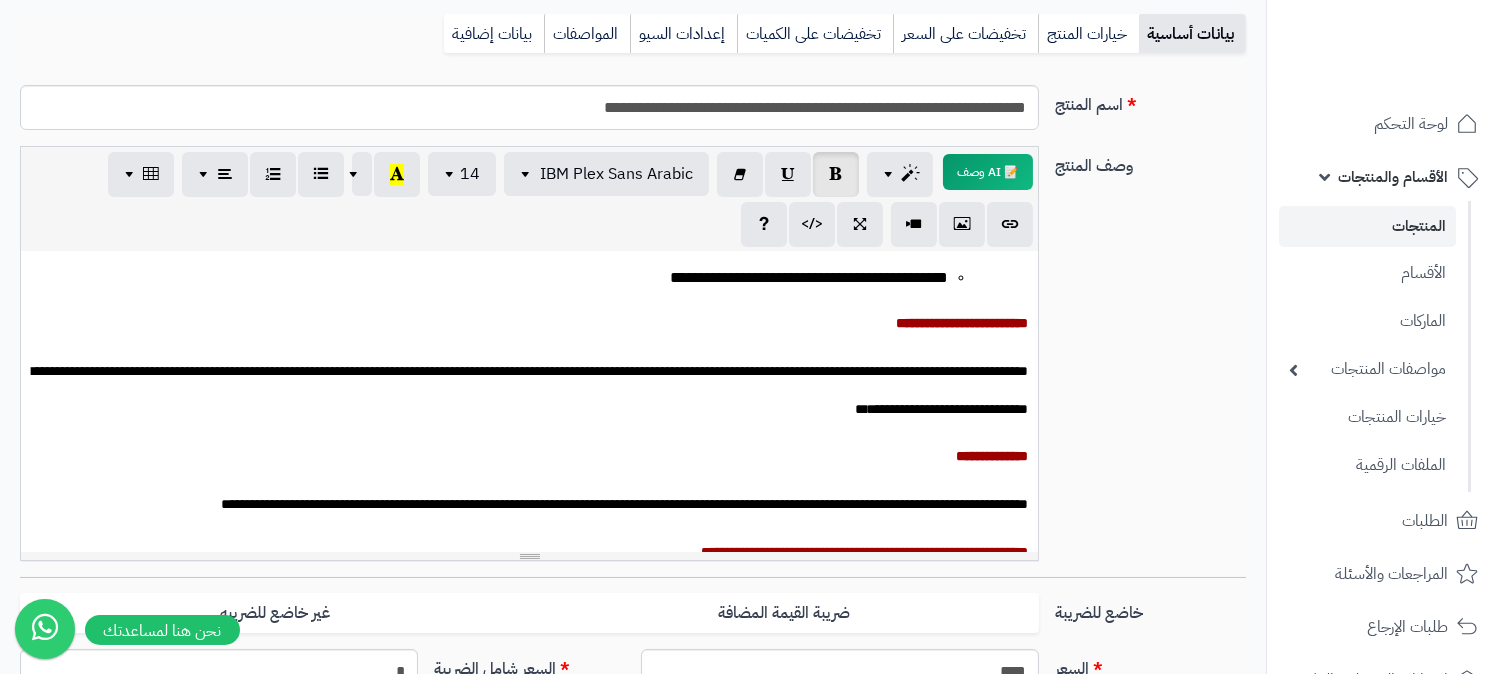 scroll, scrollTop: 508, scrollLeft: 0, axis: vertical 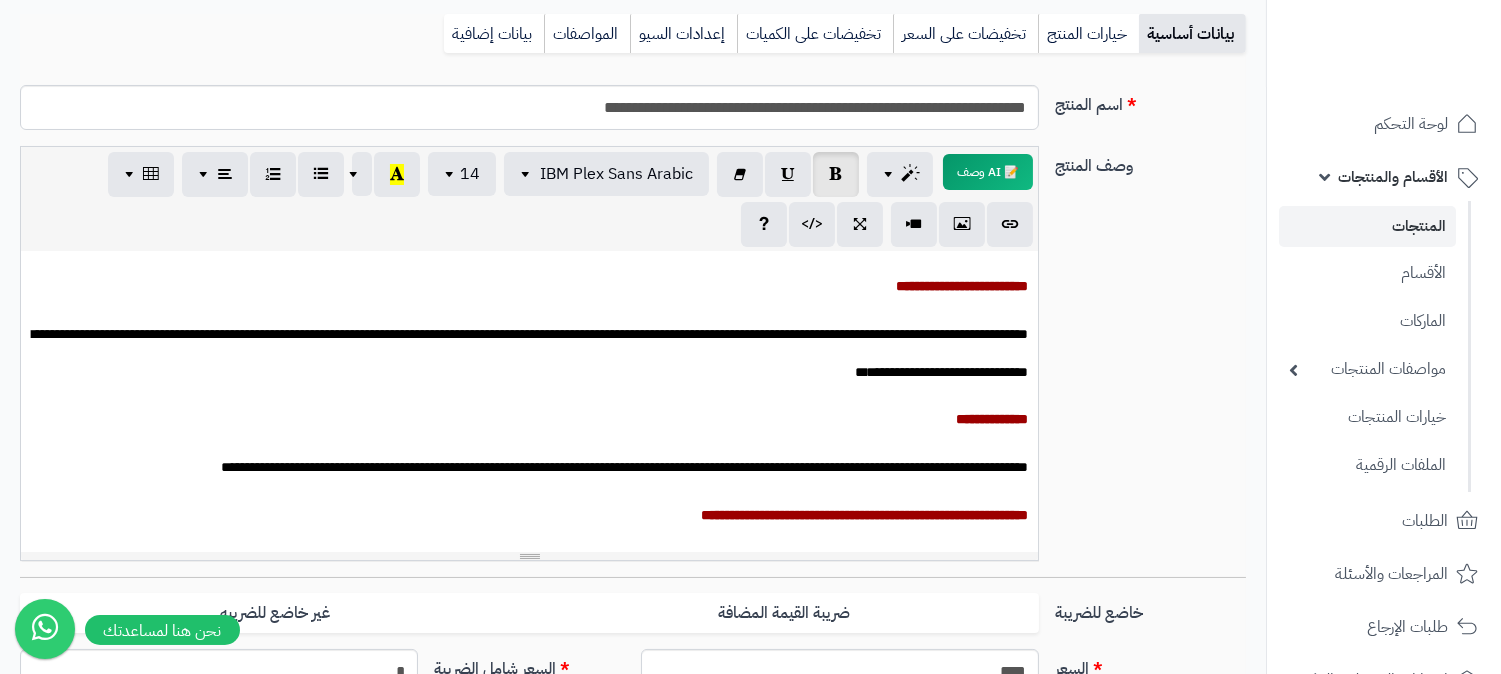 click on "**********" at bounding box center [624, 467] 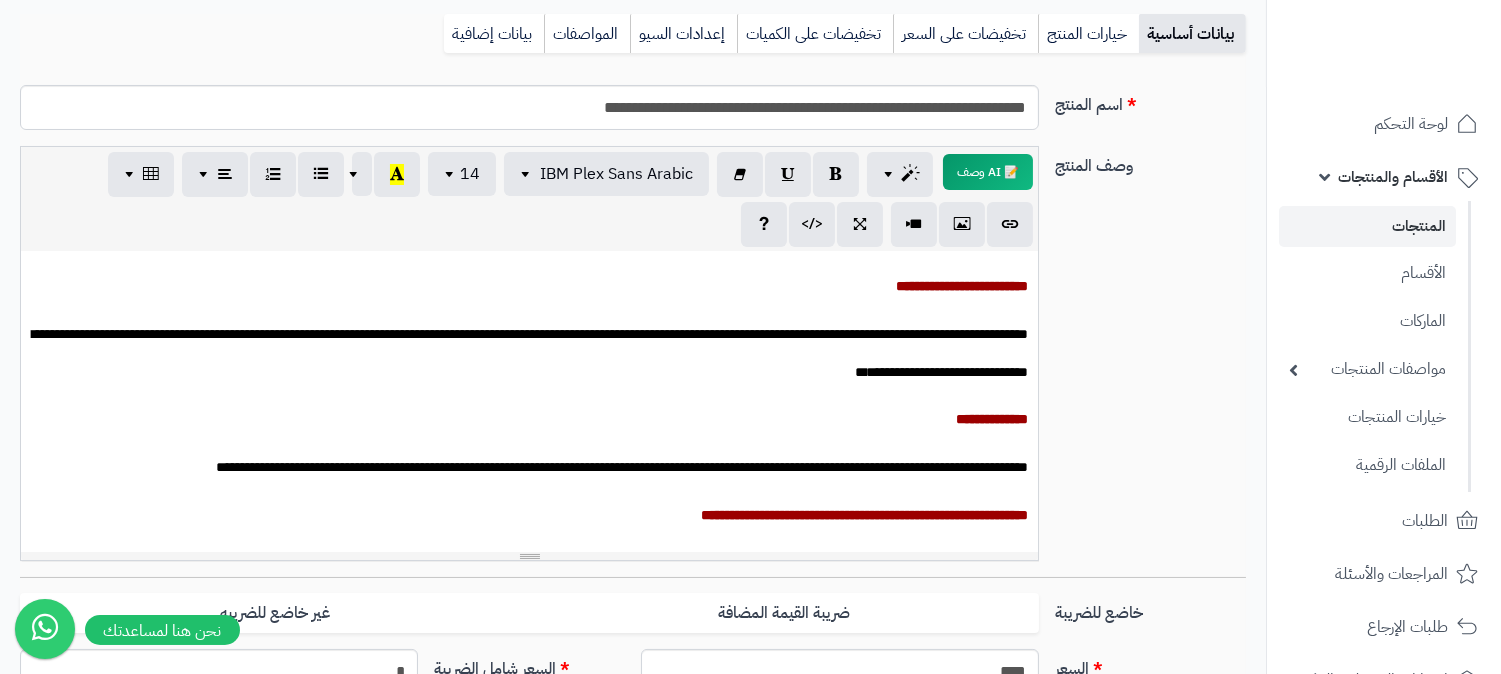 click on "**********" at bounding box center (622, 467) 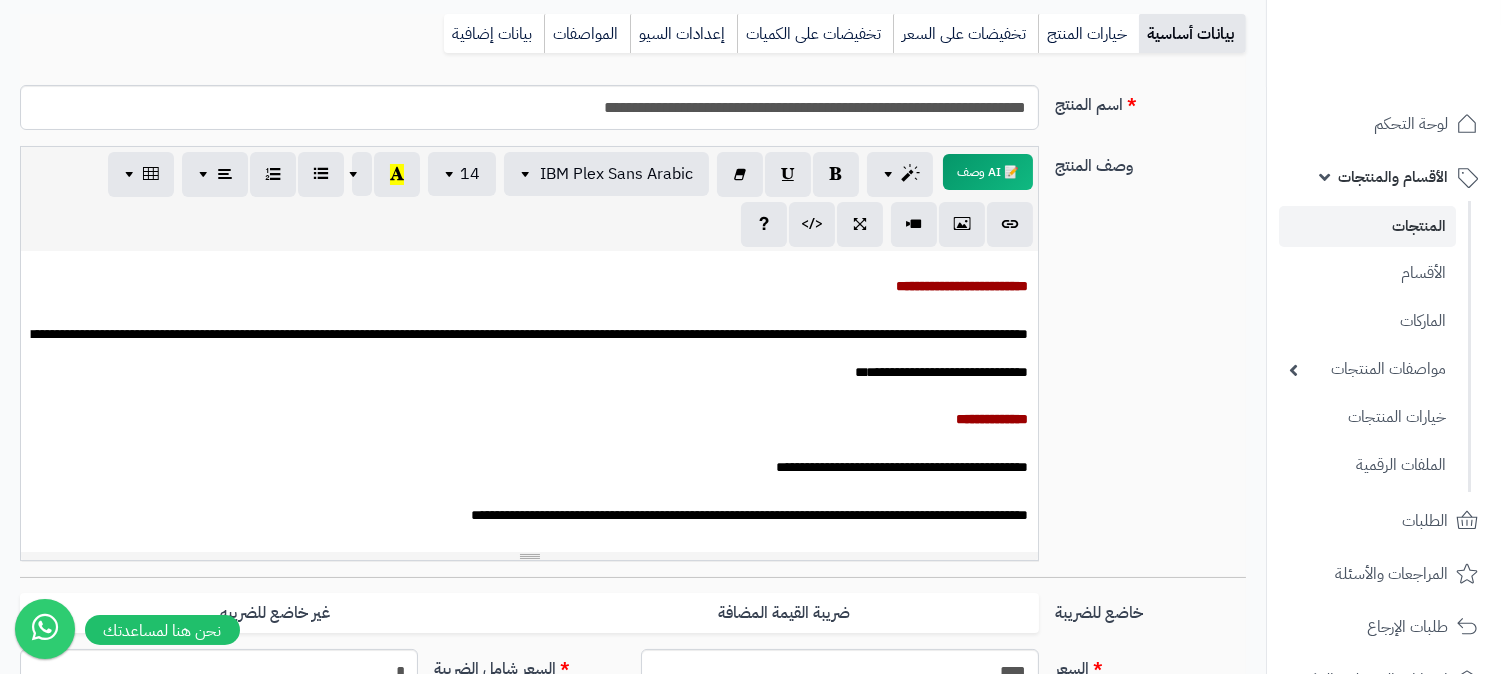 click on "**********" at bounding box center [529, 514] 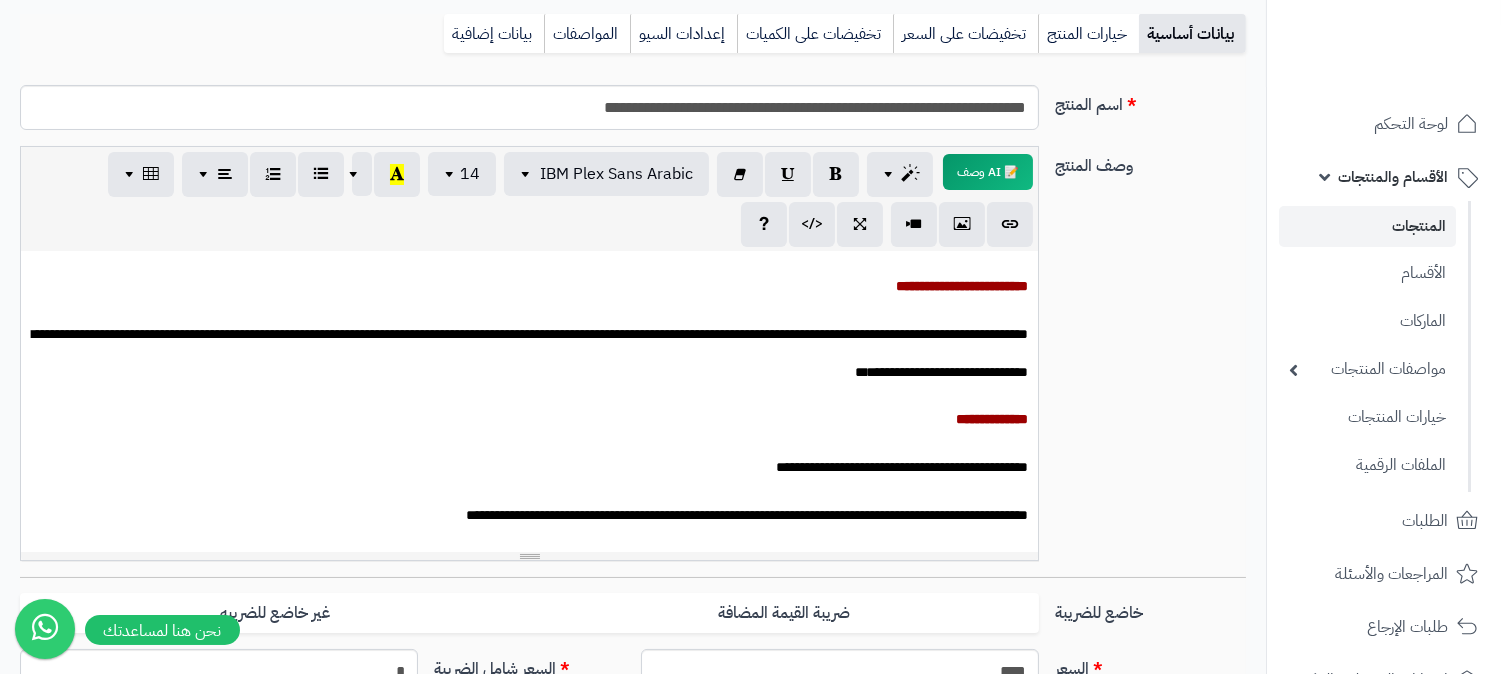 click on "**********" at bounding box center (747, 515) 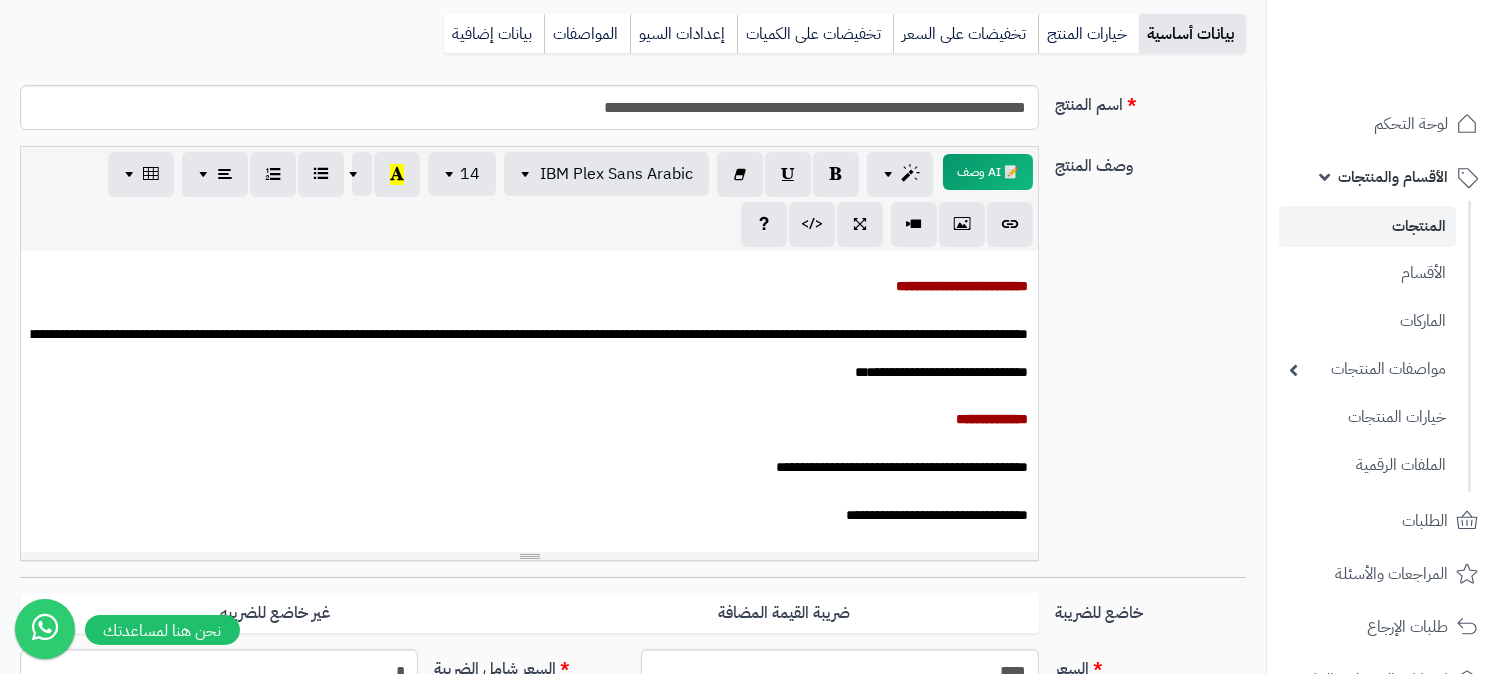 scroll, scrollTop: 604, scrollLeft: 0, axis: vertical 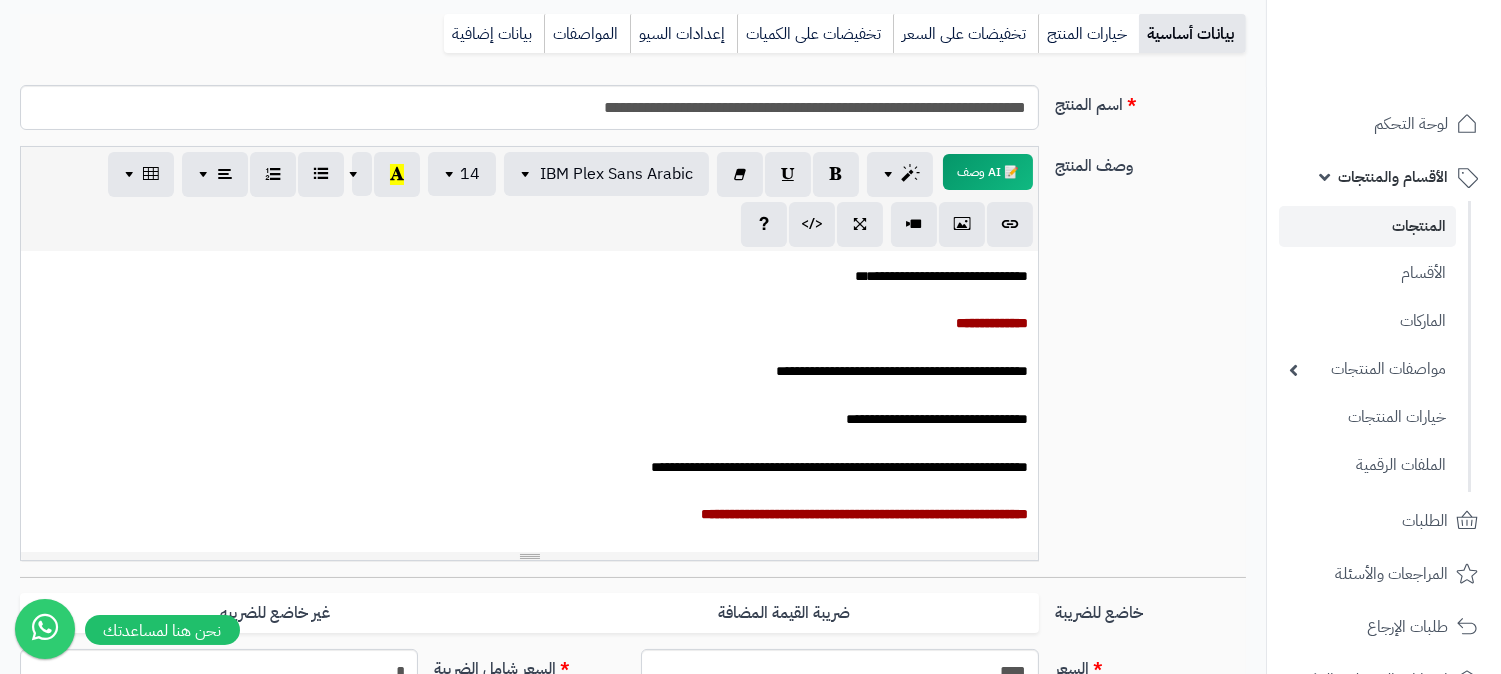 click on "**********" at bounding box center (839, 467) 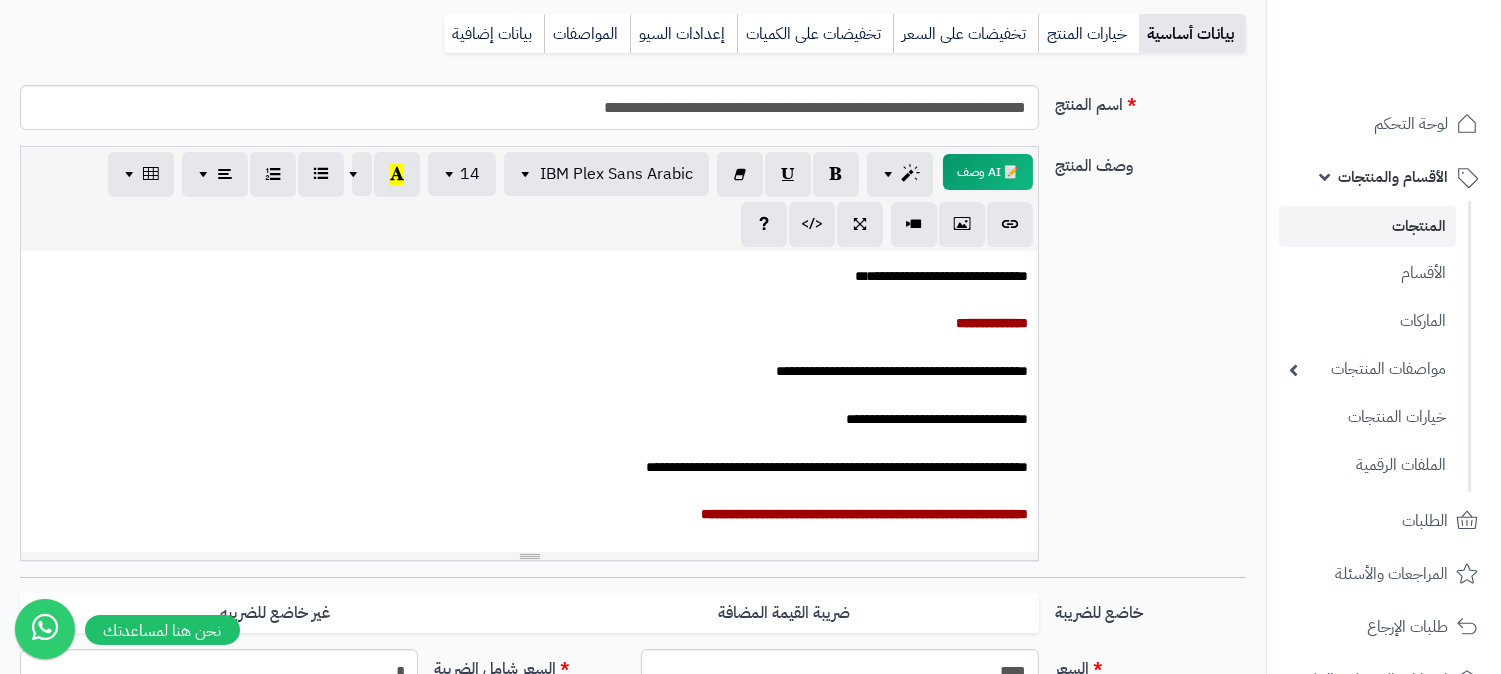 click on "**********" at bounding box center [837, 467] 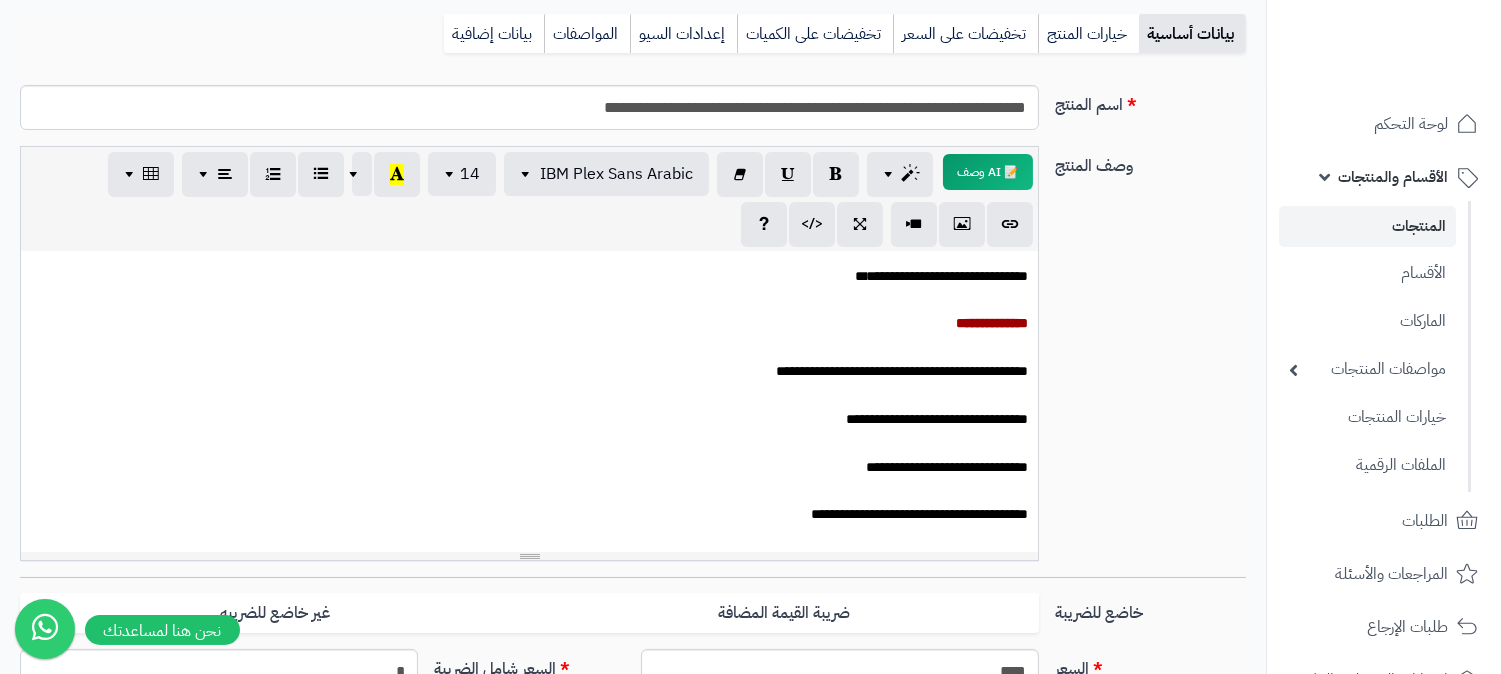 scroll, scrollTop: 653, scrollLeft: 0, axis: vertical 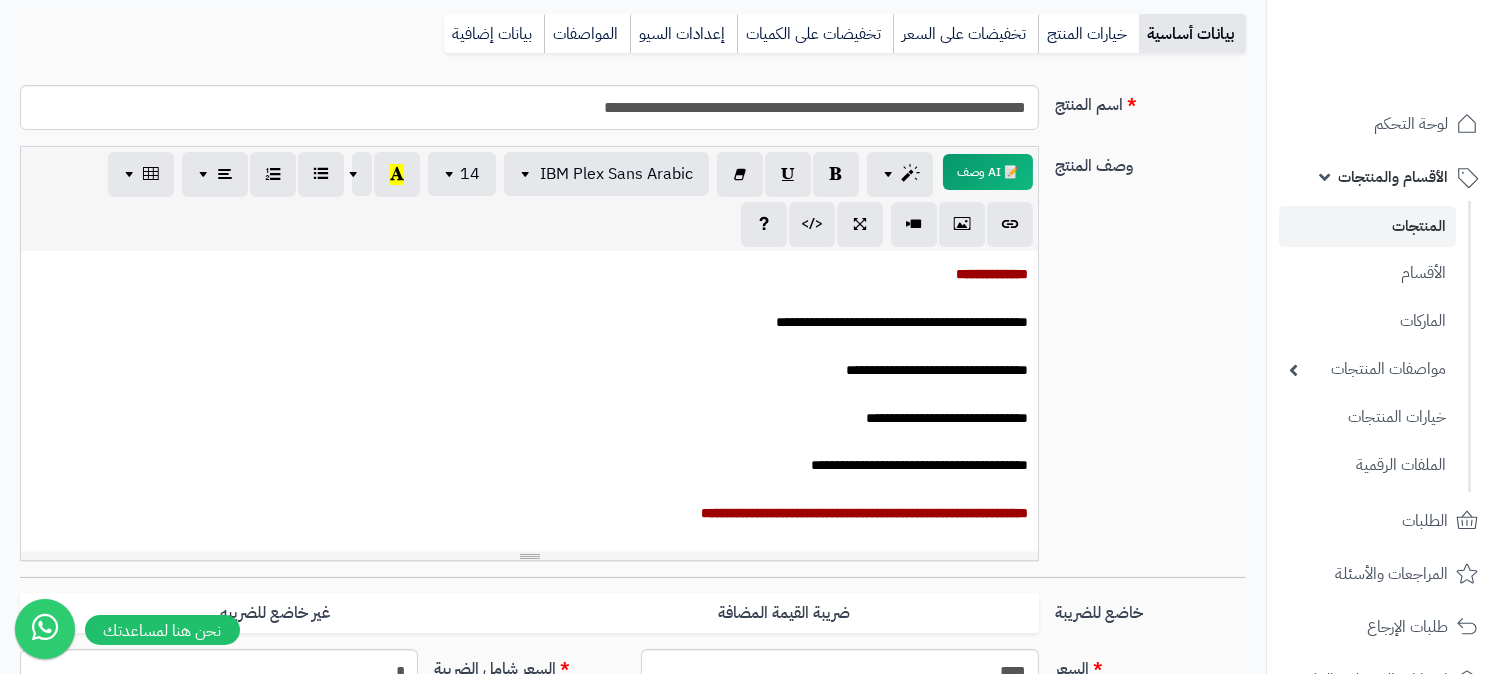 click on "**********" at bounding box center [919, 465] 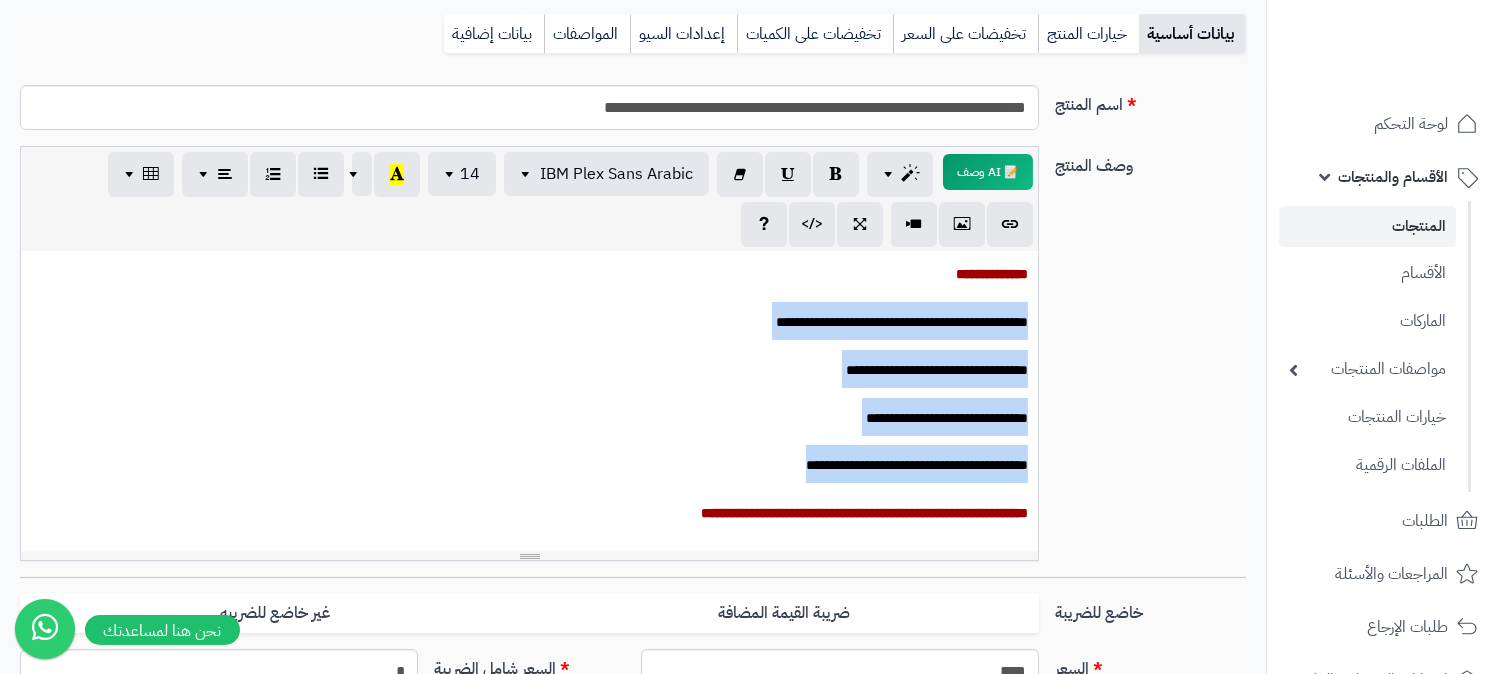drag, startPoint x: 811, startPoint y: 468, endPoint x: 1052, endPoint y: 312, distance: 287.08362 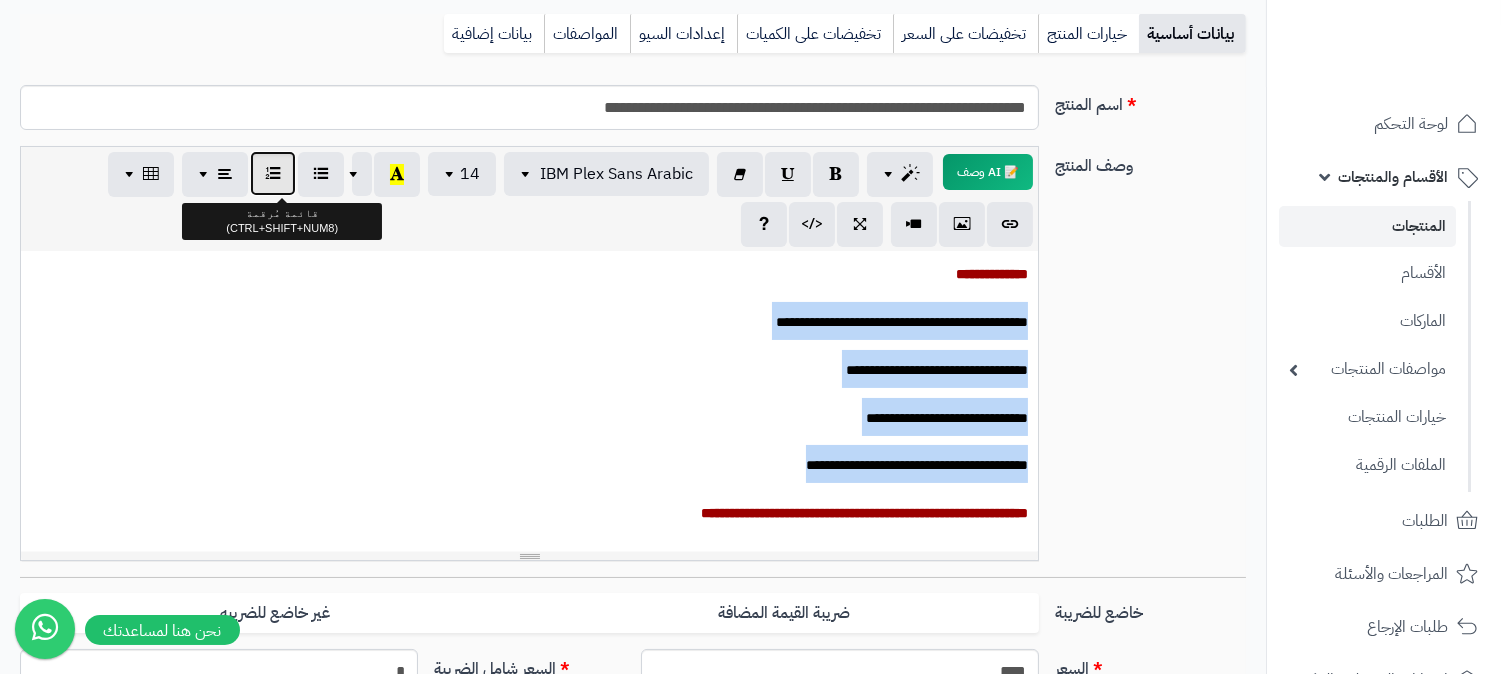 click at bounding box center (273, 173) 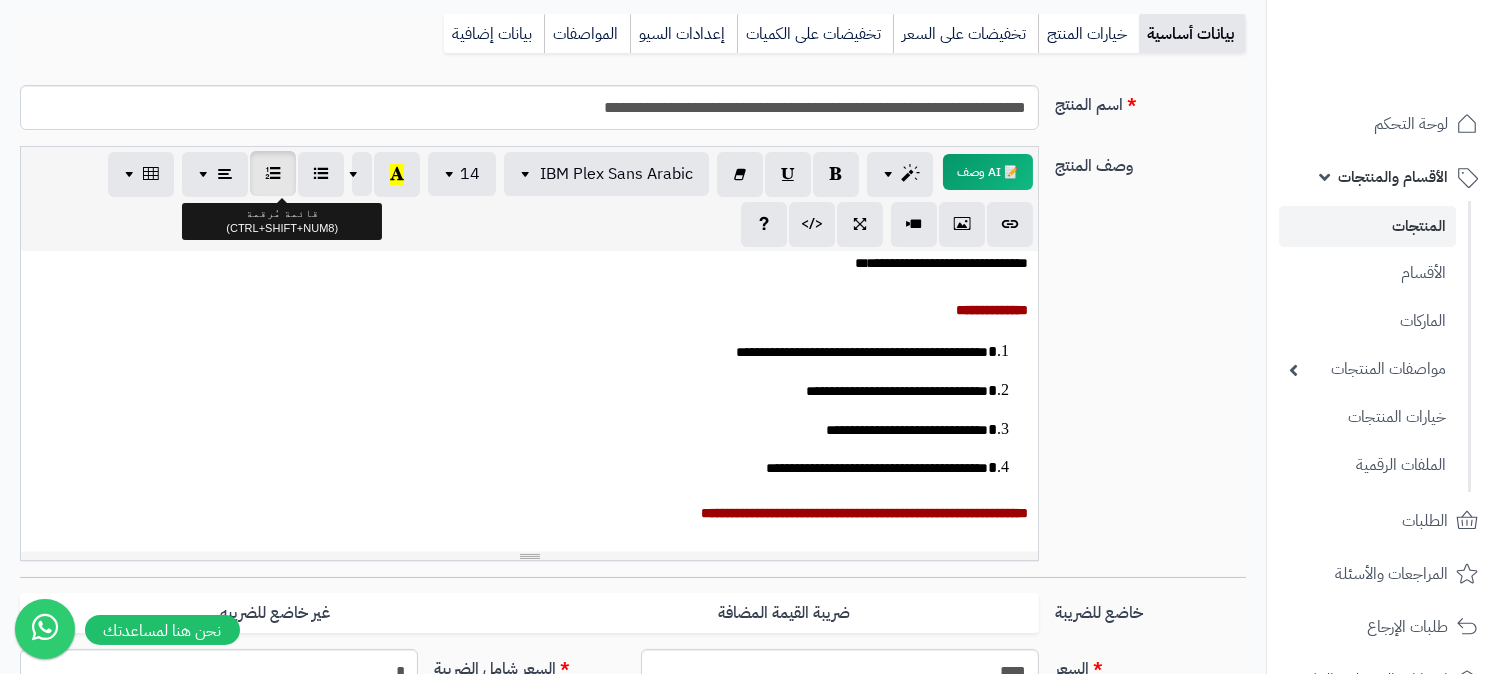 scroll, scrollTop: 616, scrollLeft: 0, axis: vertical 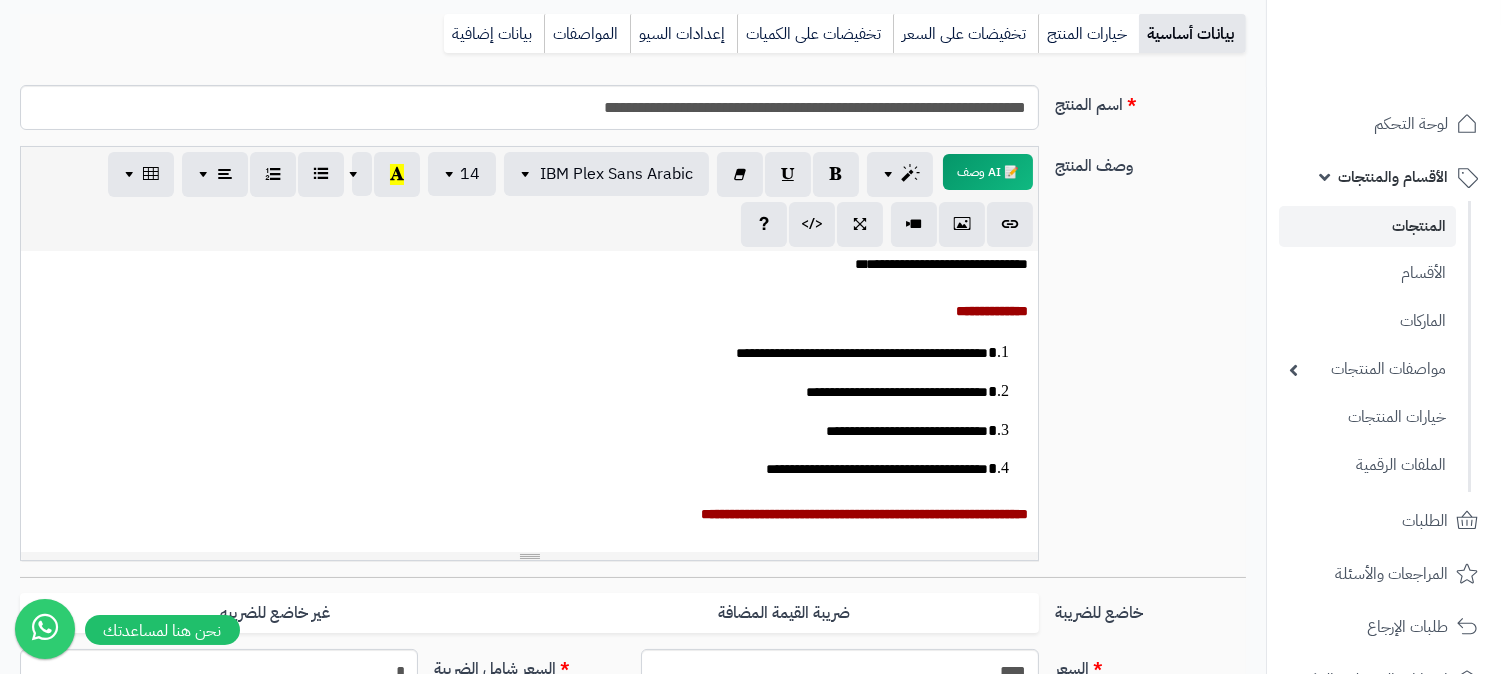 click on "**********" at bounding box center (529, 411) 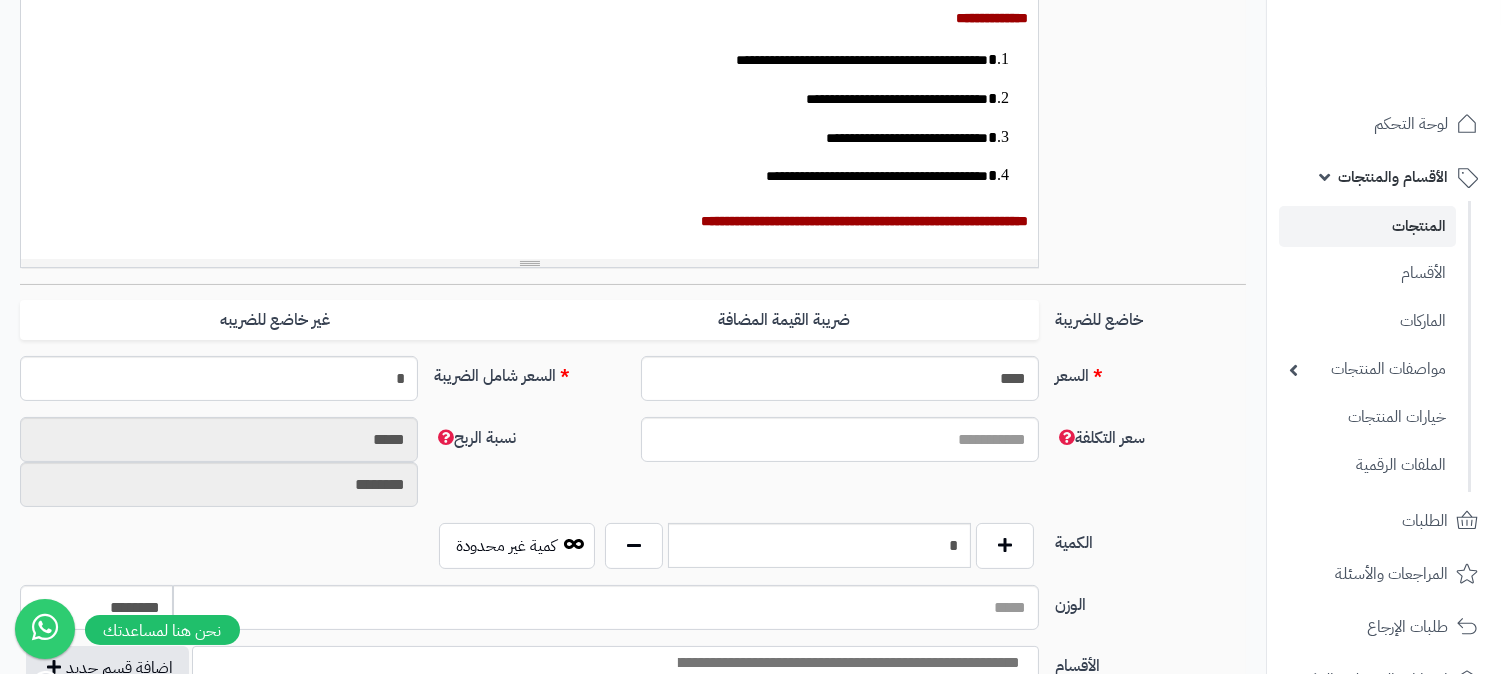 scroll, scrollTop: 555, scrollLeft: 0, axis: vertical 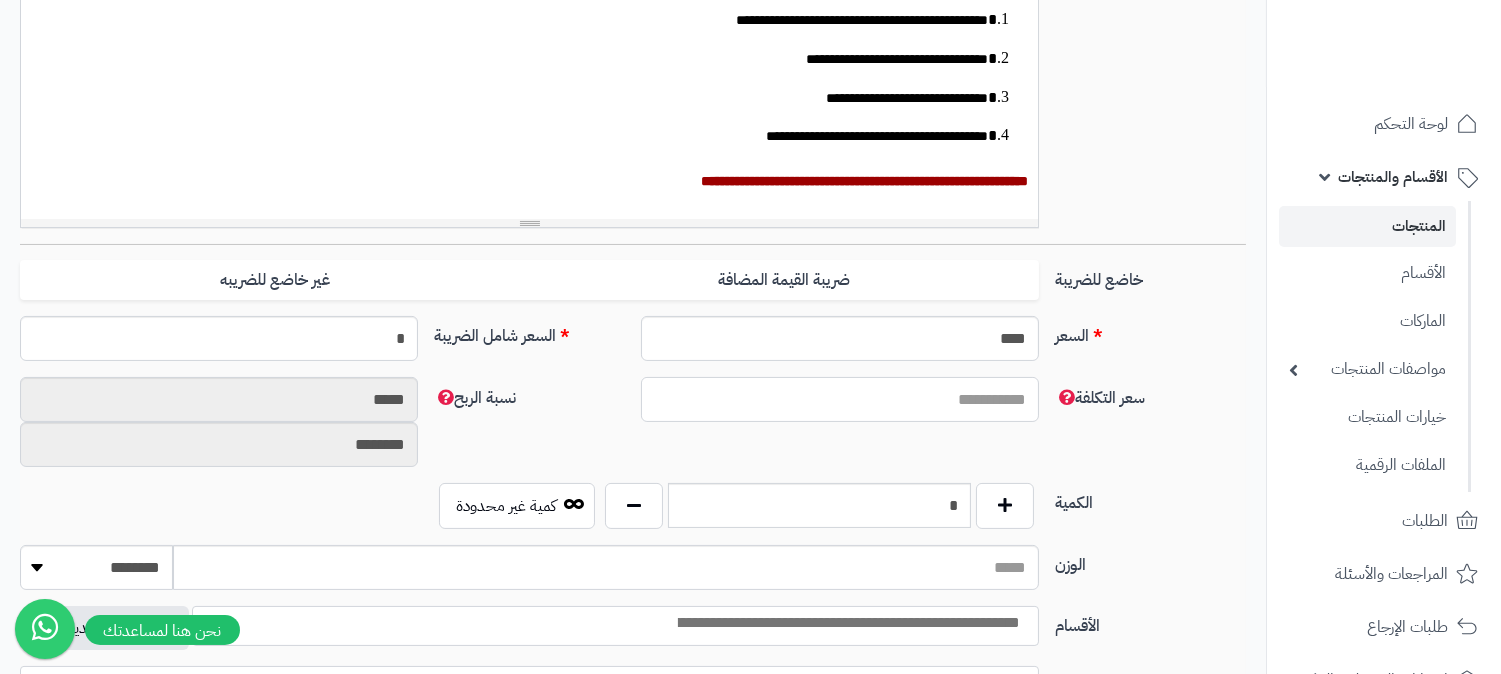 click on "سعر التكلفة" at bounding box center (840, 399) 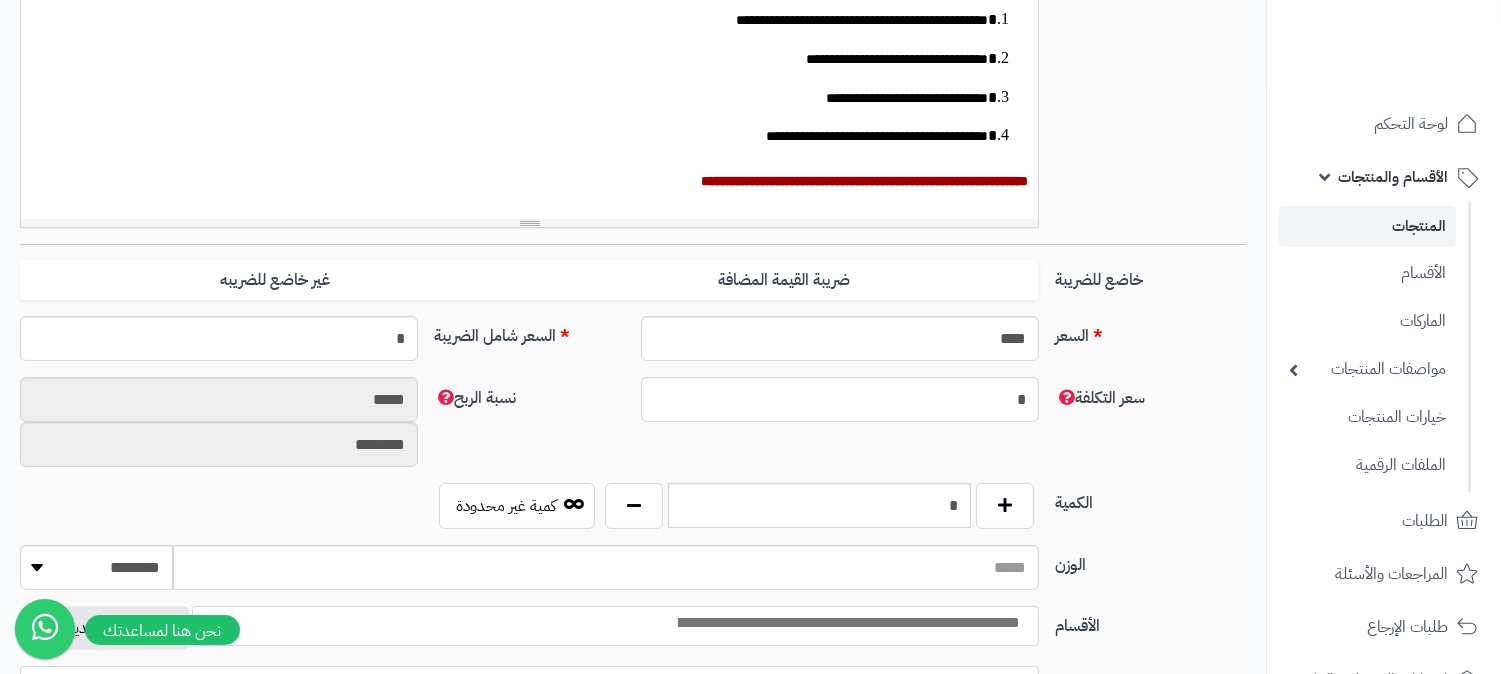 type on "********" 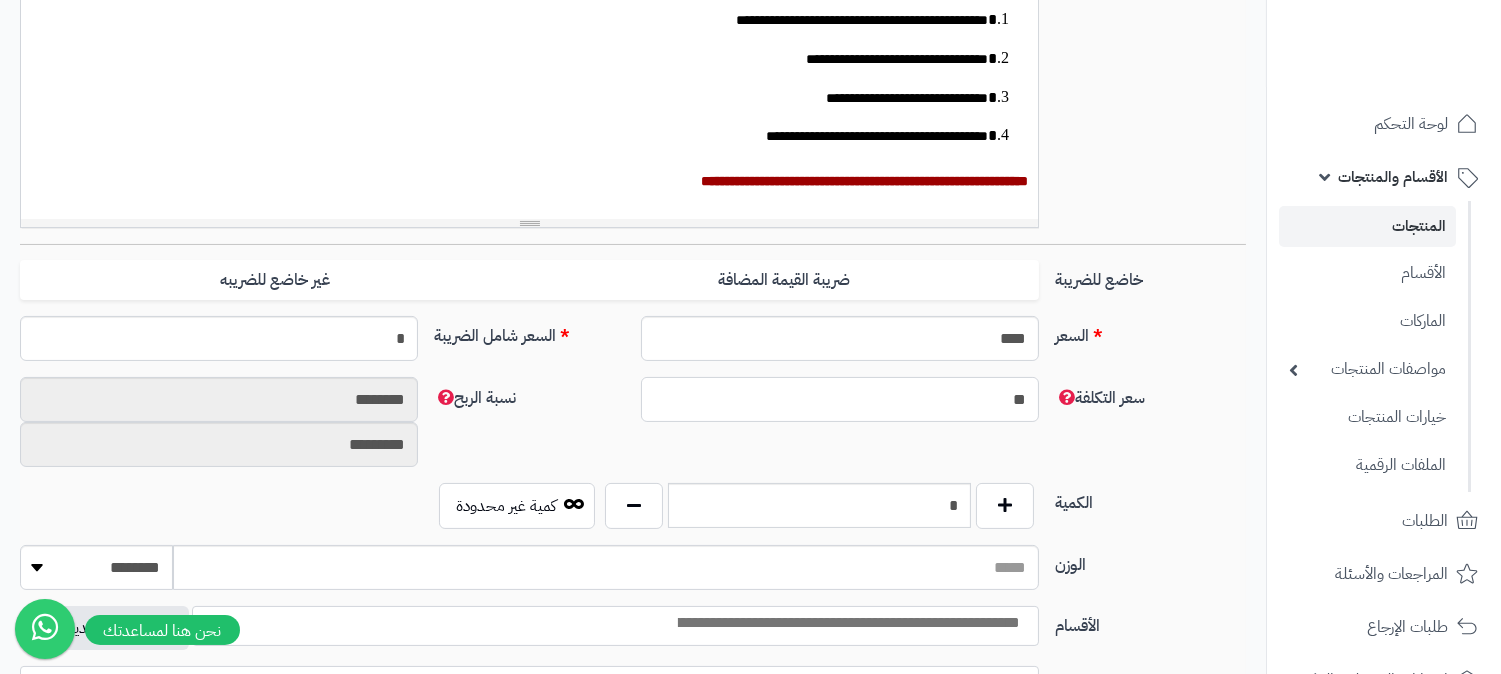 type on "***" 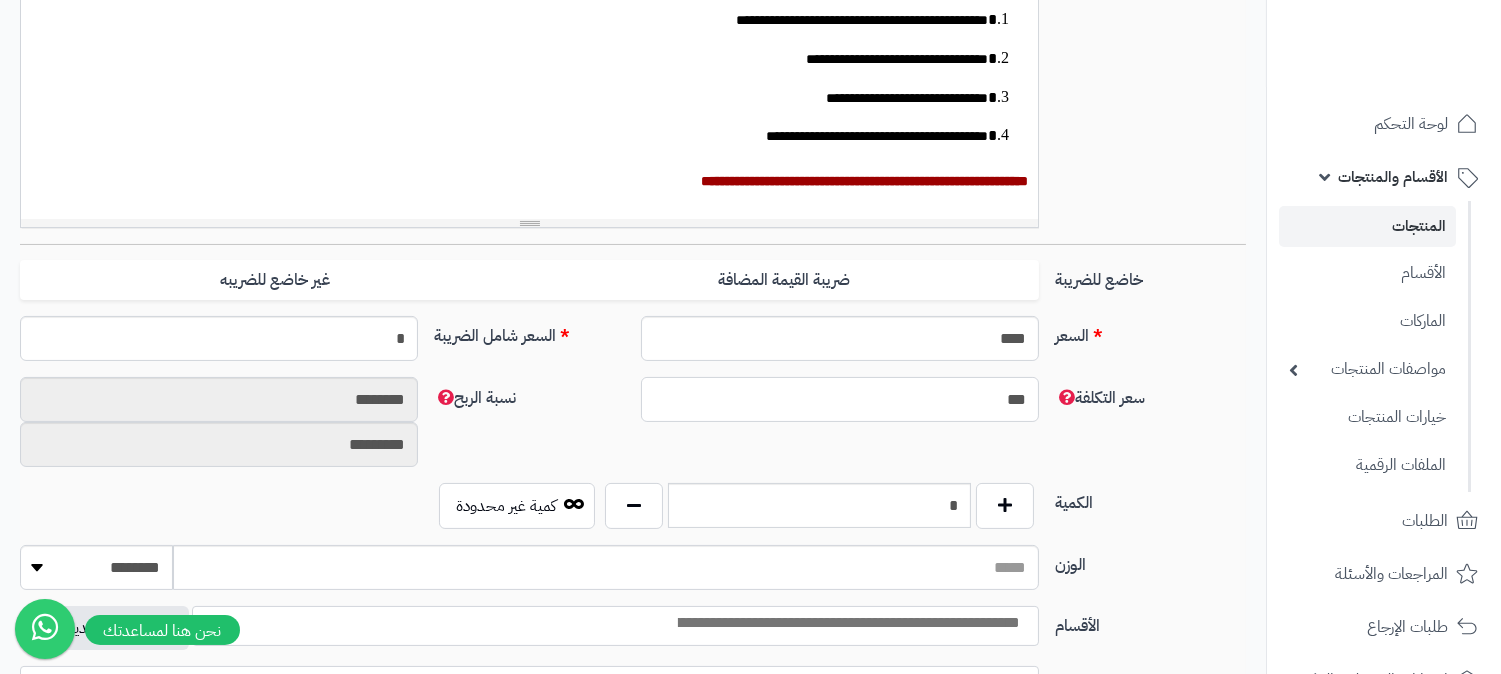 type on "*********" 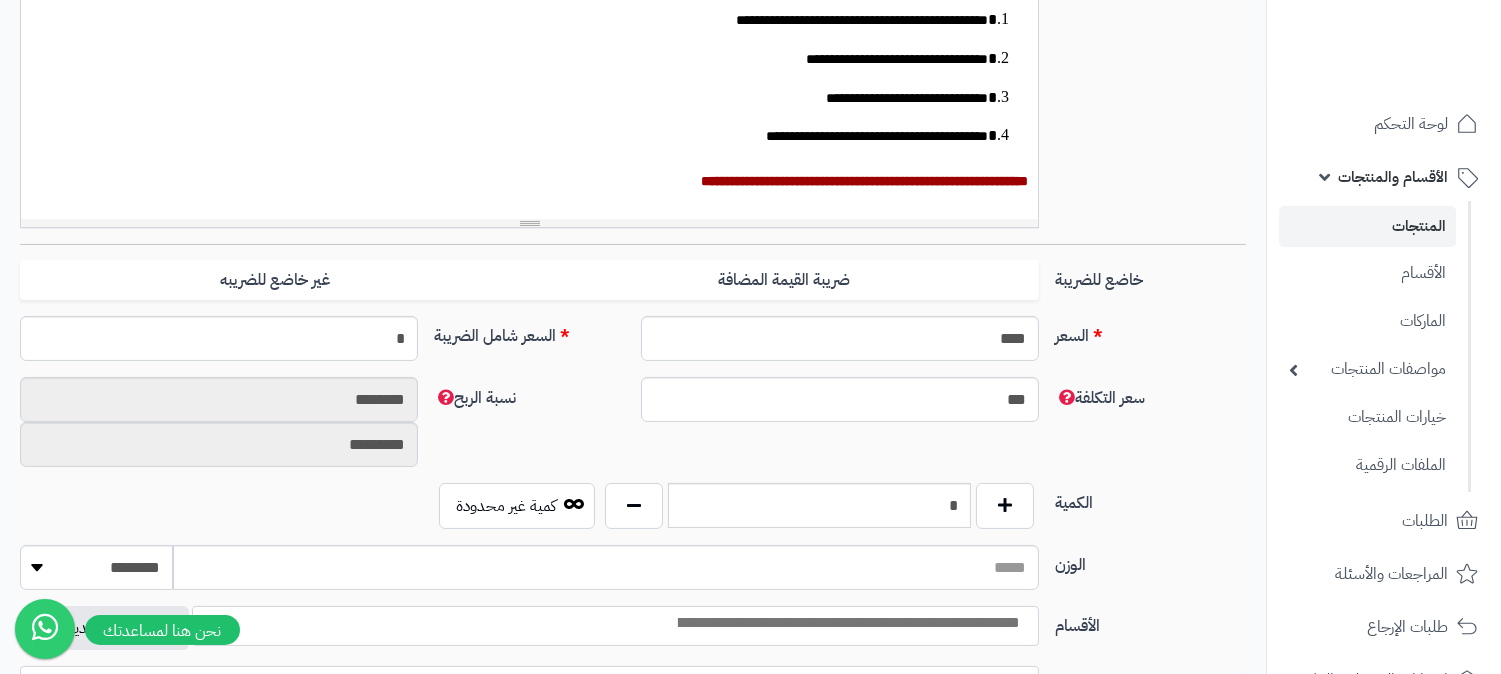 click on "السعر
****
اختار الضريبة اولا لحساب السعر
السعر شامل الضريبة
*" at bounding box center [633, 346] 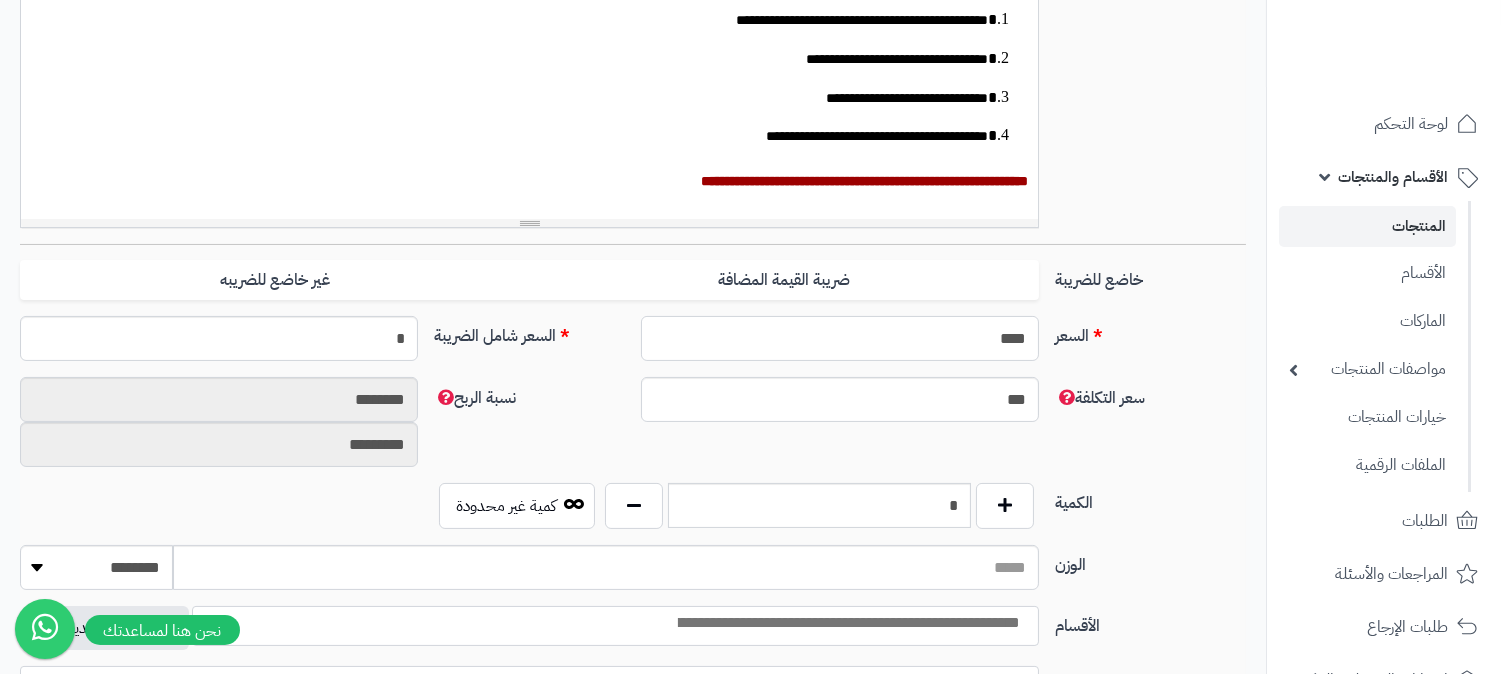 click on "****" at bounding box center [840, 338] 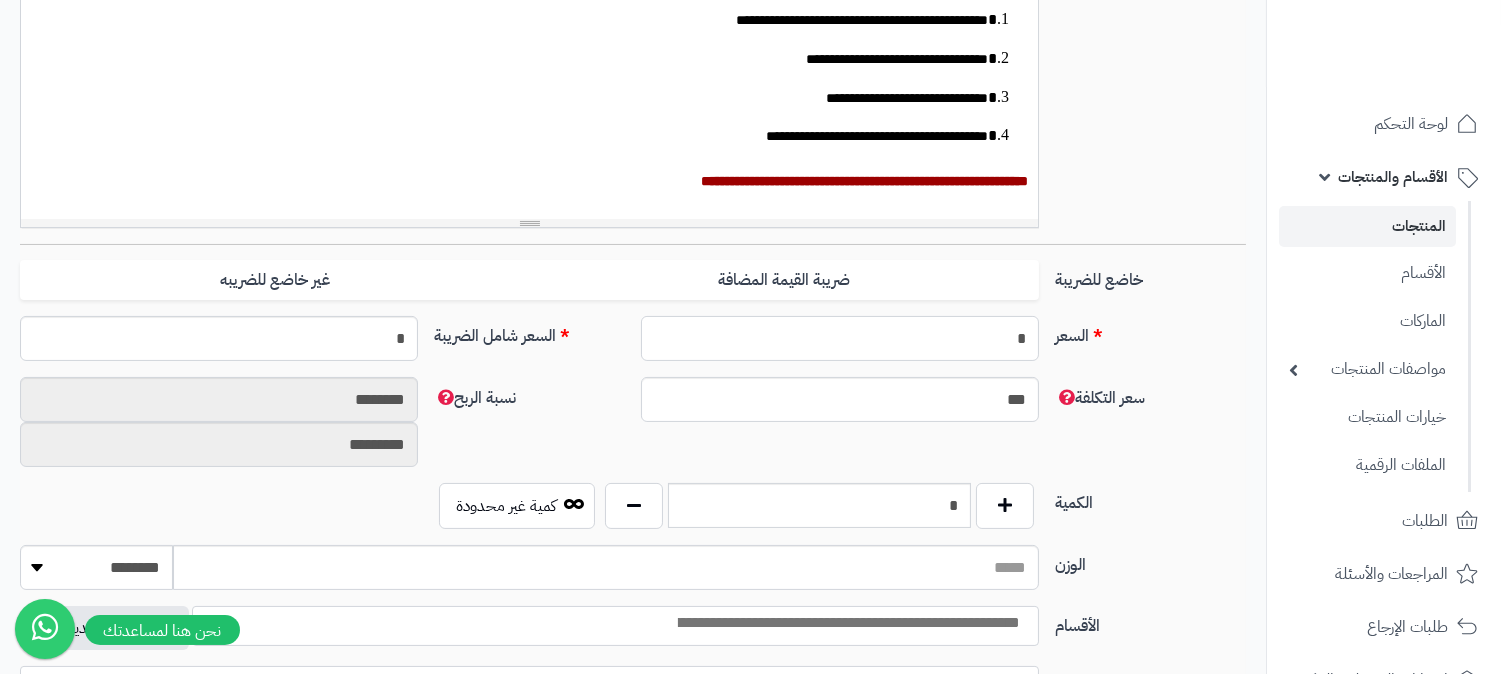 type on "******" 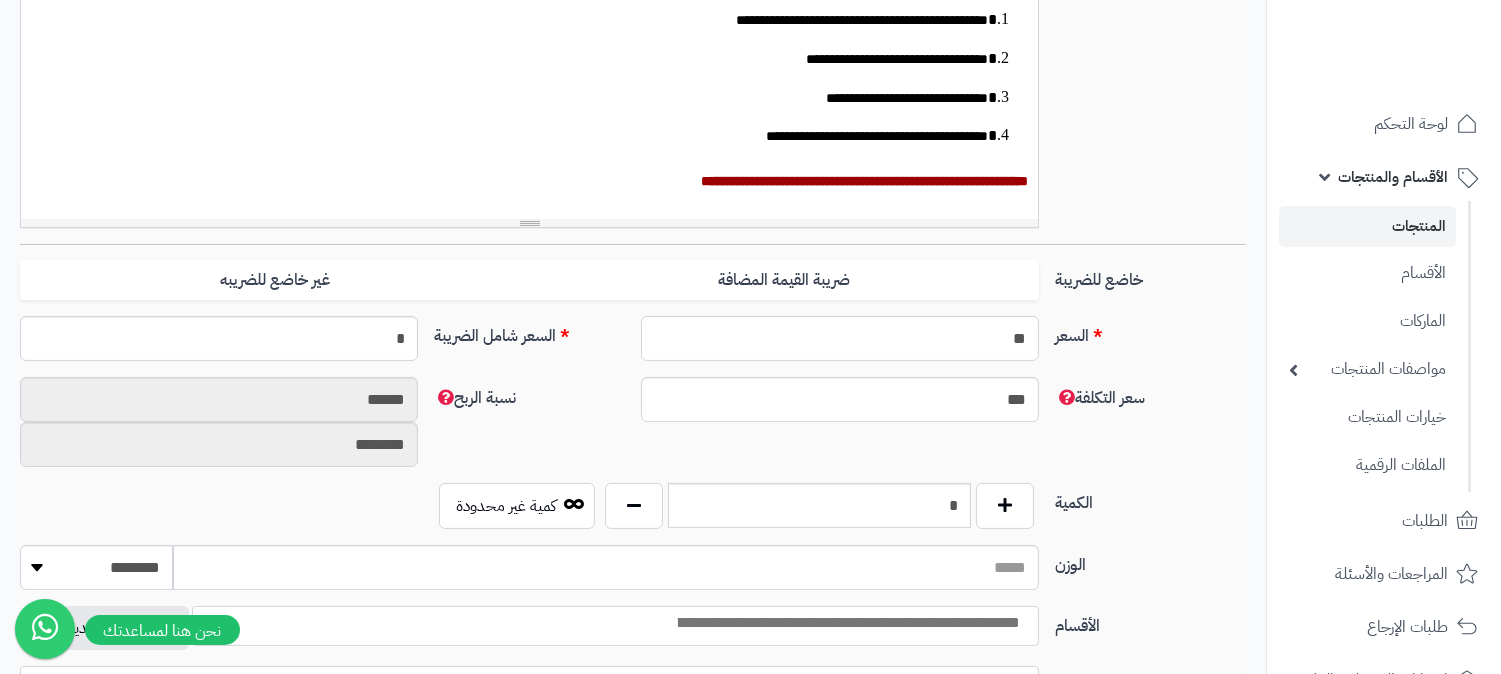 type on "***" 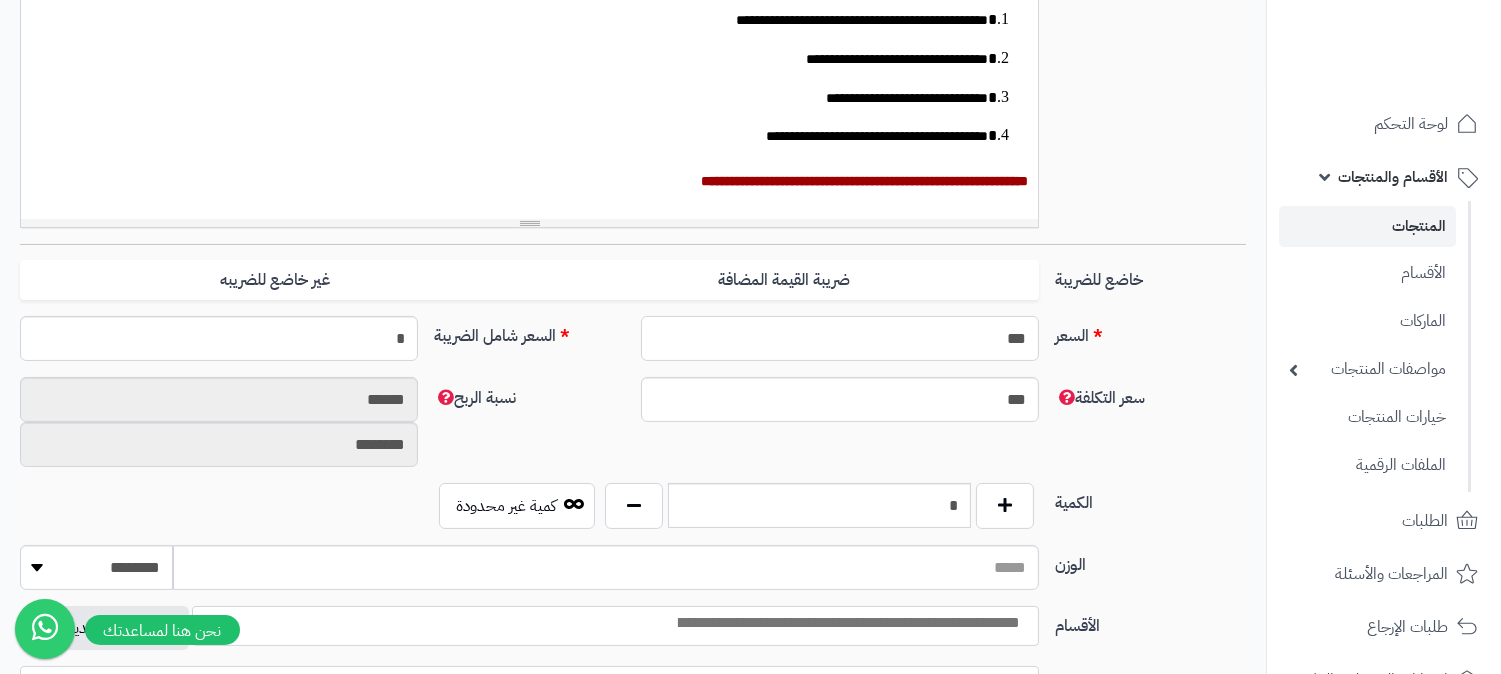 type on "******" 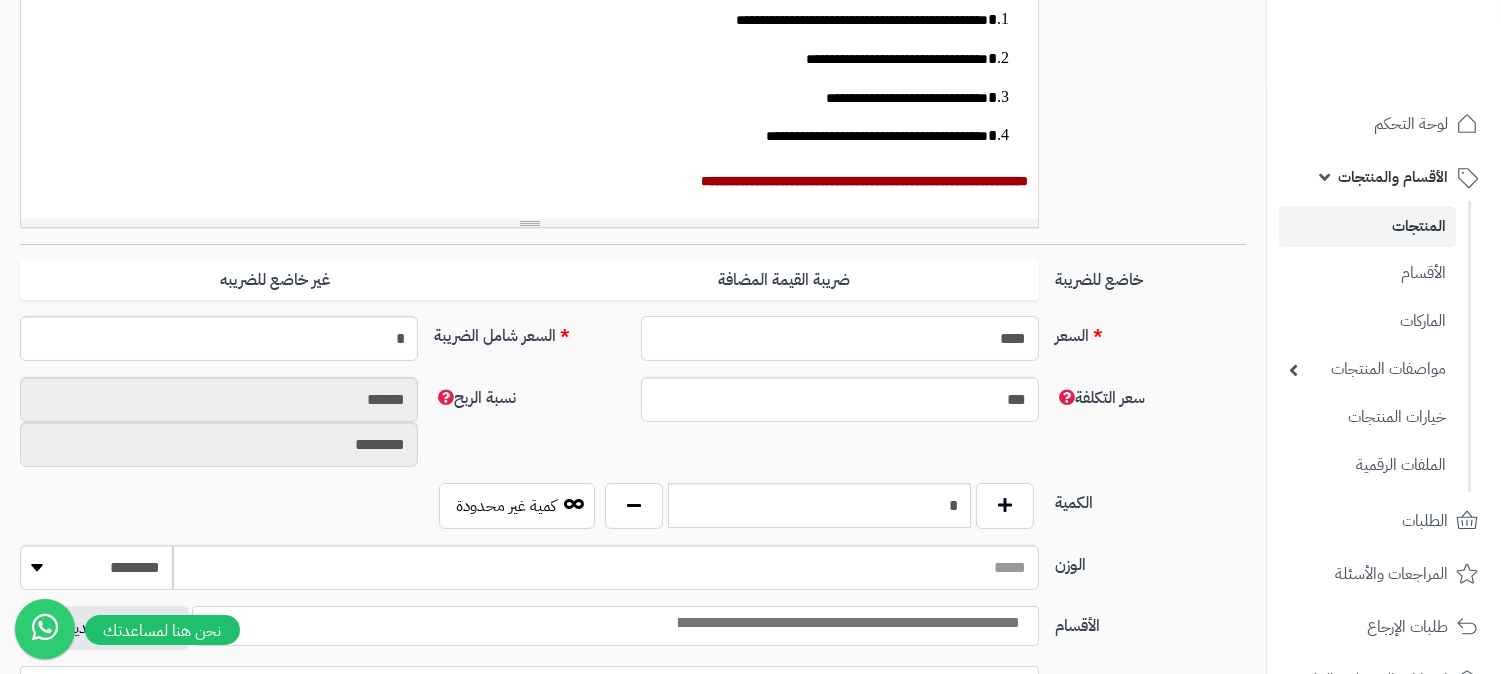 type on "******" 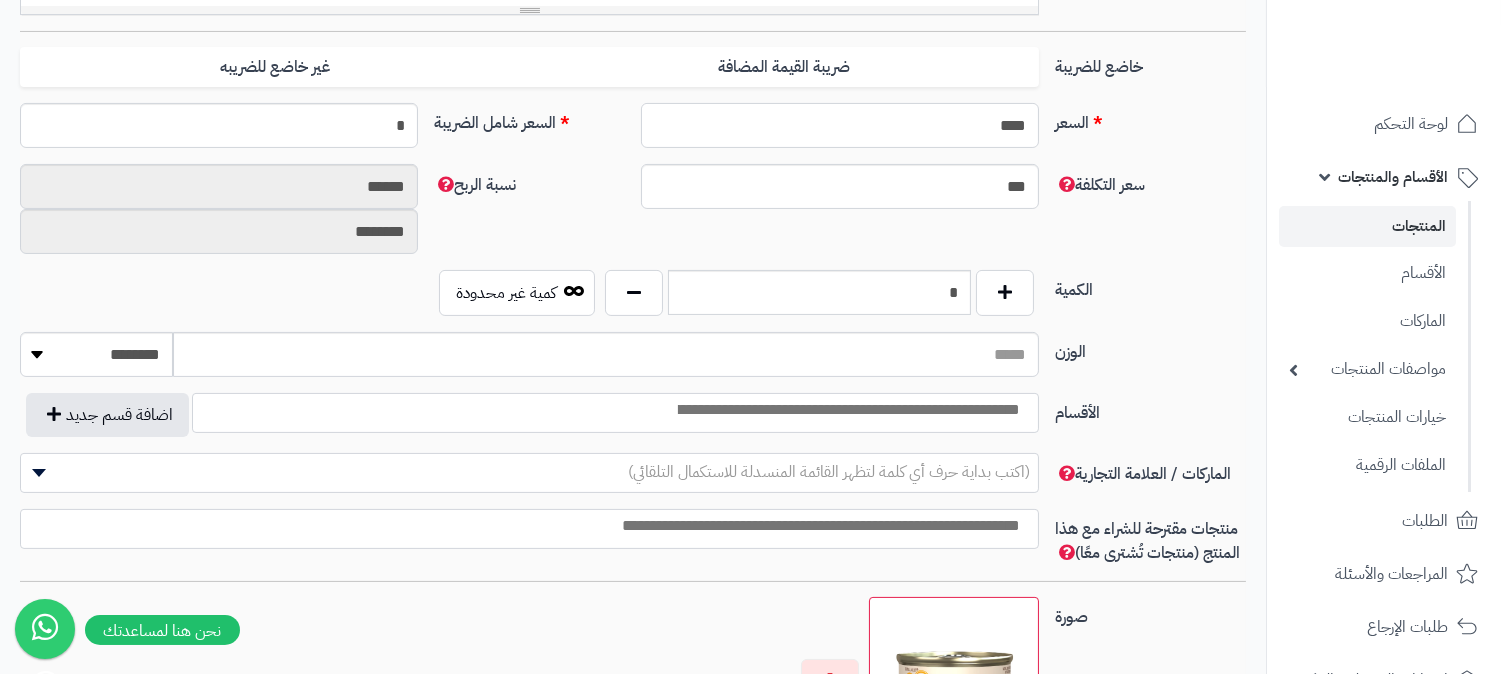 type on "****" 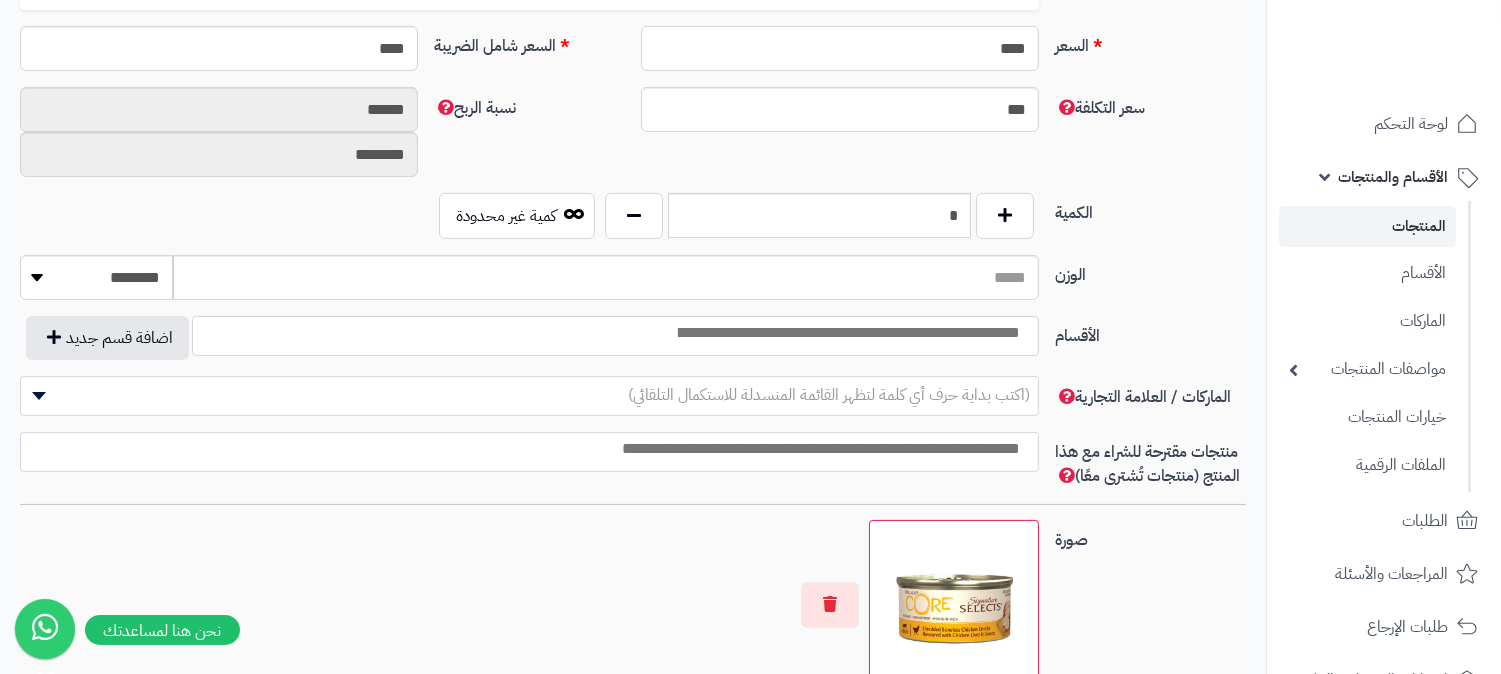 scroll, scrollTop: 888, scrollLeft: 0, axis: vertical 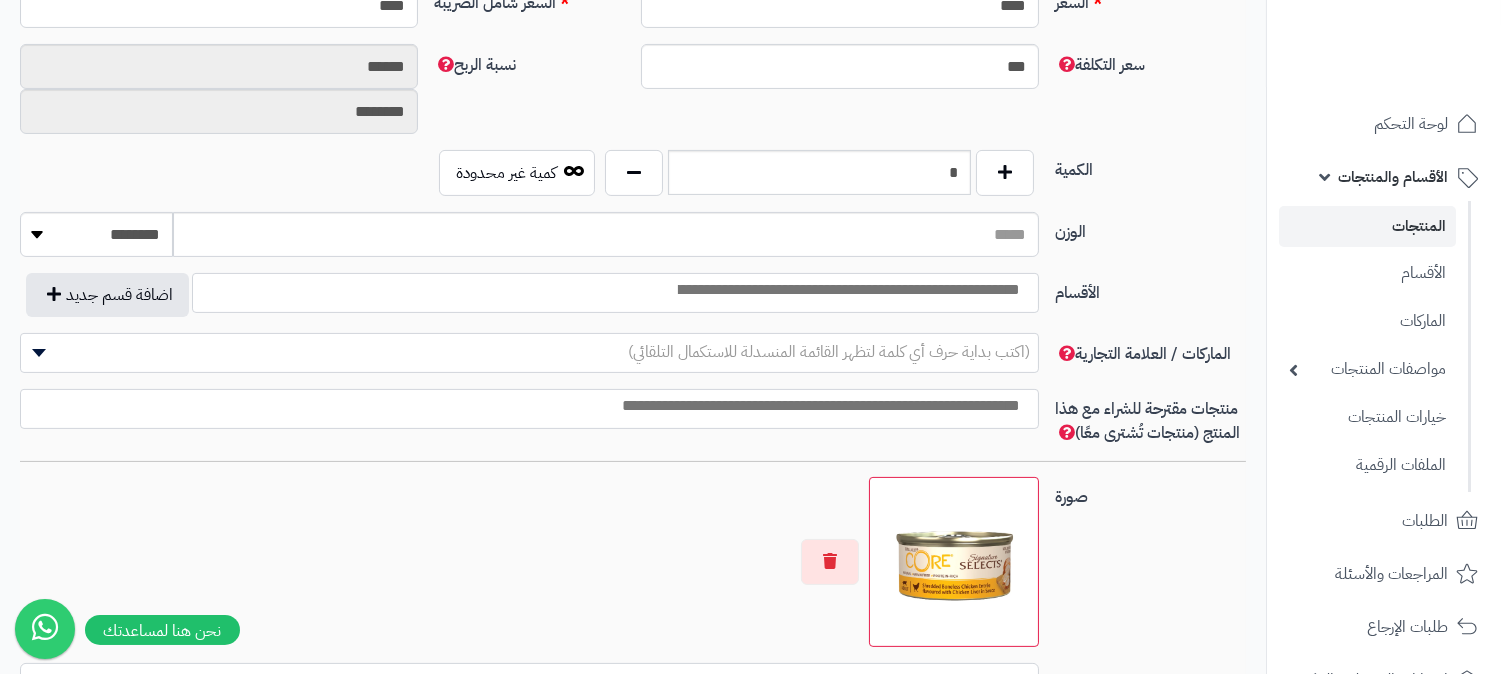 type on "****" 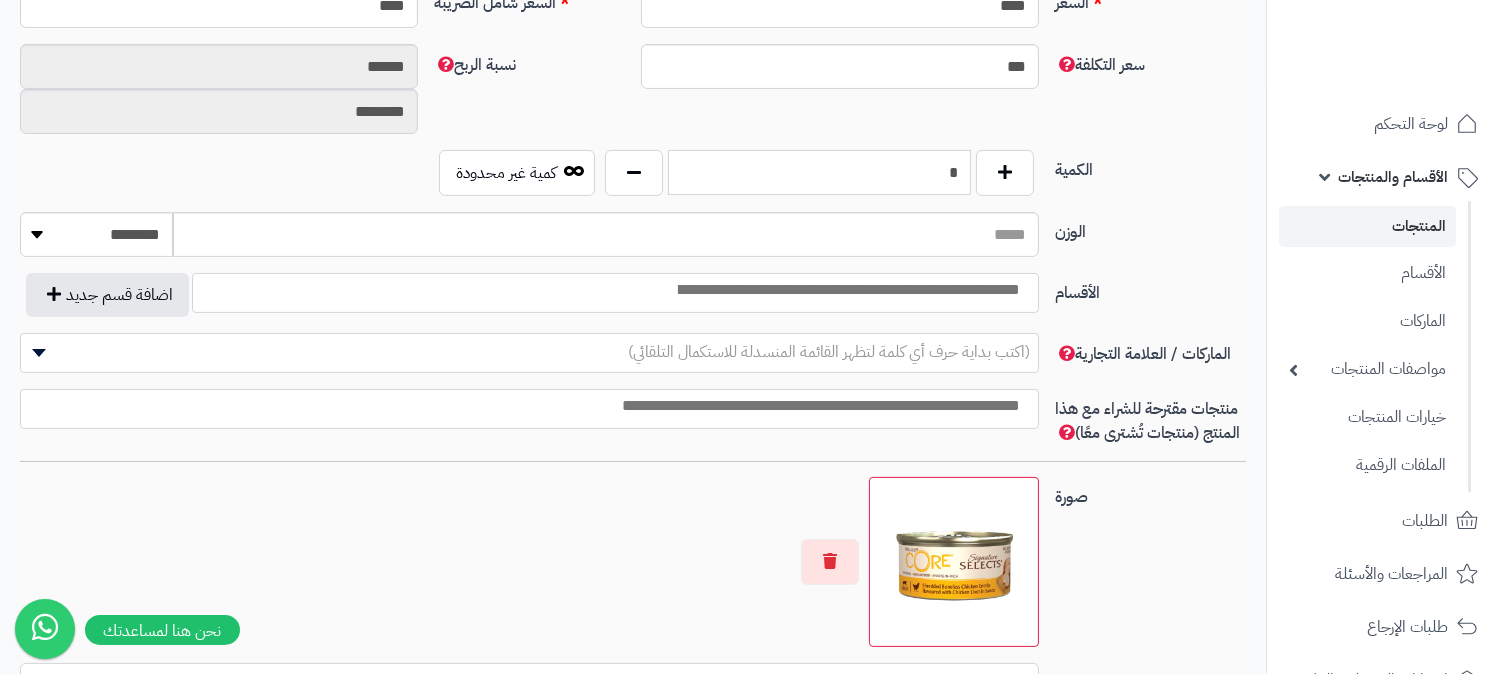 click on "*" at bounding box center (819, 172) 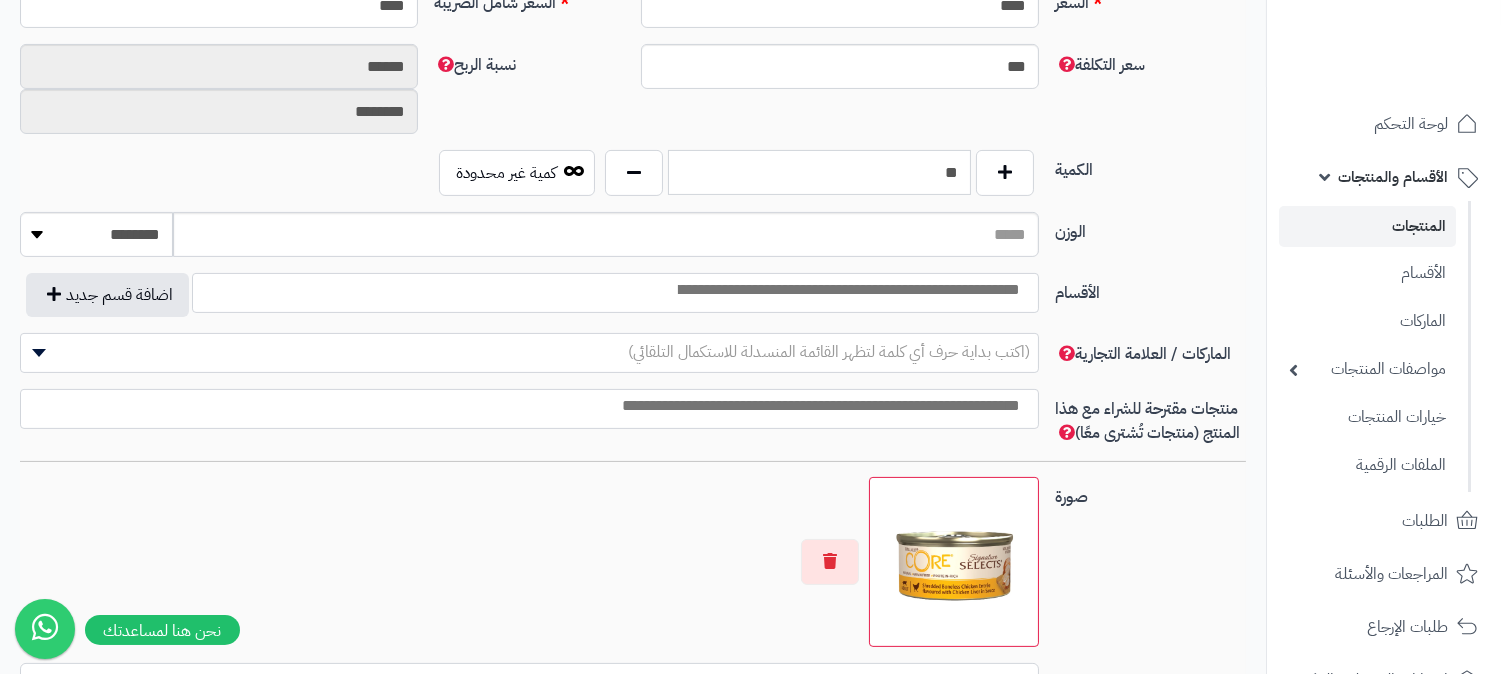 type on "**" 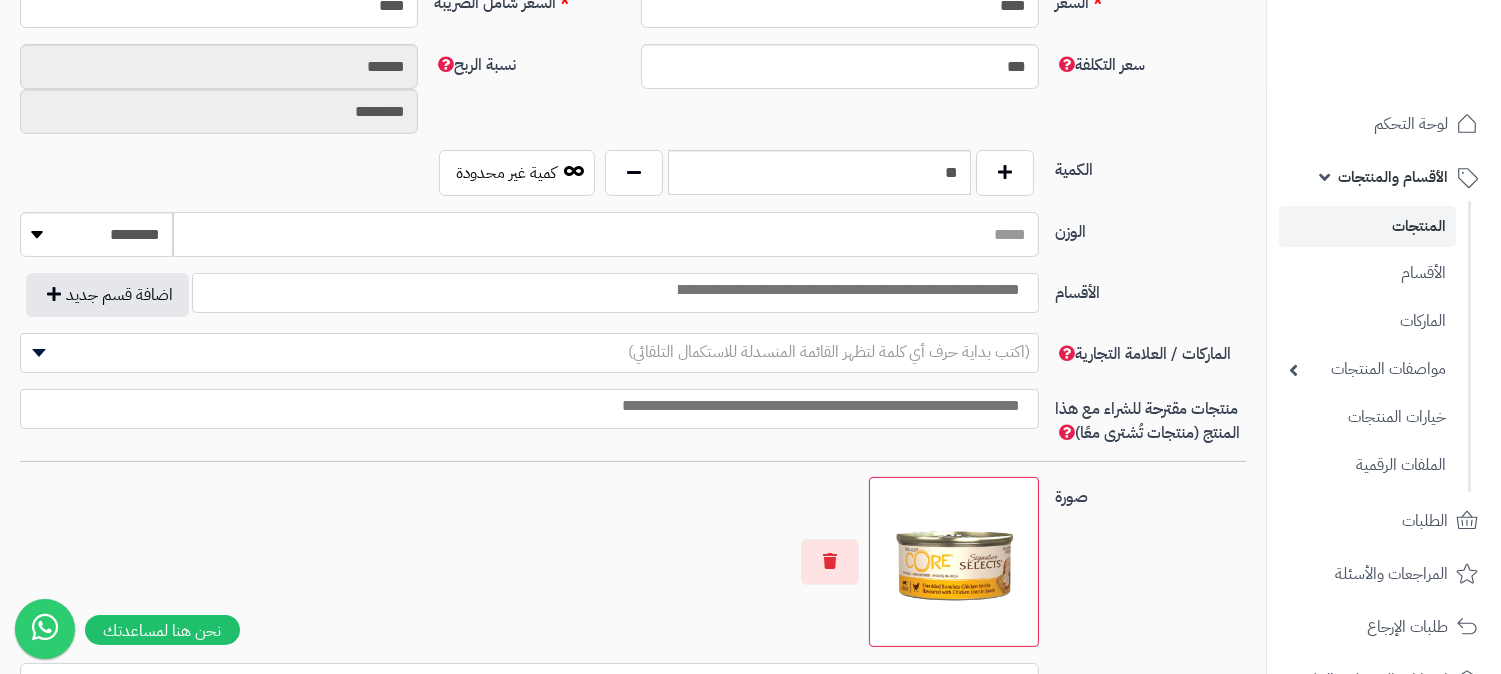 click on "الوزن" at bounding box center (606, 234) 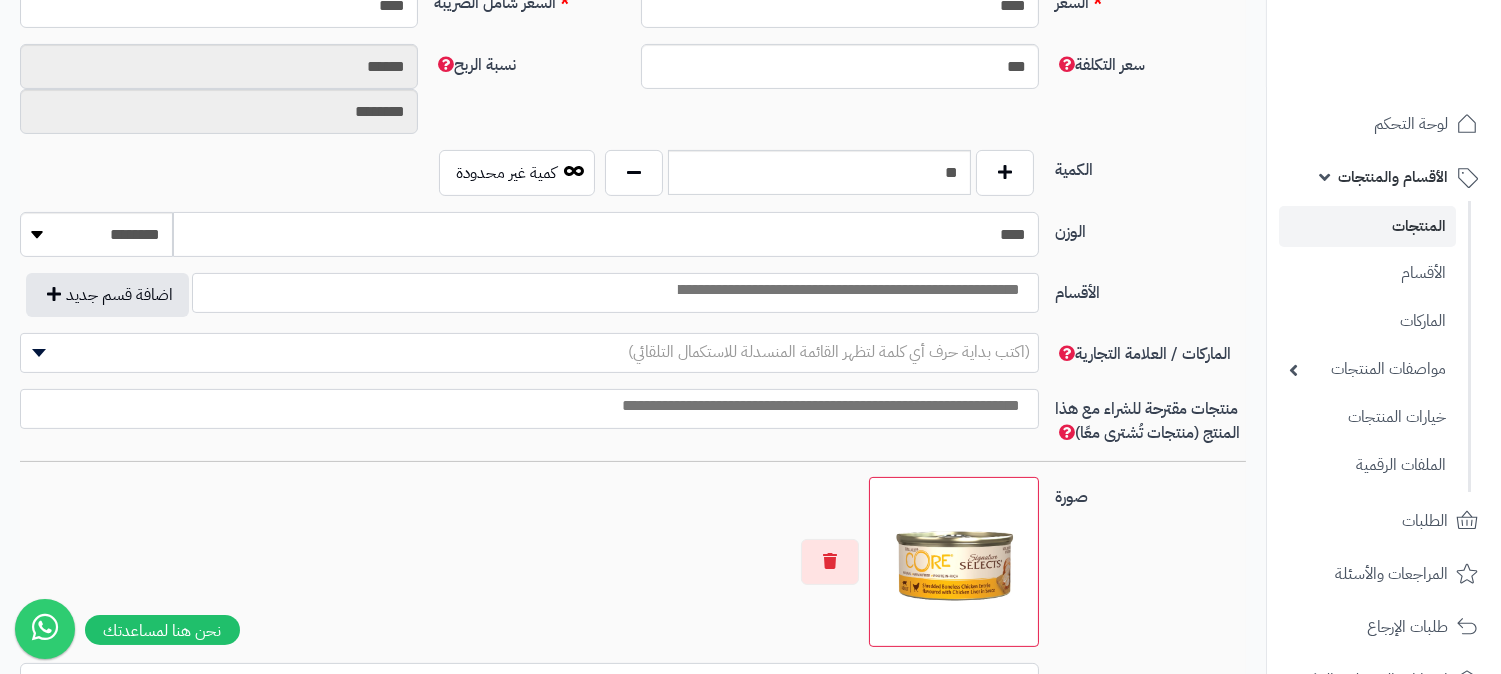 type on "****" 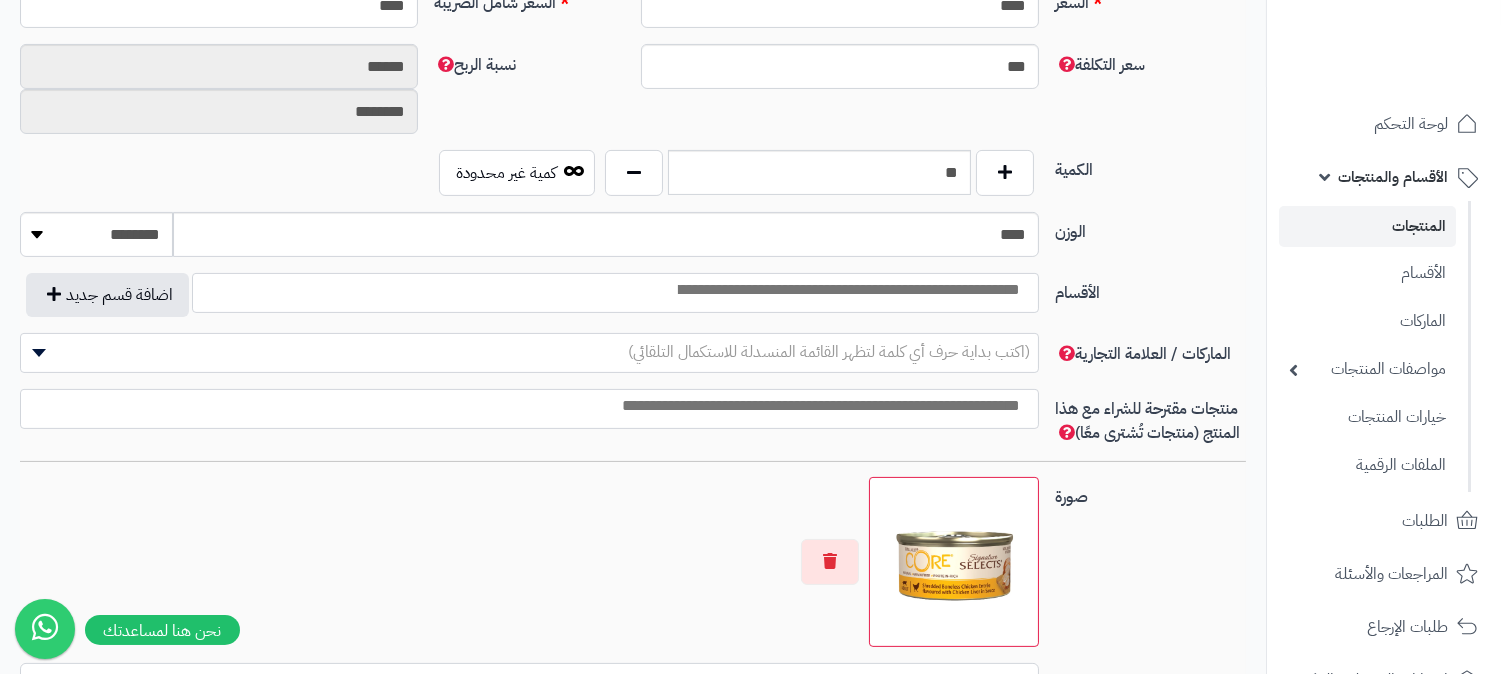click at bounding box center (847, 290) 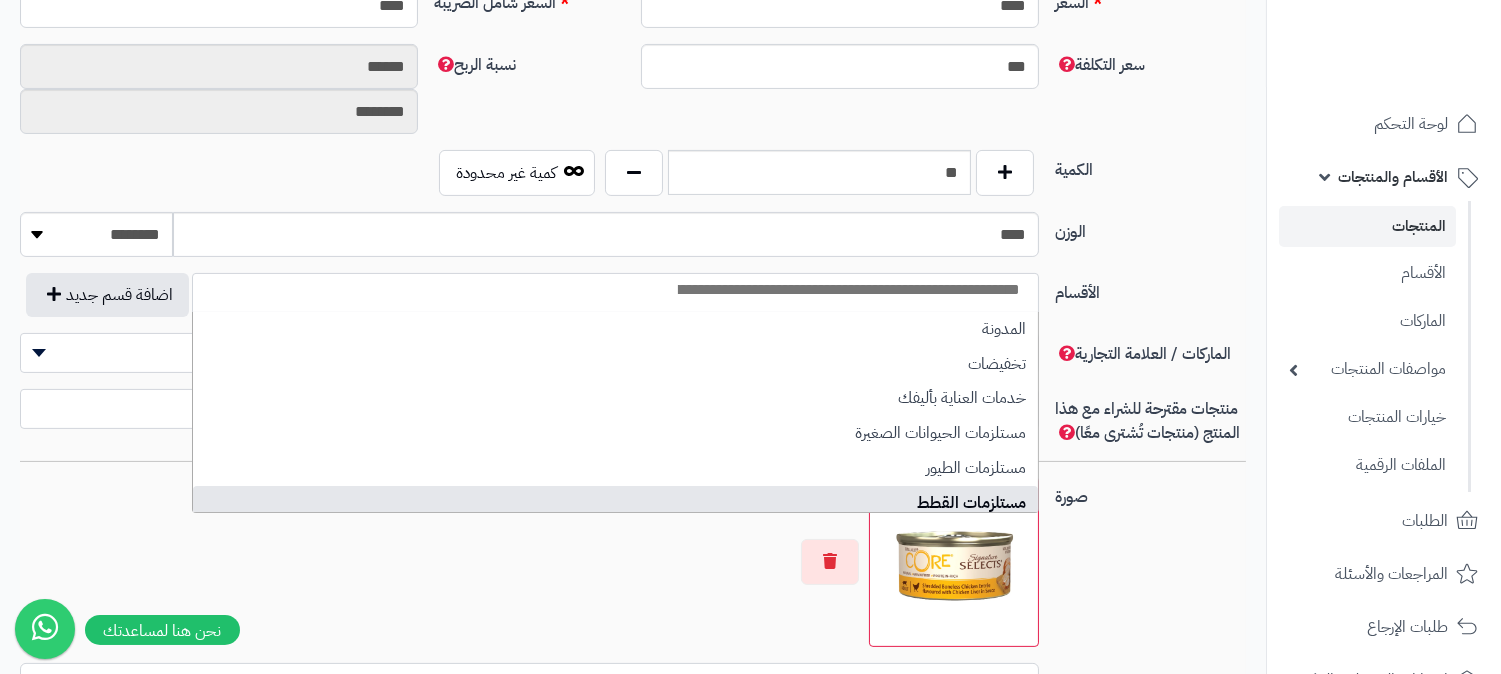 select on "****" 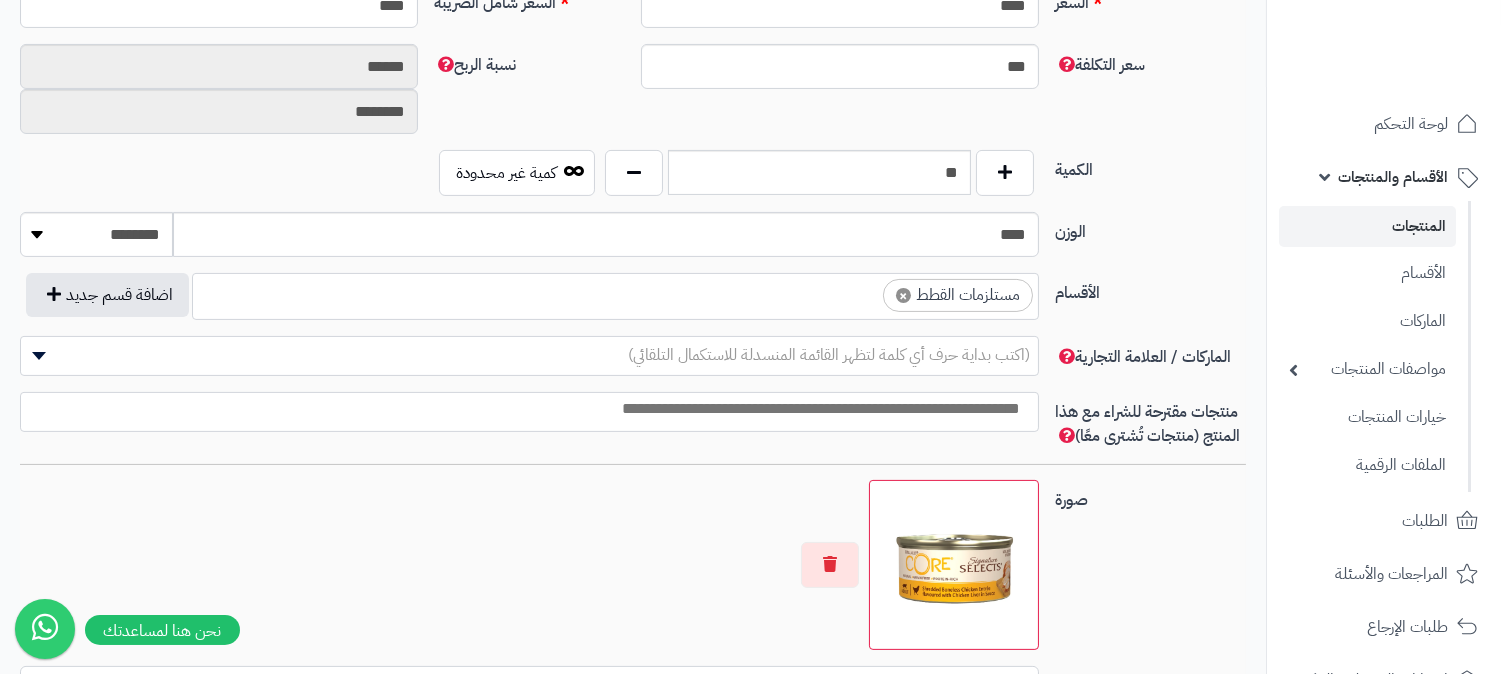 scroll, scrollTop: 126, scrollLeft: 0, axis: vertical 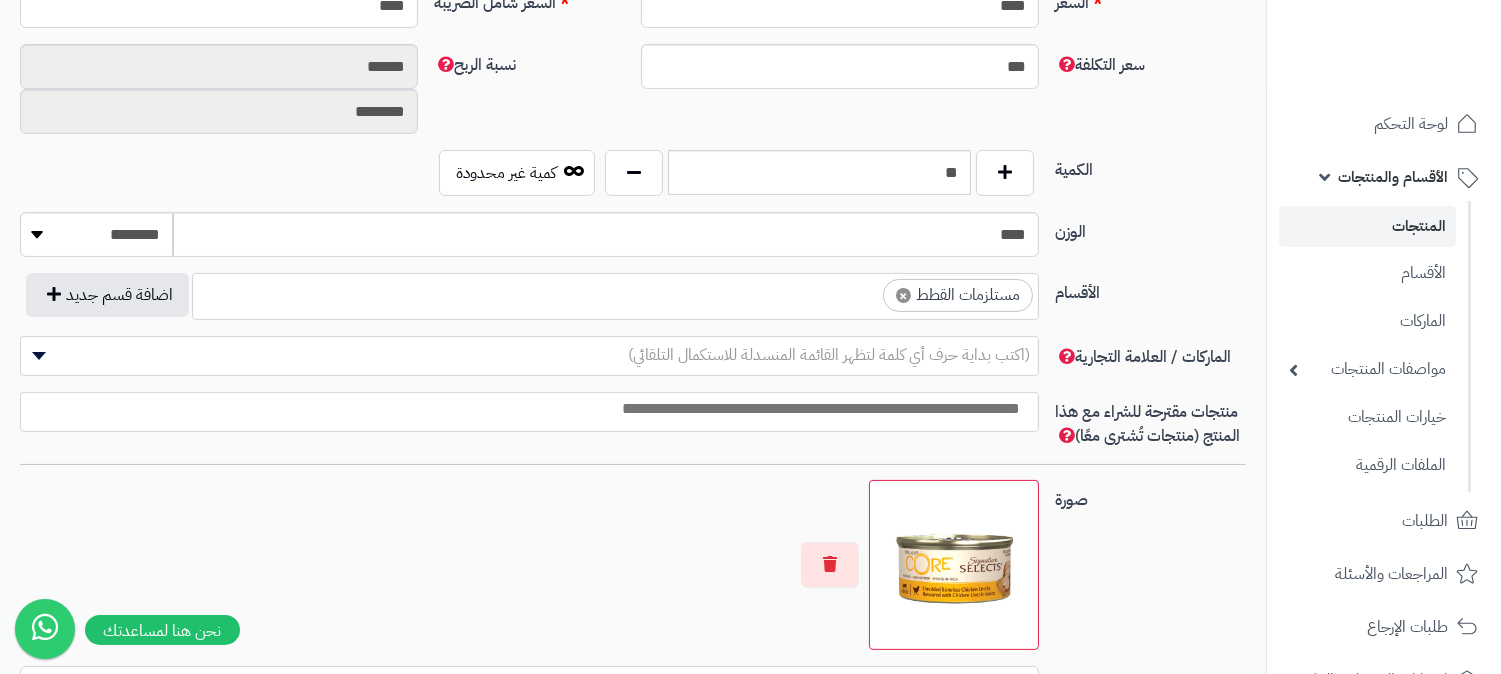 click on "× مستلزمات القطط" at bounding box center (615, 293) 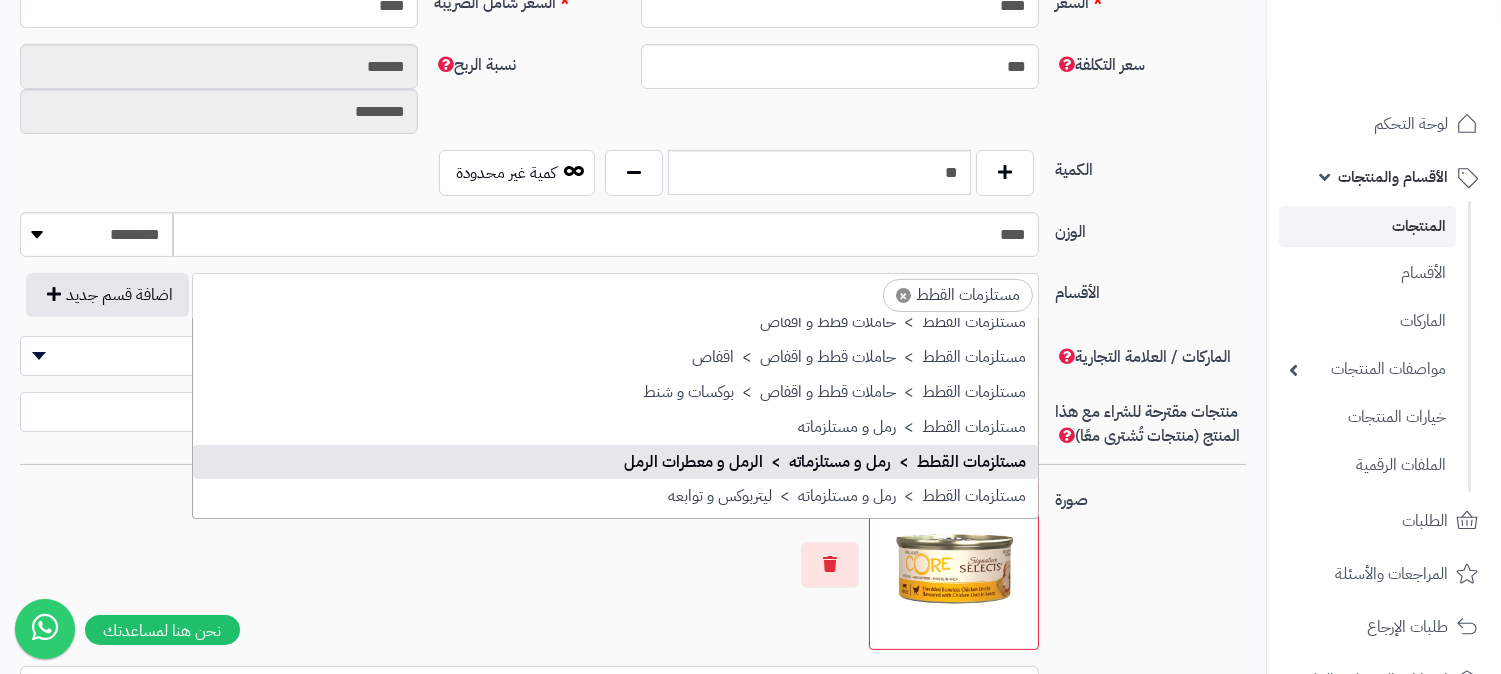 scroll, scrollTop: 472, scrollLeft: 0, axis: vertical 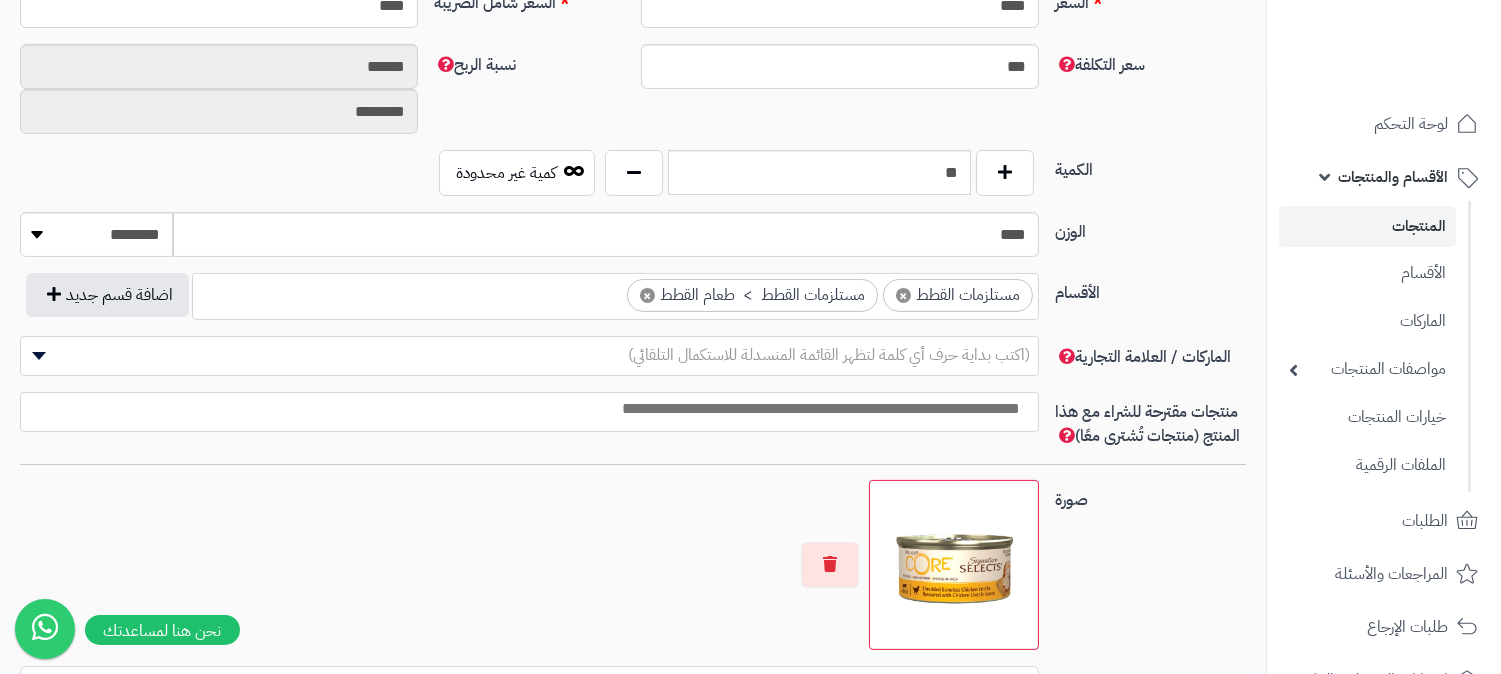 click at bounding box center (609, 290) 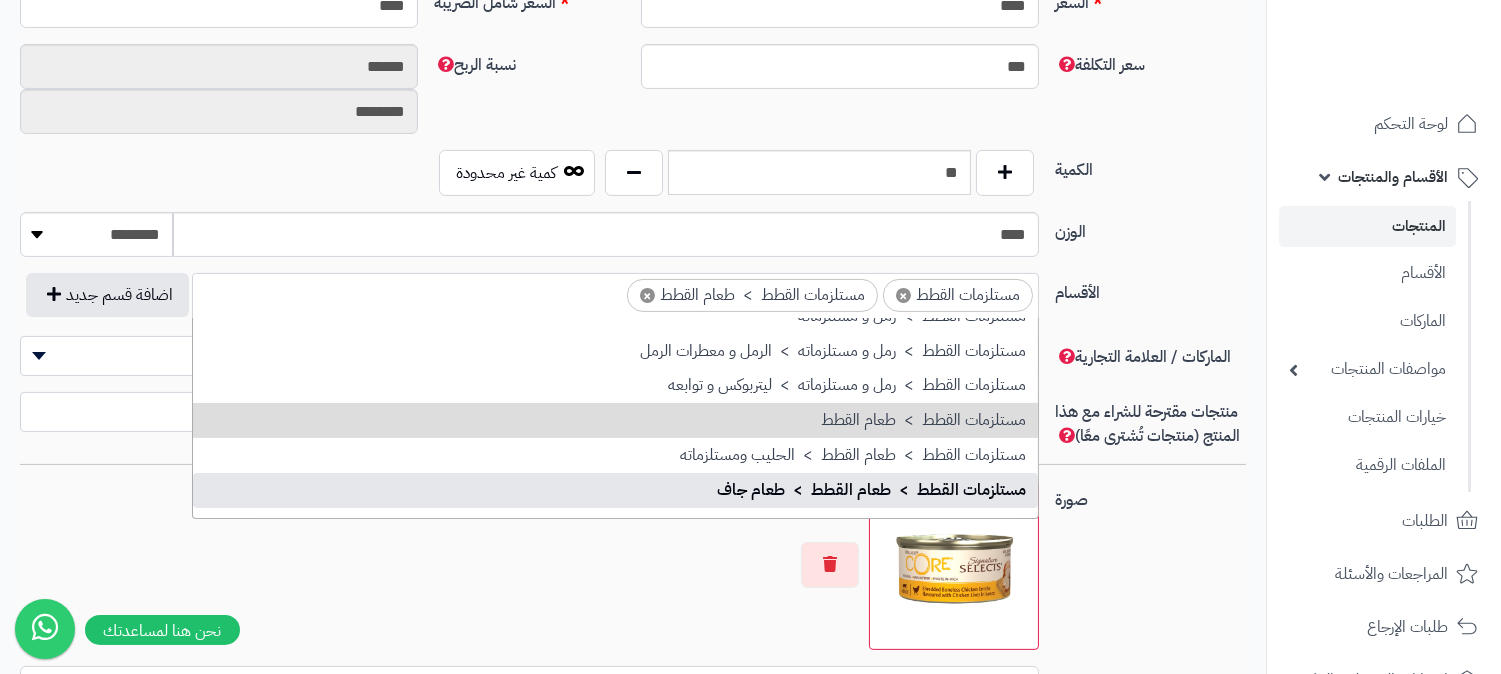 scroll, scrollTop: 583, scrollLeft: 0, axis: vertical 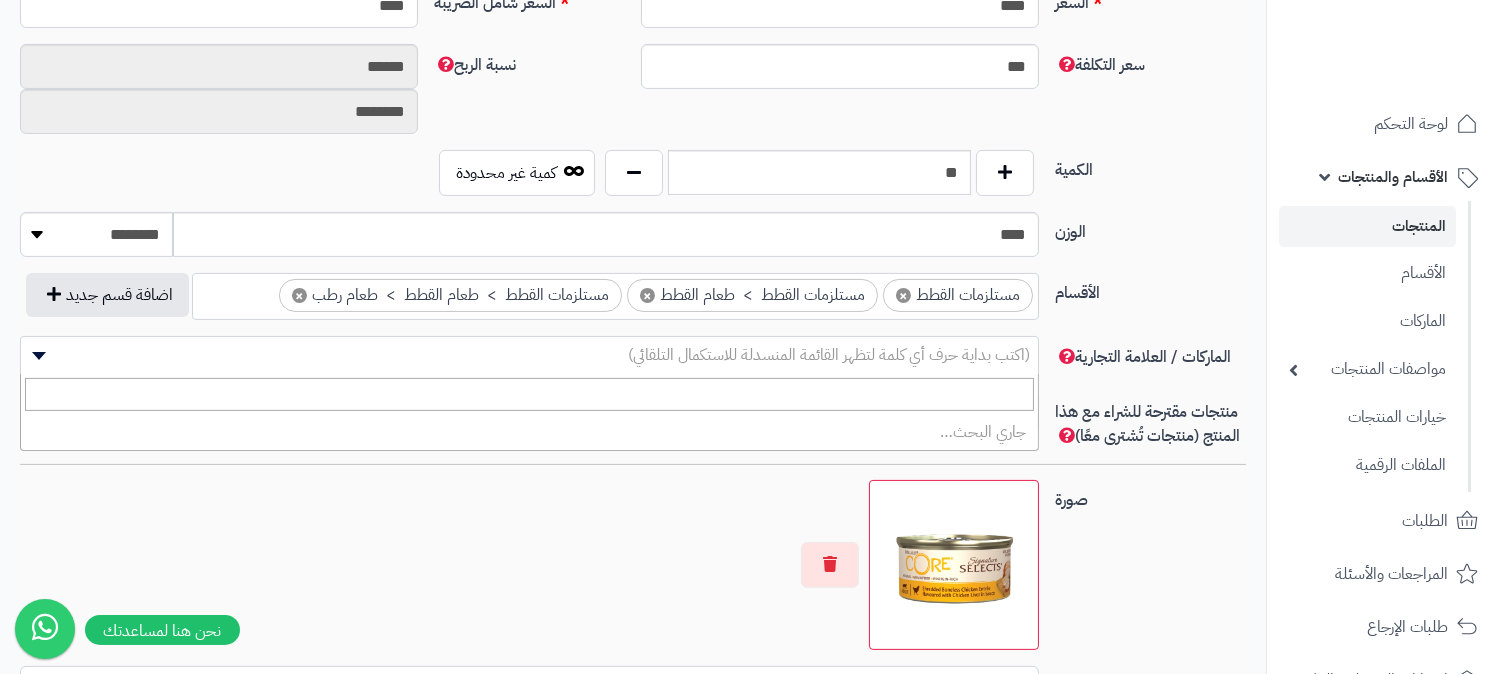 click on "(اكتب بداية حرف أي كلمة لتظهر القائمة المنسدلة للاستكمال التلقائي)" at bounding box center [829, 355] 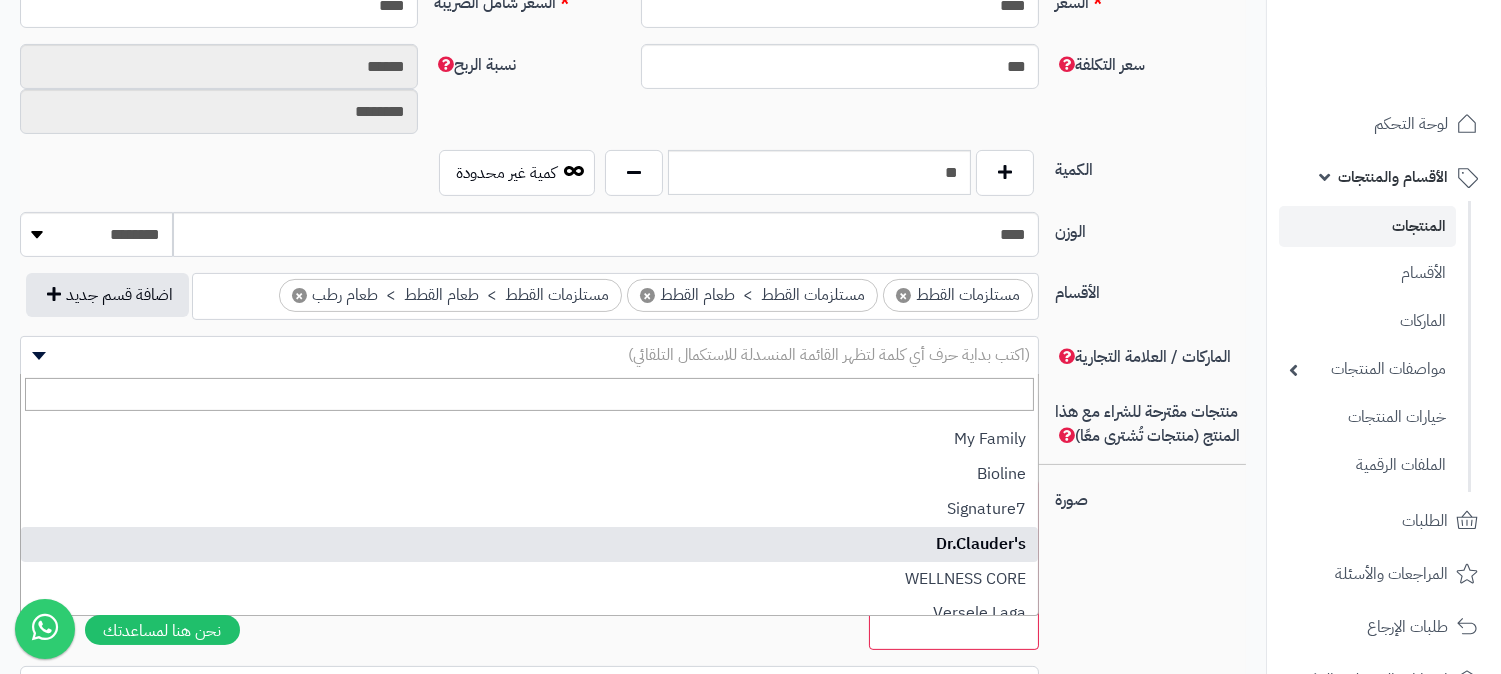 scroll, scrollTop: 1367, scrollLeft: 0, axis: vertical 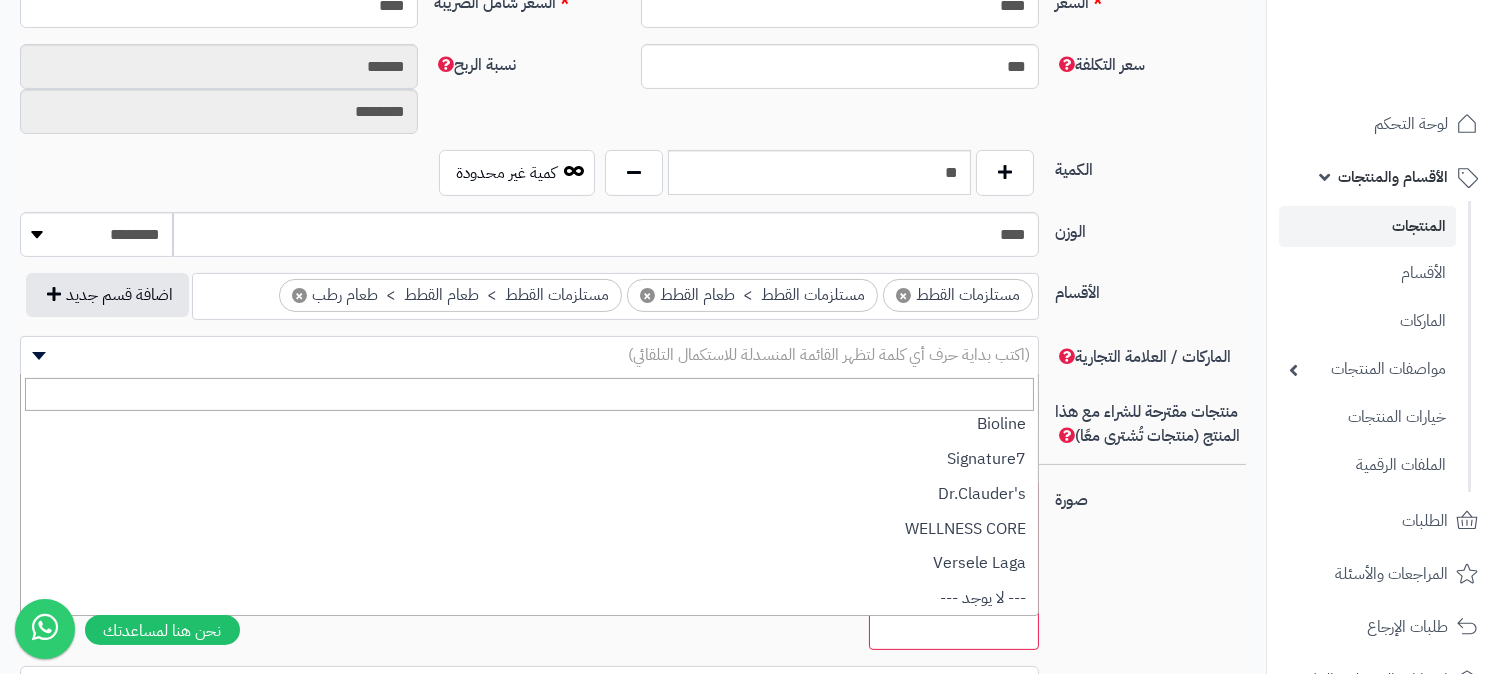 select on "***" 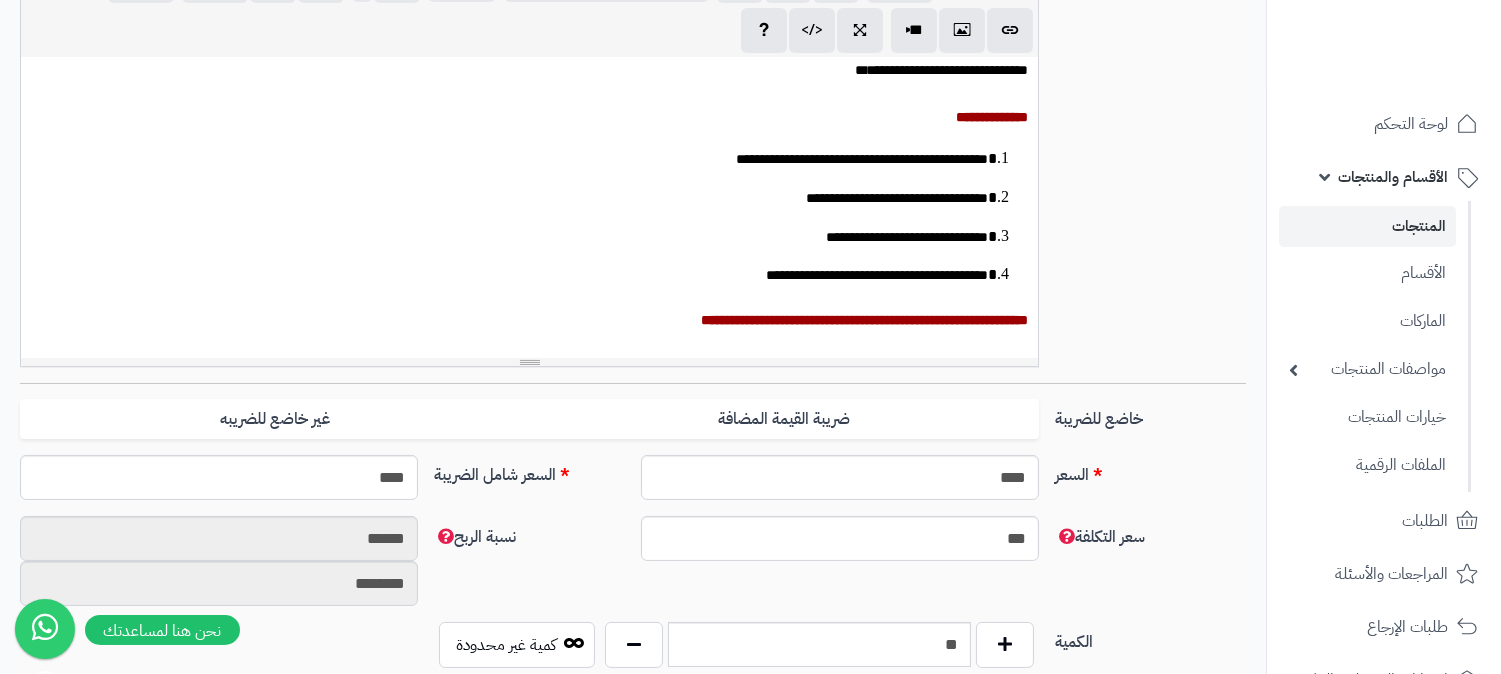 scroll, scrollTop: 222, scrollLeft: 0, axis: vertical 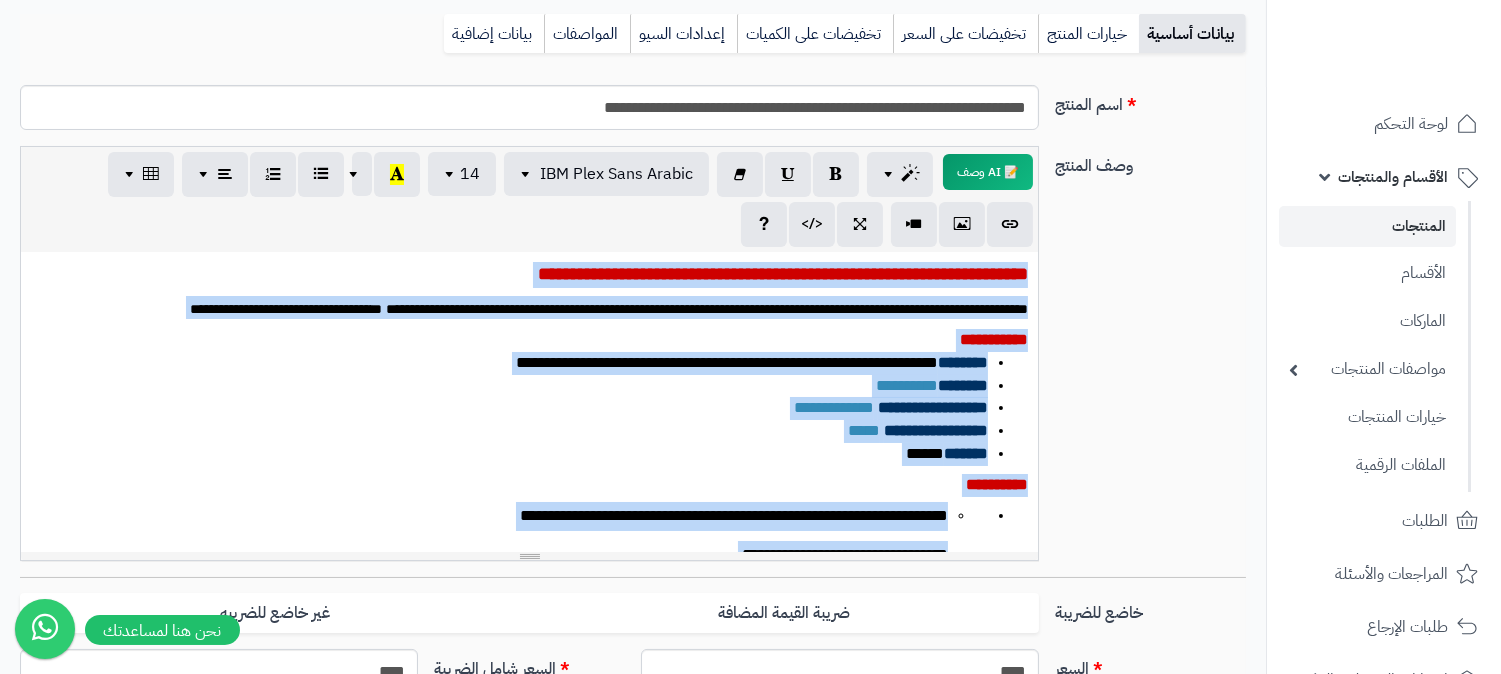 drag, startPoint x: 570, startPoint y: 504, endPoint x: 1110, endPoint y: 197, distance: 621.1674 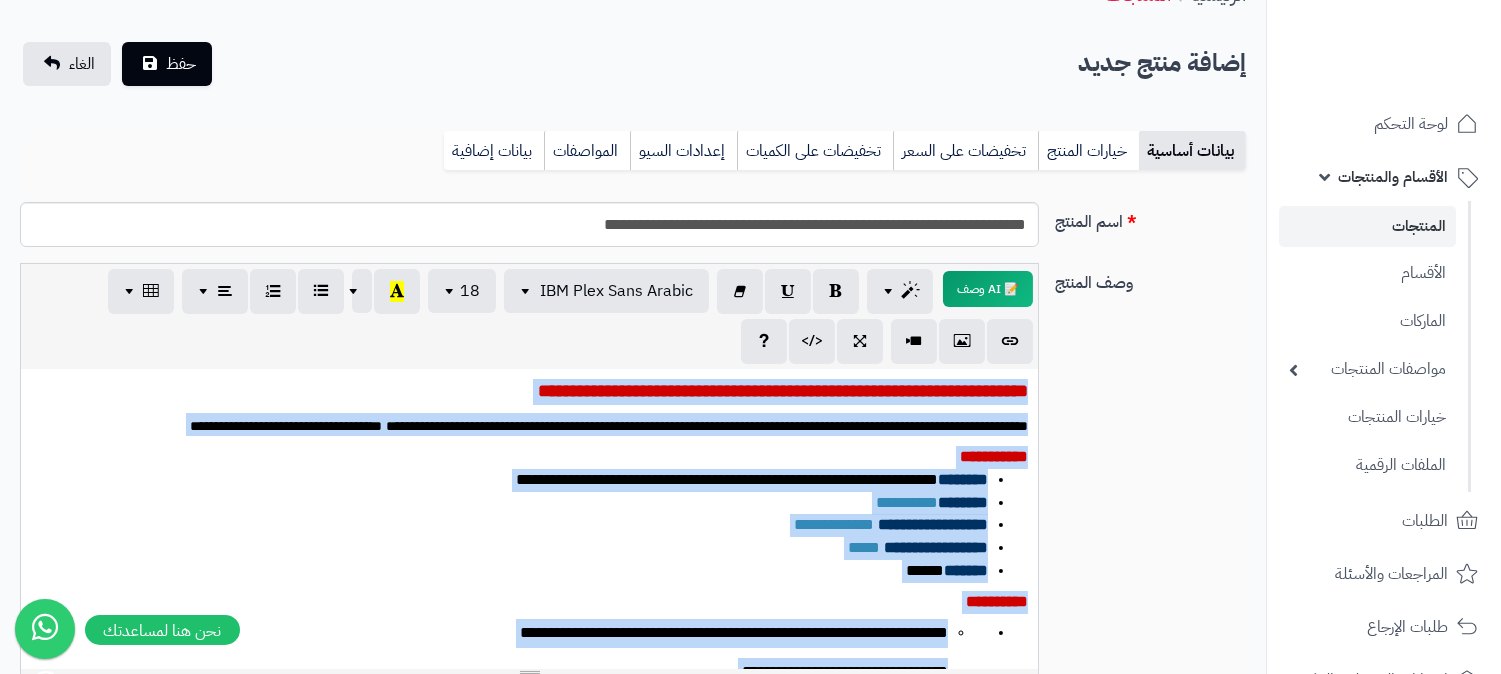 scroll, scrollTop: 0, scrollLeft: 0, axis: both 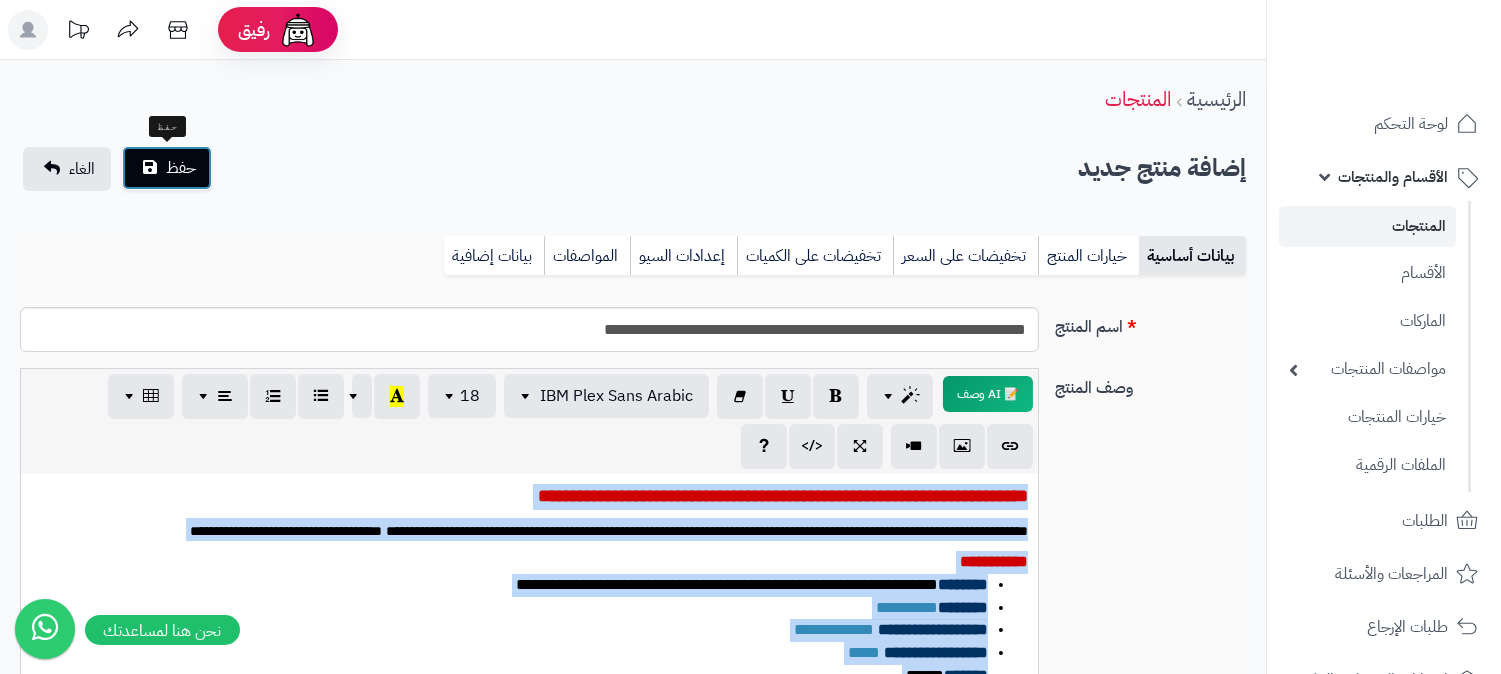 click on "حفظ" at bounding box center (181, 168) 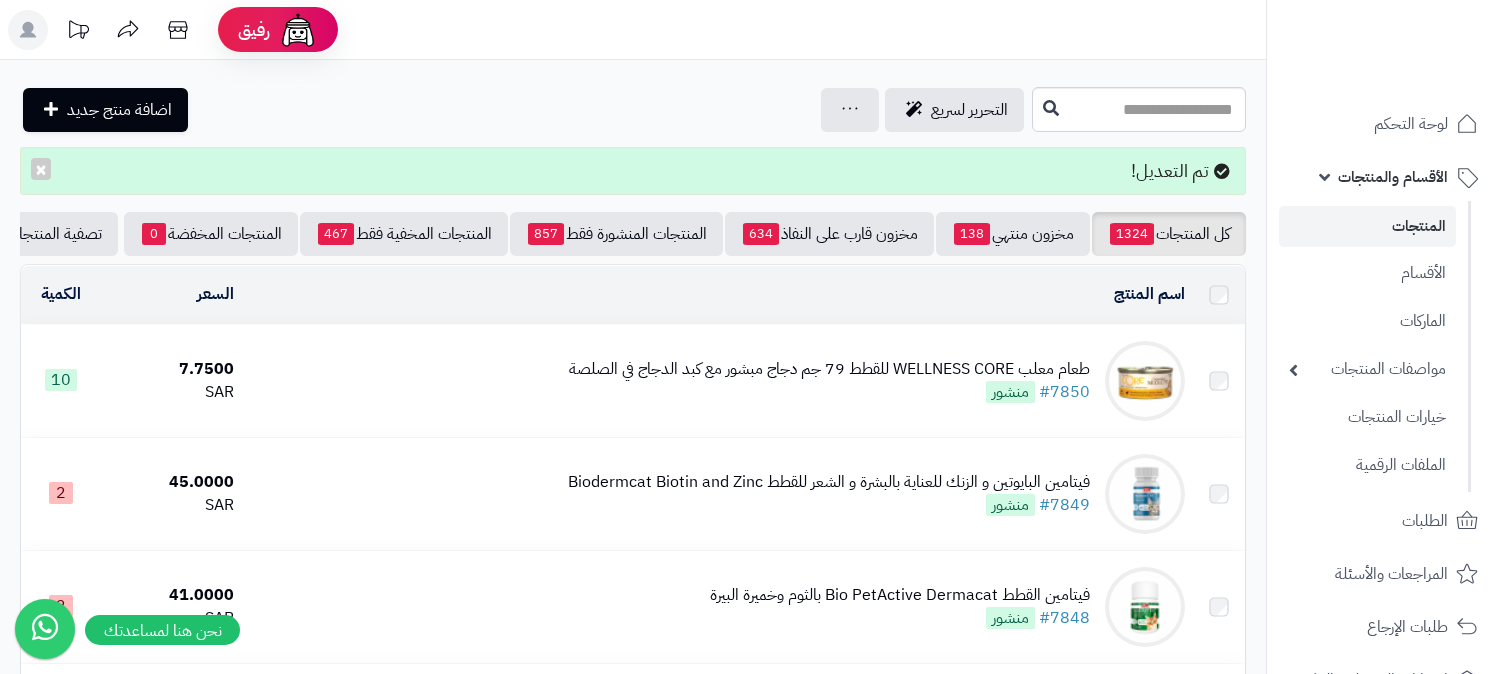 scroll, scrollTop: 0, scrollLeft: 0, axis: both 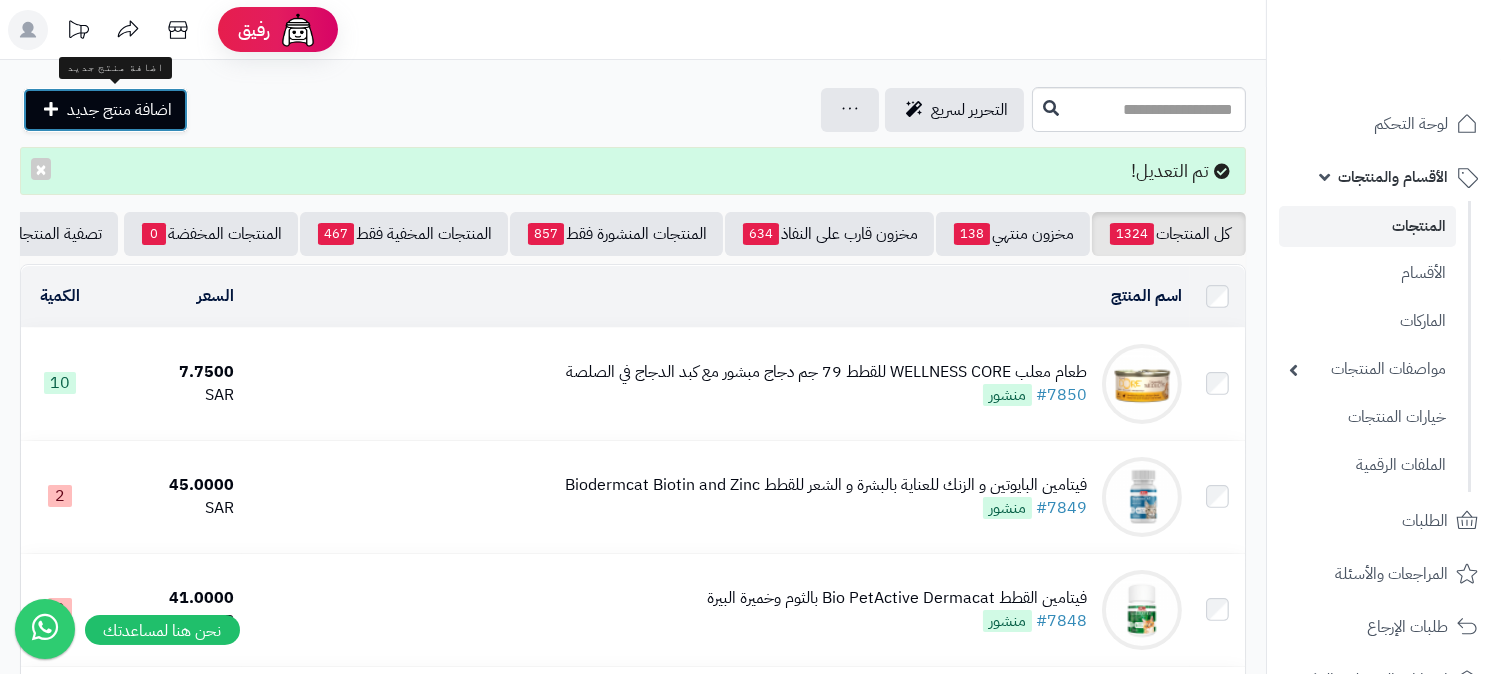 click on "اضافة منتج جديد" at bounding box center (119, 110) 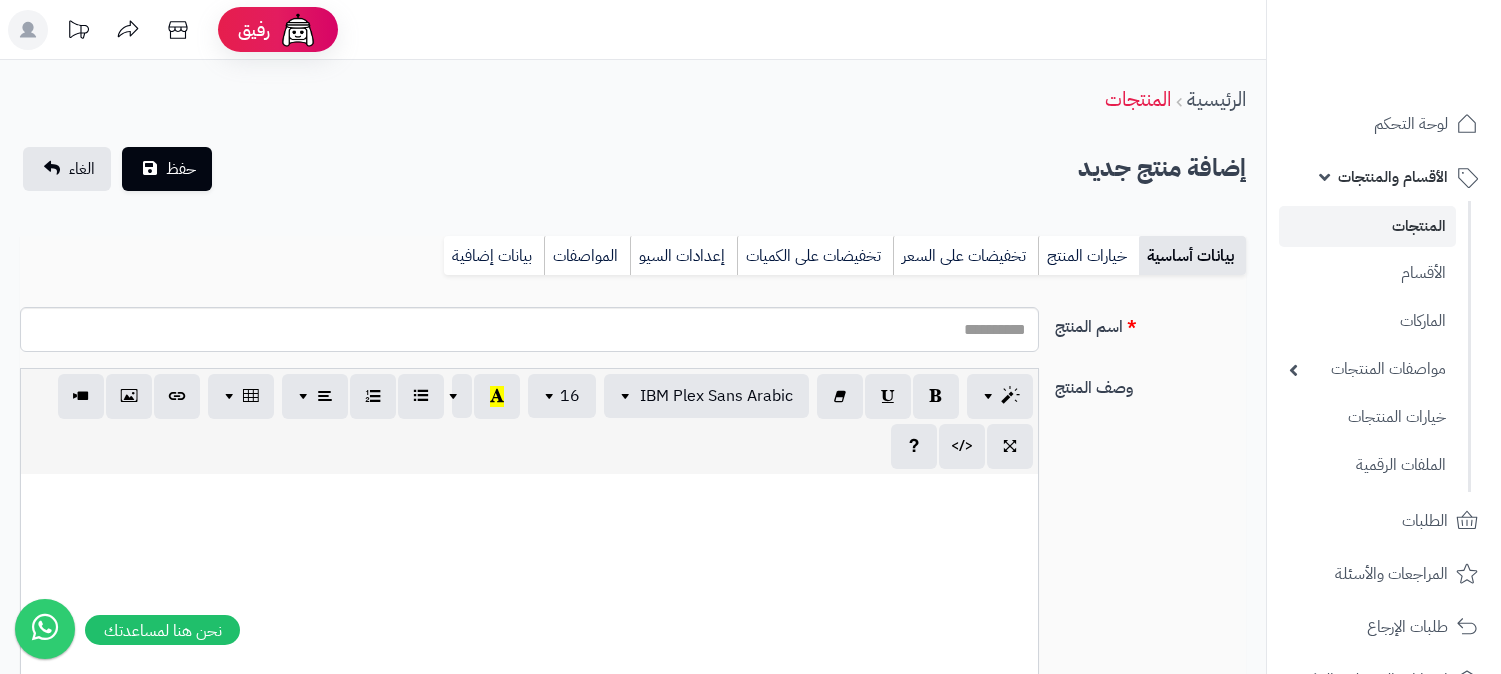 select 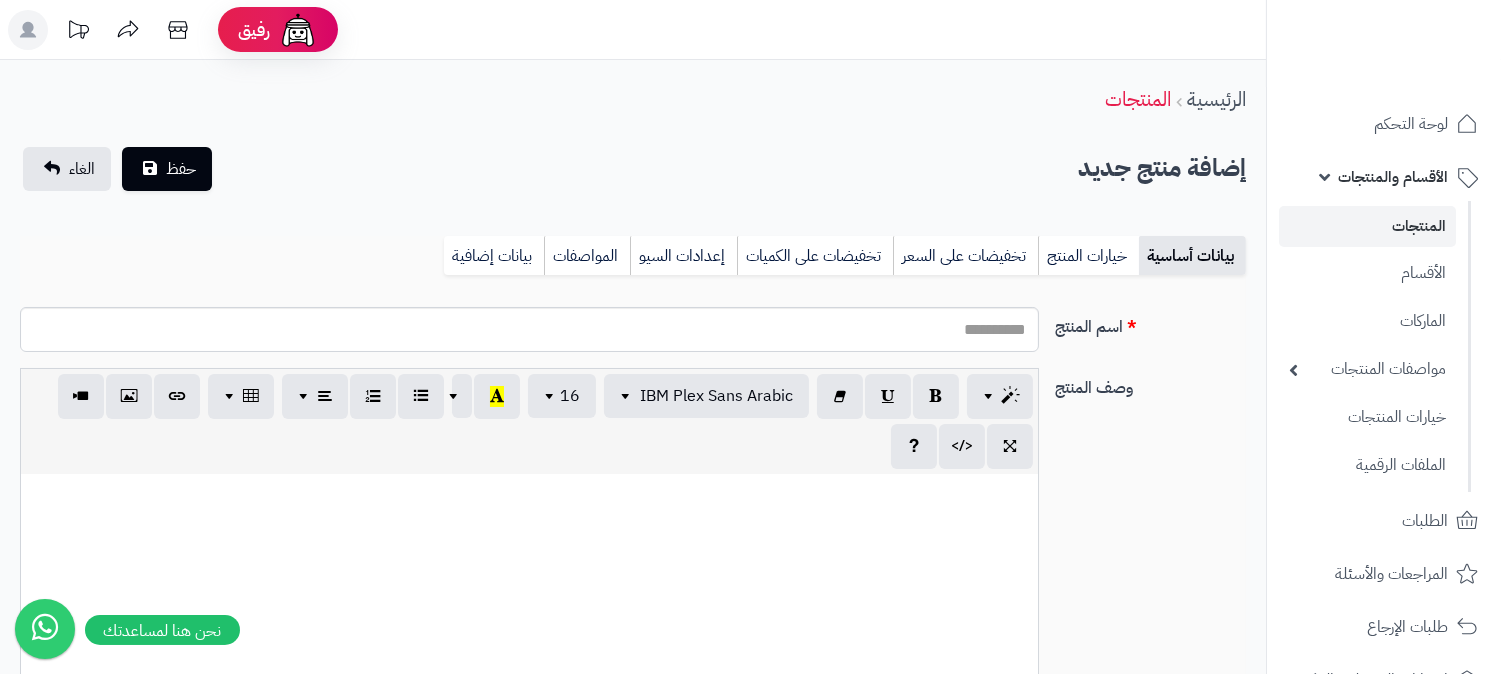 scroll, scrollTop: 0, scrollLeft: 16, axis: horizontal 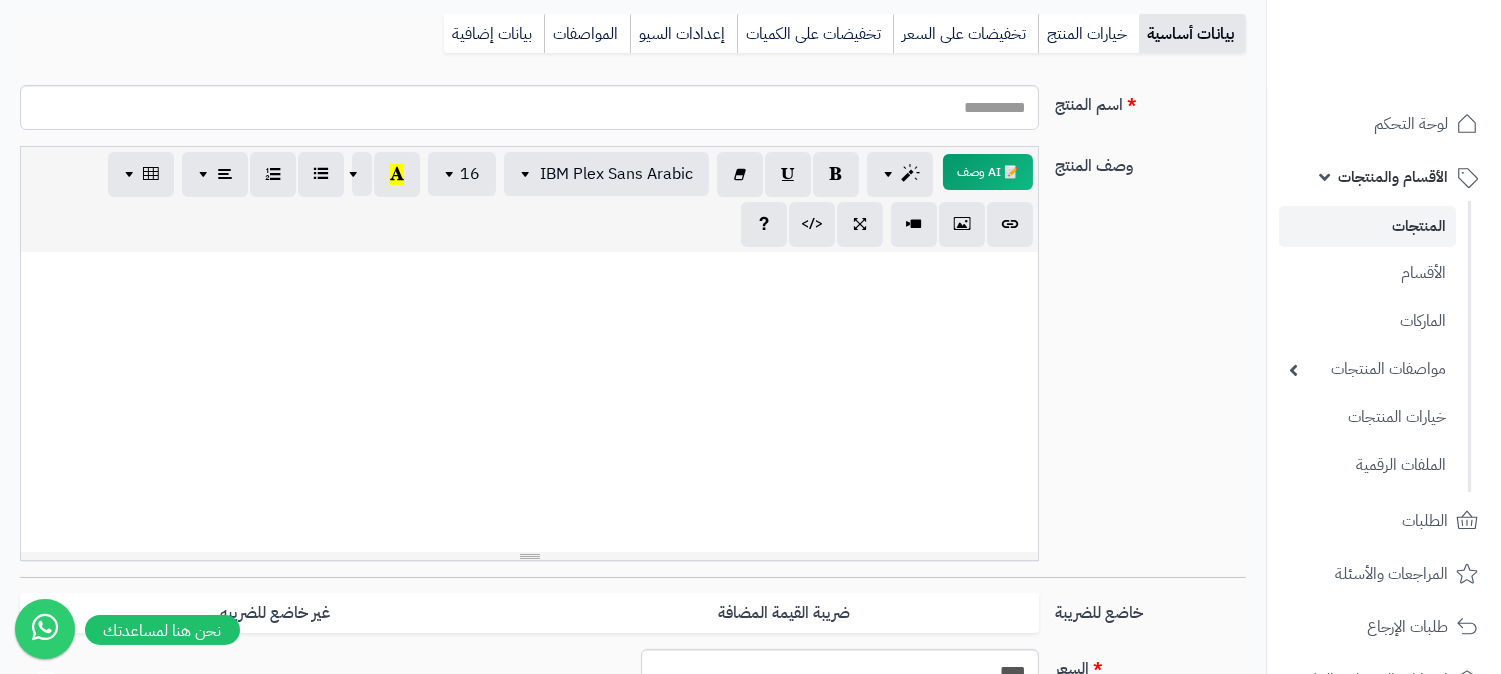 paste 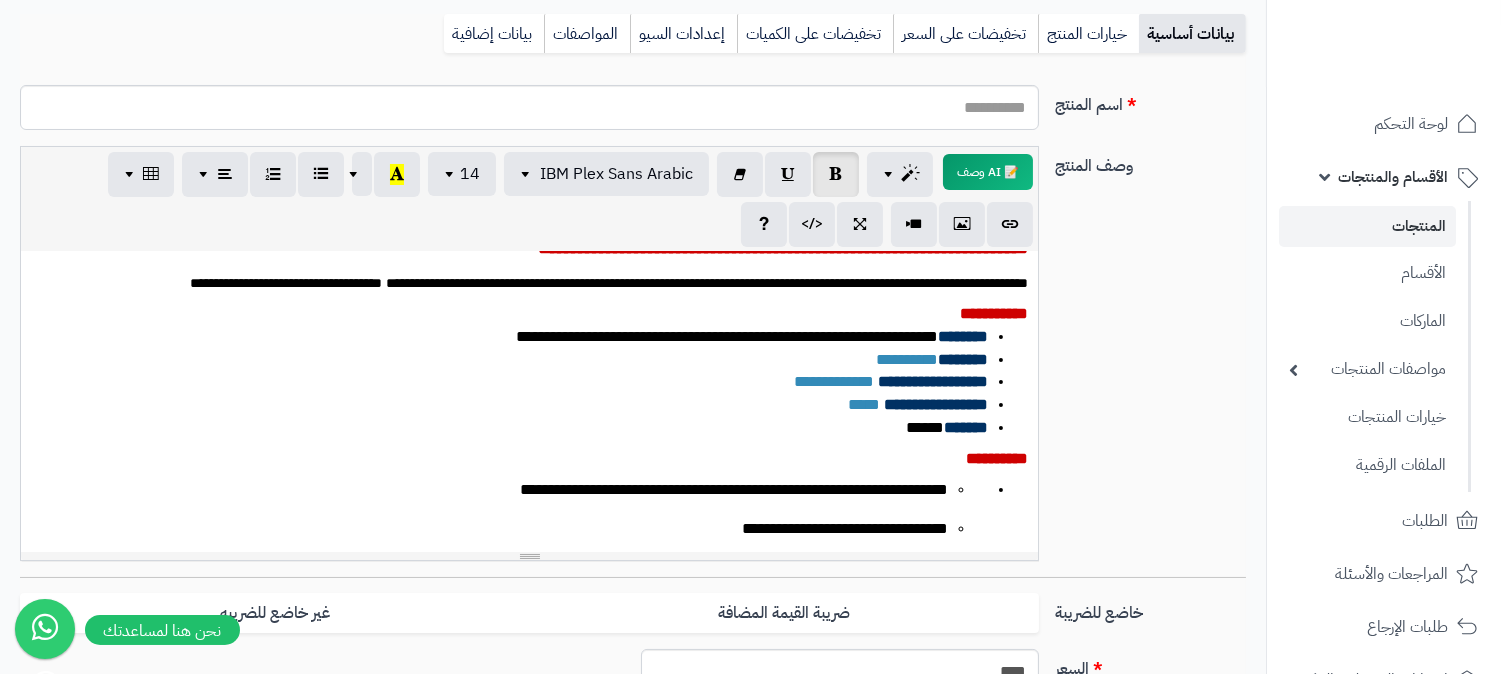 scroll, scrollTop: 0, scrollLeft: 0, axis: both 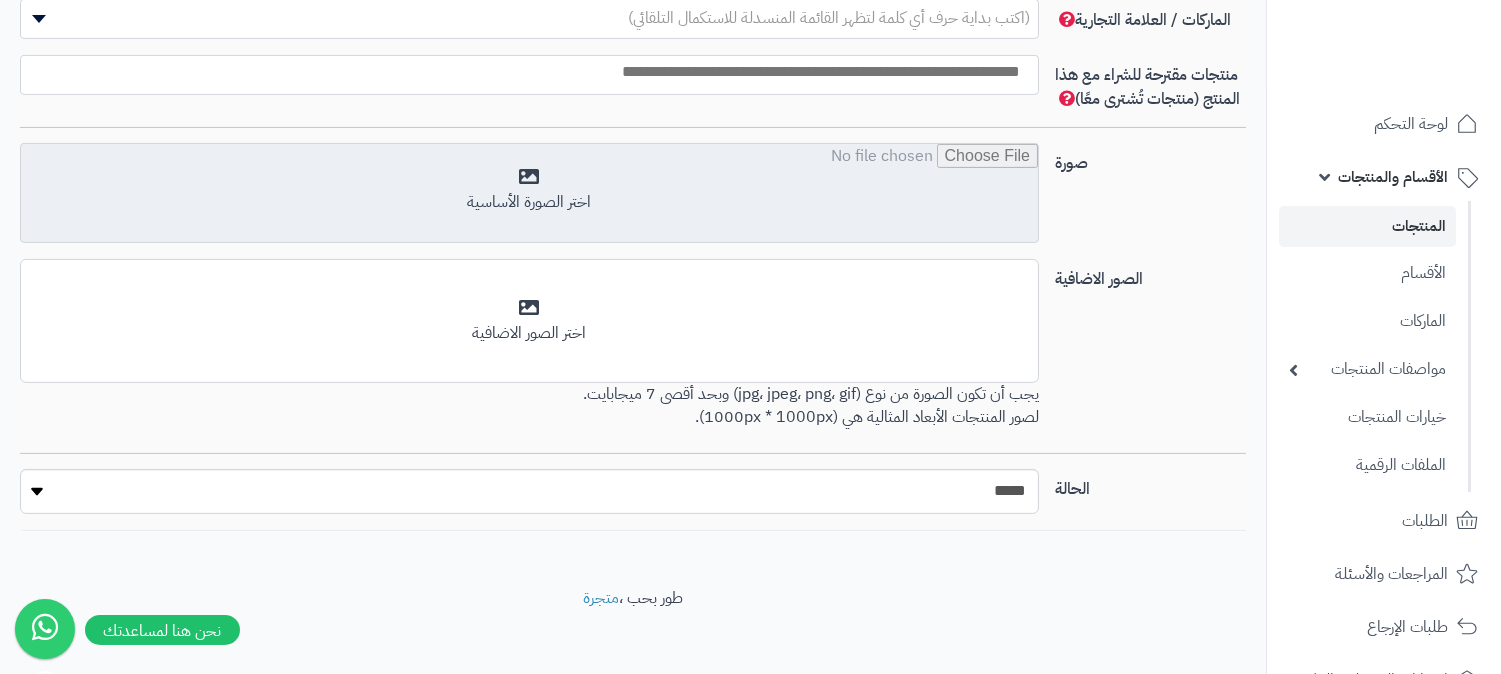 click at bounding box center (529, 194) 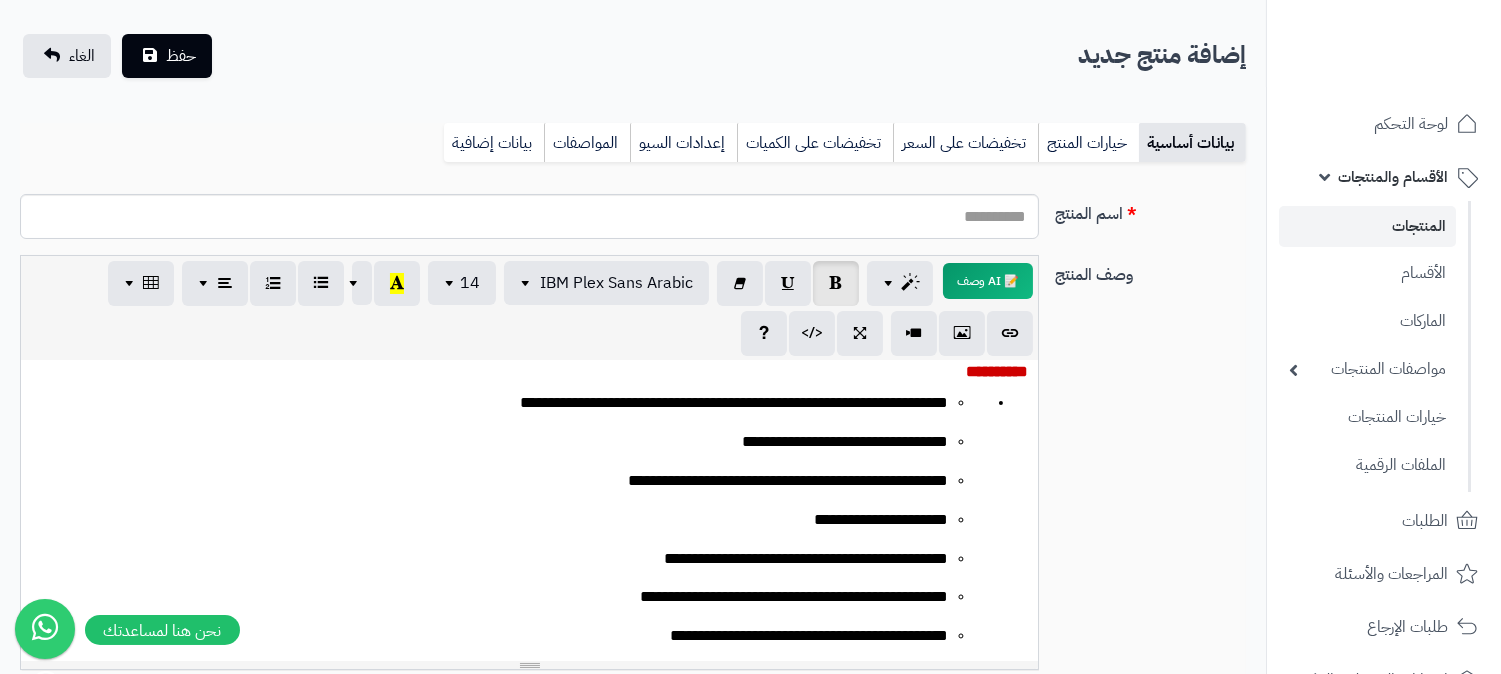 scroll, scrollTop: 111, scrollLeft: 0, axis: vertical 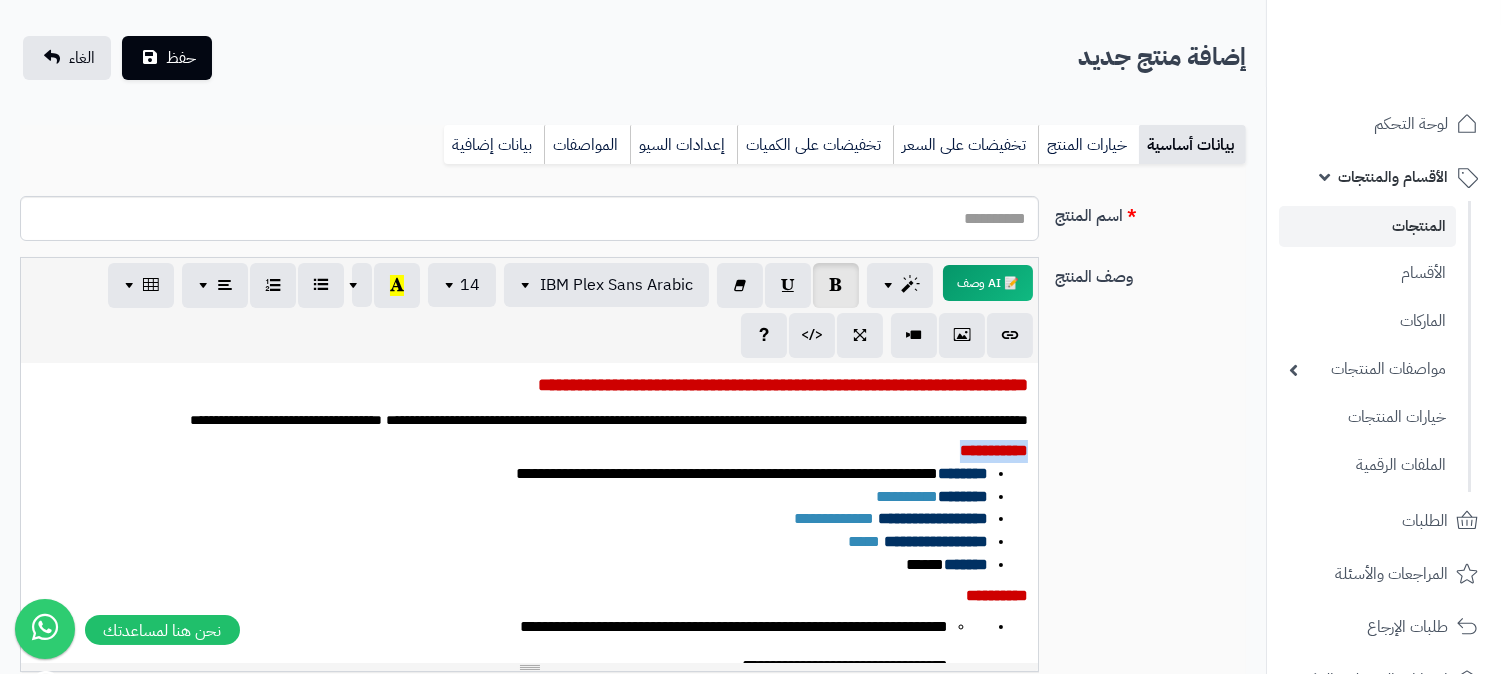 drag, startPoint x: 306, startPoint y: 433, endPoint x: 13, endPoint y: 403, distance: 294.53183 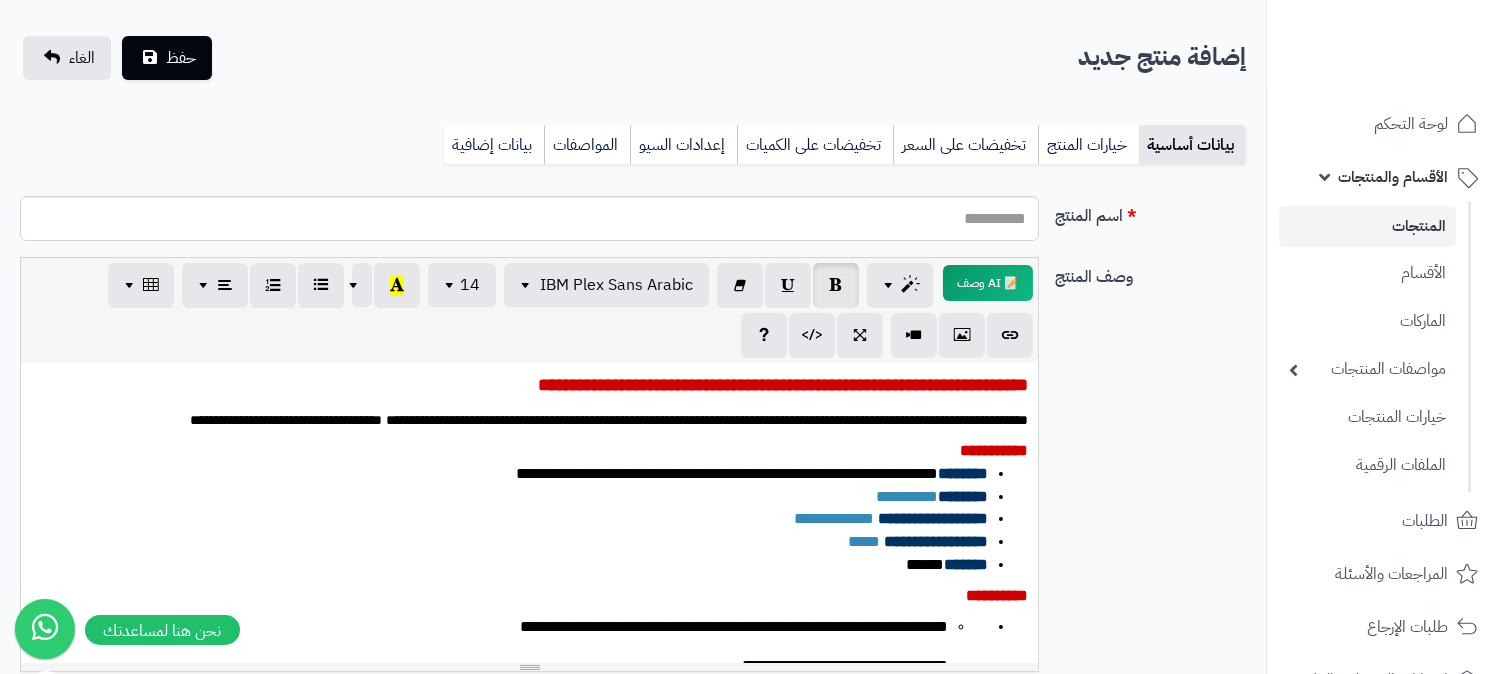 click on "**********" at bounding box center (280, 418) 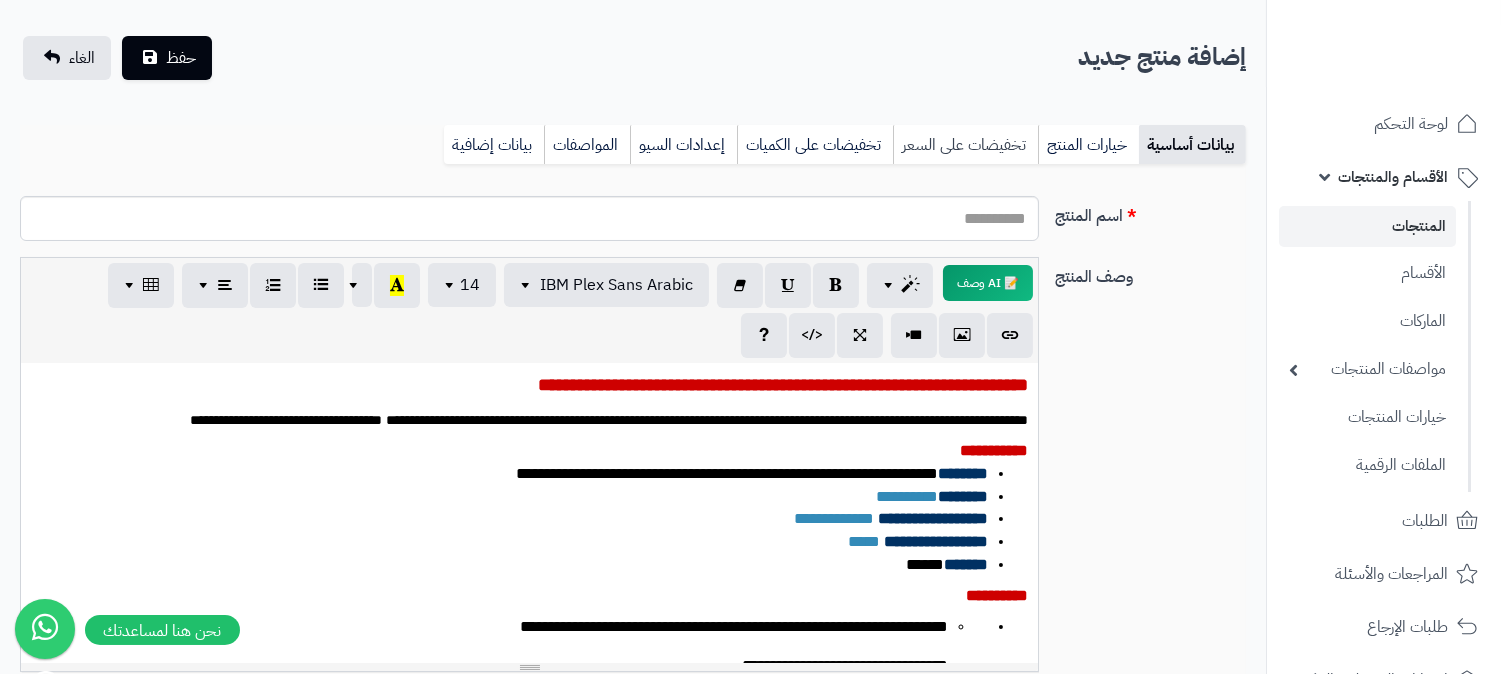 scroll, scrollTop: 0, scrollLeft: 0, axis: both 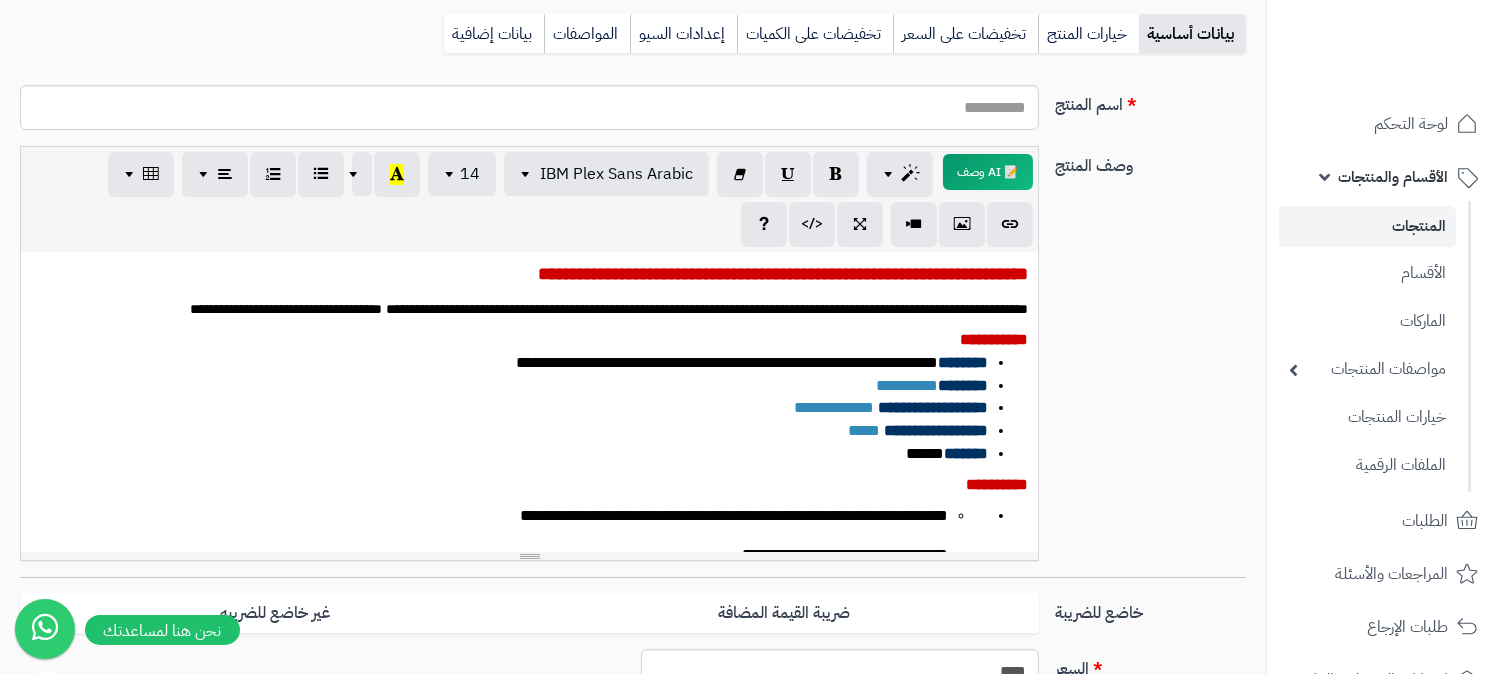 click on "**********" at bounding box center [280, 309] 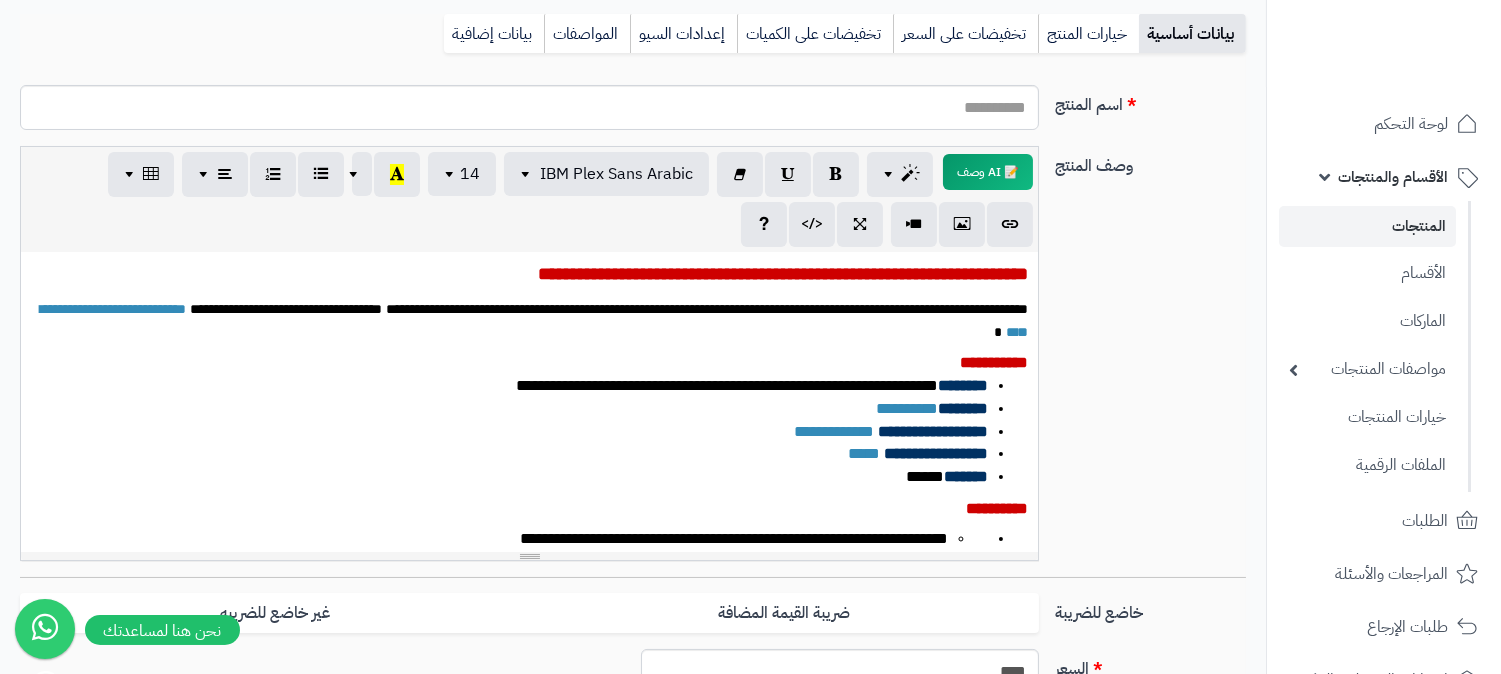 click on "**********" at bounding box center [529, 319] 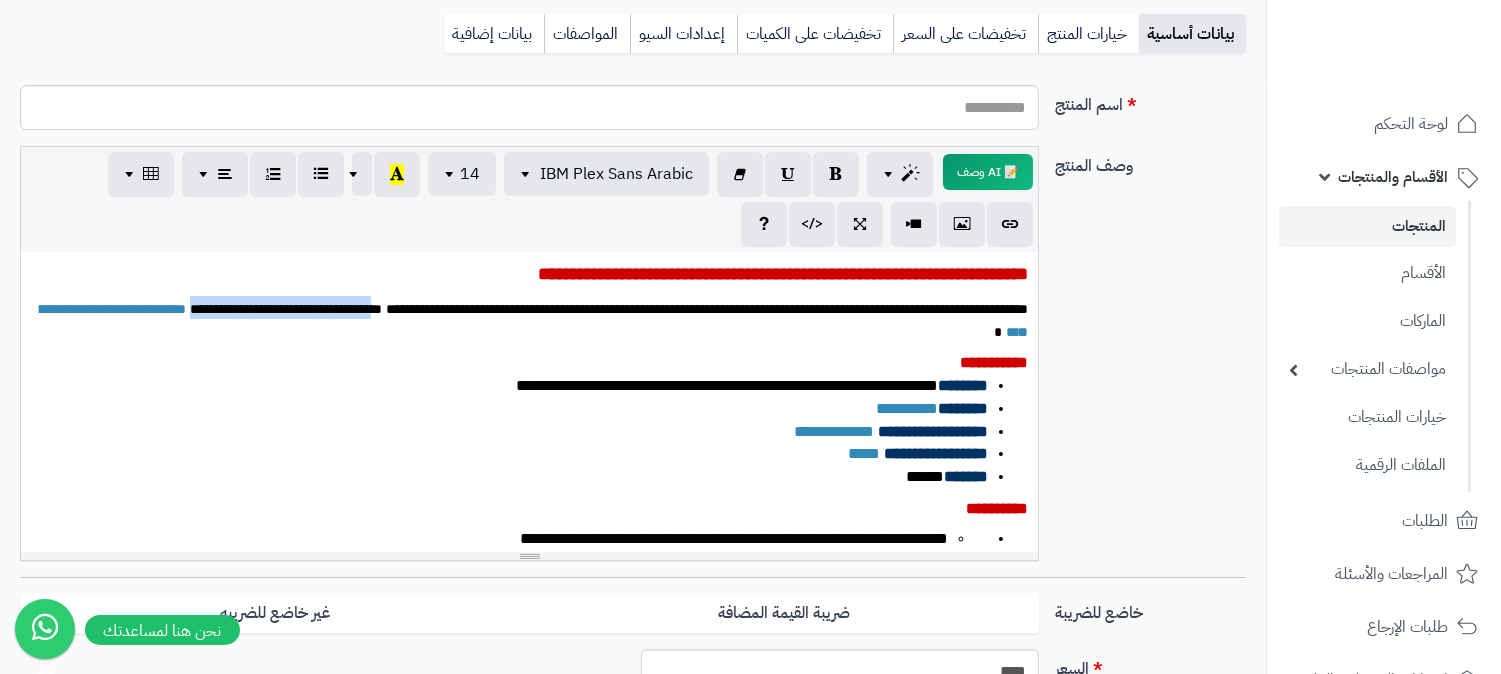 drag, startPoint x: 863, startPoint y: 335, endPoint x: 272, endPoint y: 314, distance: 591.373 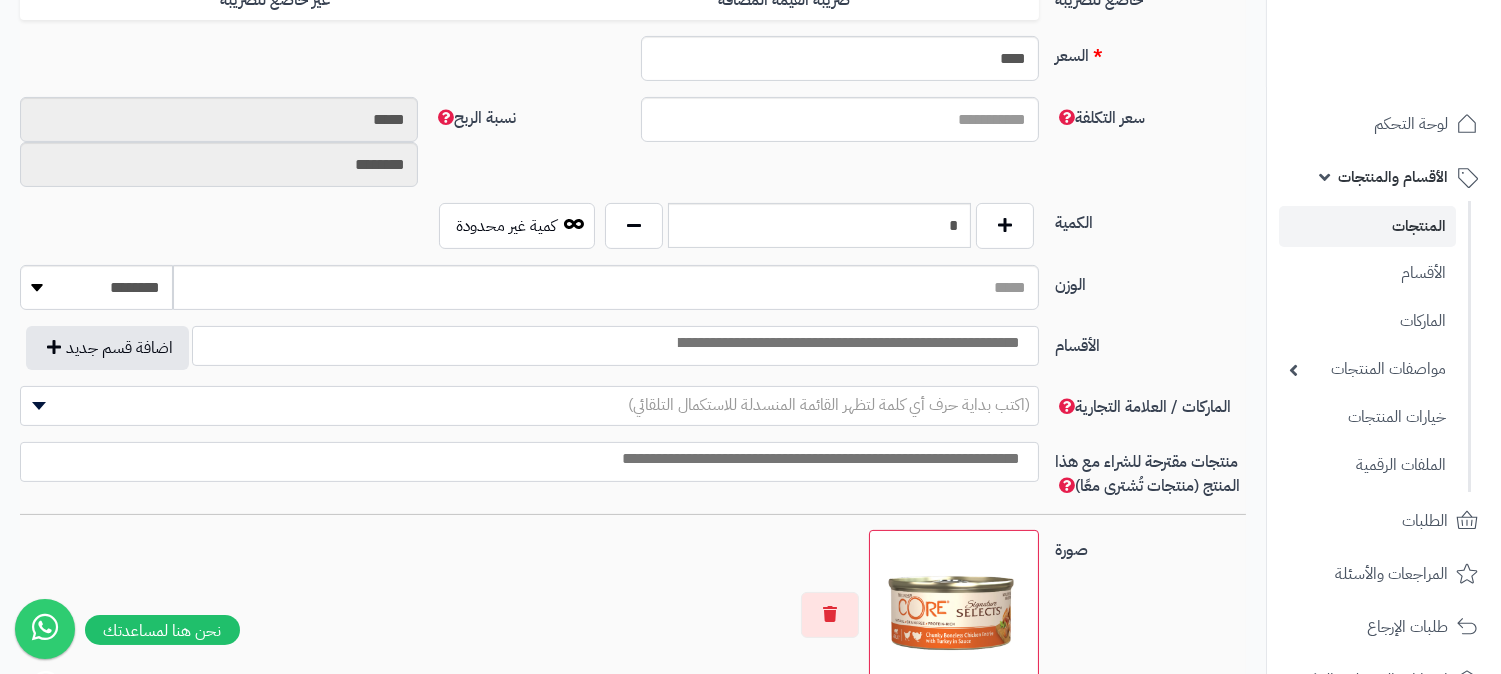 scroll, scrollTop: 888, scrollLeft: 0, axis: vertical 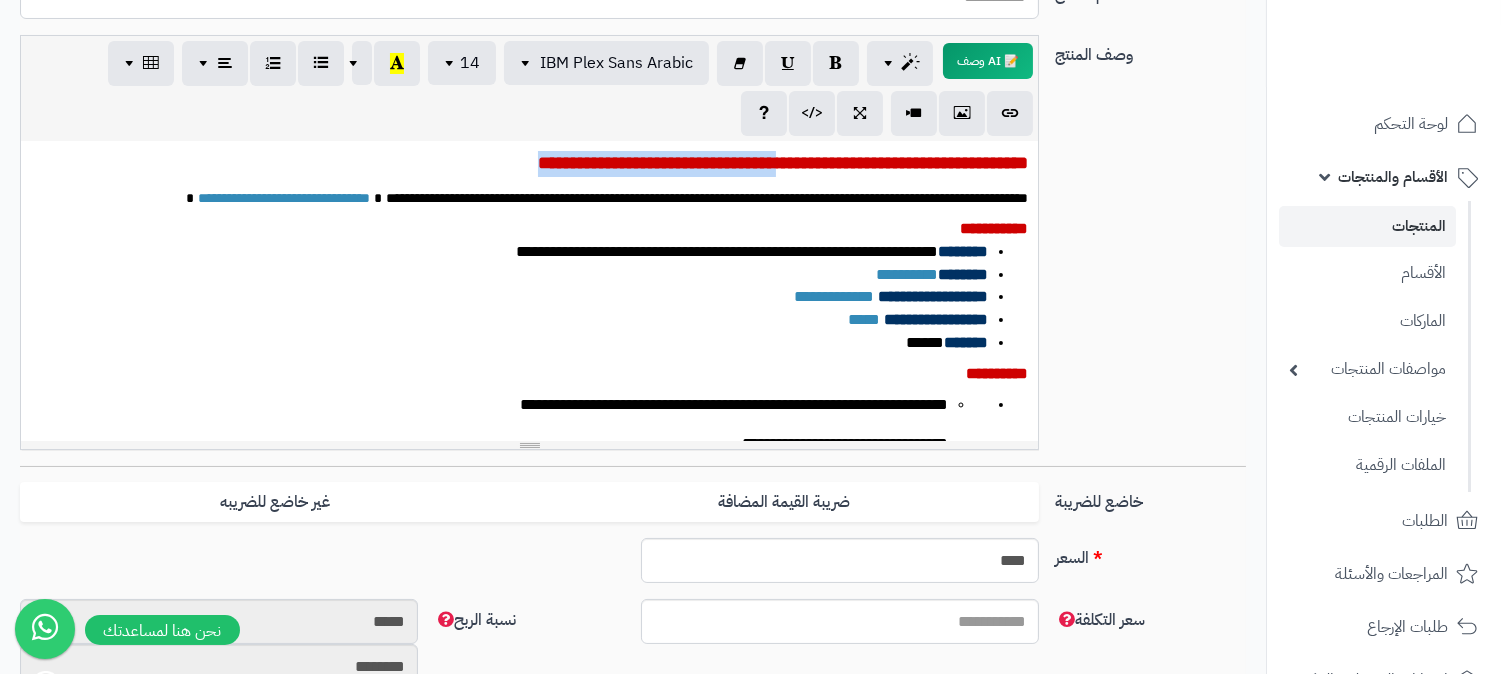 drag, startPoint x: 396, startPoint y: 162, endPoint x: 683, endPoint y: 164, distance: 287.00696 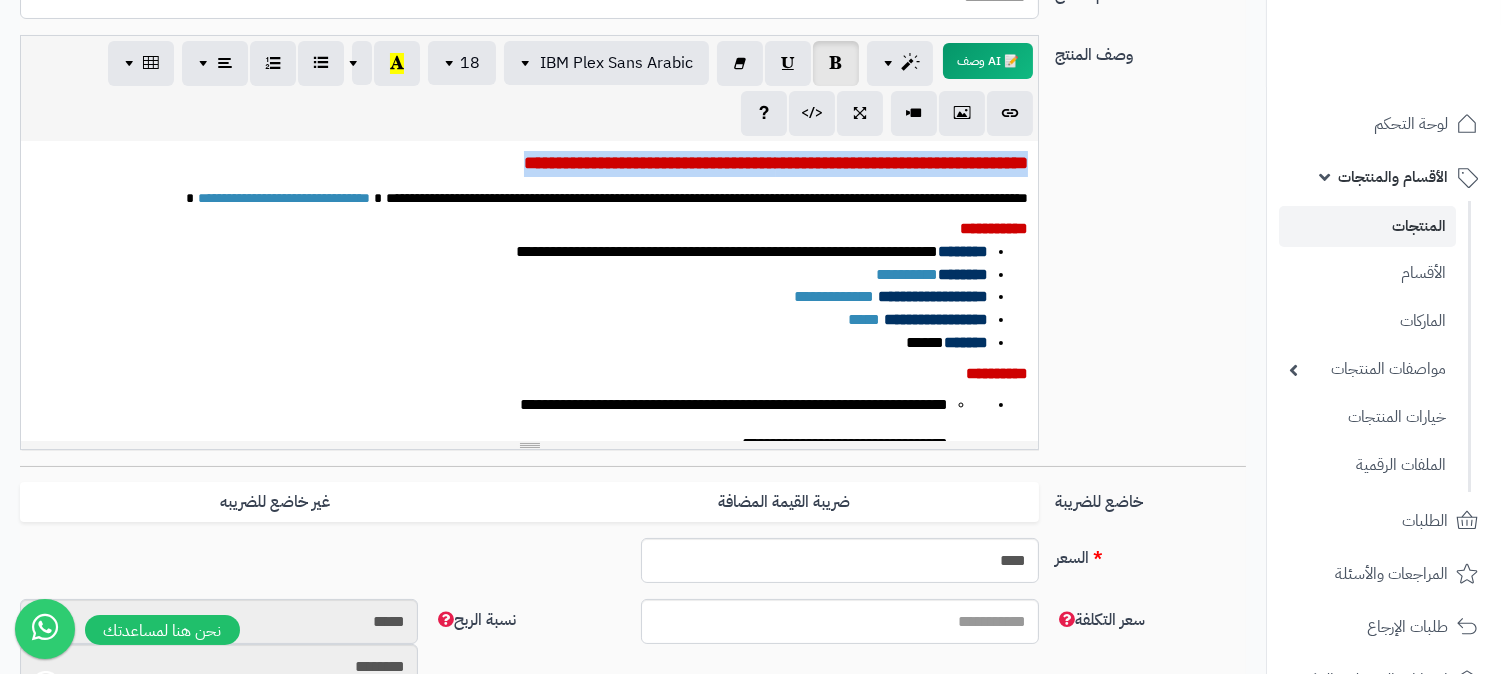drag, startPoint x: 372, startPoint y: 163, endPoint x: 1085, endPoint y: 167, distance: 713.0112 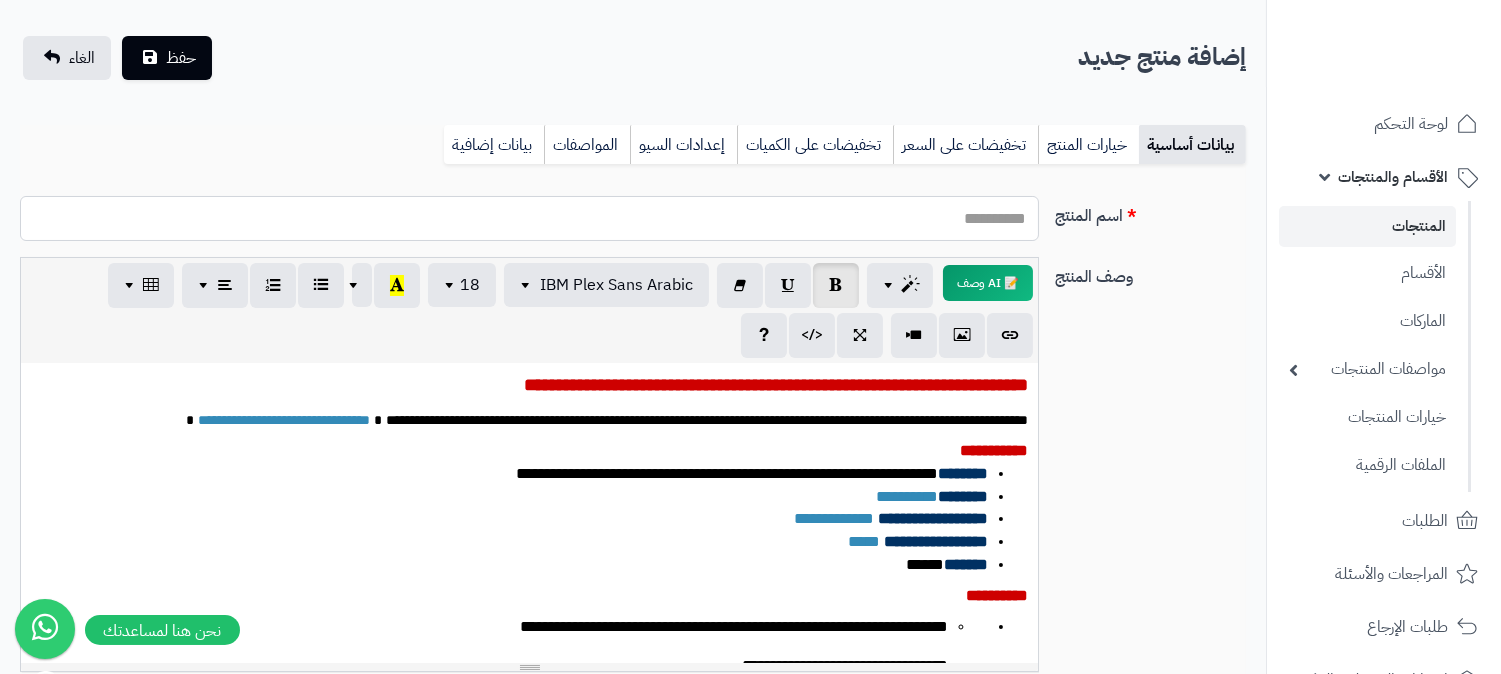 click on "اسم المنتج" at bounding box center [529, 218] 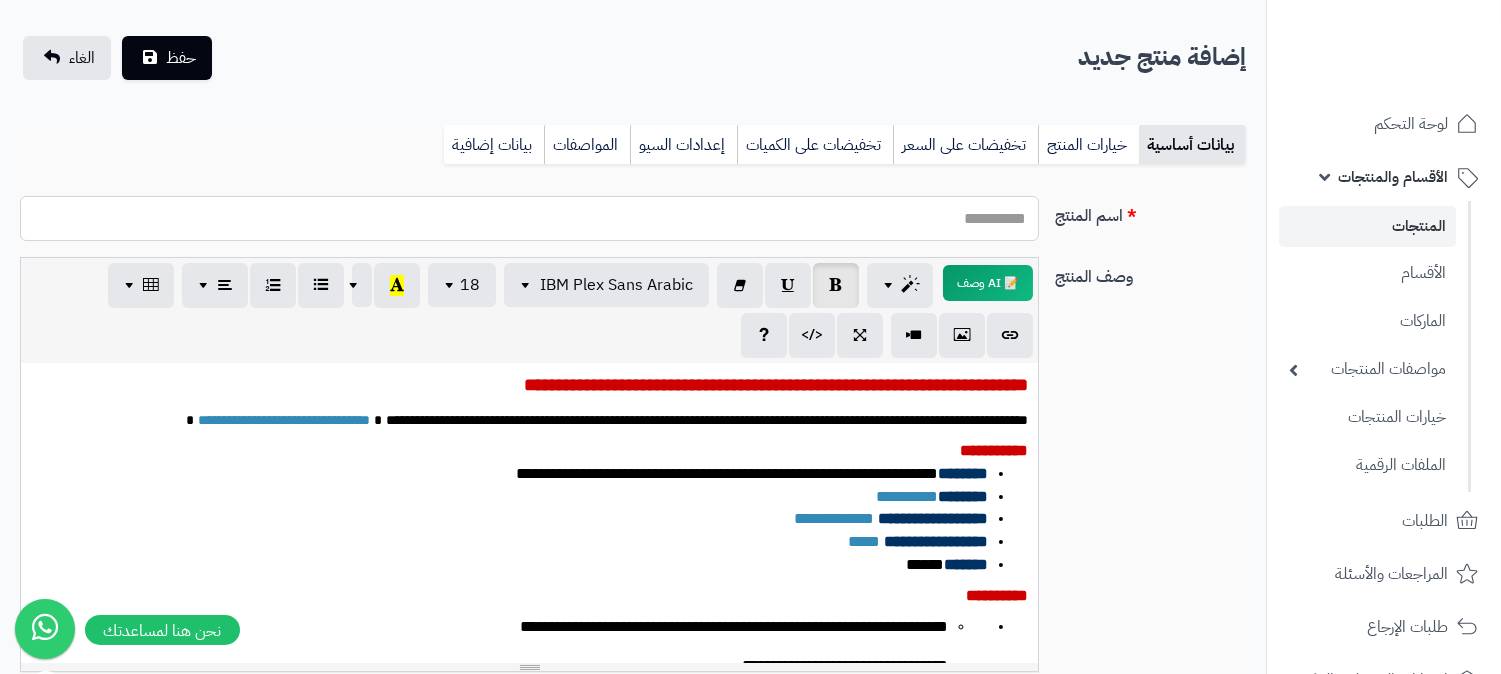 paste on "**********" 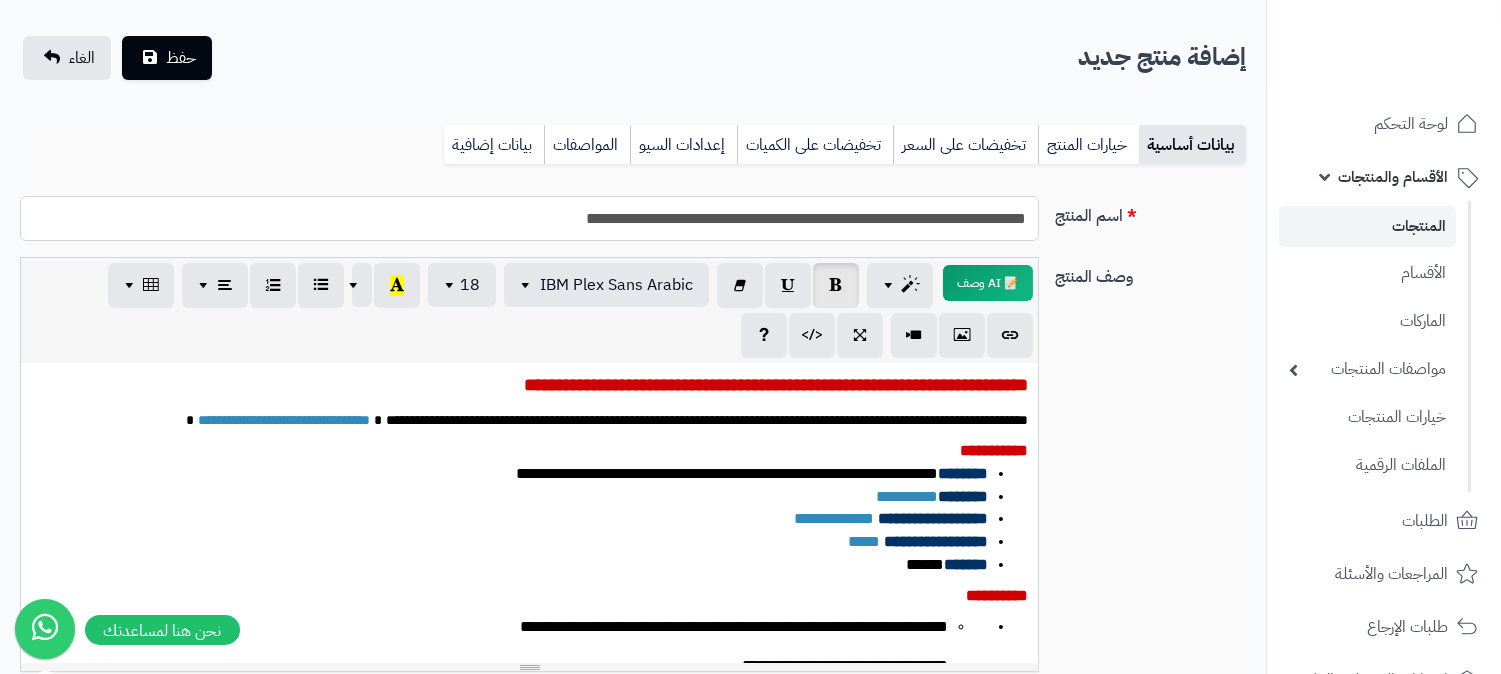 click on "**********" at bounding box center (529, 218) 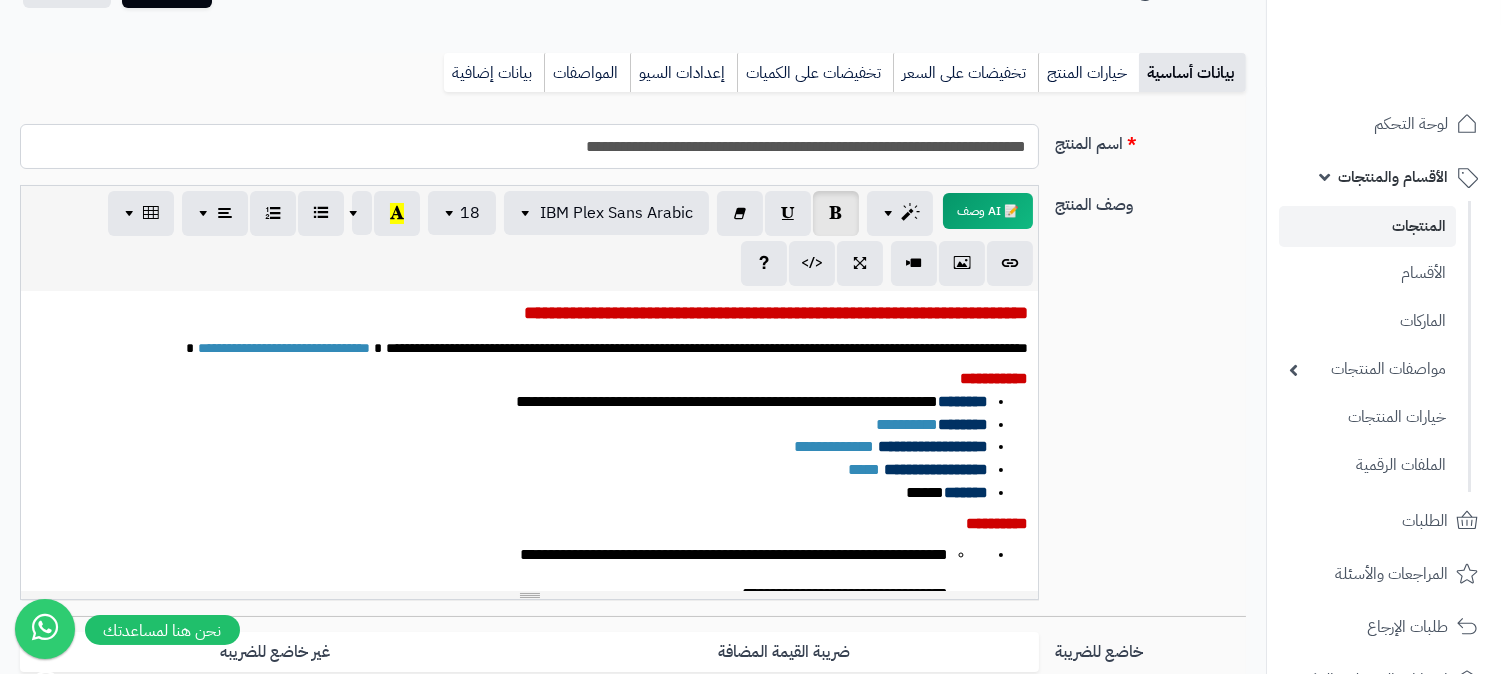 scroll, scrollTop: 222, scrollLeft: 0, axis: vertical 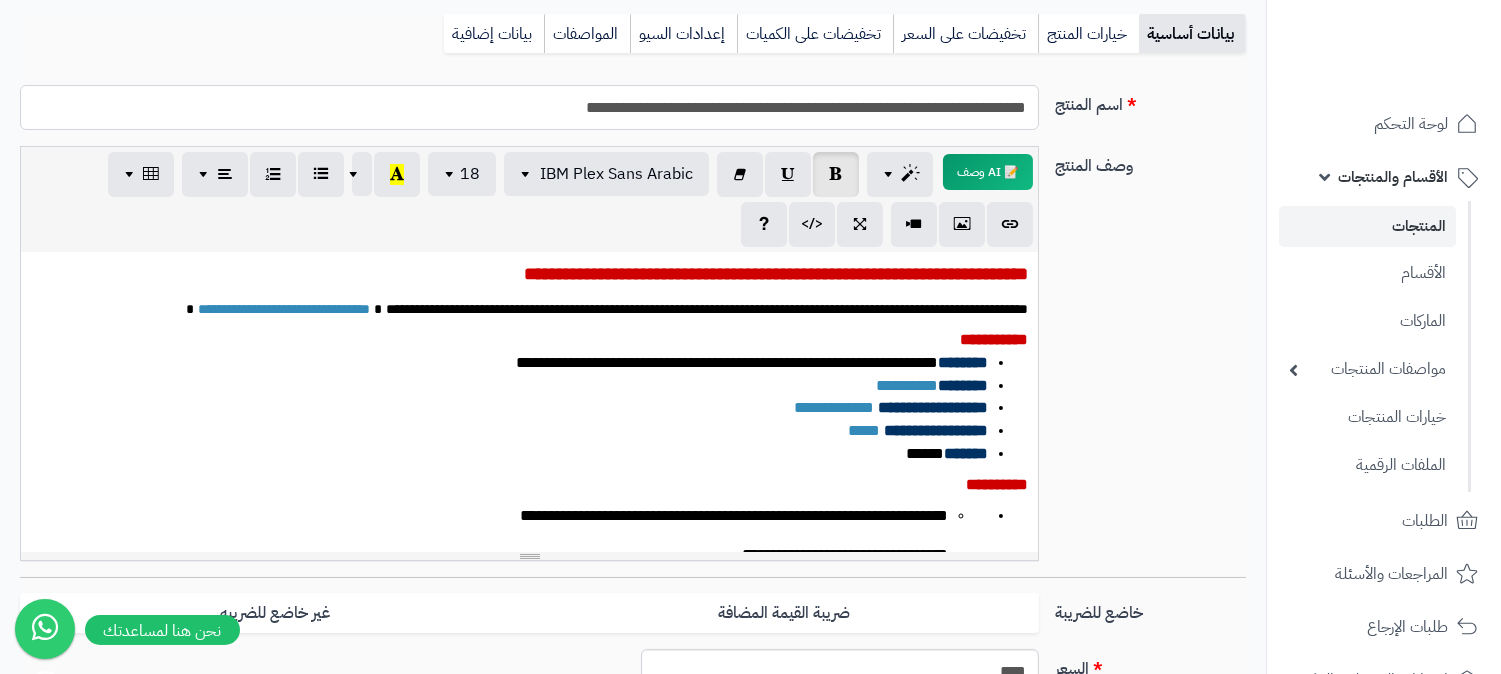 type on "**********" 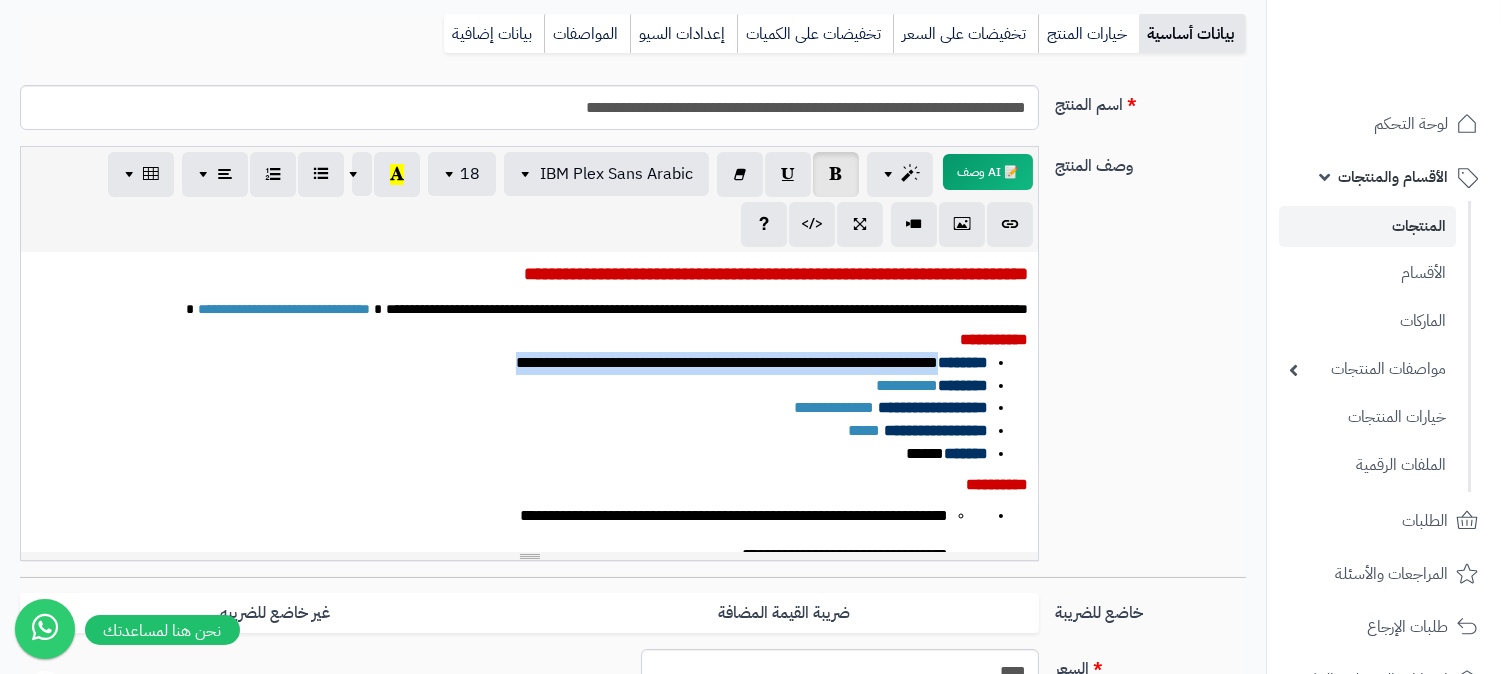 drag, startPoint x: 936, startPoint y: 360, endPoint x: 416, endPoint y: 360, distance: 520 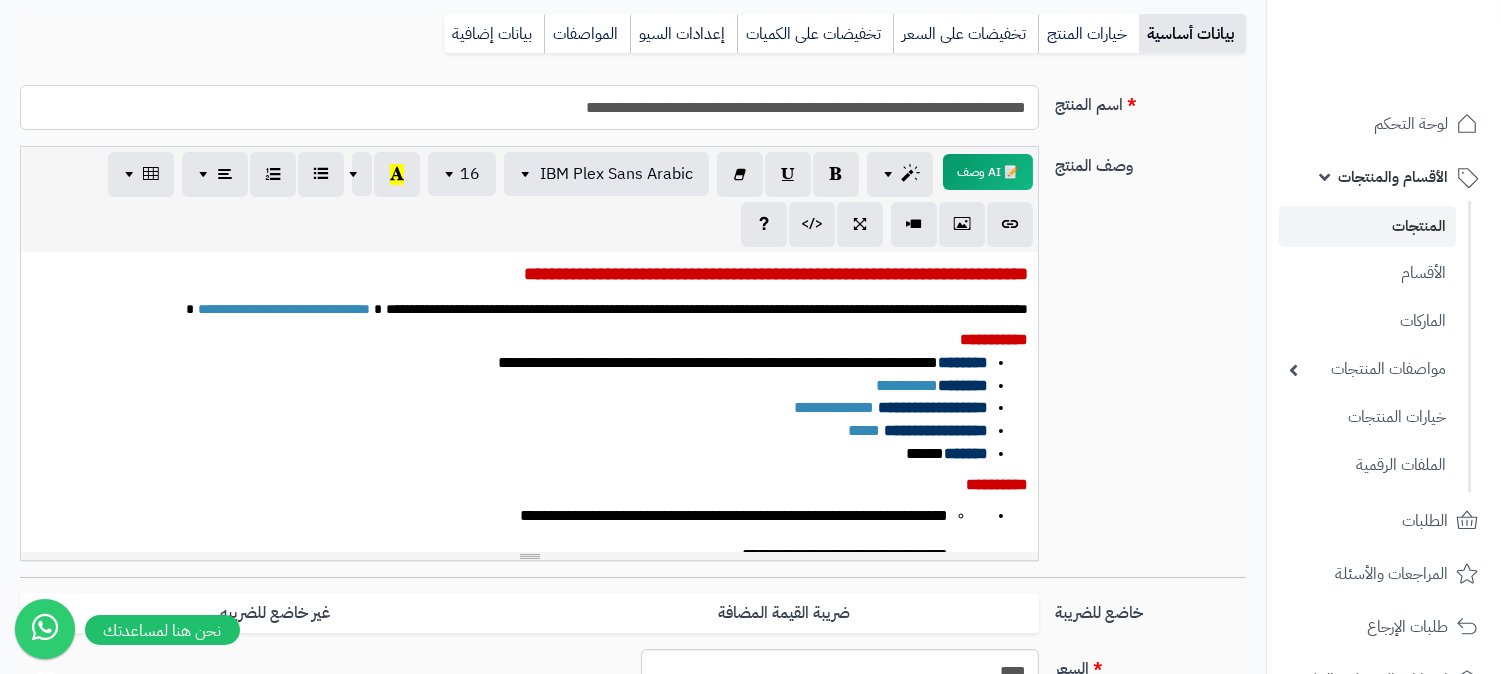 drag, startPoint x: 733, startPoint y: 107, endPoint x: 450, endPoint y: 113, distance: 283.0636 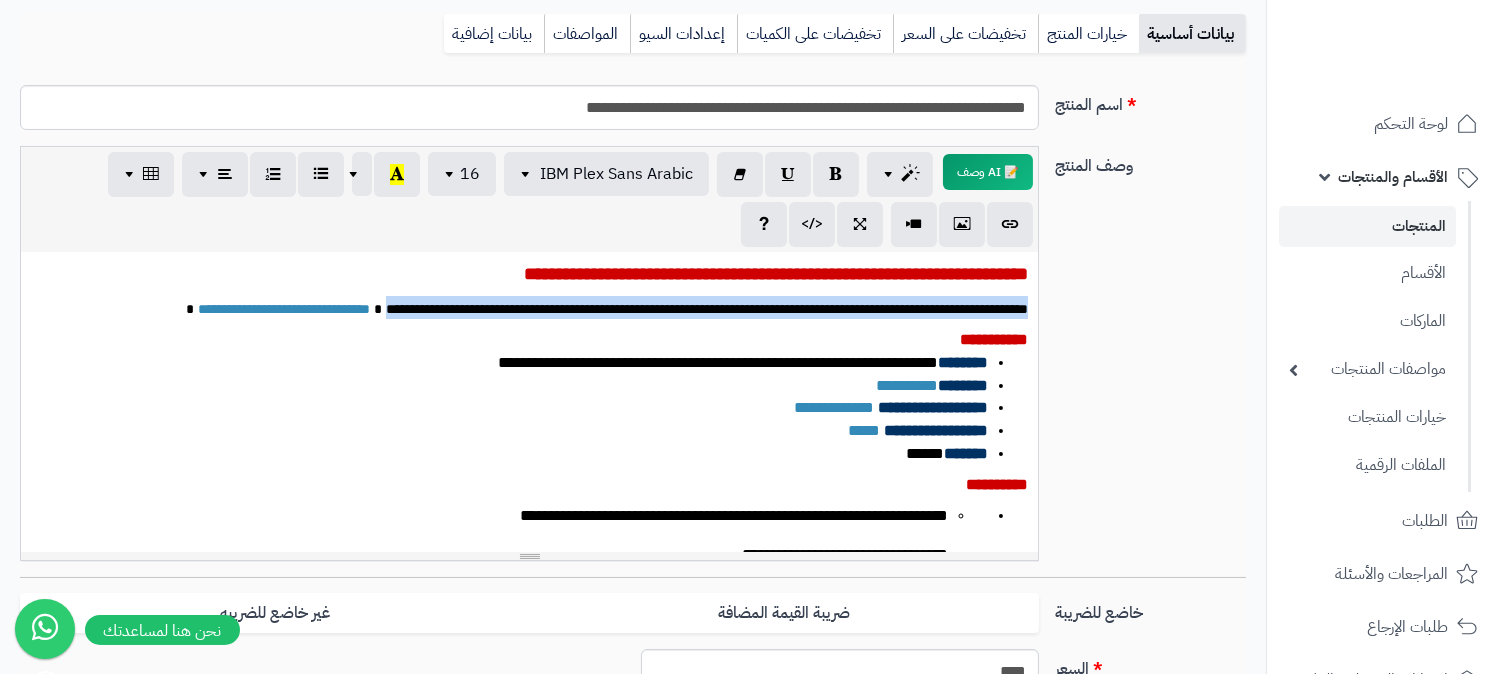 drag, startPoint x: 284, startPoint y: 301, endPoint x: 1036, endPoint y: 307, distance: 752.0239 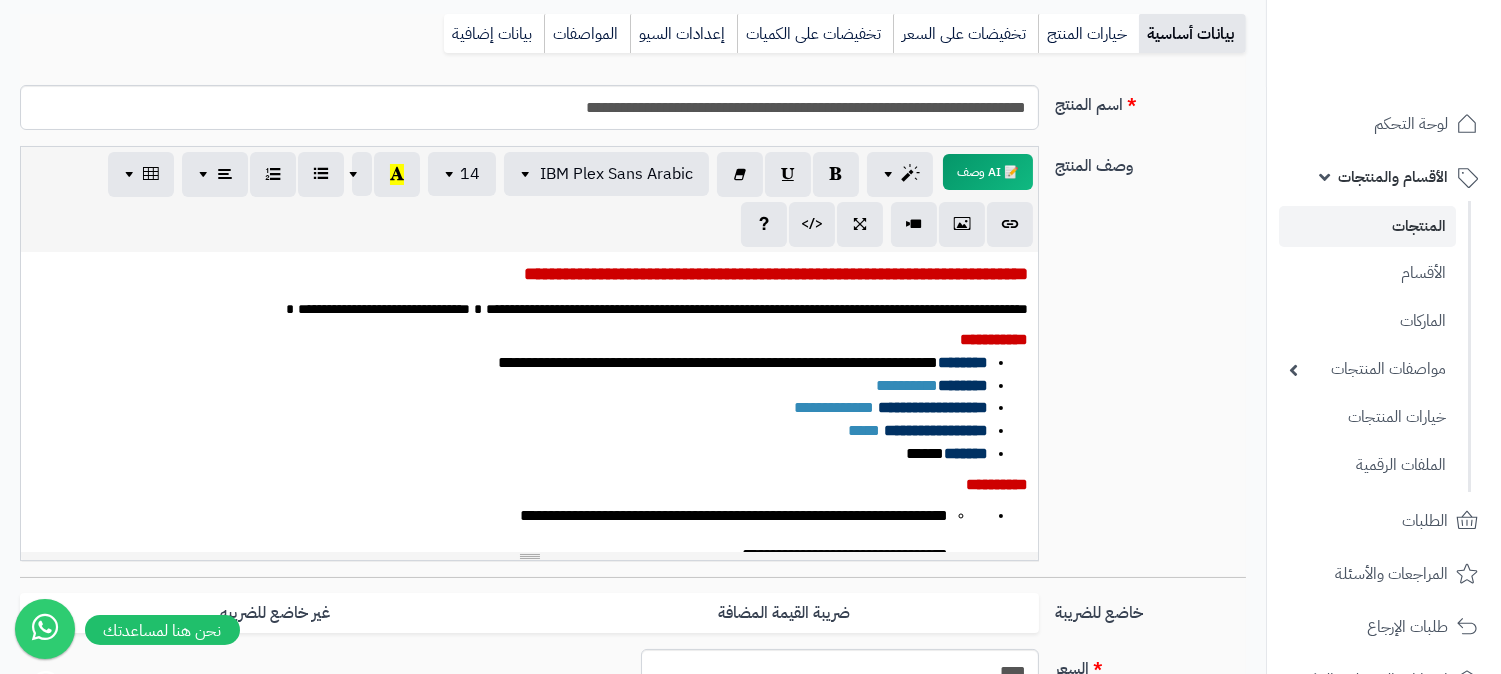 scroll, scrollTop: 111, scrollLeft: 0, axis: vertical 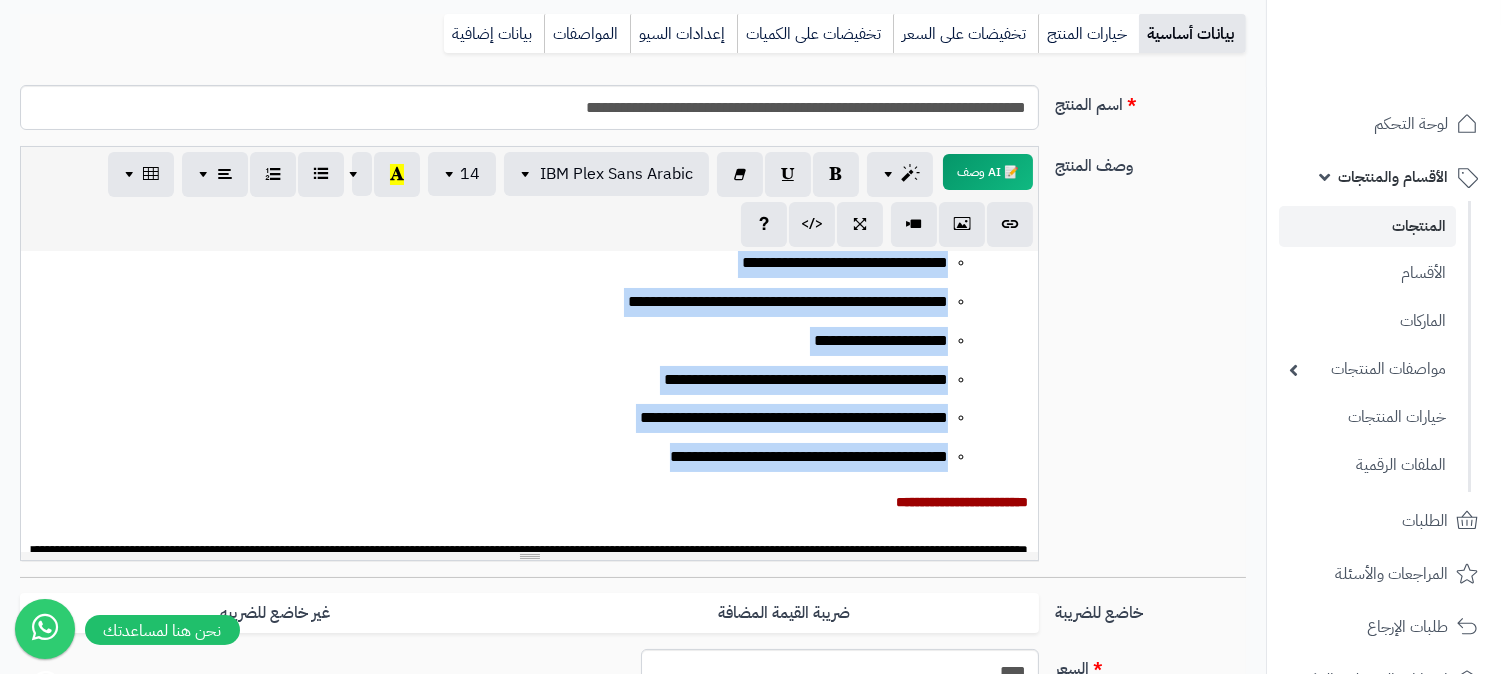 drag, startPoint x: 955, startPoint y: 400, endPoint x: 548, endPoint y: 463, distance: 411.84705 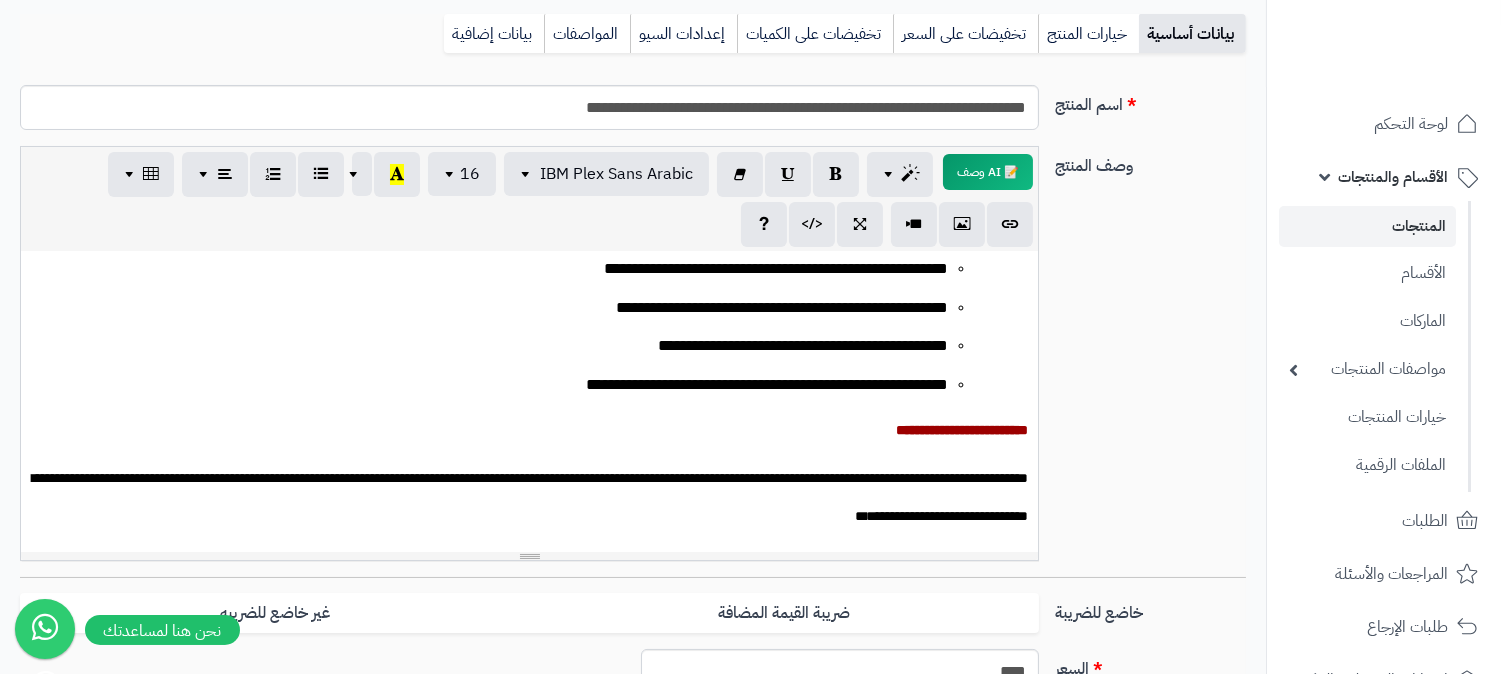 scroll, scrollTop: 475, scrollLeft: 0, axis: vertical 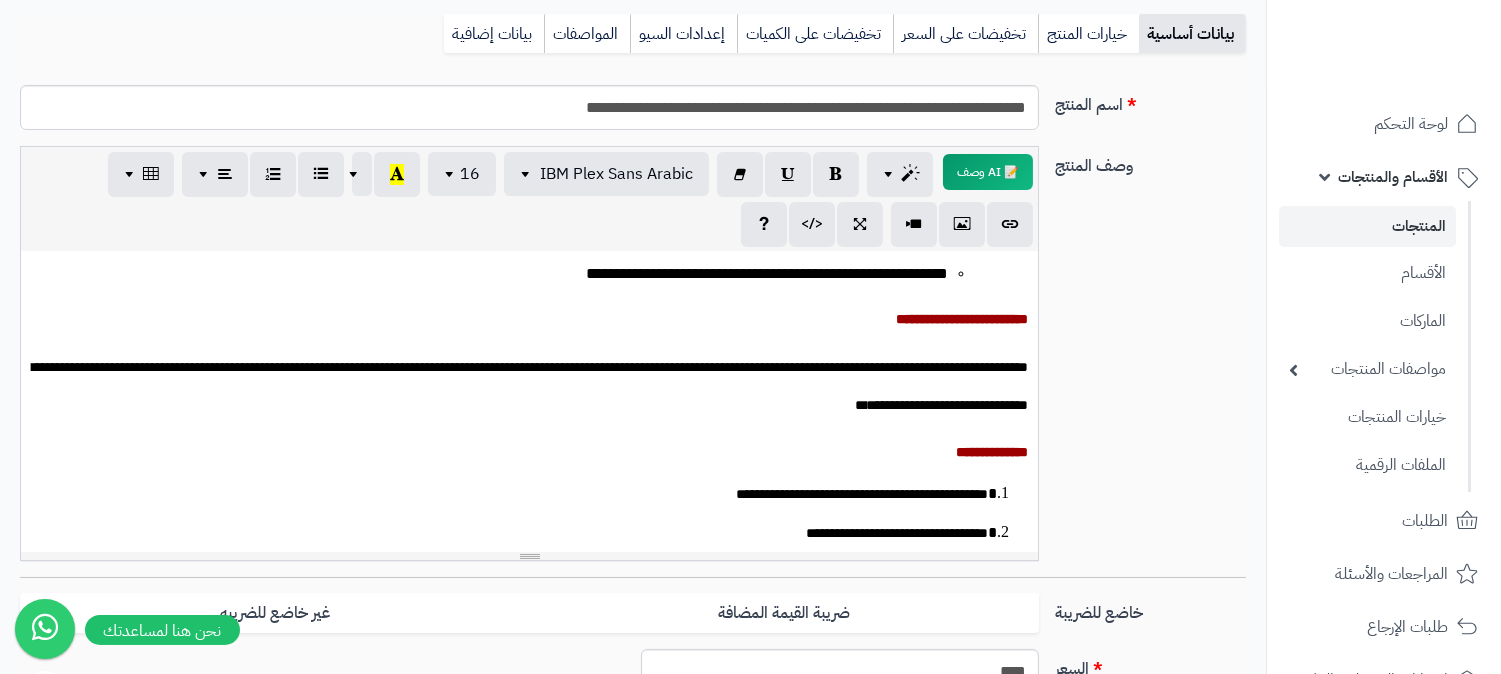 click on "**********" at bounding box center [529, 451] 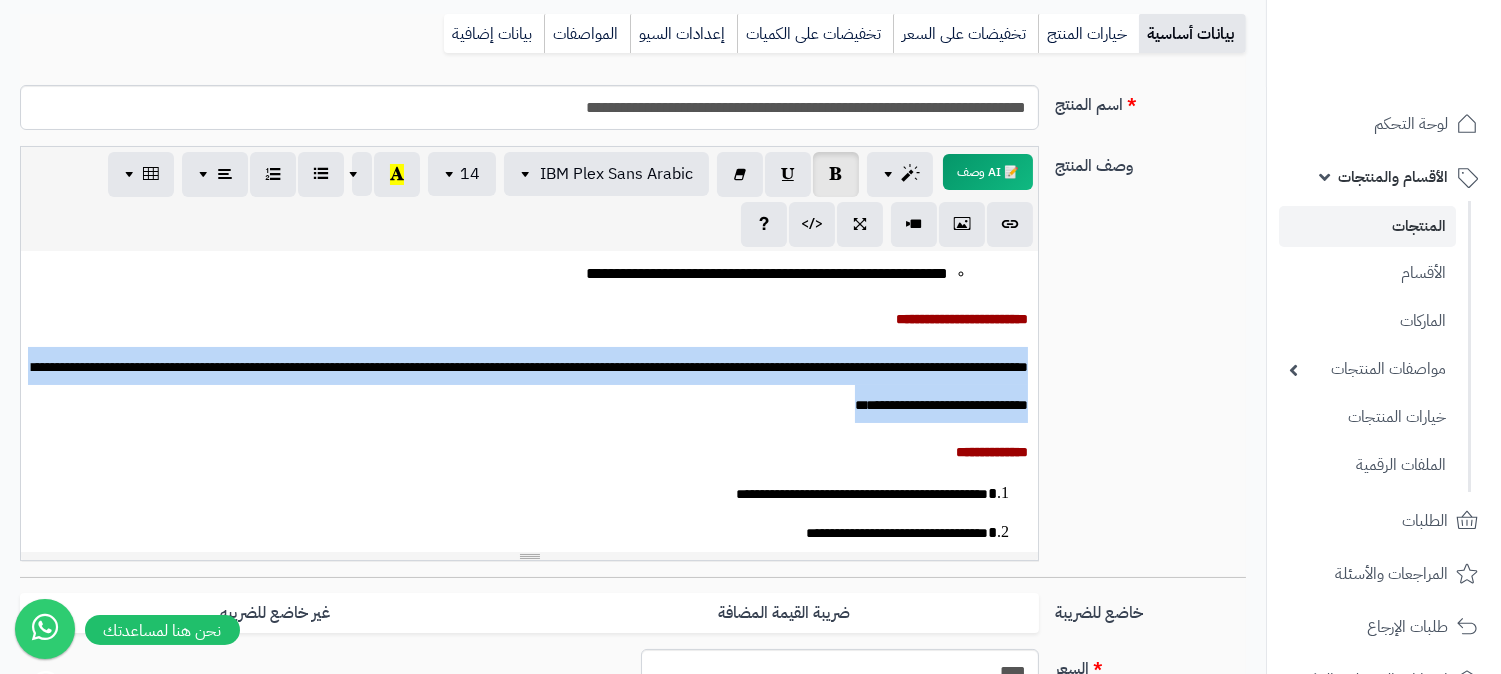 drag, startPoint x: 652, startPoint y: 407, endPoint x: 1041, endPoint y: 352, distance: 392.86893 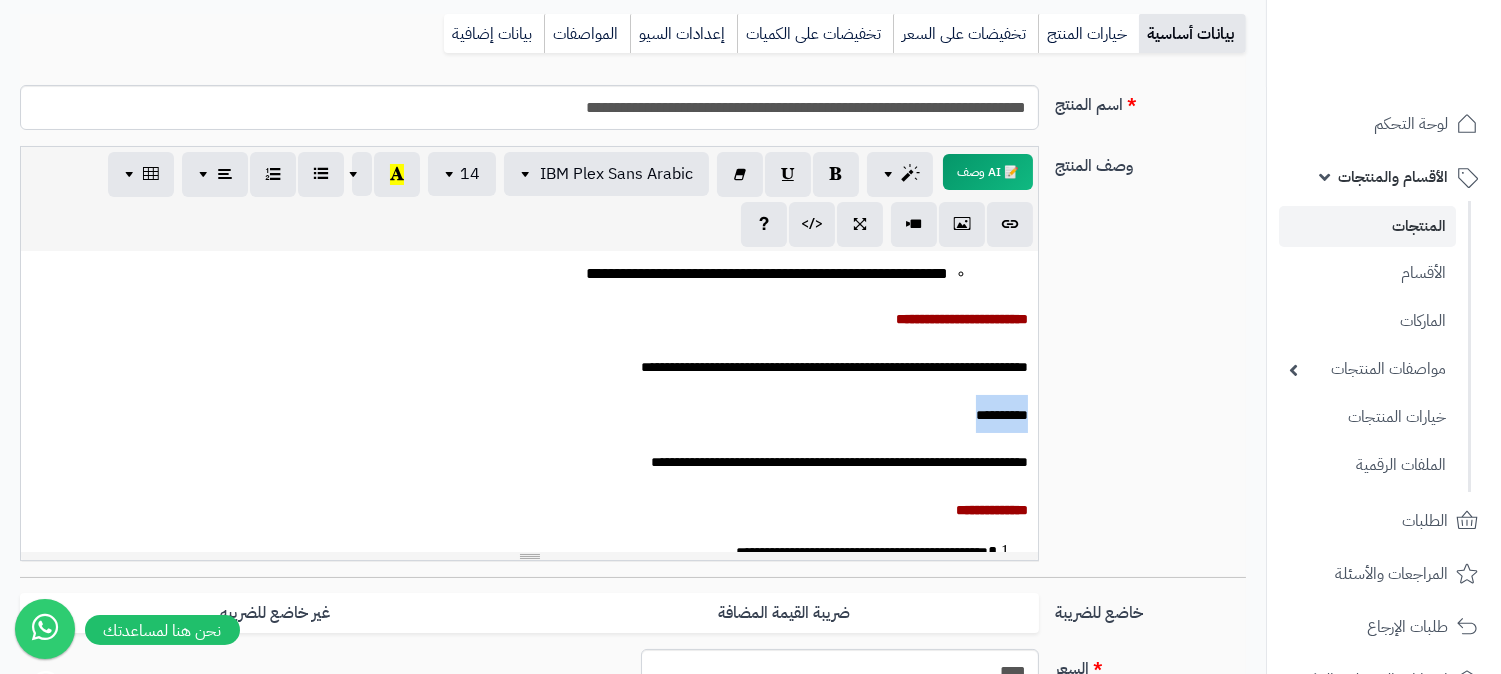 drag, startPoint x: 952, startPoint y: 412, endPoint x: 1041, endPoint y: 412, distance: 89 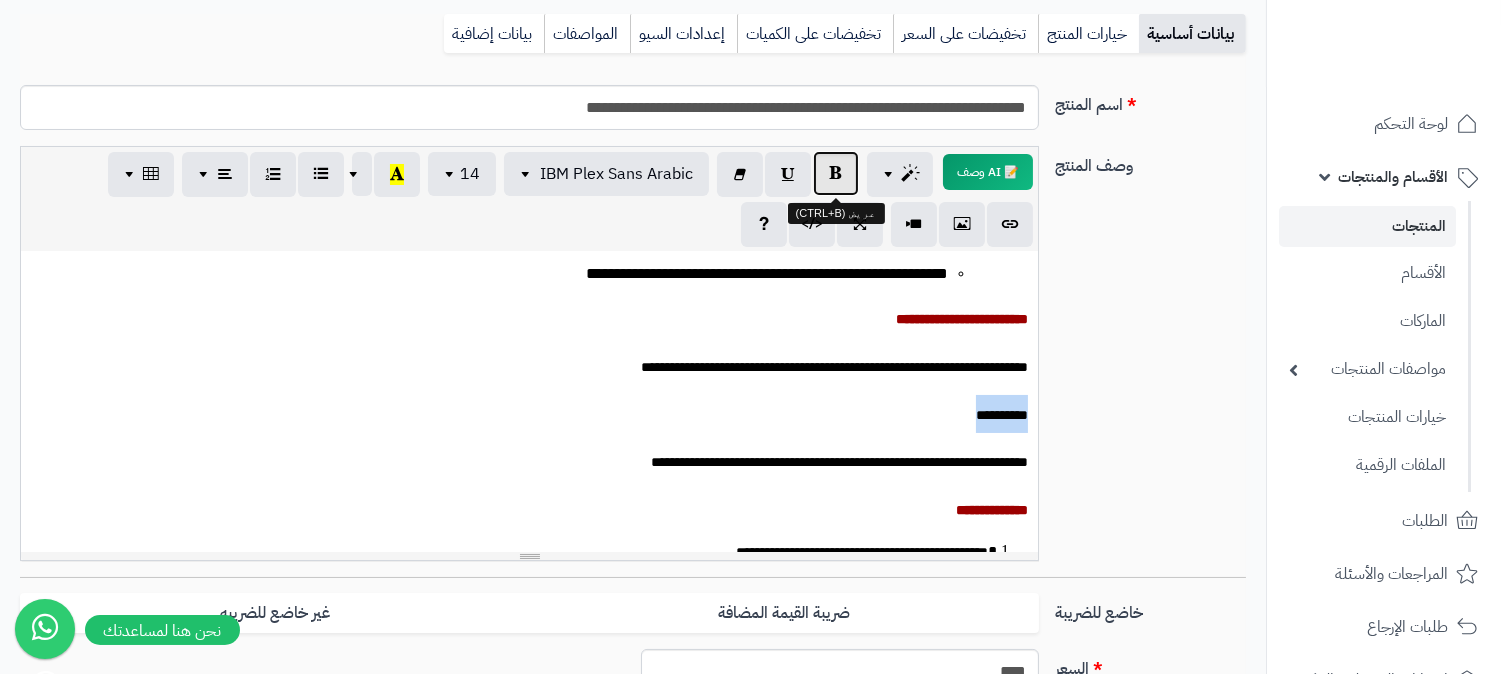click at bounding box center (836, 173) 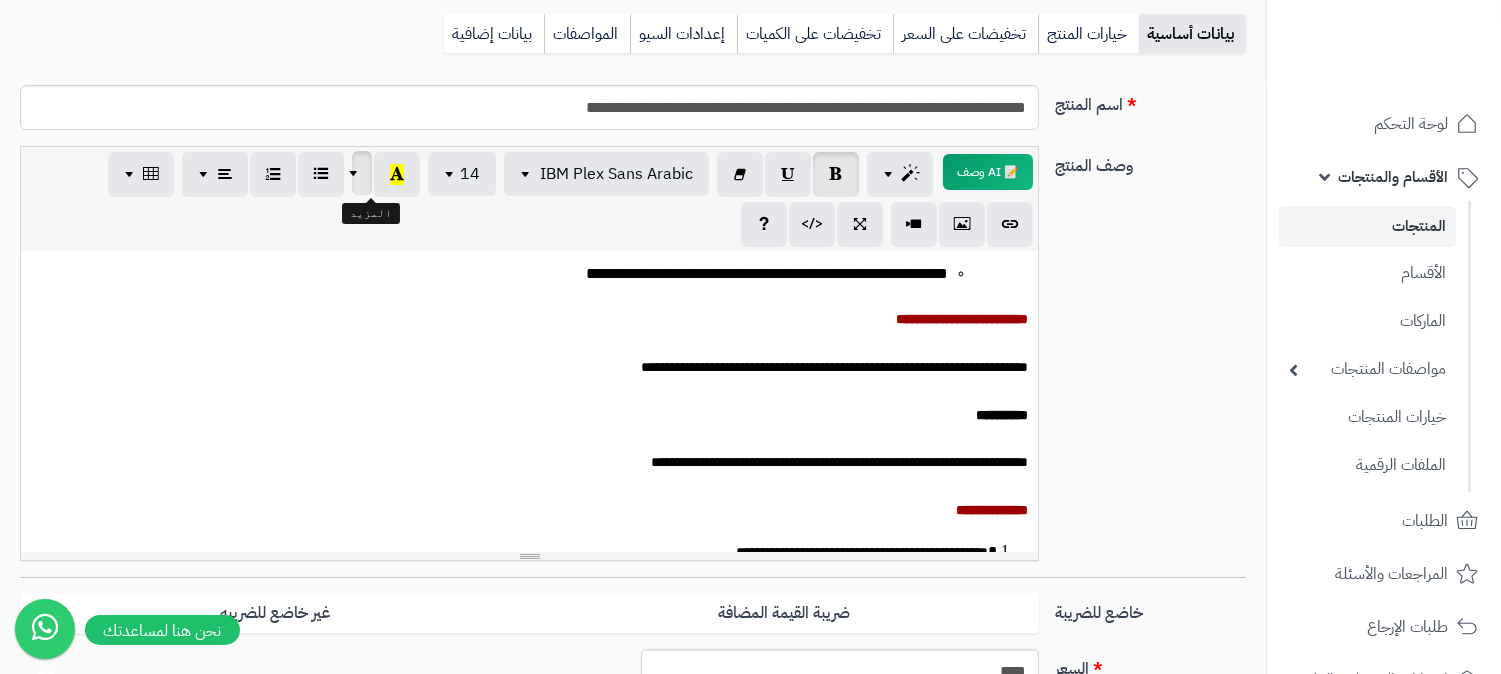 click at bounding box center (356, 173) 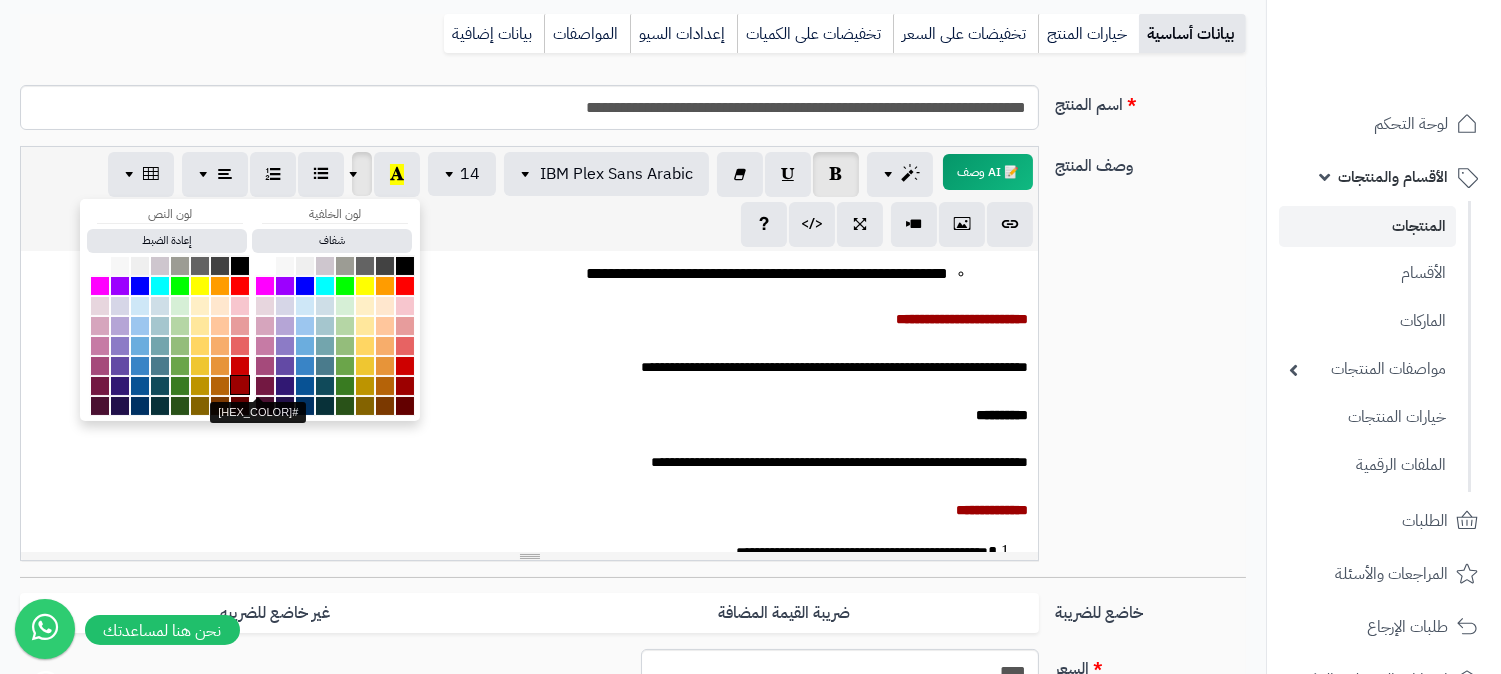 click at bounding box center (240, 385) 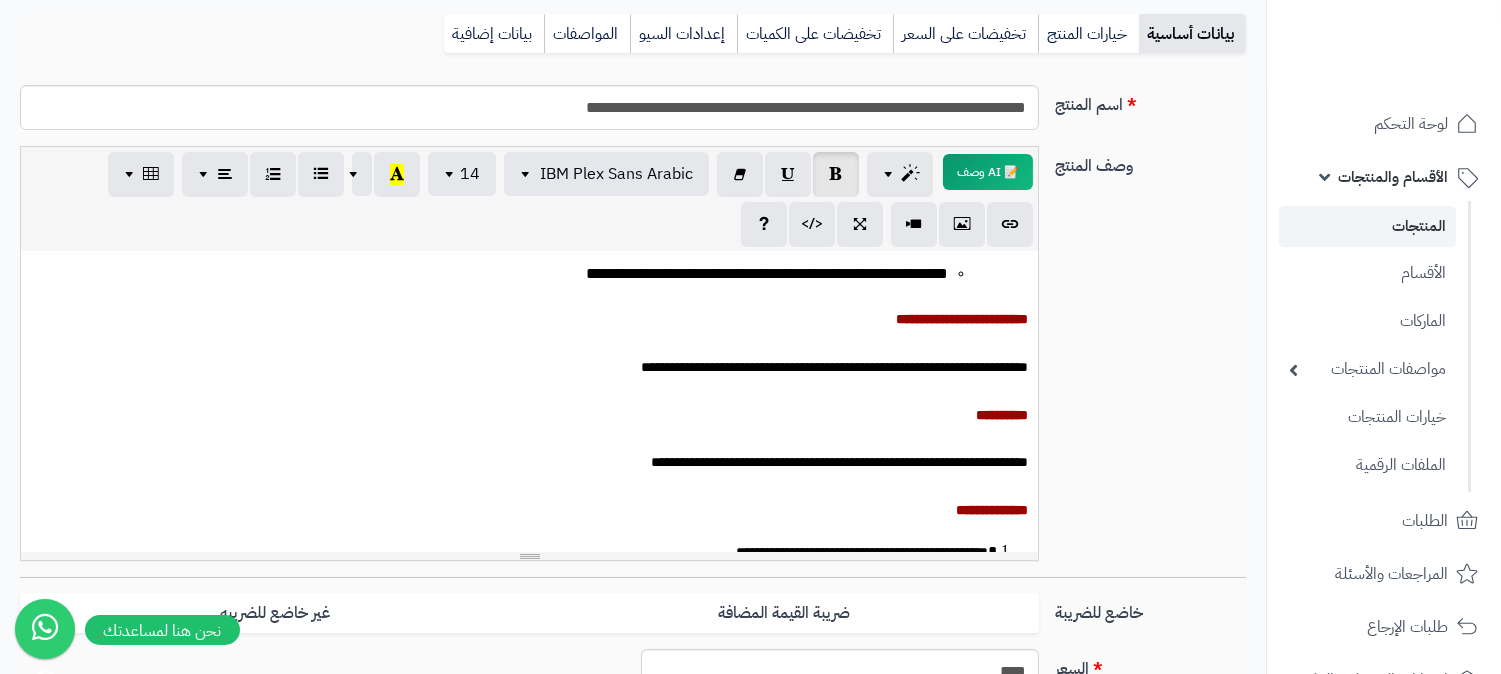 click on "**********" at bounding box center (529, 402) 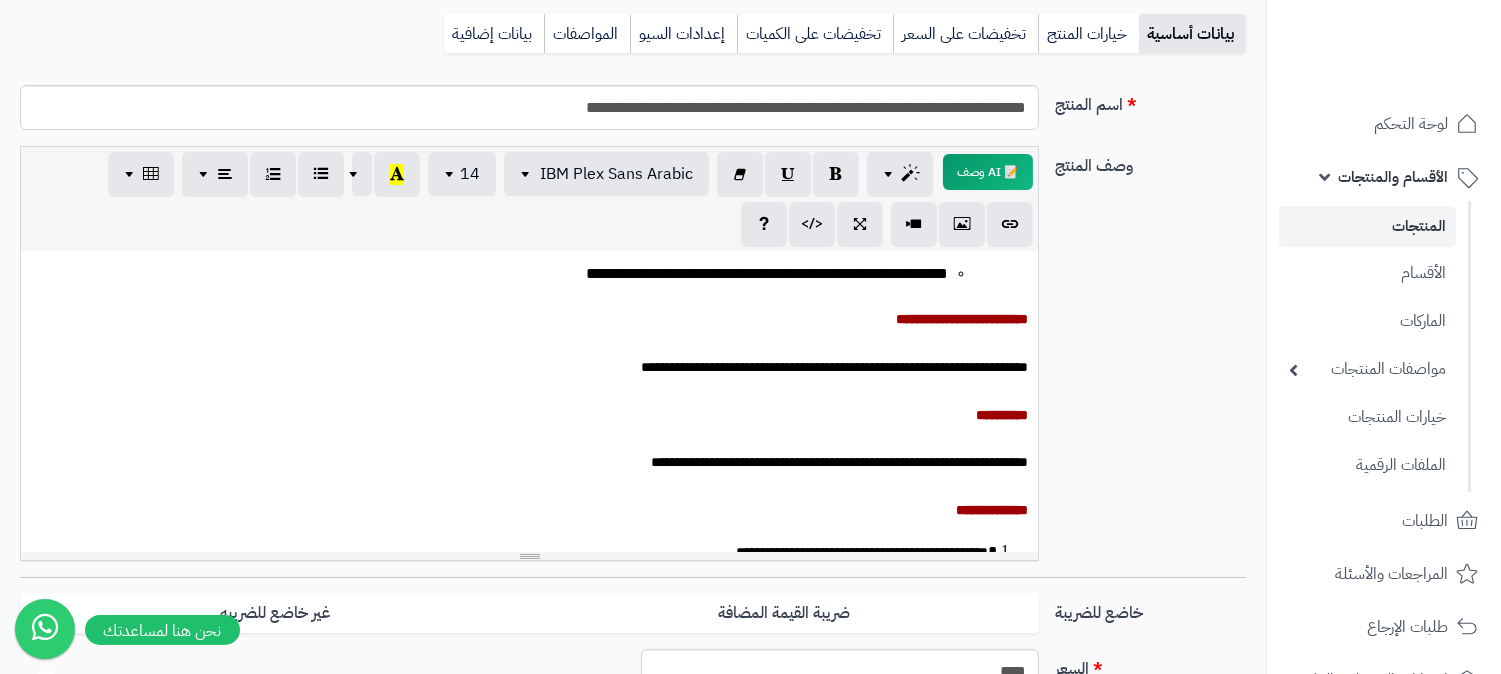 scroll, scrollTop: 674, scrollLeft: 0, axis: vertical 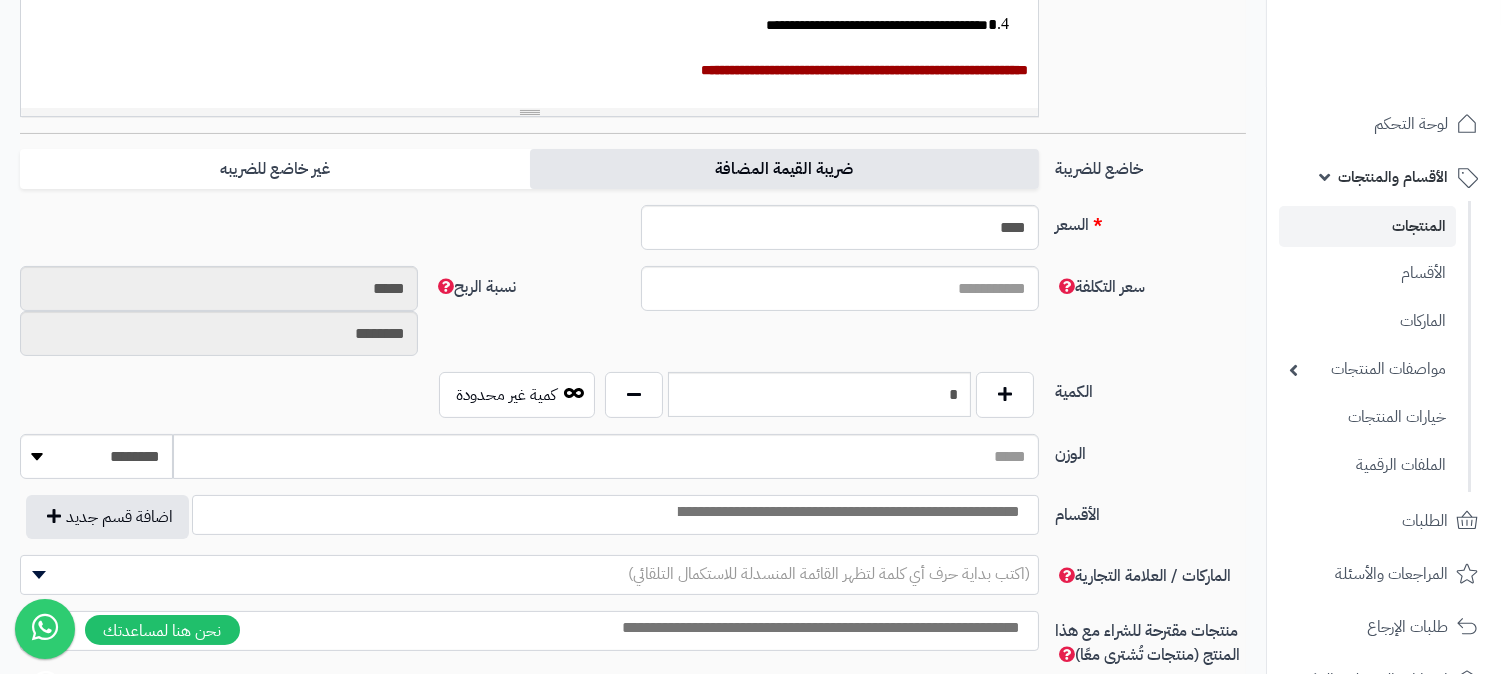 click on "ضريبة القيمة المضافة" at bounding box center [784, 169] 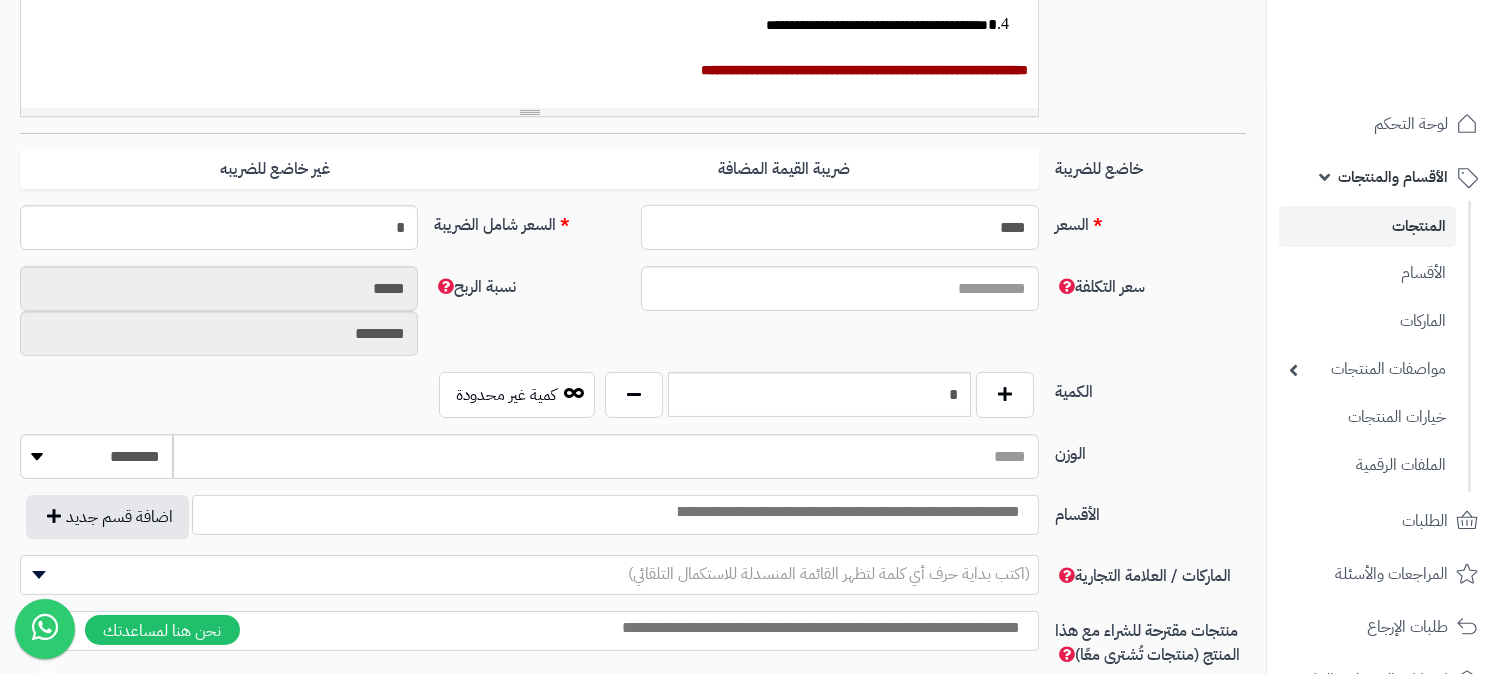 click on "****" at bounding box center (840, 227) 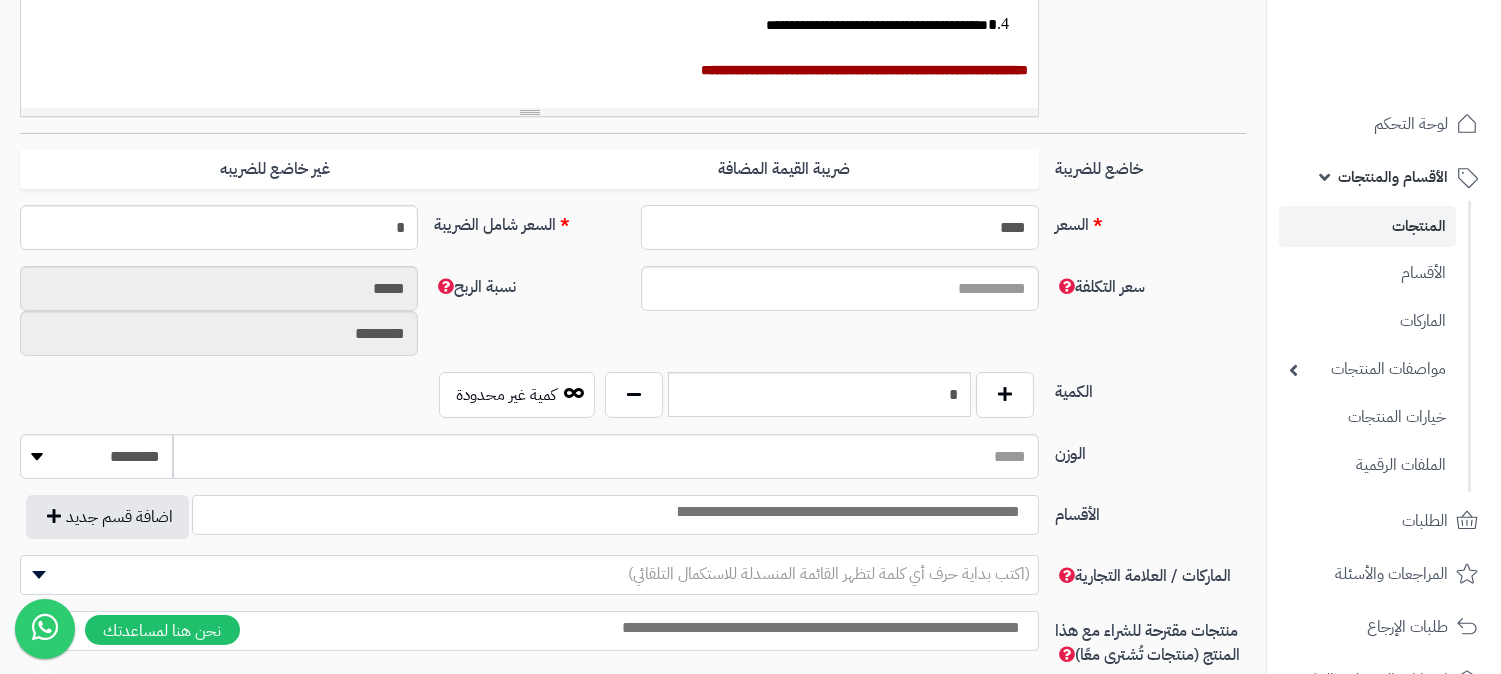 type on "****" 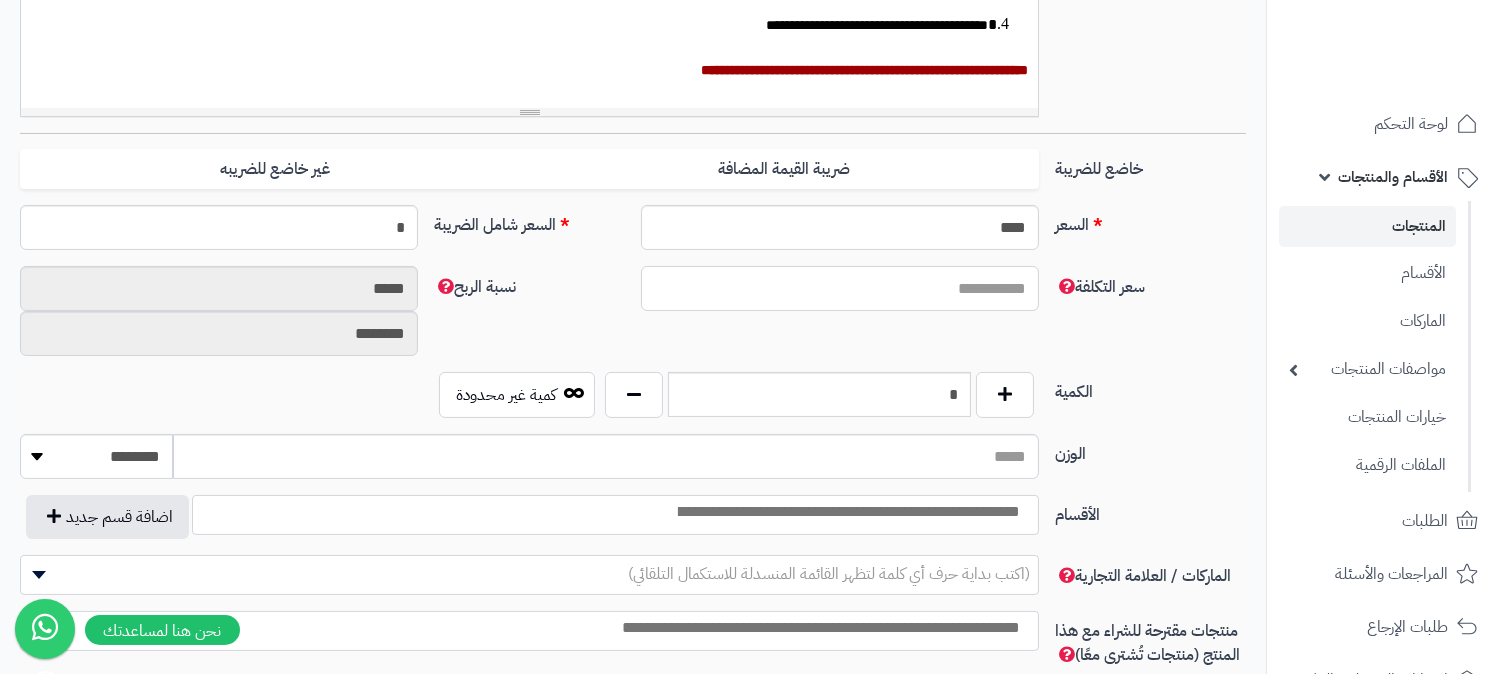 click on "سعر التكلفة" at bounding box center [840, 288] 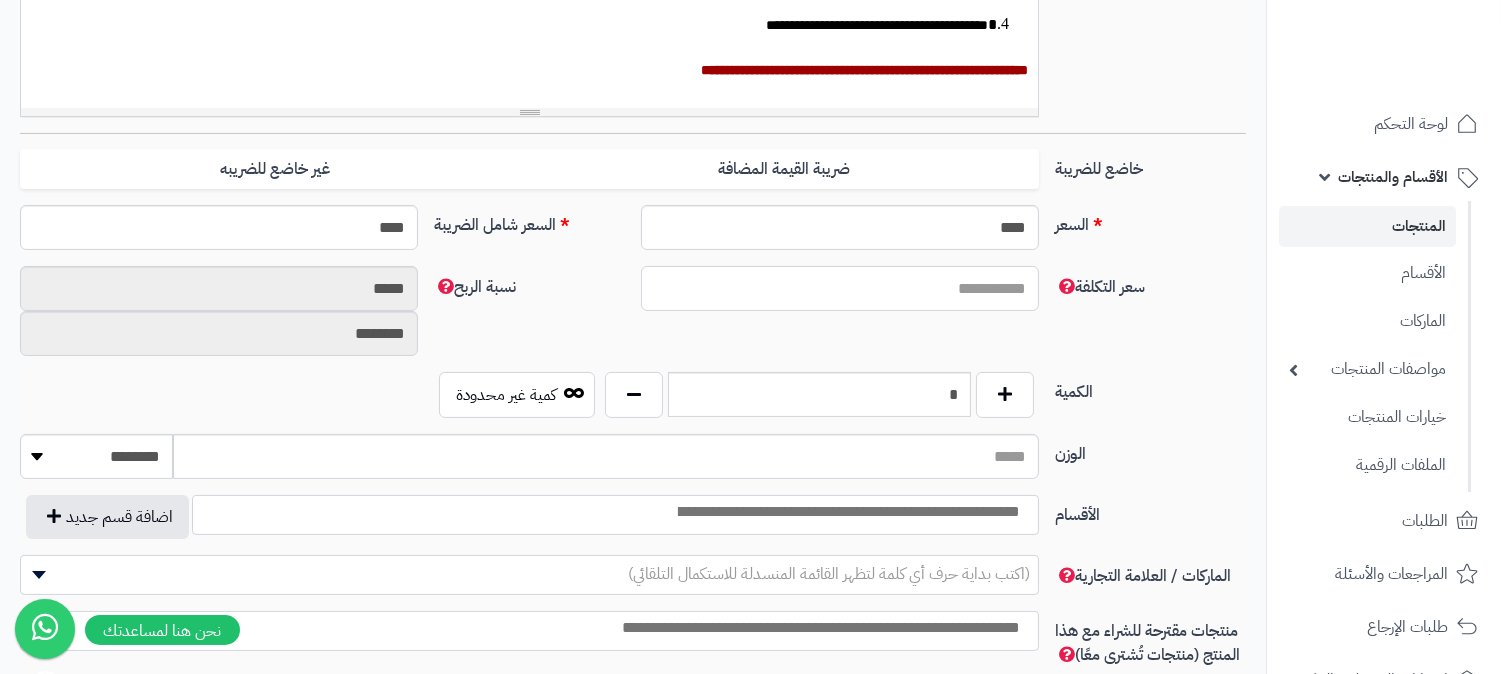 type on "*" 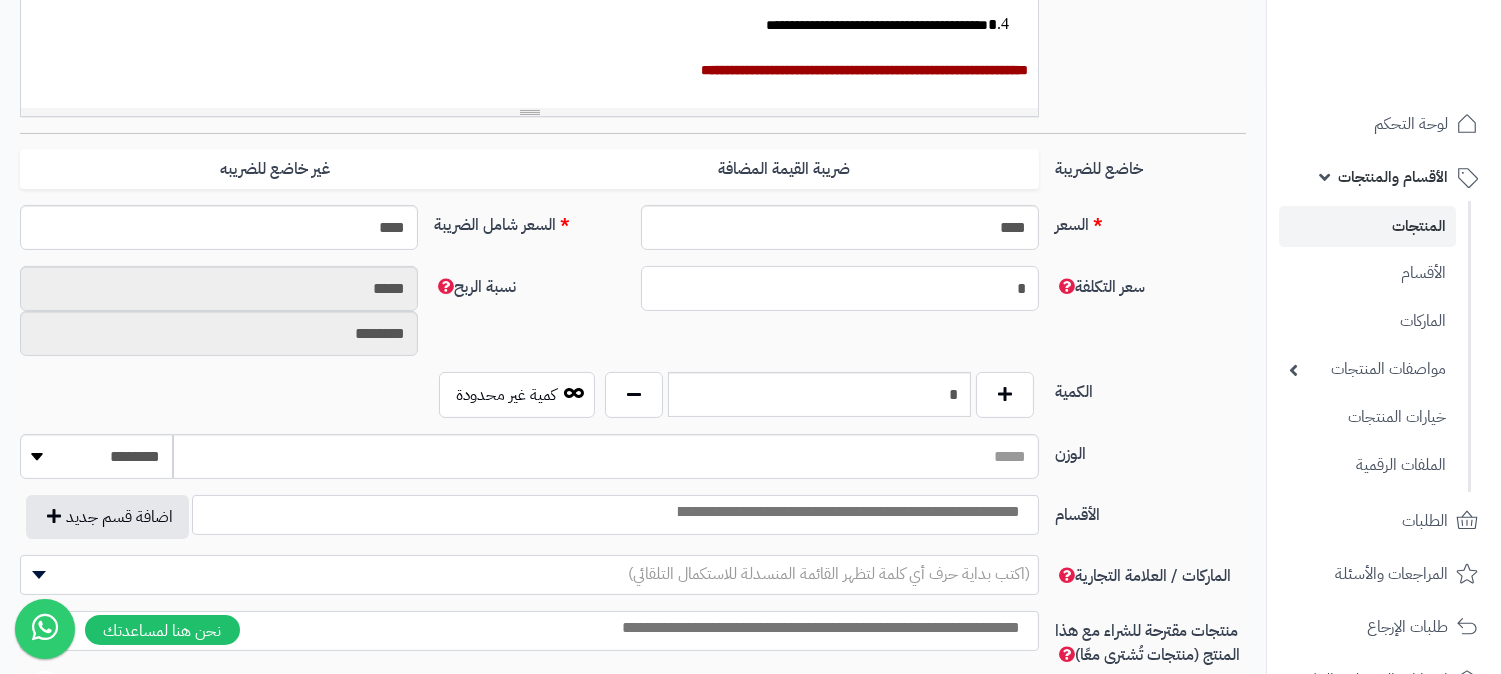 type on "******" 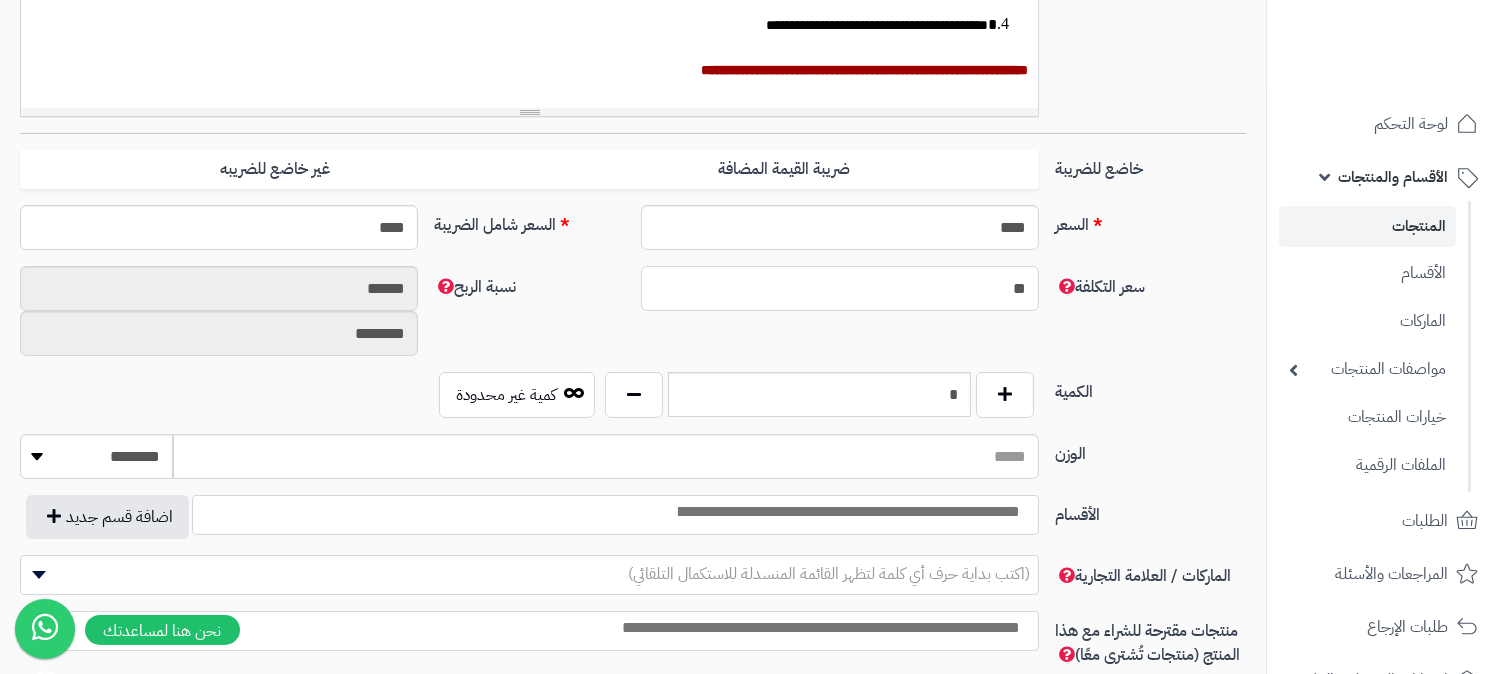 type on "***" 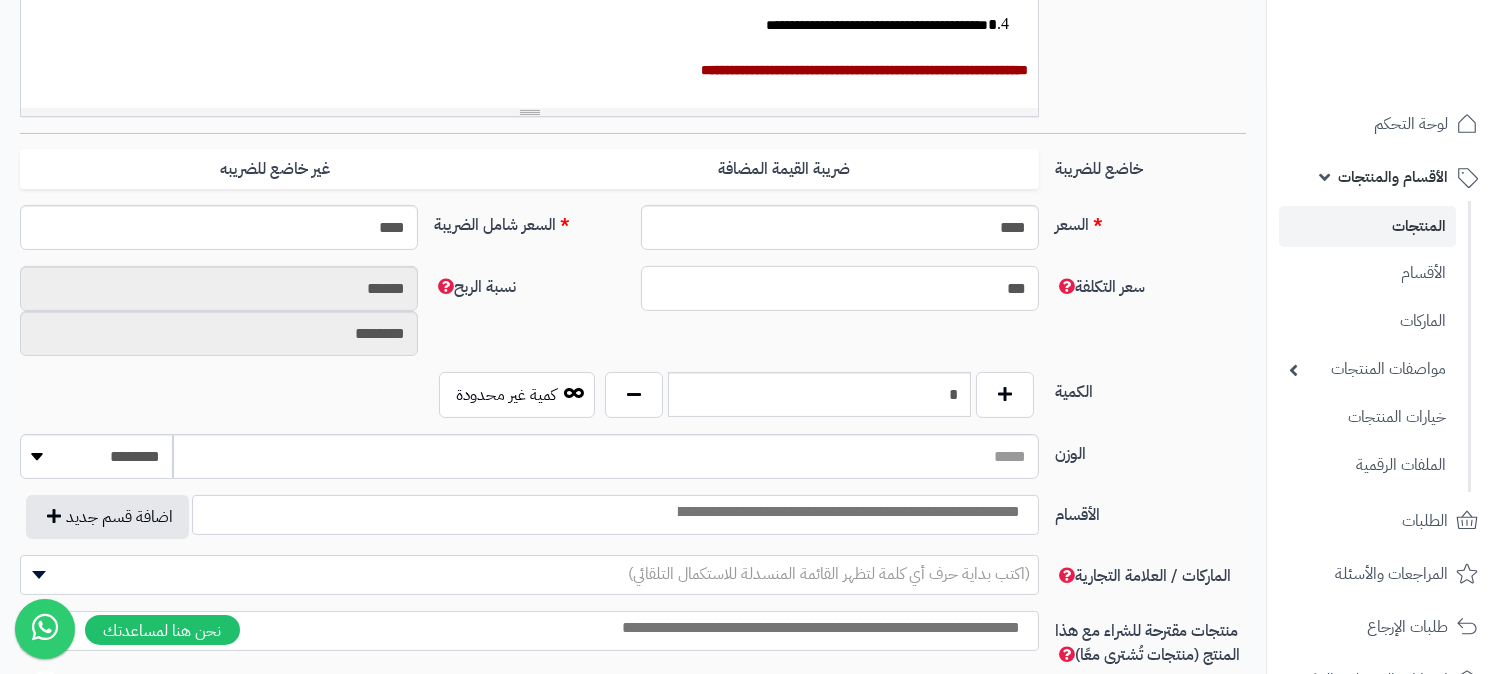 type on "******" 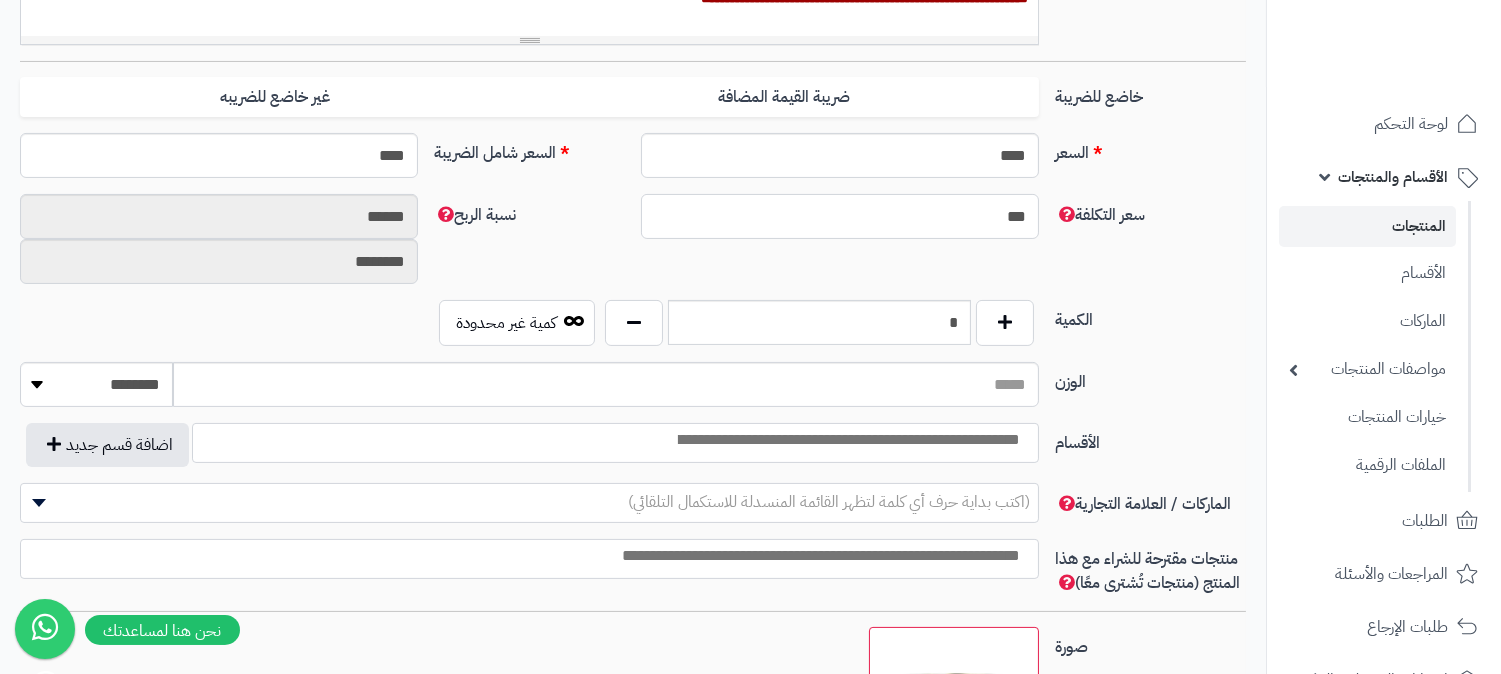 scroll, scrollTop: 777, scrollLeft: 0, axis: vertical 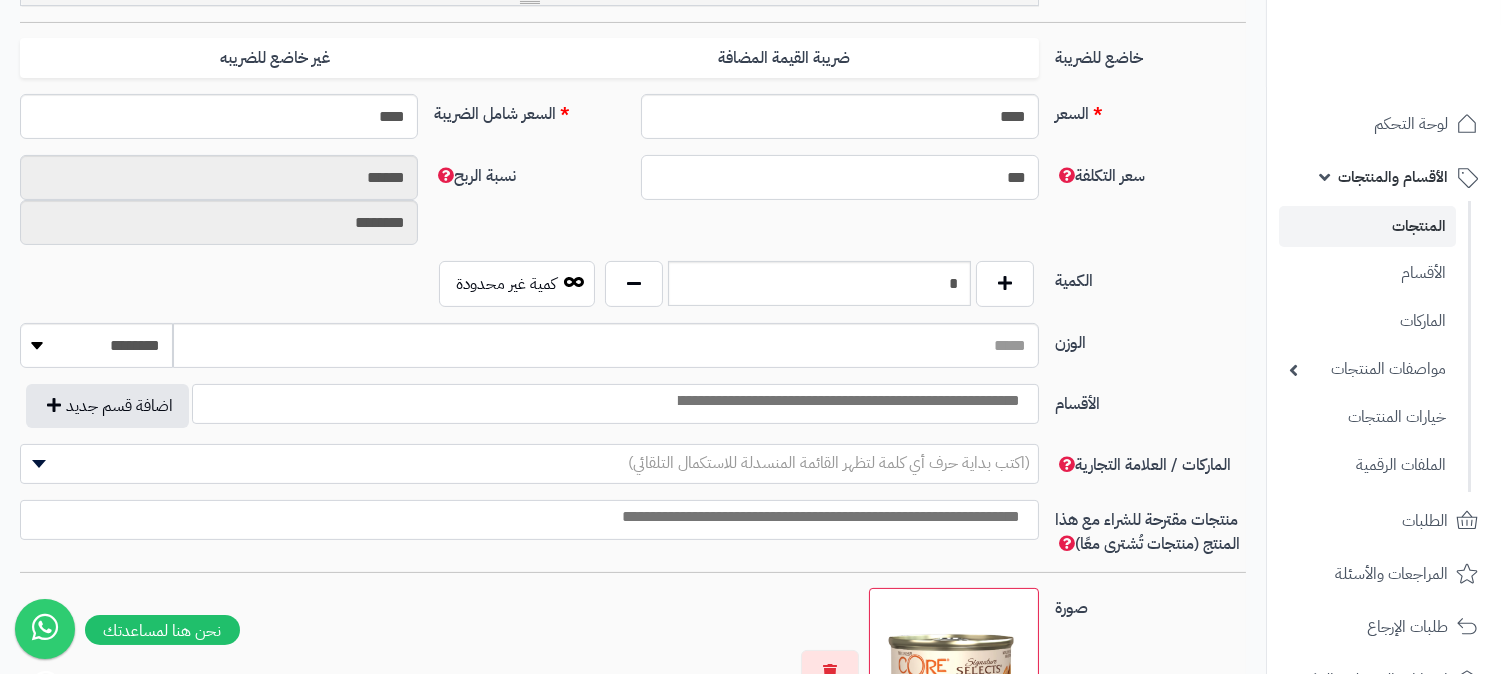 type on "***" 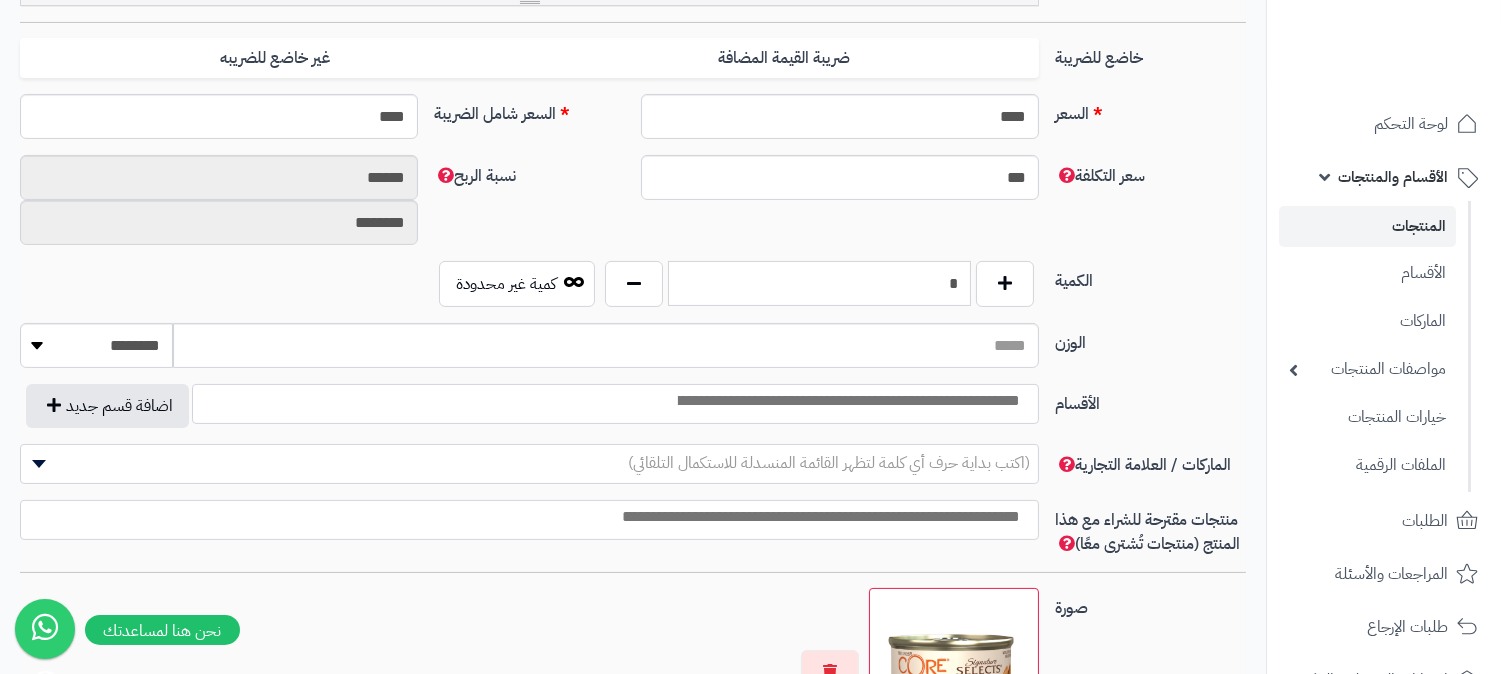 click on "*" at bounding box center [819, 283] 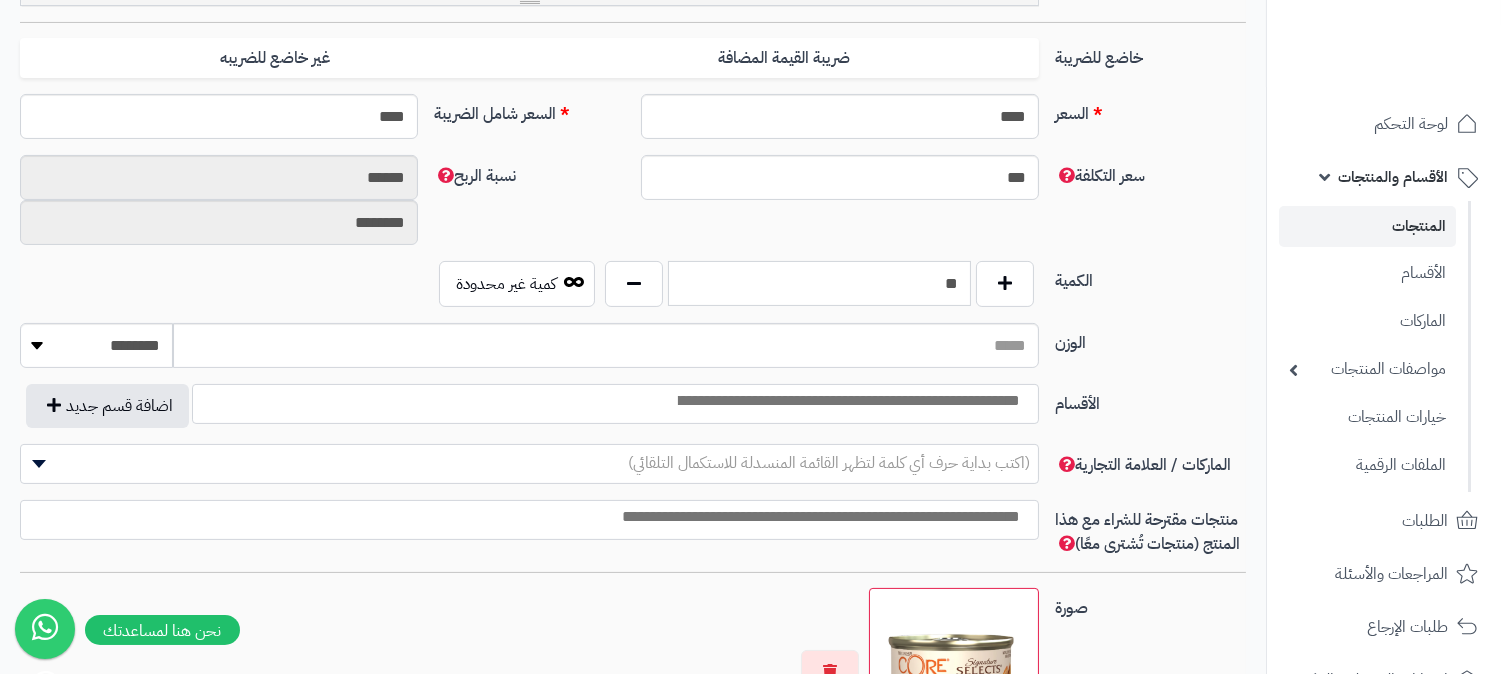 type on "**" 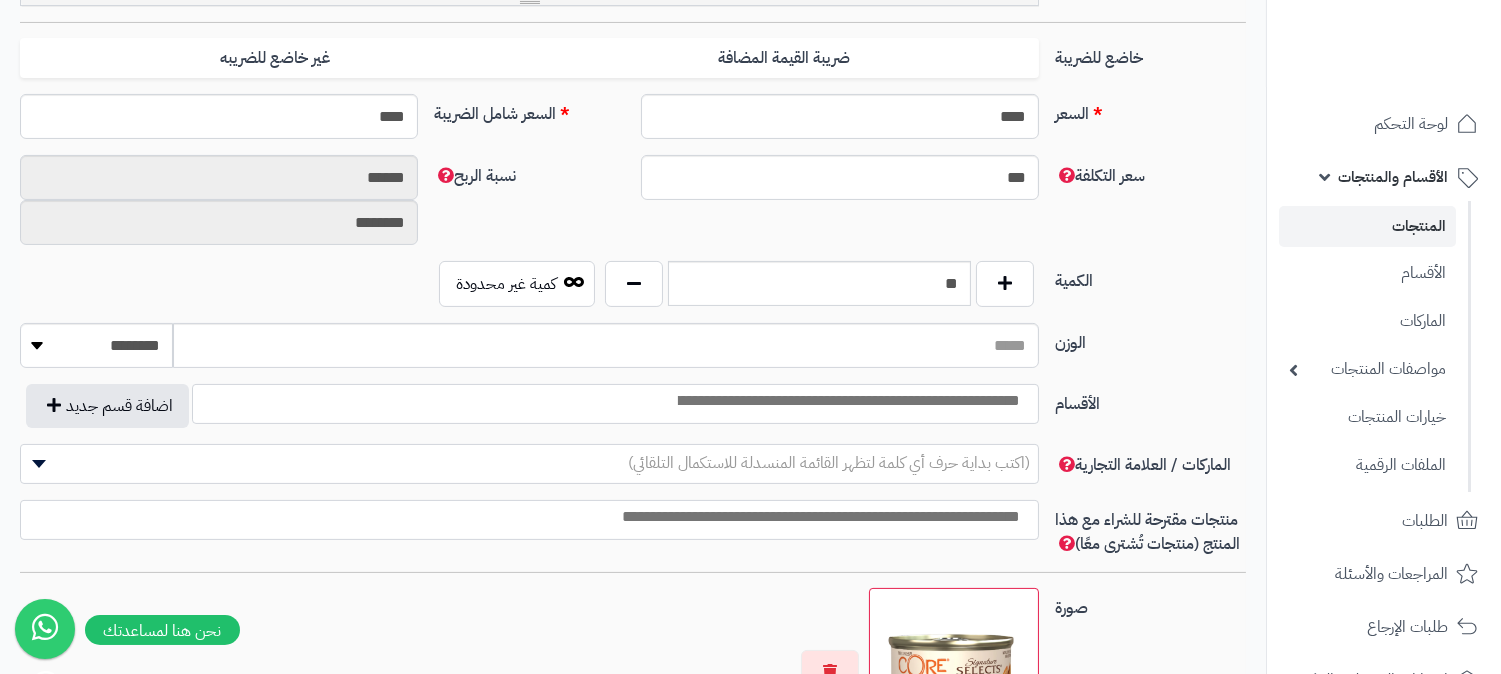 click on "الوزن
******** **** ***** *****" at bounding box center [633, 353] 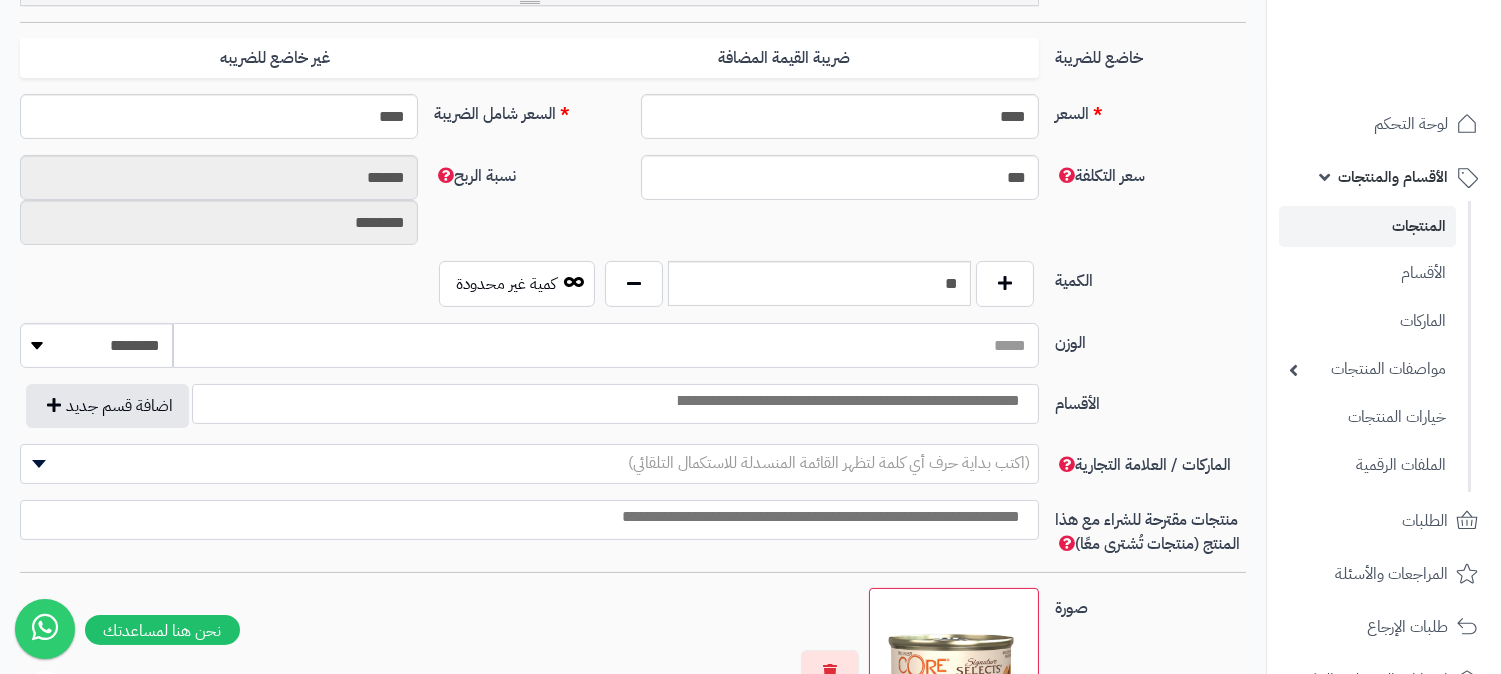 click on "الوزن" at bounding box center [606, 345] 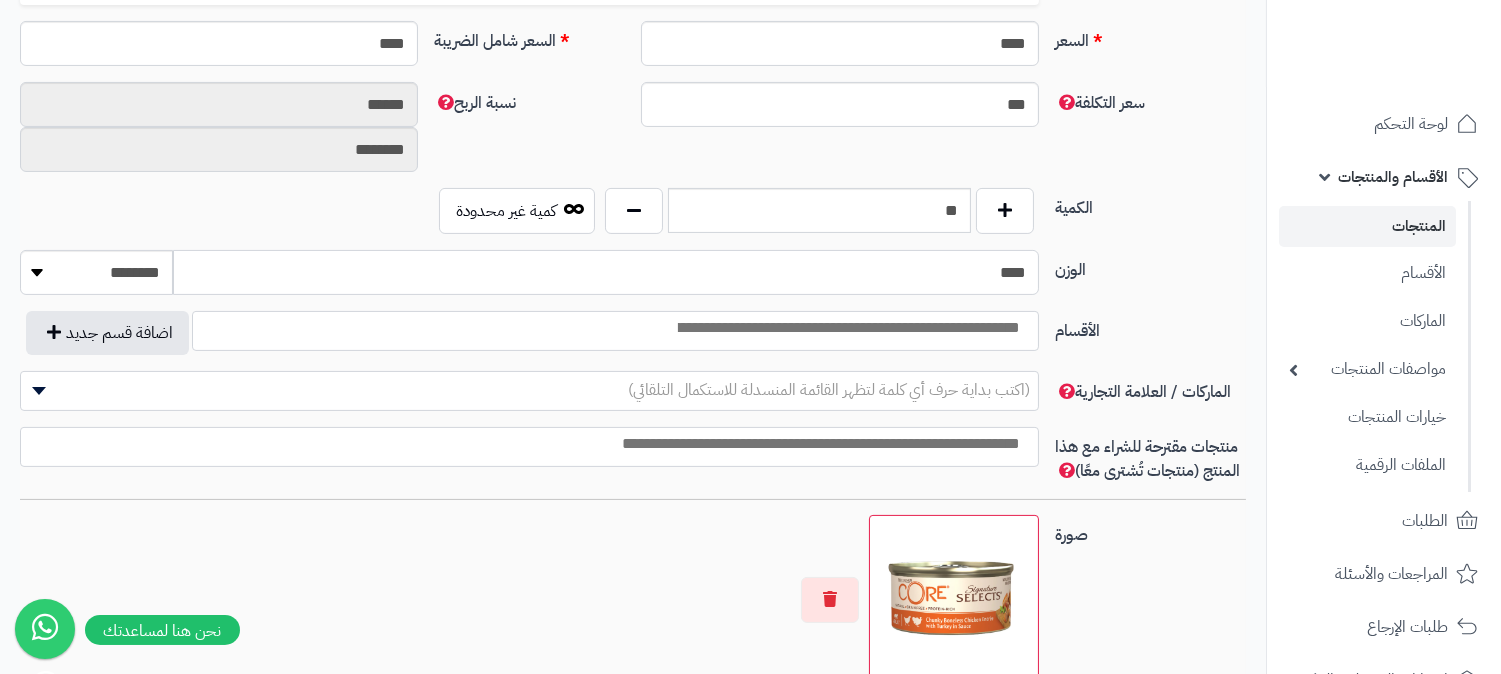 scroll, scrollTop: 888, scrollLeft: 0, axis: vertical 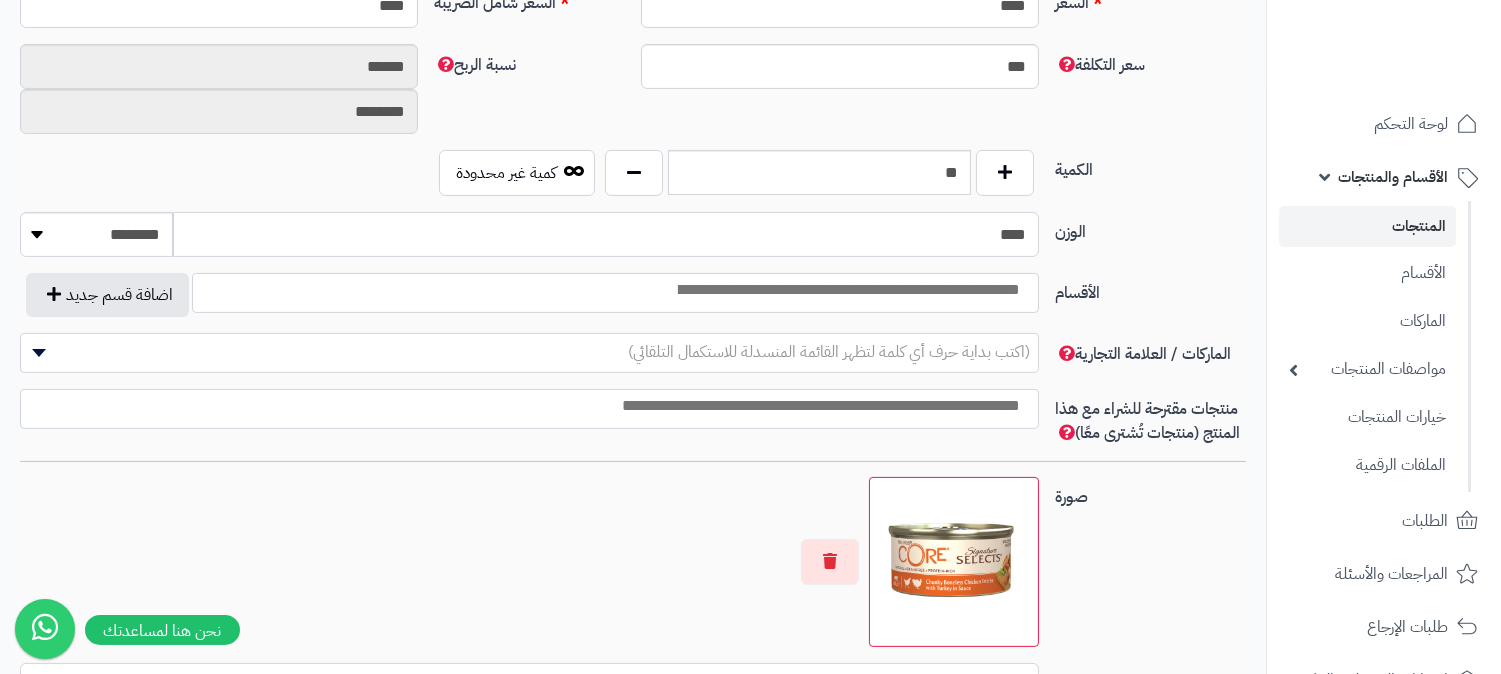 type on "****" 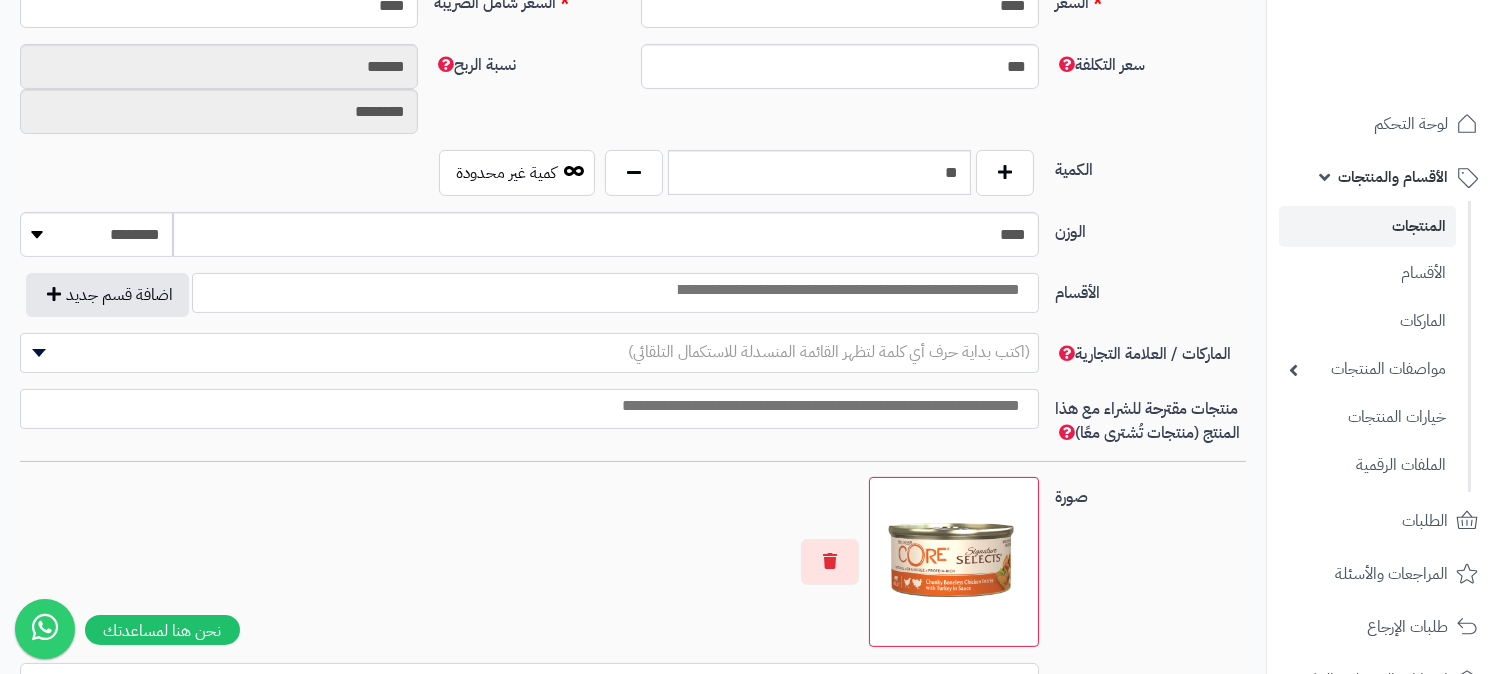 click at bounding box center (847, 290) 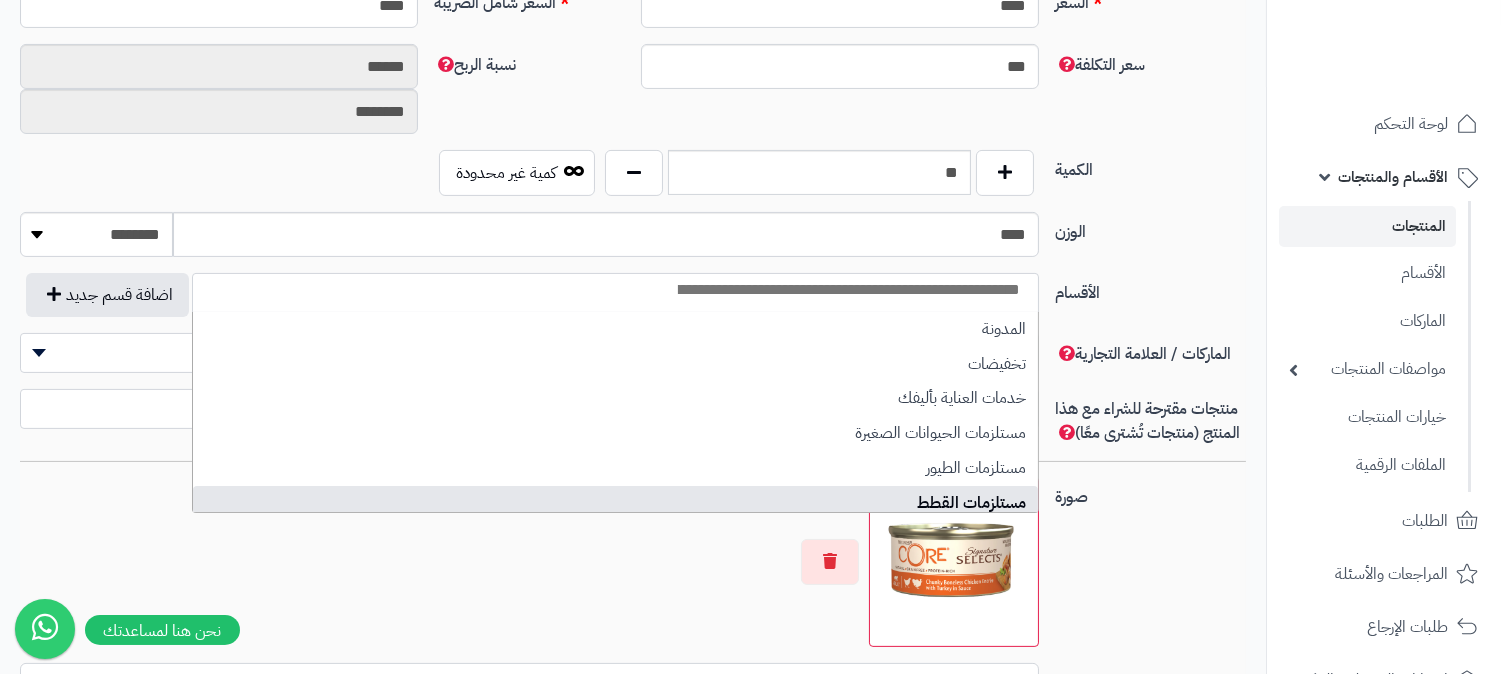 select on "****" 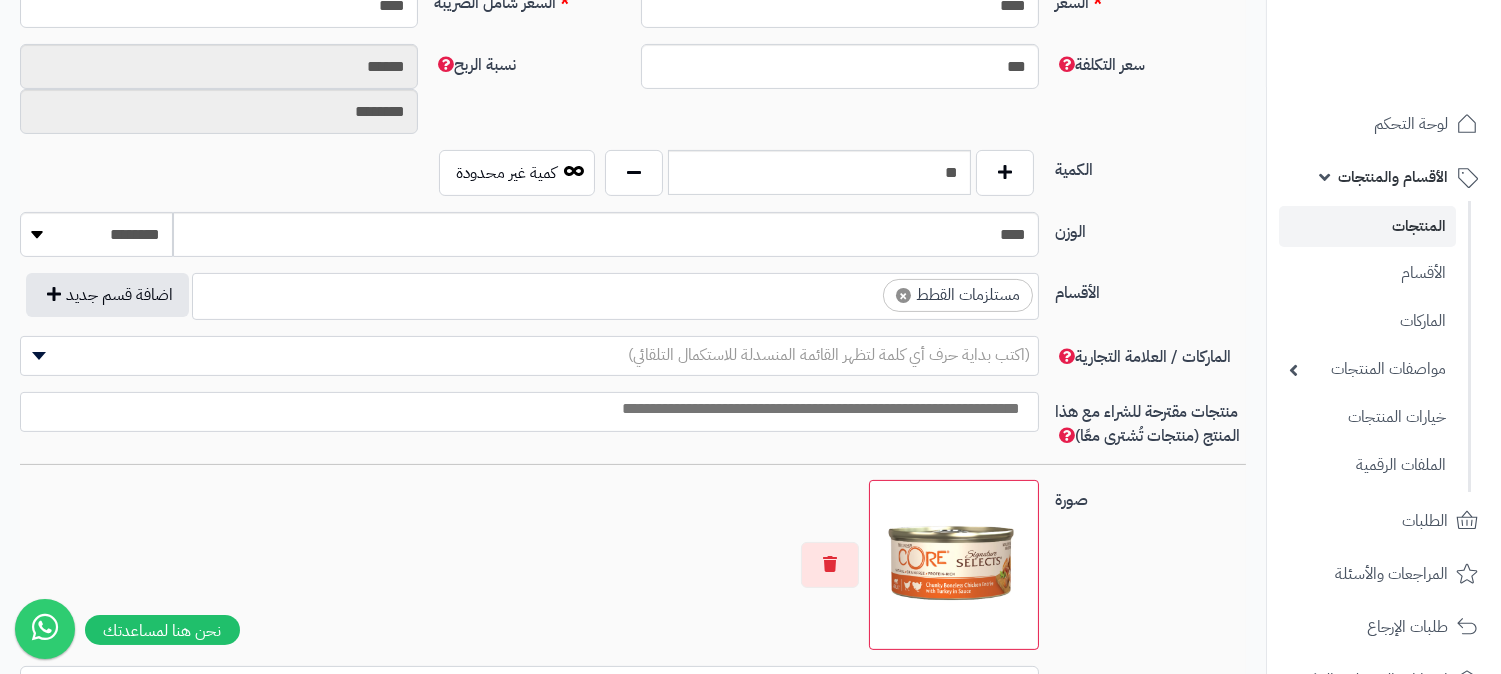 scroll, scrollTop: 126, scrollLeft: 0, axis: vertical 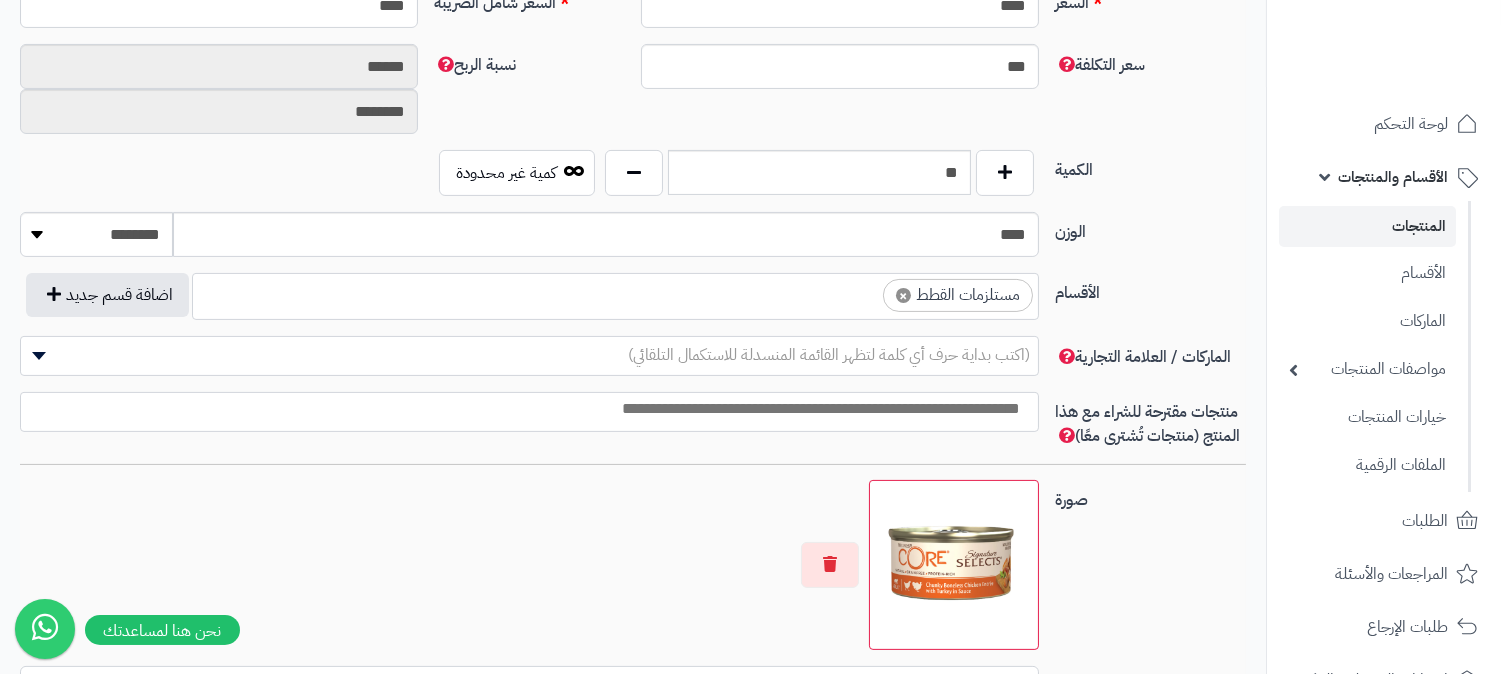 click on "× مستلزمات القطط" at bounding box center (615, 293) 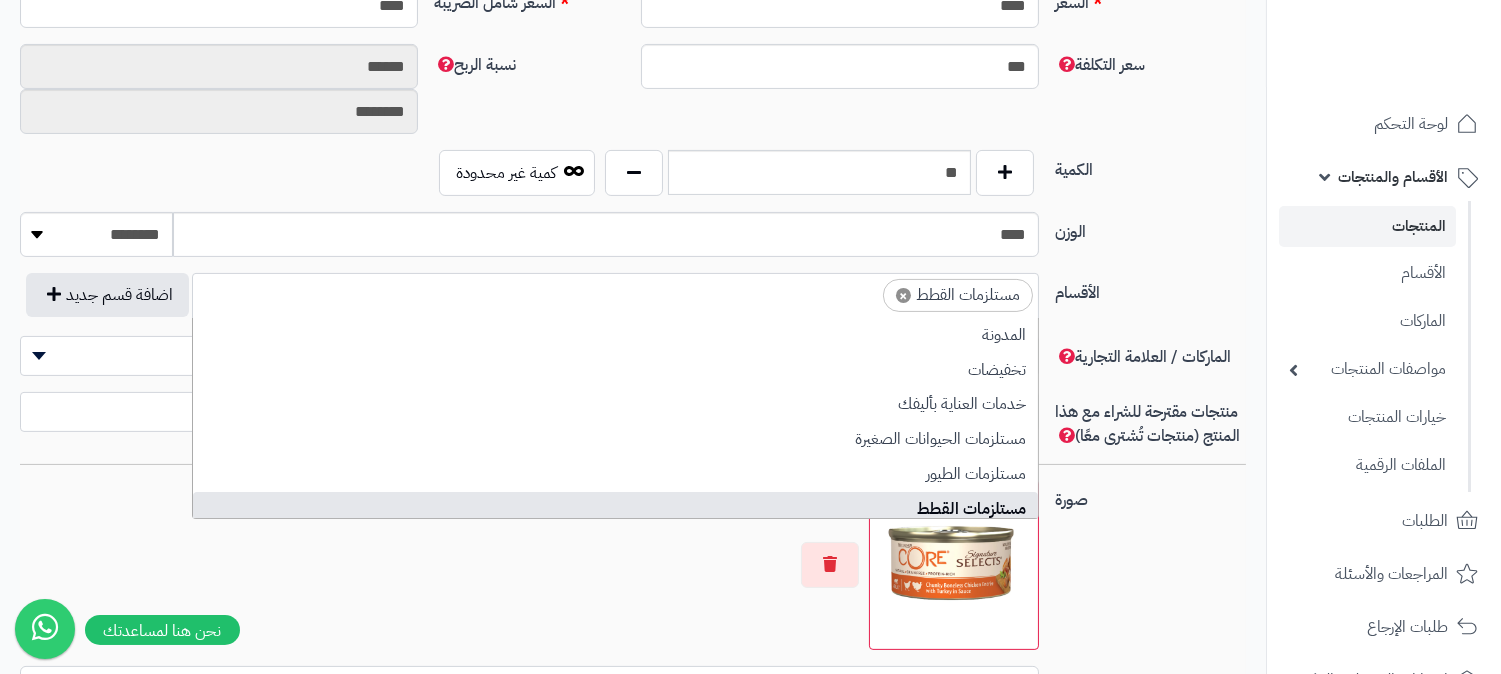 scroll, scrollTop: 138, scrollLeft: 0, axis: vertical 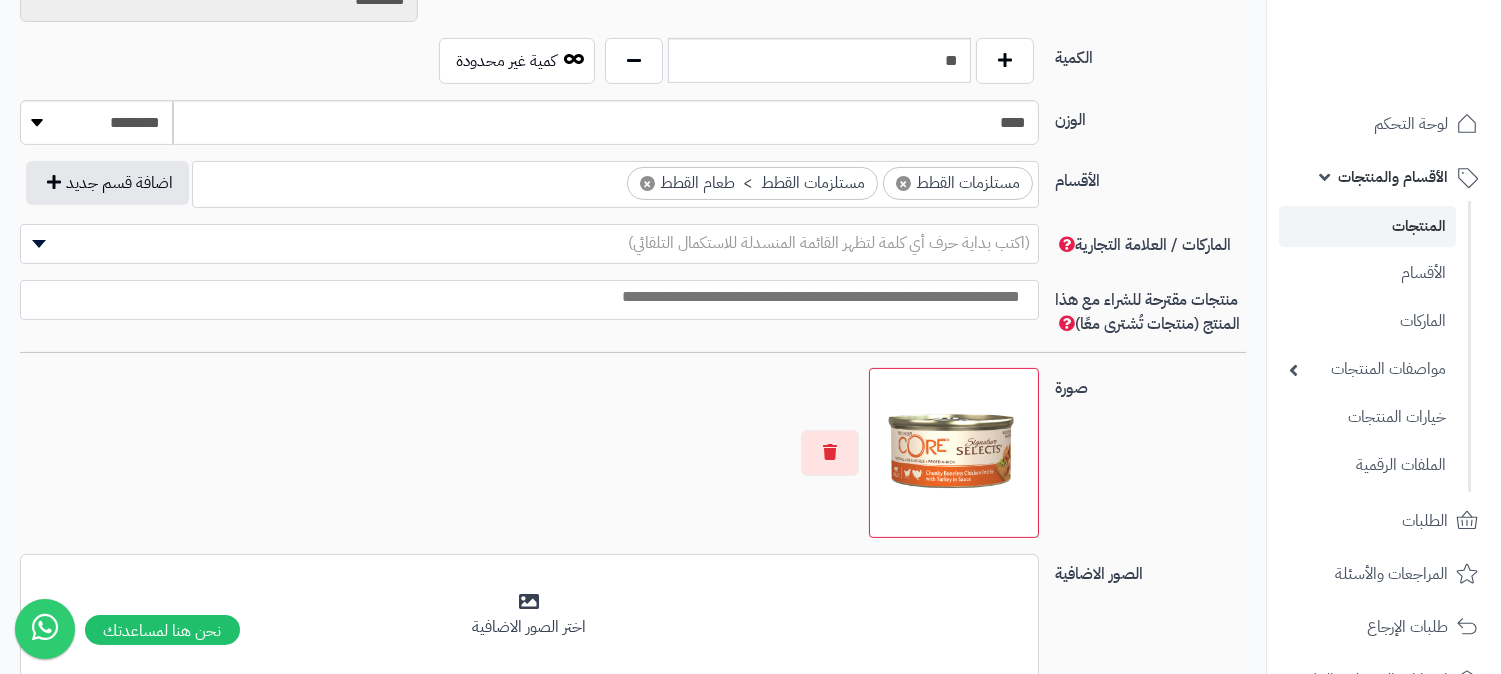 click on "× مستلزمات القطط × مستلزمات القطط  >  طعام القطط" at bounding box center [615, 181] 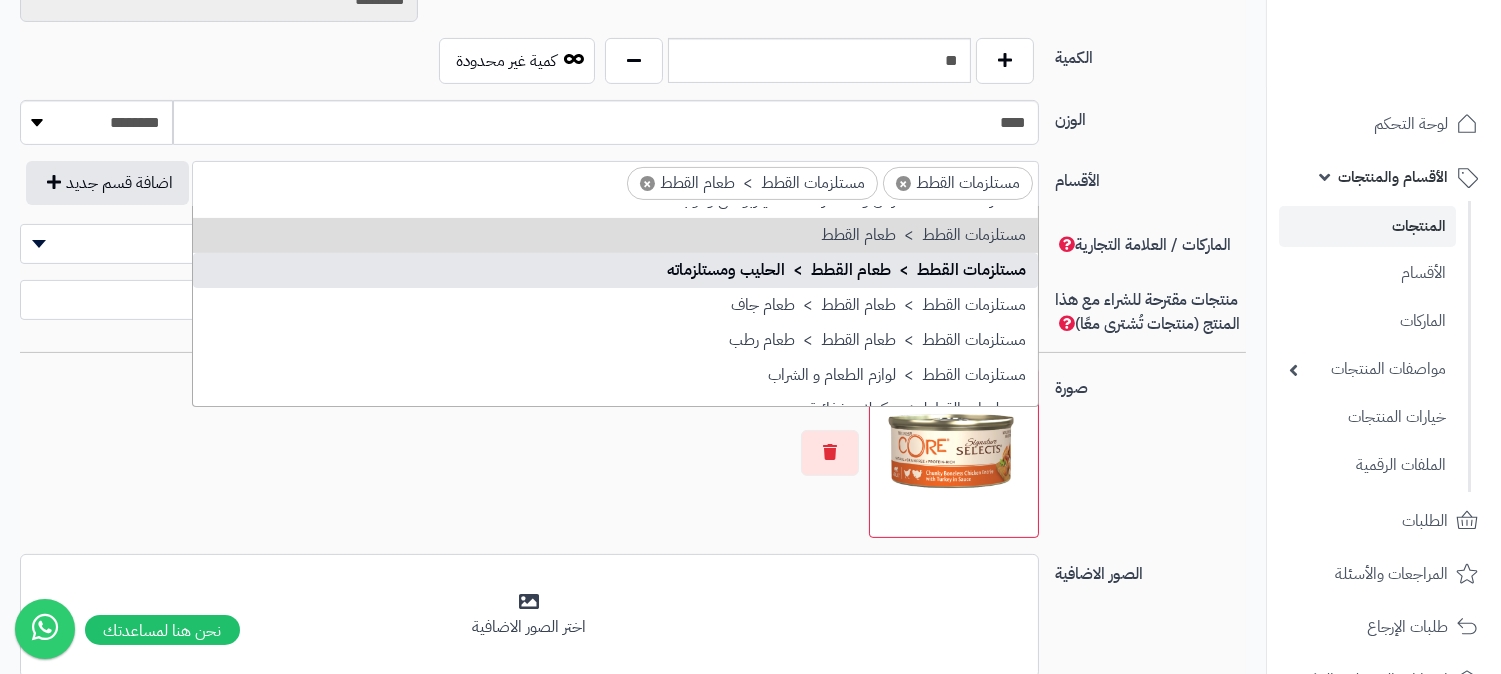 scroll, scrollTop: 583, scrollLeft: 0, axis: vertical 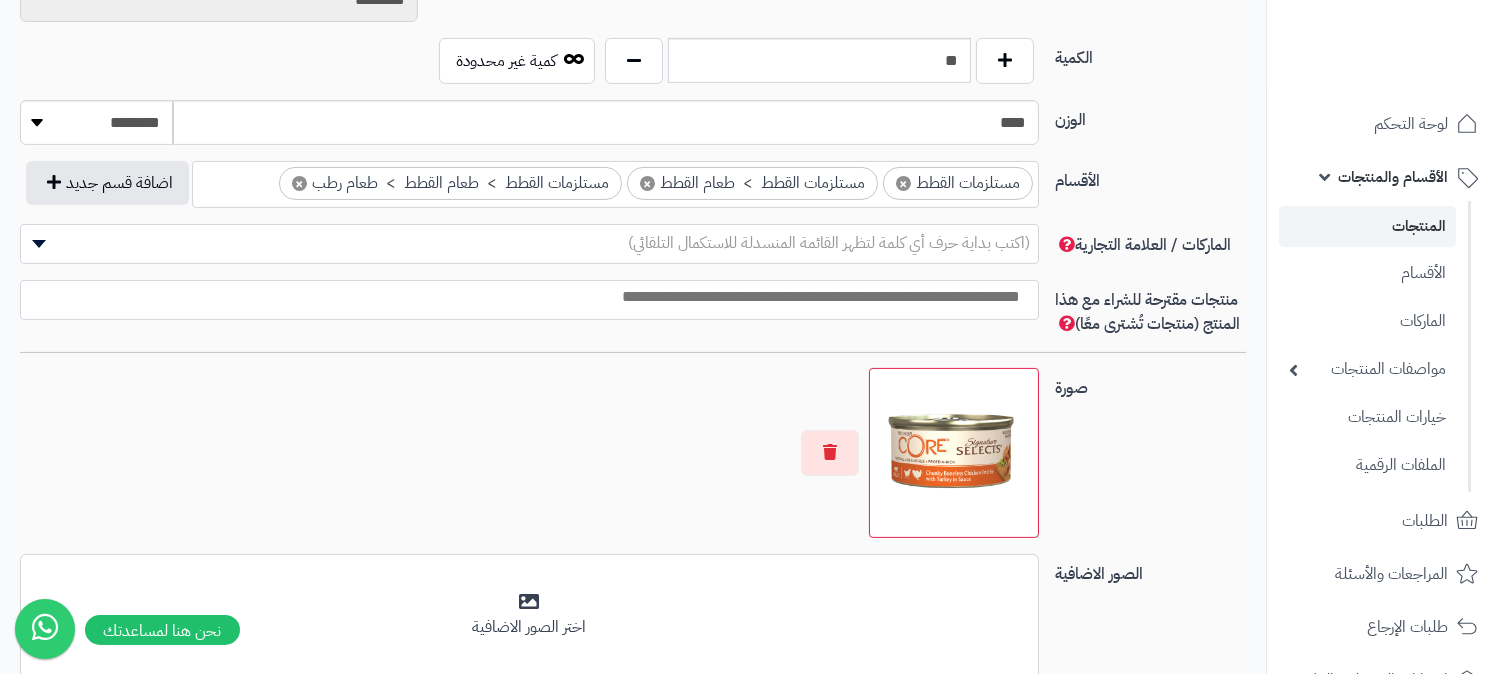 click on "(اكتب بداية حرف أي كلمة لتظهر القائمة المنسدلة للاستكمال التلقائي)" at bounding box center [829, 243] 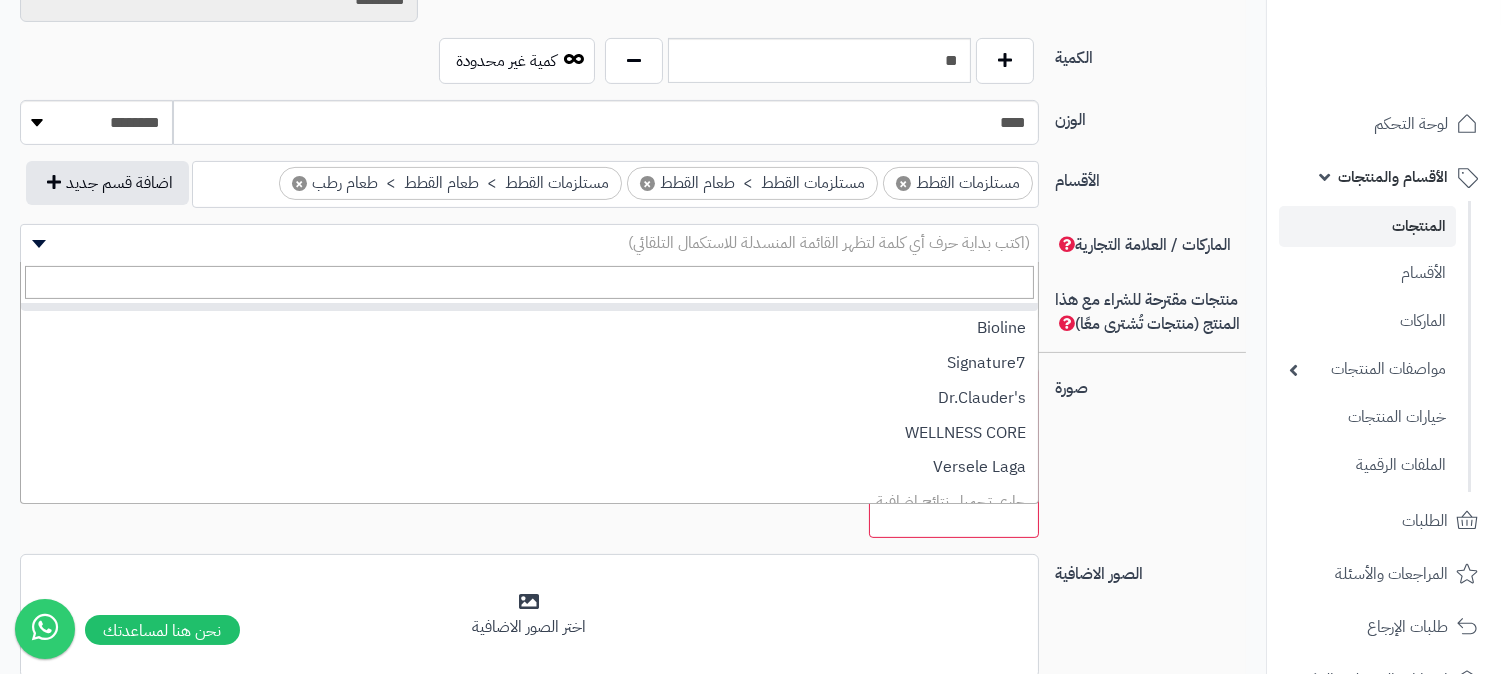 scroll, scrollTop: 1367, scrollLeft: 0, axis: vertical 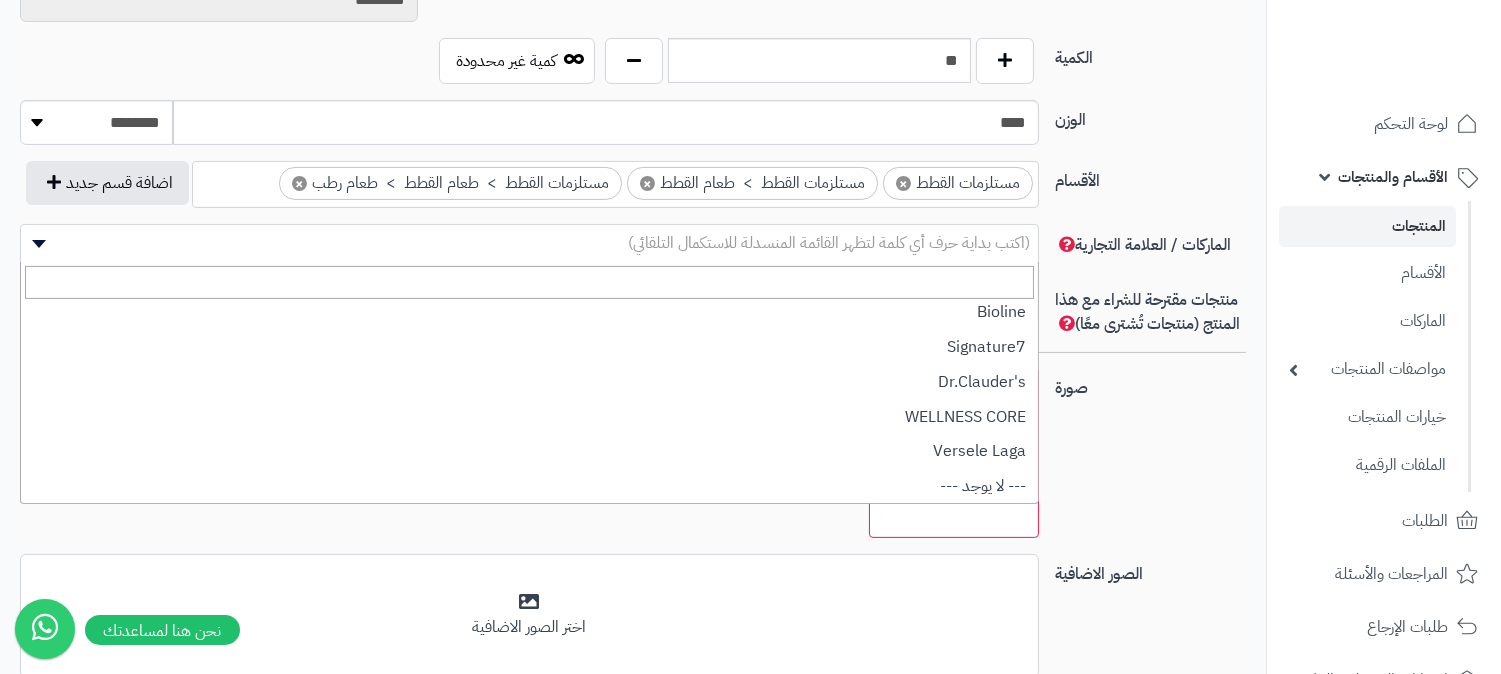 select on "***" 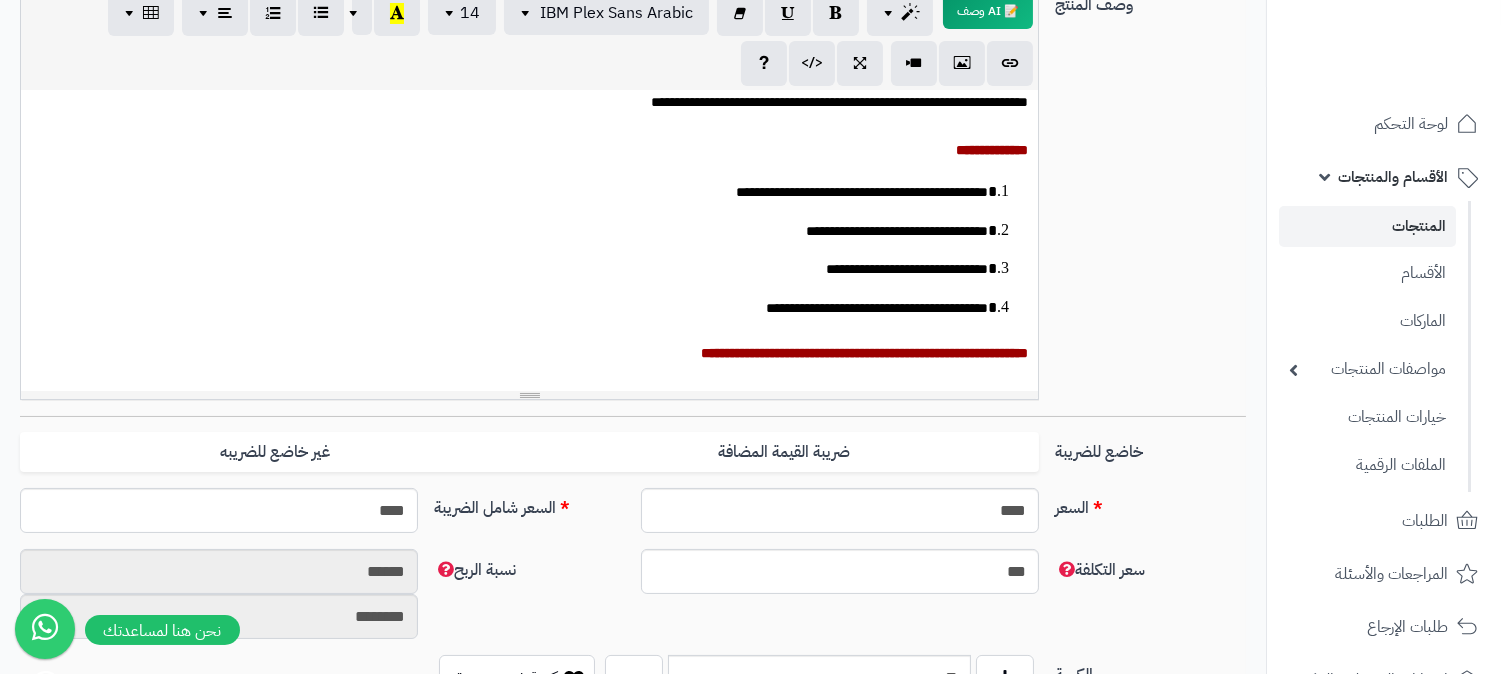 scroll, scrollTop: 305, scrollLeft: 0, axis: vertical 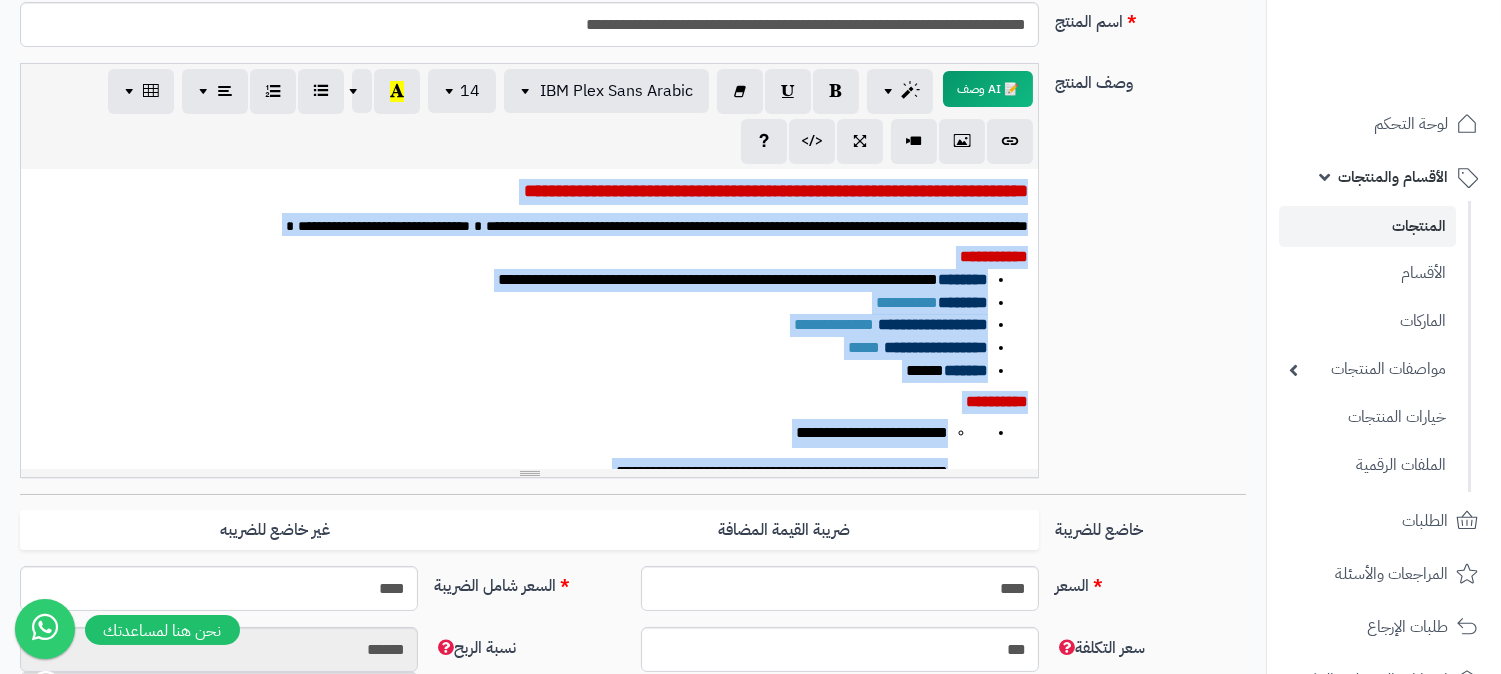 drag, startPoint x: 581, startPoint y: 424, endPoint x: 1081, endPoint y: 164, distance: 563.5601 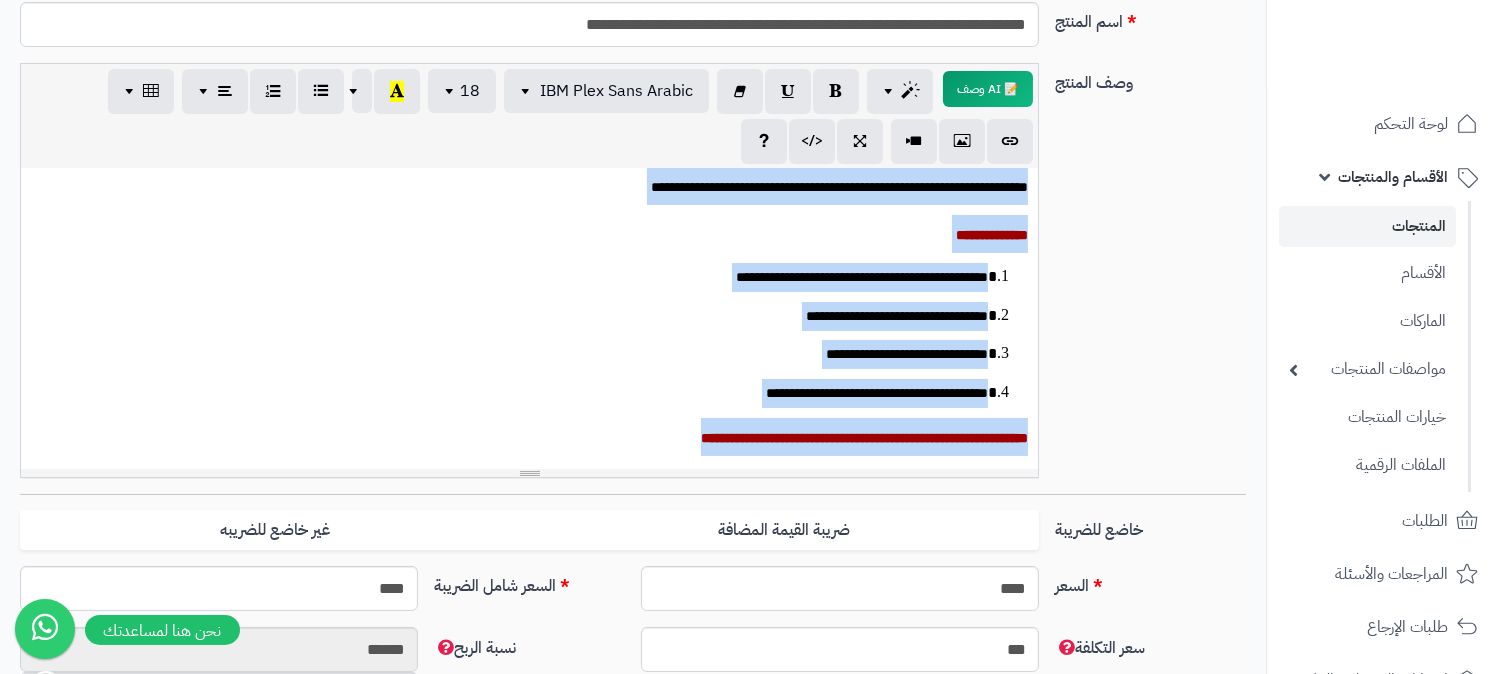 scroll, scrollTop: 674, scrollLeft: 0, axis: vertical 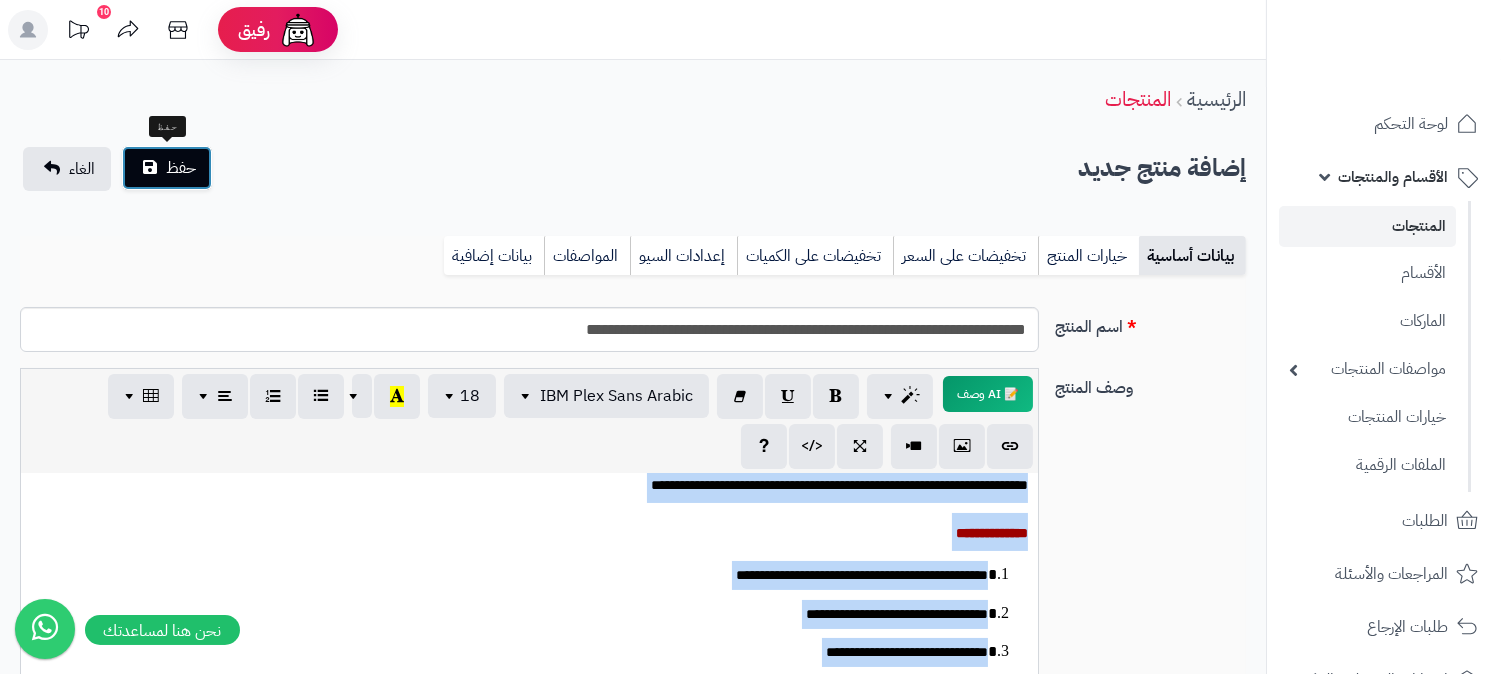 click on "حفظ" at bounding box center [181, 168] 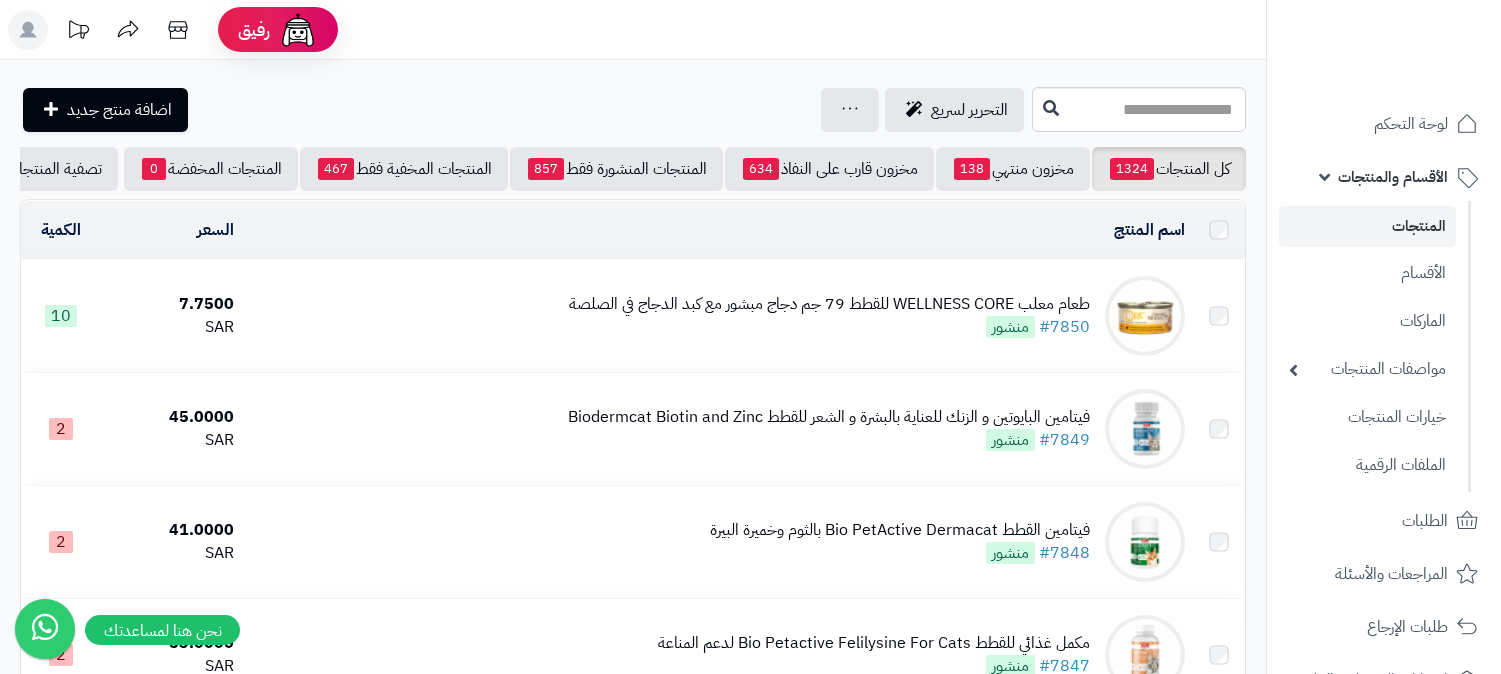 scroll, scrollTop: 0, scrollLeft: 0, axis: both 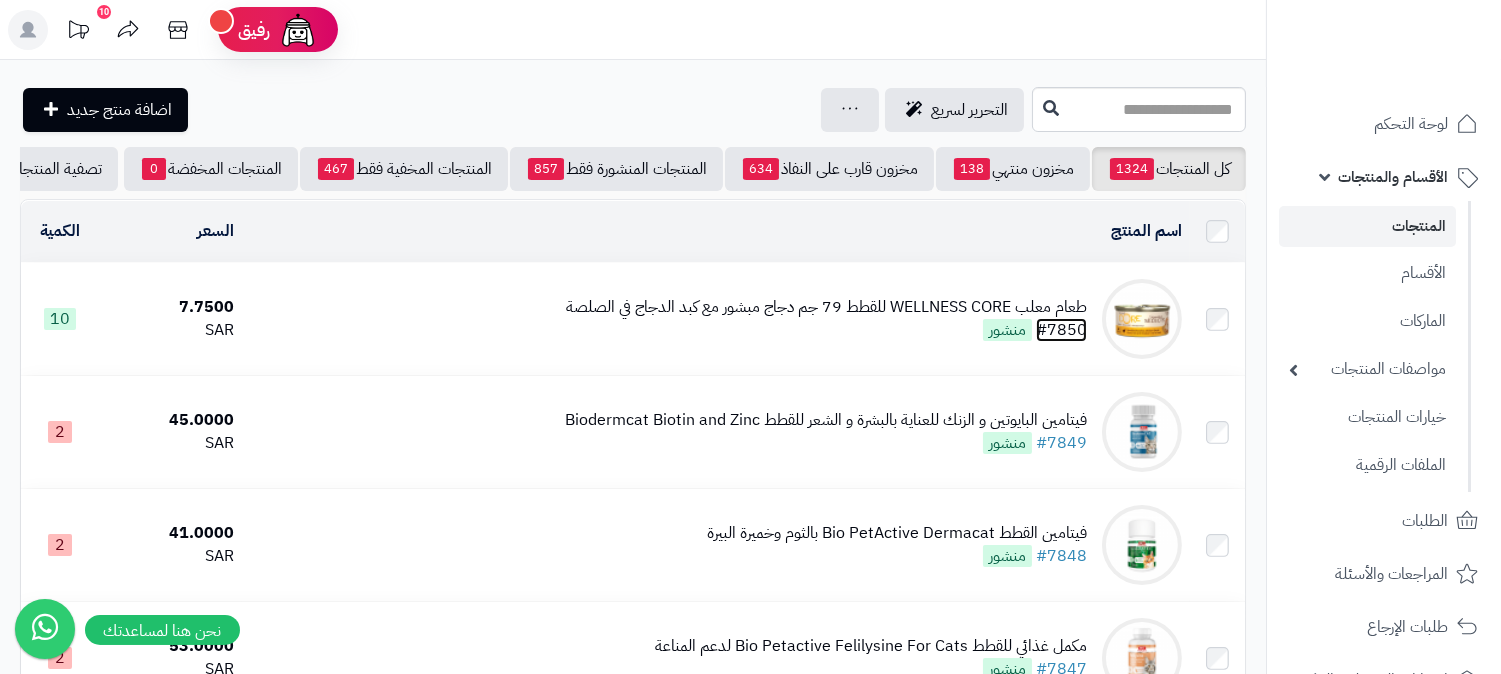 click on "#7850" at bounding box center (1061, 330) 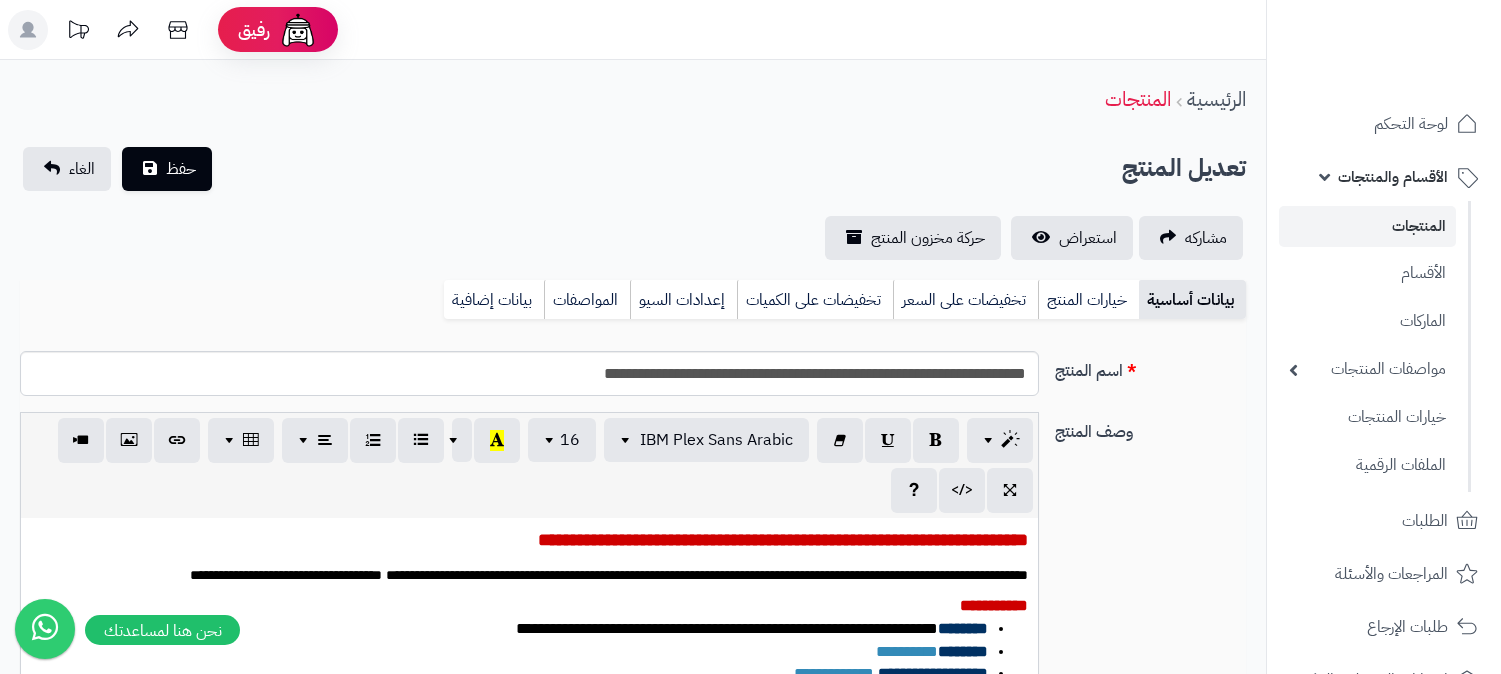 scroll, scrollTop: 0, scrollLeft: 0, axis: both 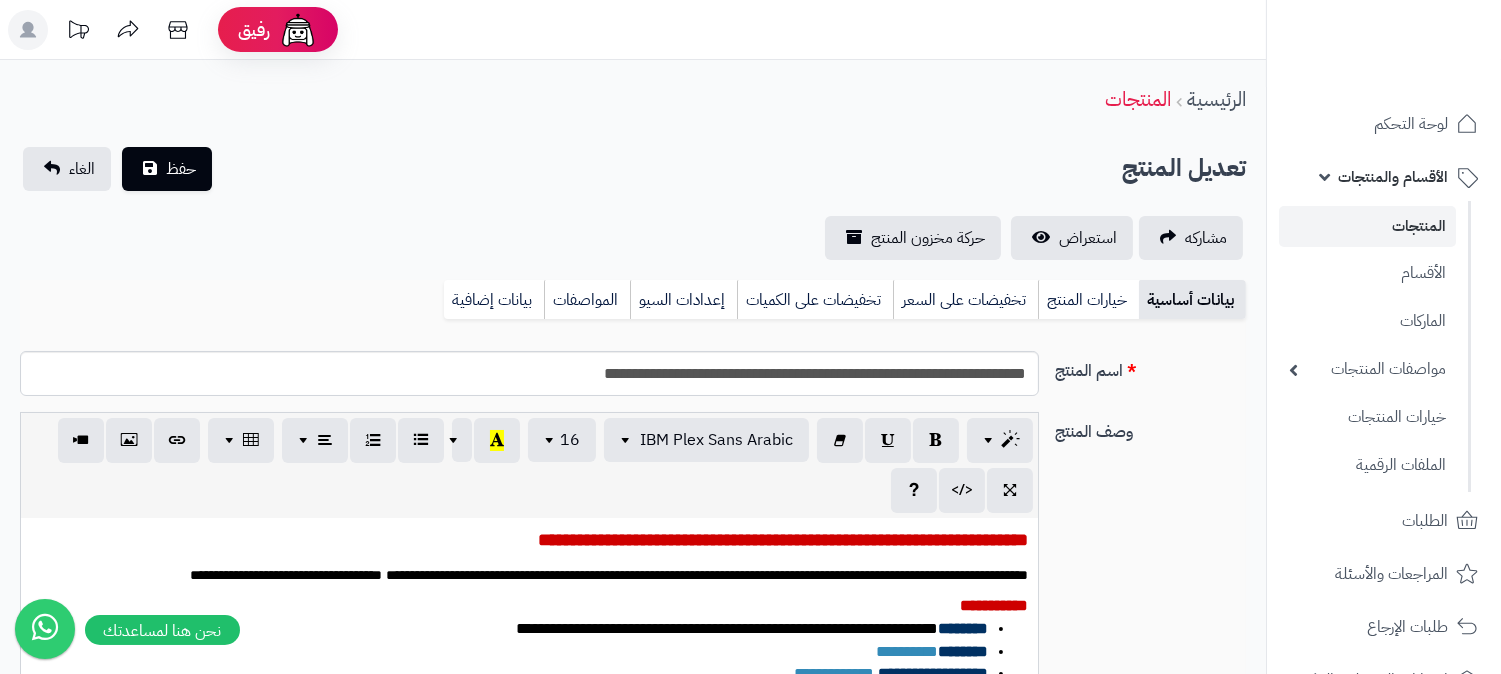 type on "****" 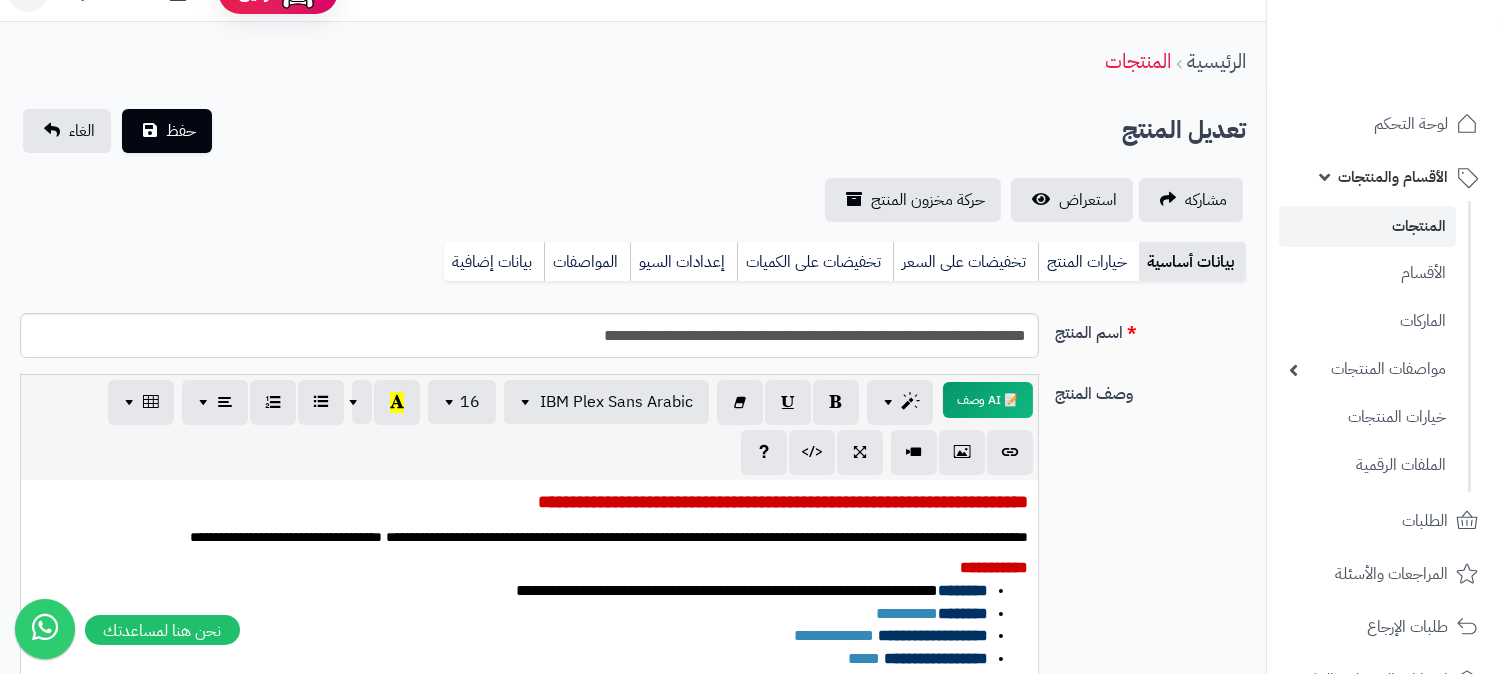scroll, scrollTop: 0, scrollLeft: 0, axis: both 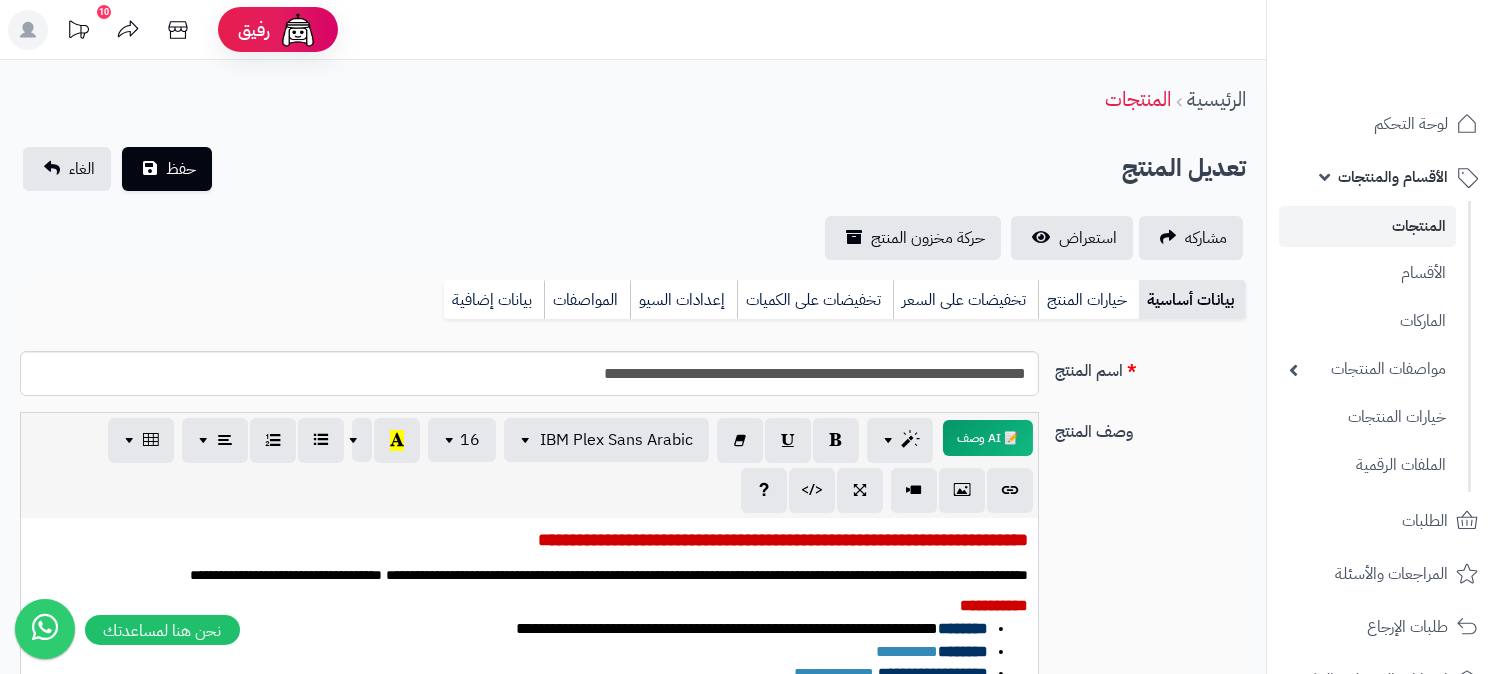 click on "**********" at bounding box center [529, 573] 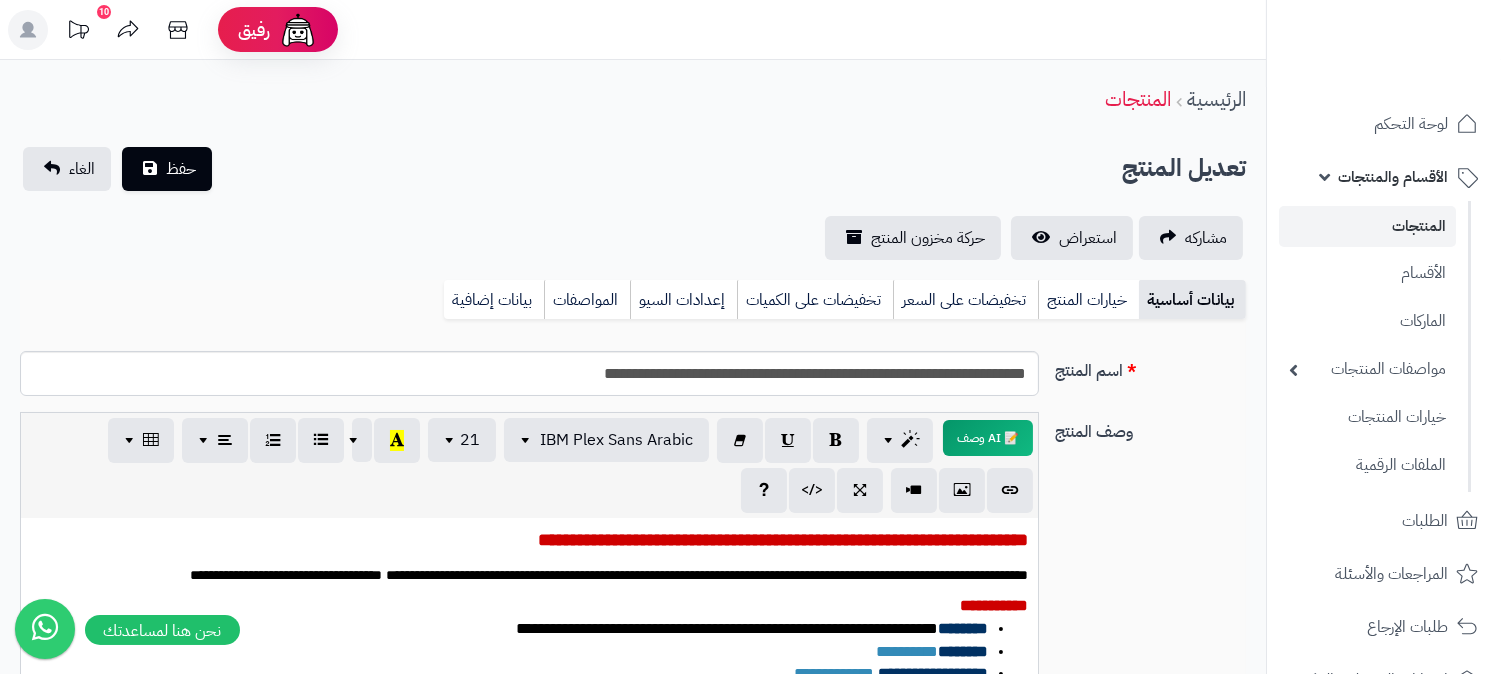 type 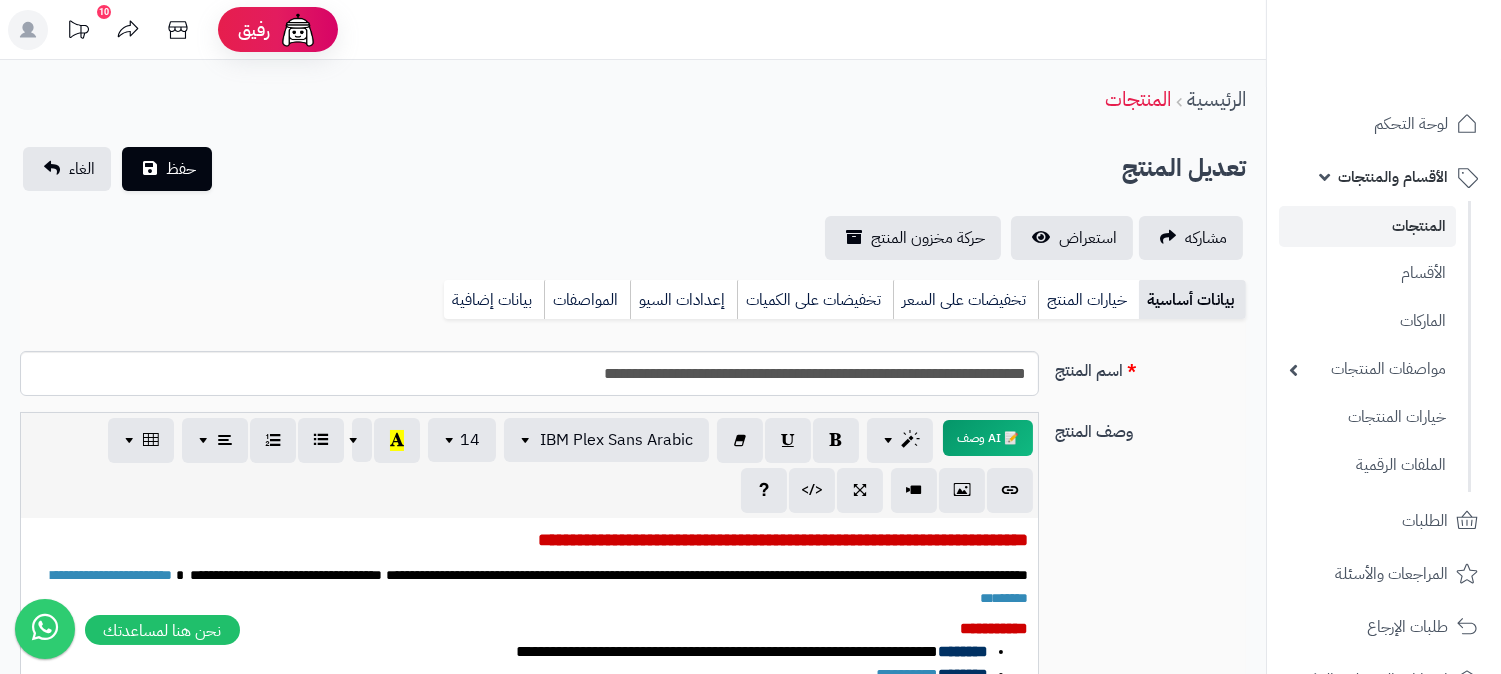 click on "**********" at bounding box center (538, 585) 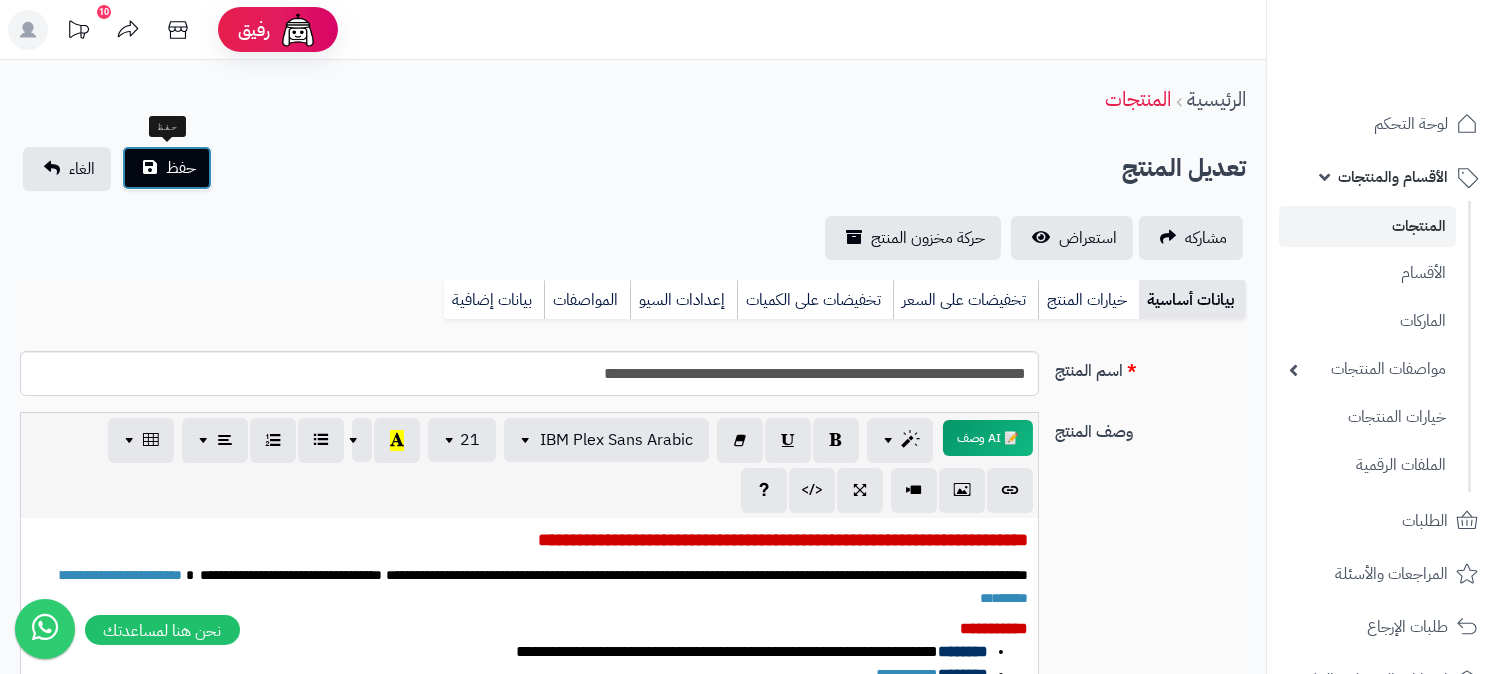 click on "حفظ" at bounding box center (167, 168) 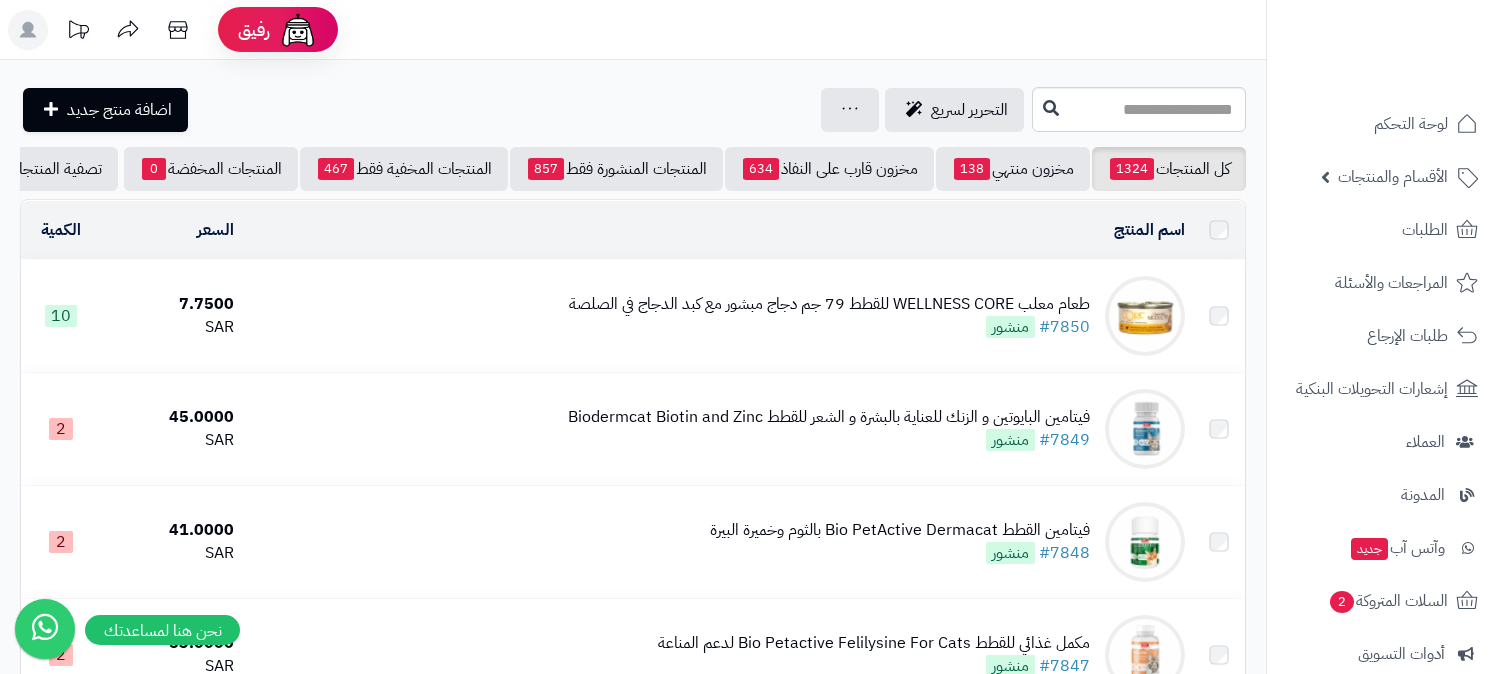 scroll, scrollTop: 0, scrollLeft: 0, axis: both 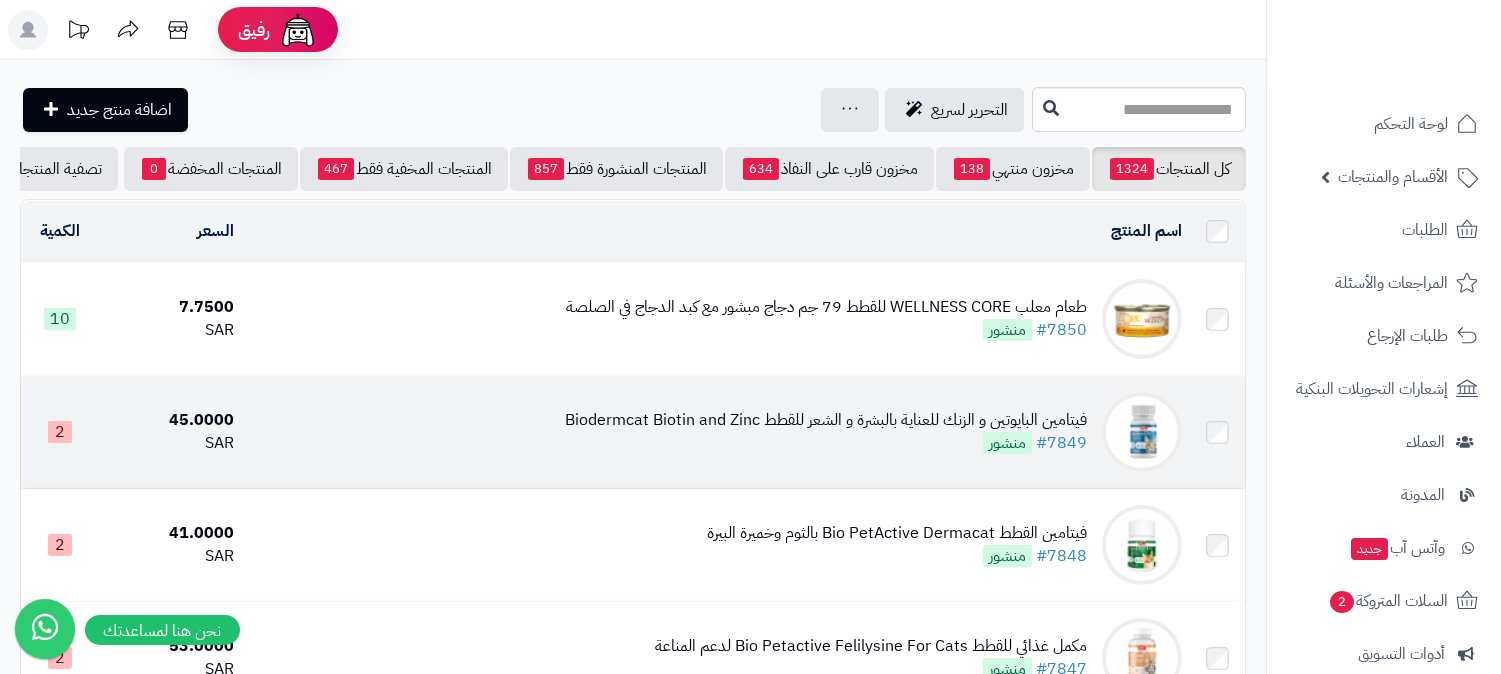 click on "فيتامين البايوتين و الزنك للعناية بالبشرة و الشعر للقطط Biodermcat Biotin and Zinc" at bounding box center [826, 420] 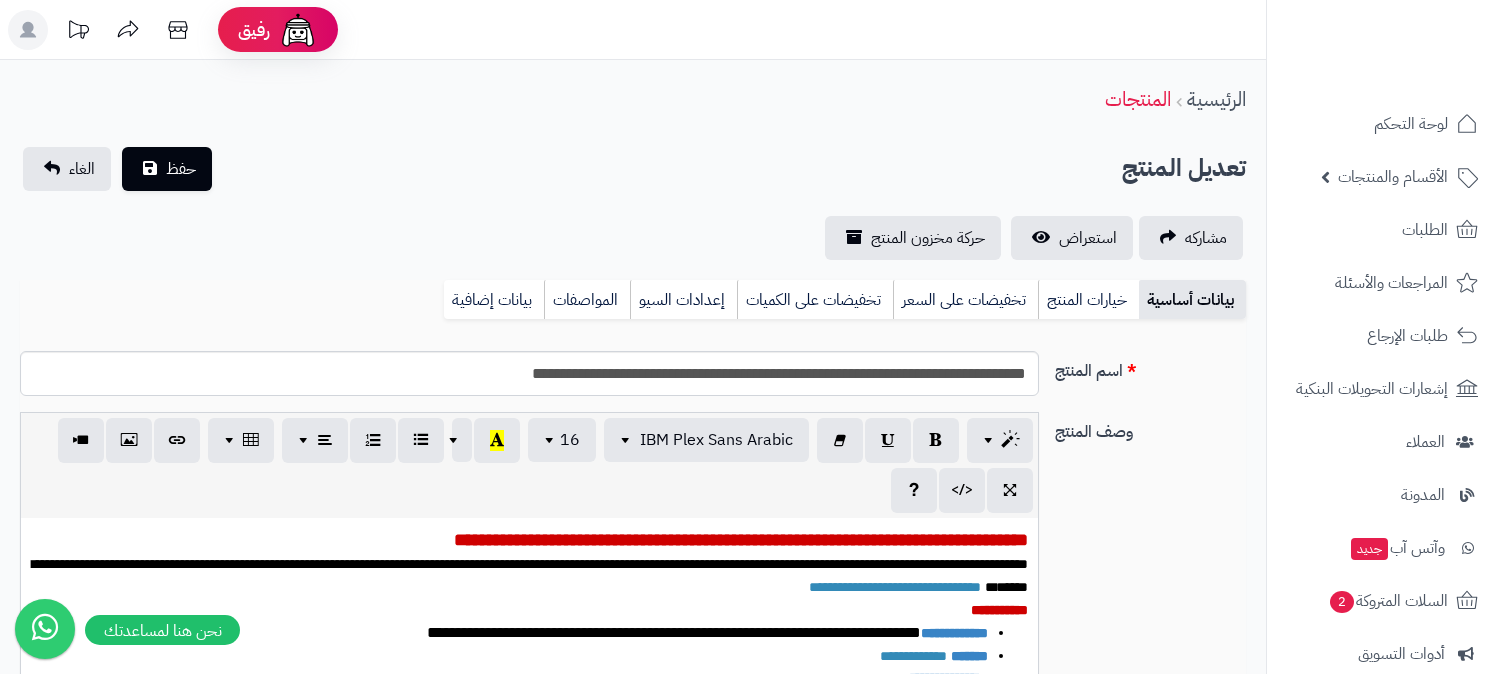 scroll, scrollTop: 0, scrollLeft: 0, axis: both 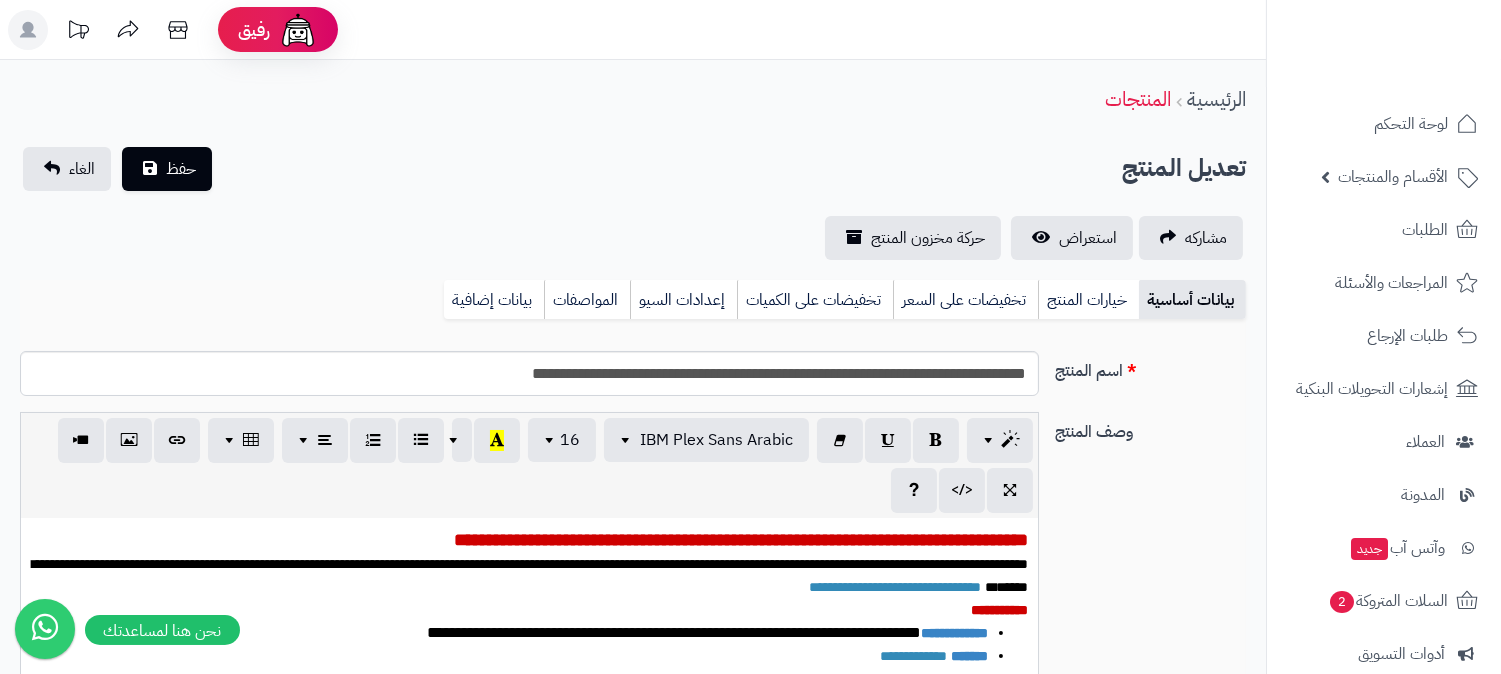 type on "*****" 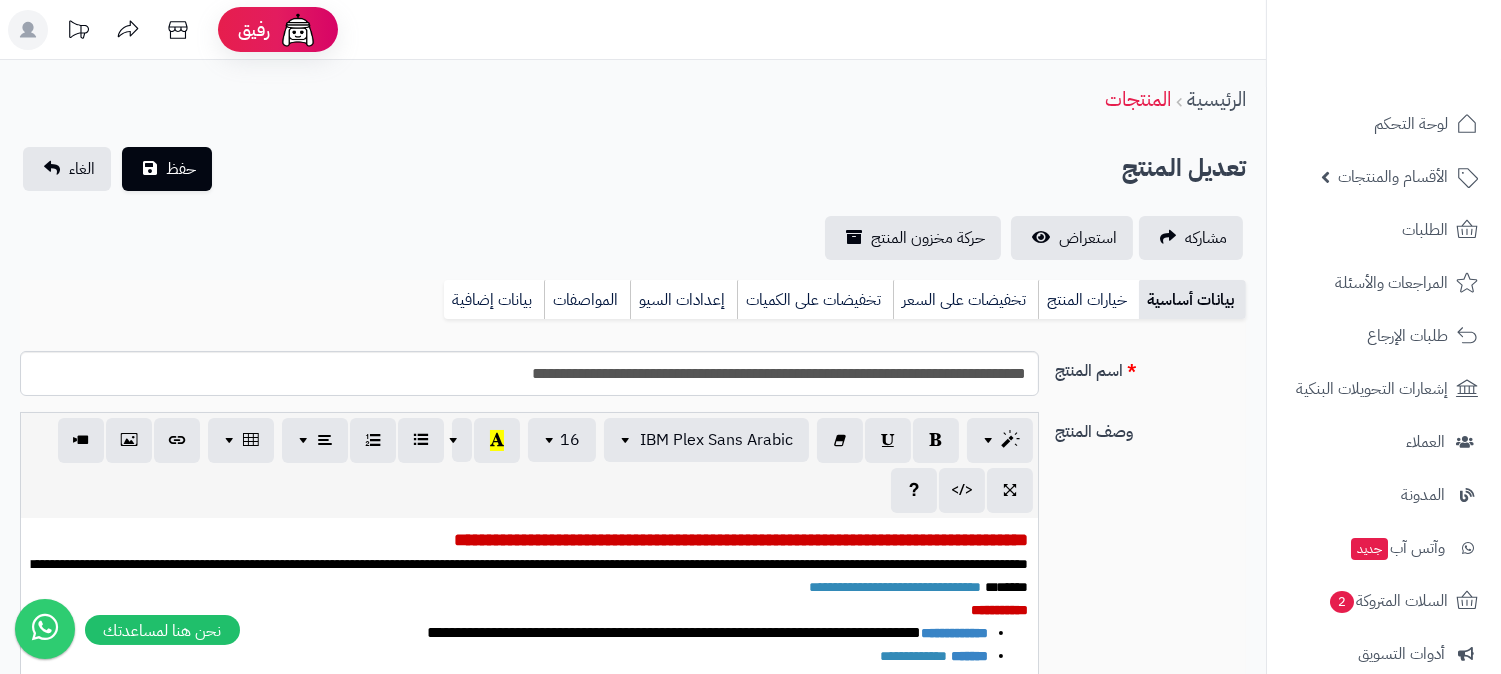 scroll, scrollTop: 117, scrollLeft: 0, axis: vertical 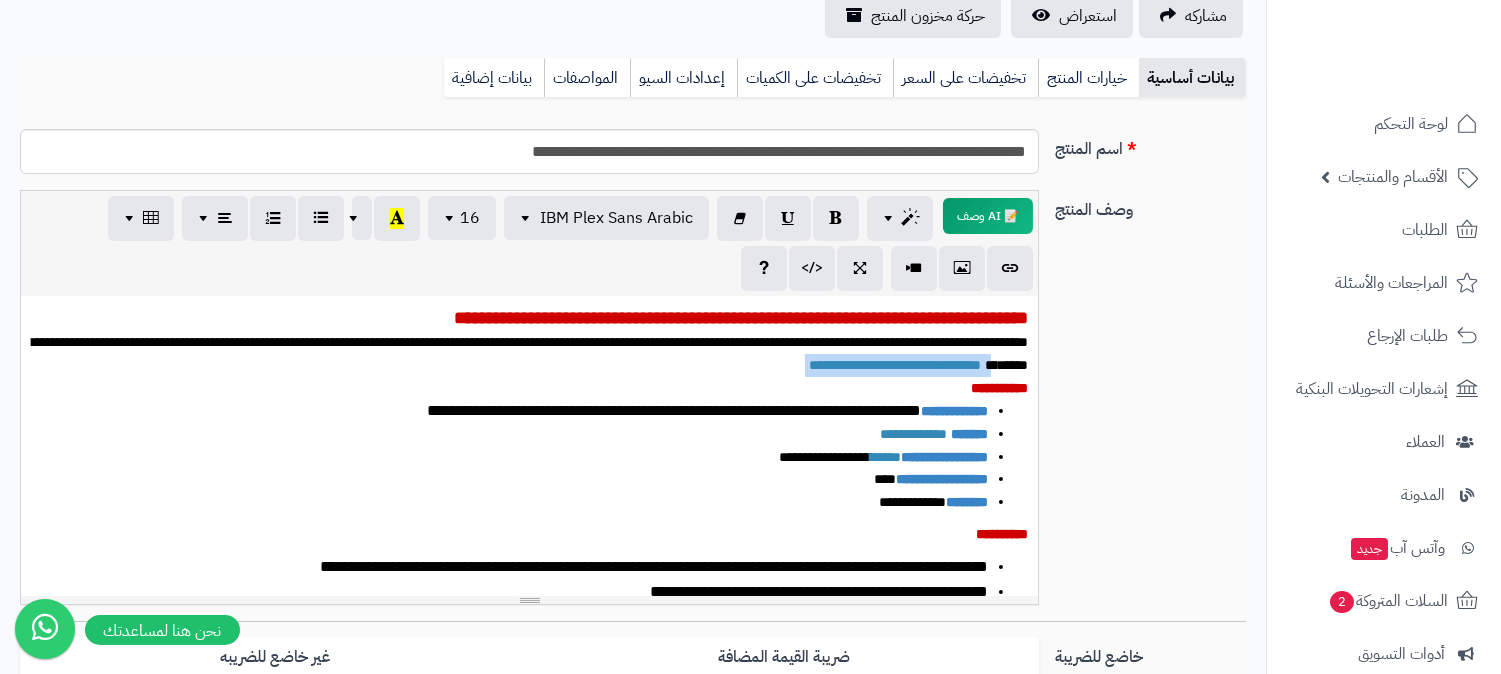 drag, startPoint x: 608, startPoint y: 366, endPoint x: 845, endPoint y: 356, distance: 237.21088 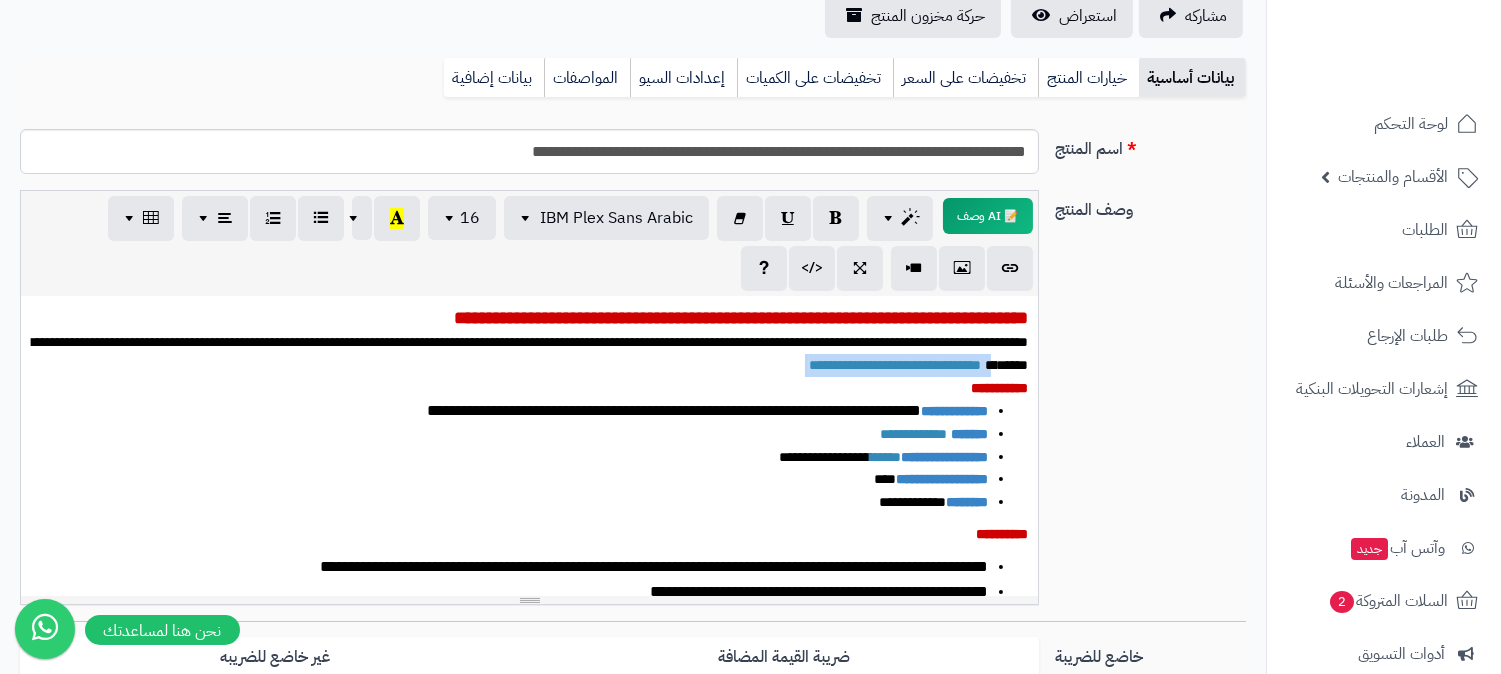 click on "**********" at bounding box center (529, 354) 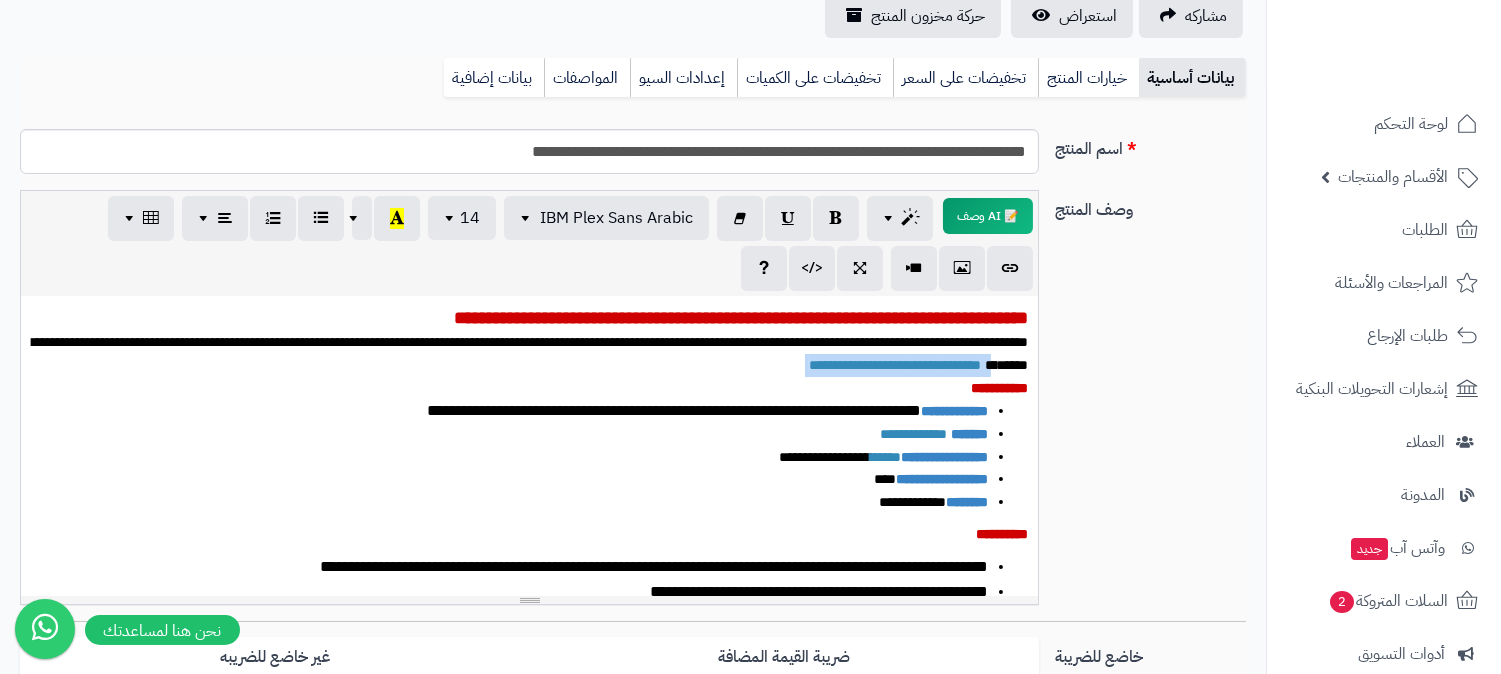 copy on "**********" 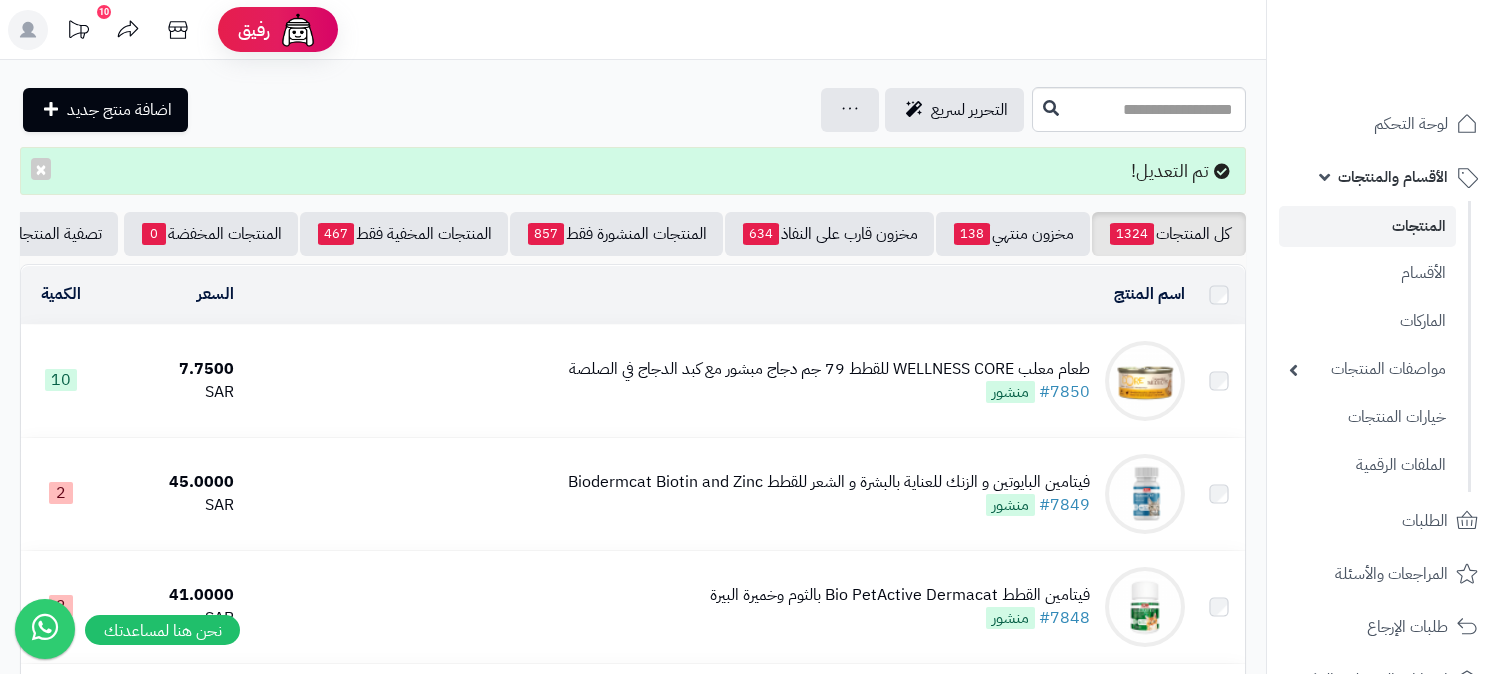 scroll, scrollTop: 0, scrollLeft: 0, axis: both 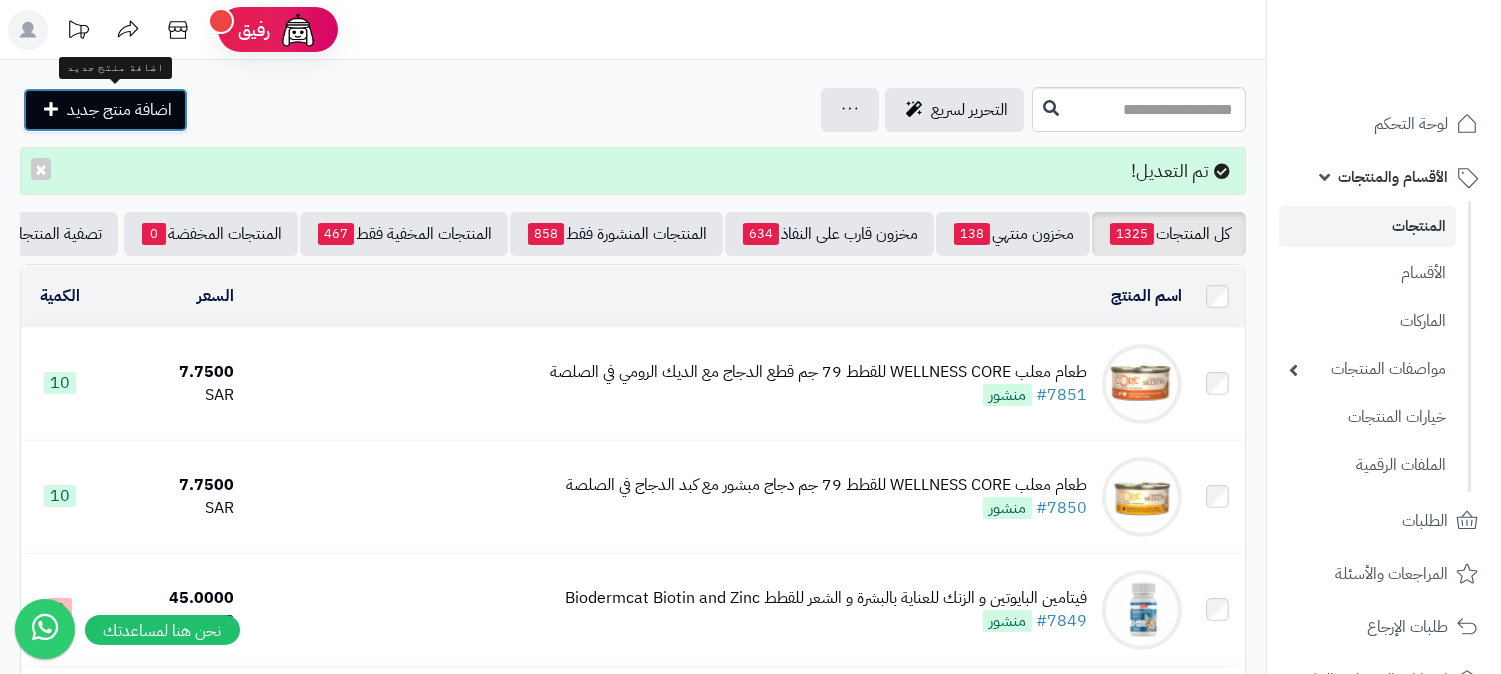 click on "اضافة منتج جديد" at bounding box center (119, 110) 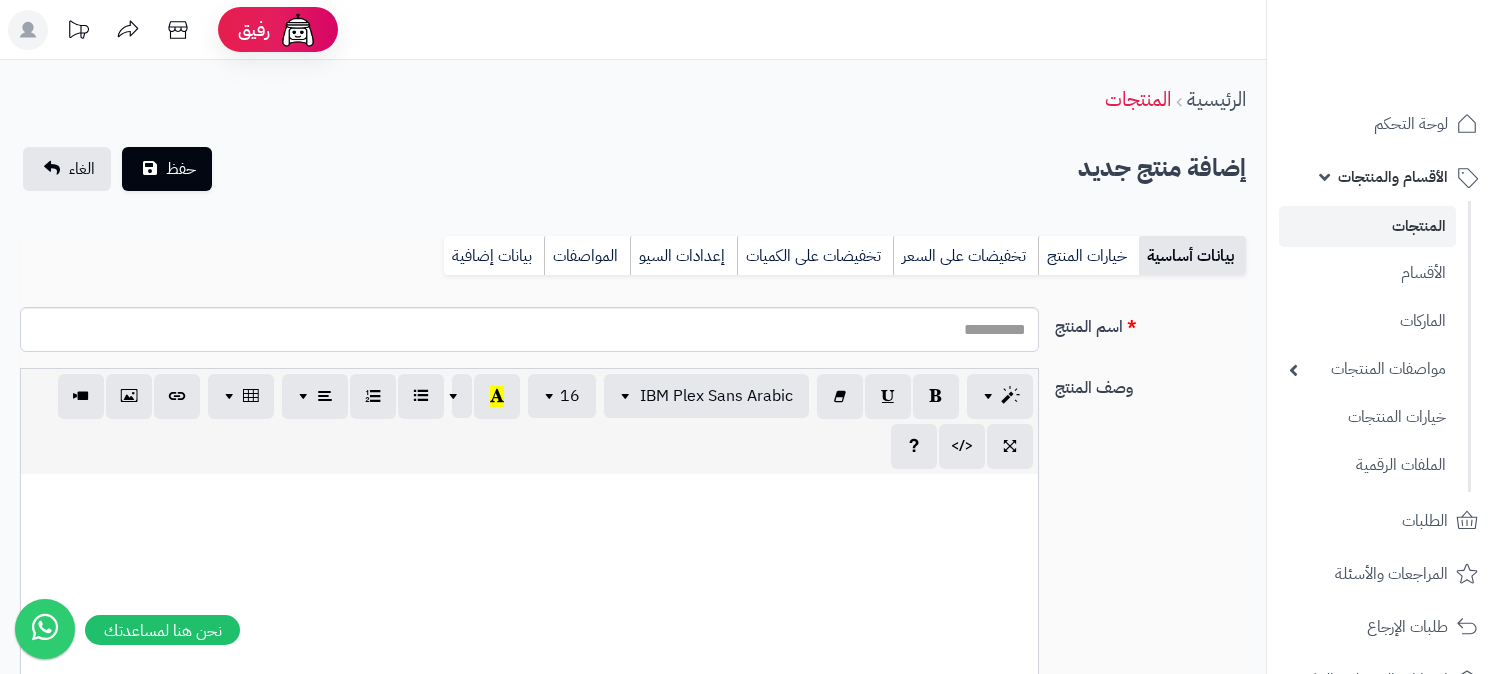 select 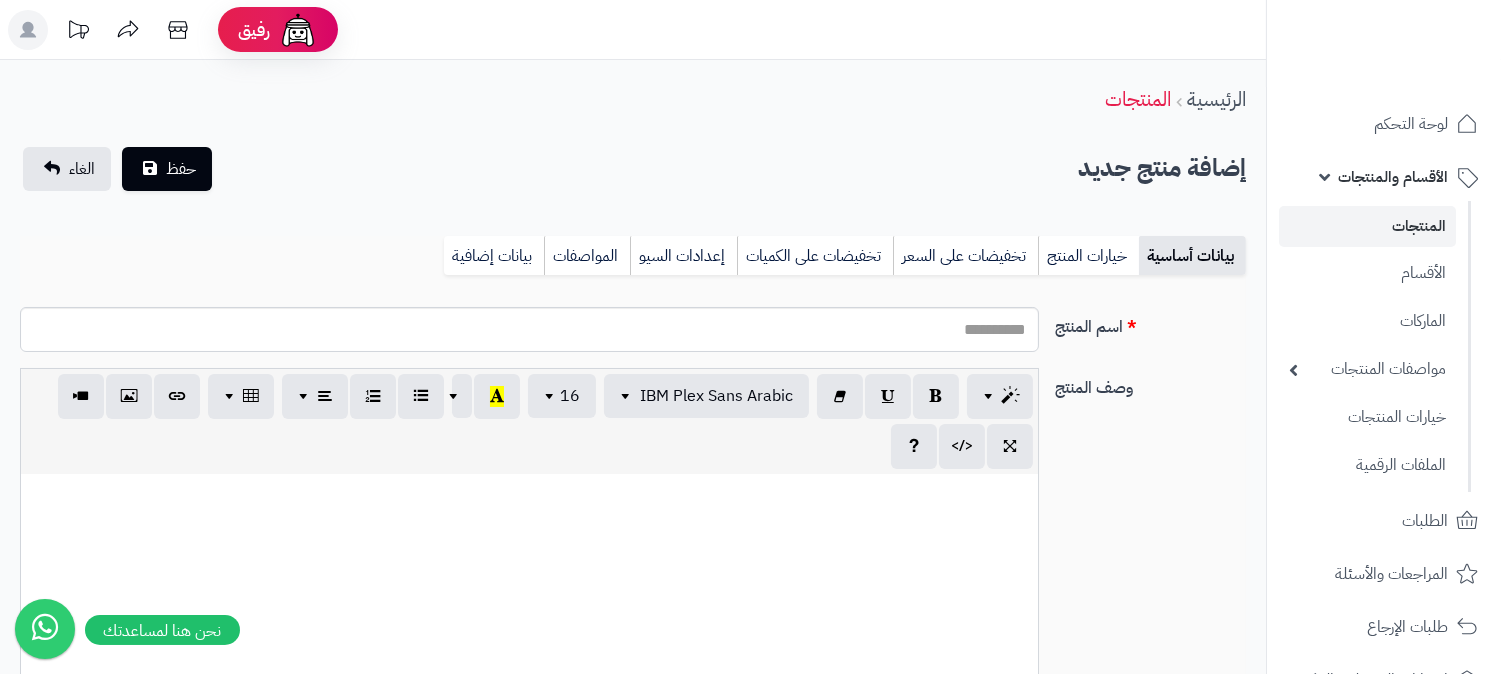 scroll, scrollTop: 0, scrollLeft: 16, axis: horizontal 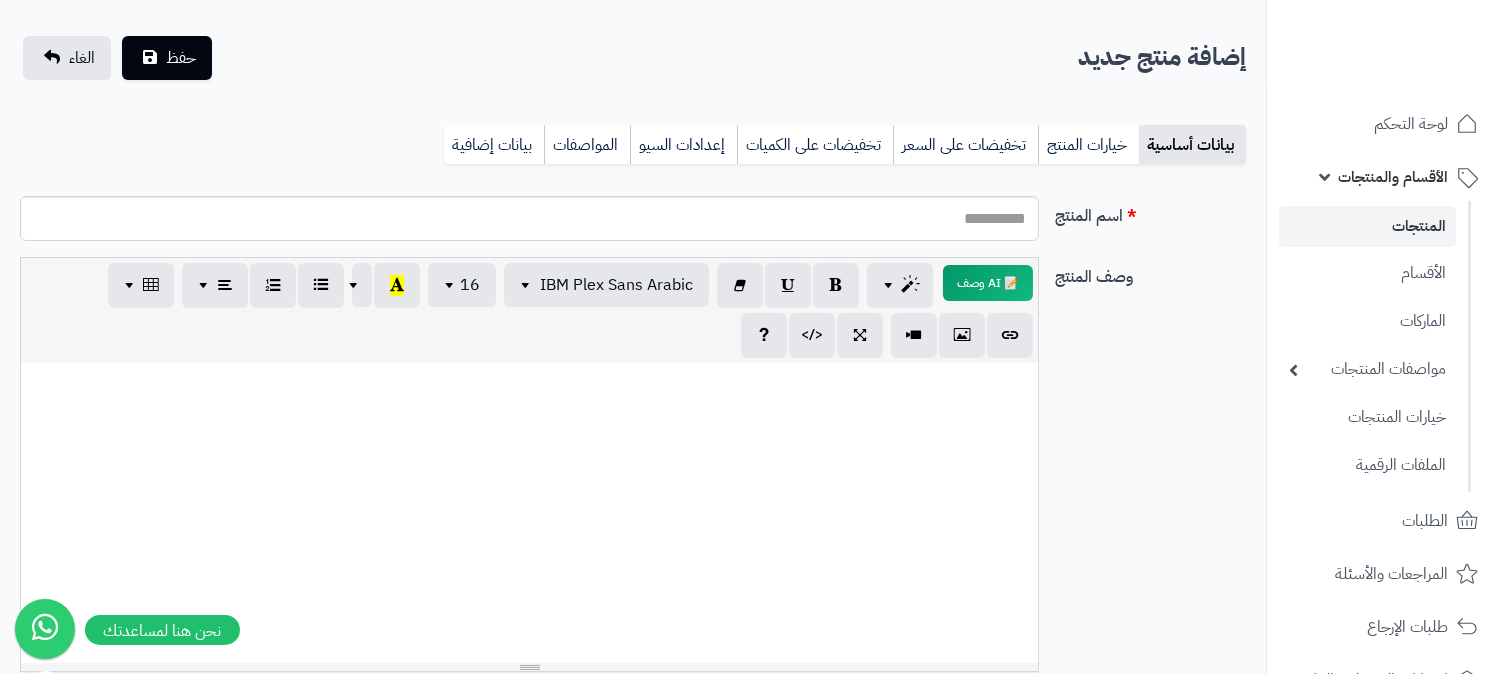 paste 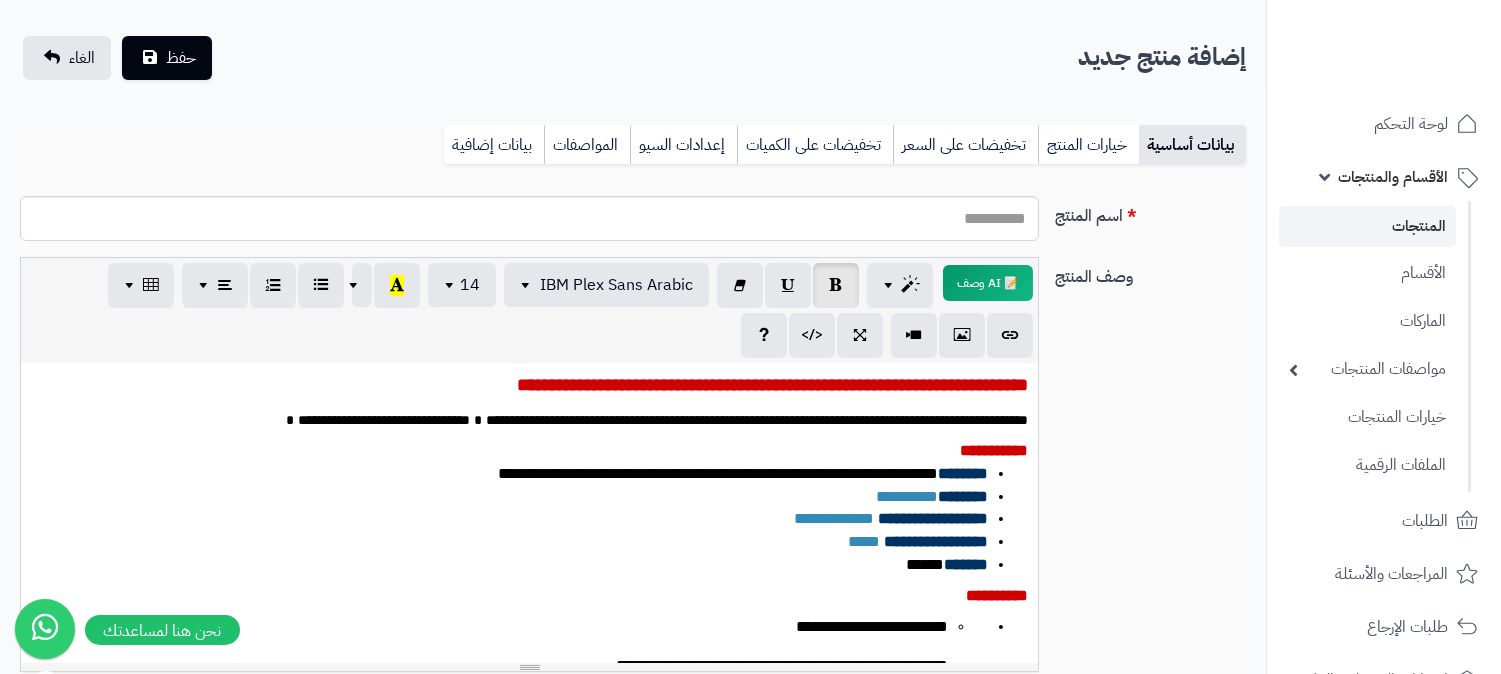 scroll, scrollTop: 648, scrollLeft: 0, axis: vertical 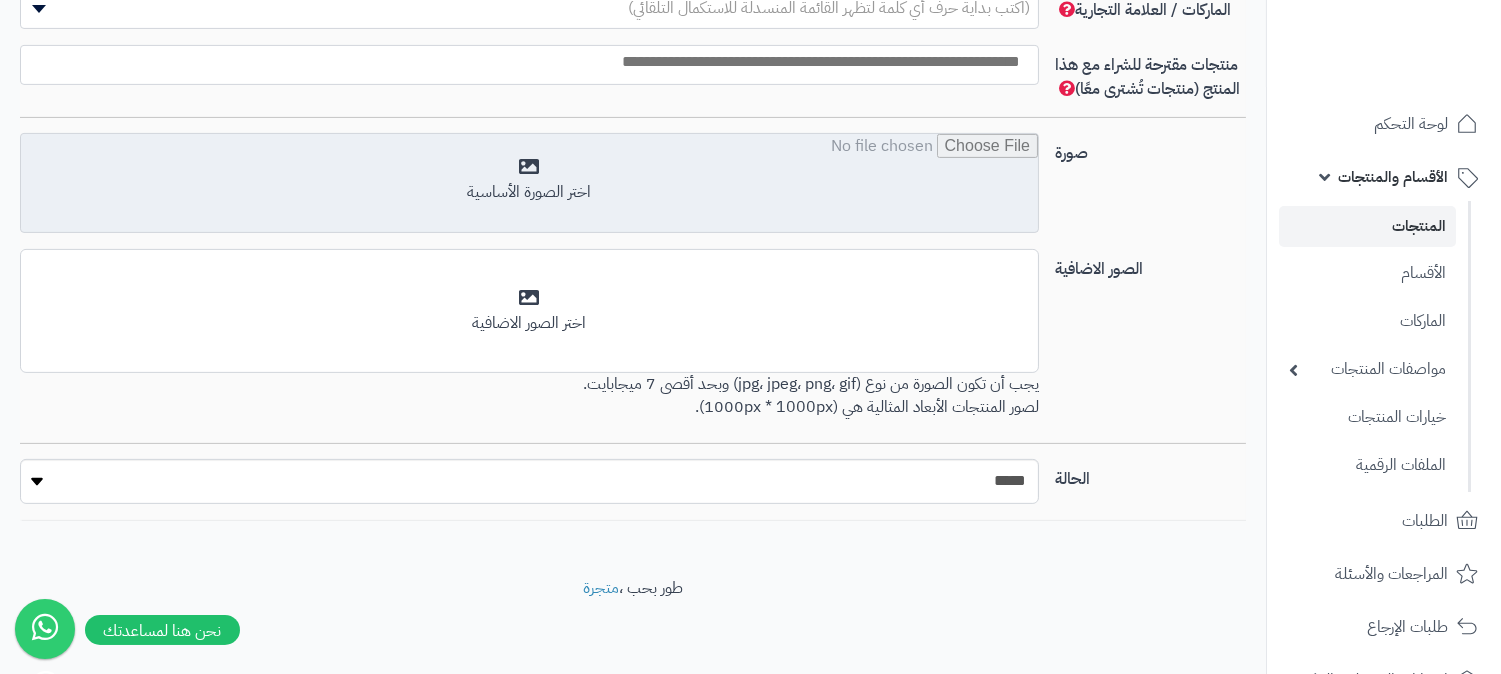 click at bounding box center (529, 184) 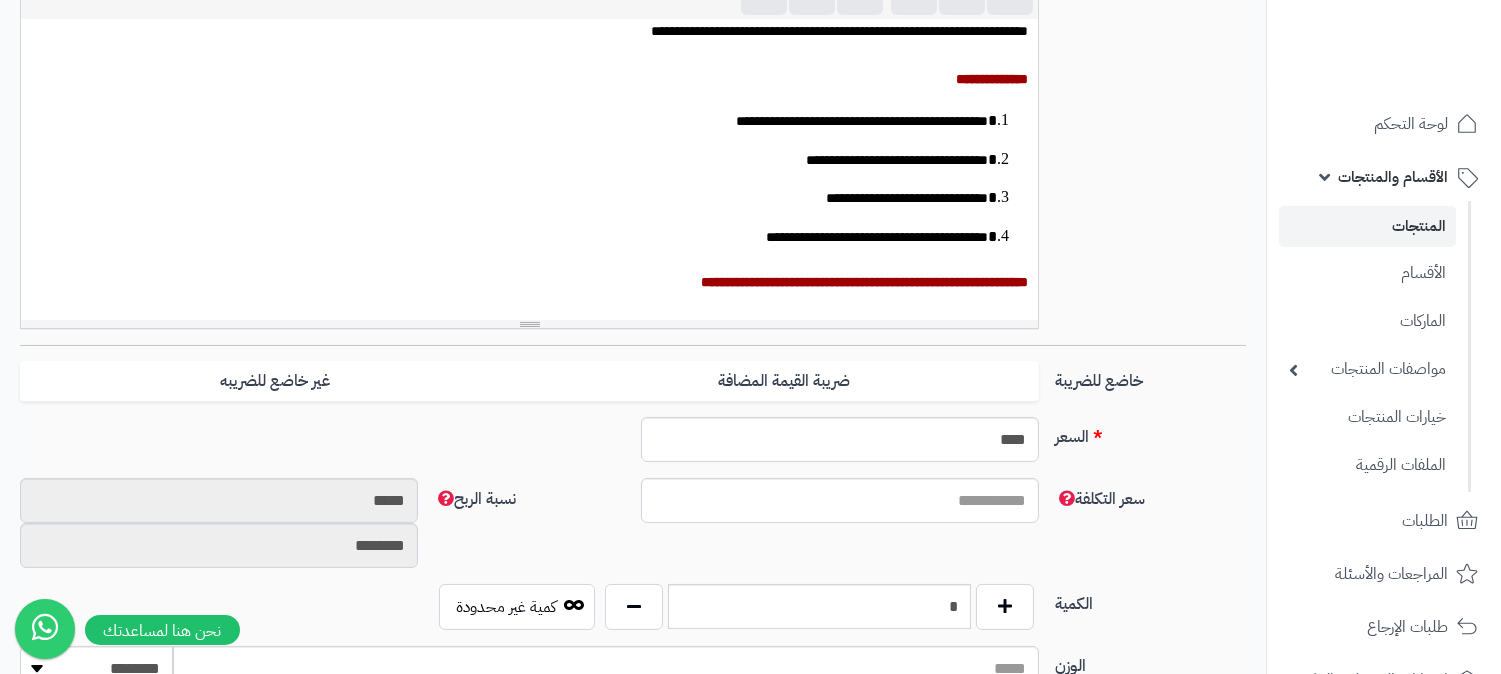 scroll, scrollTop: 232, scrollLeft: 0, axis: vertical 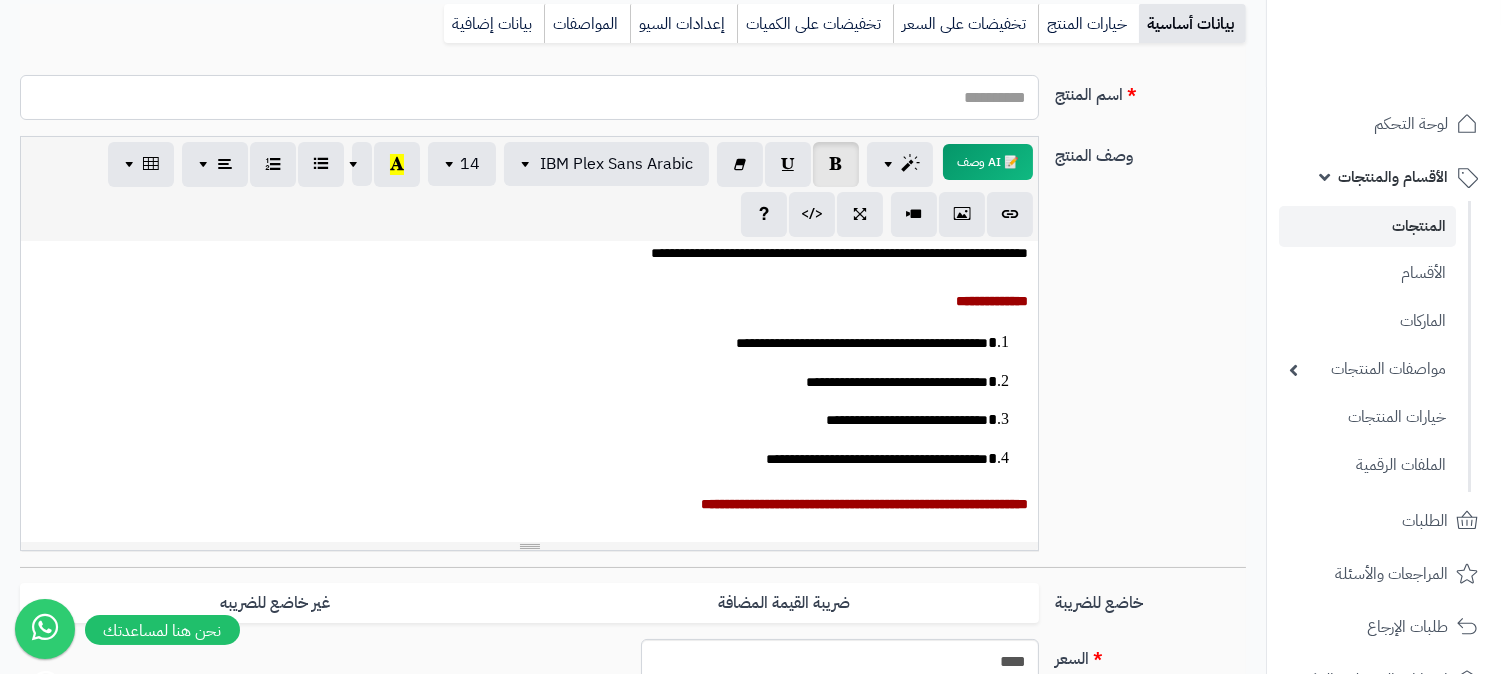paste on "**********" 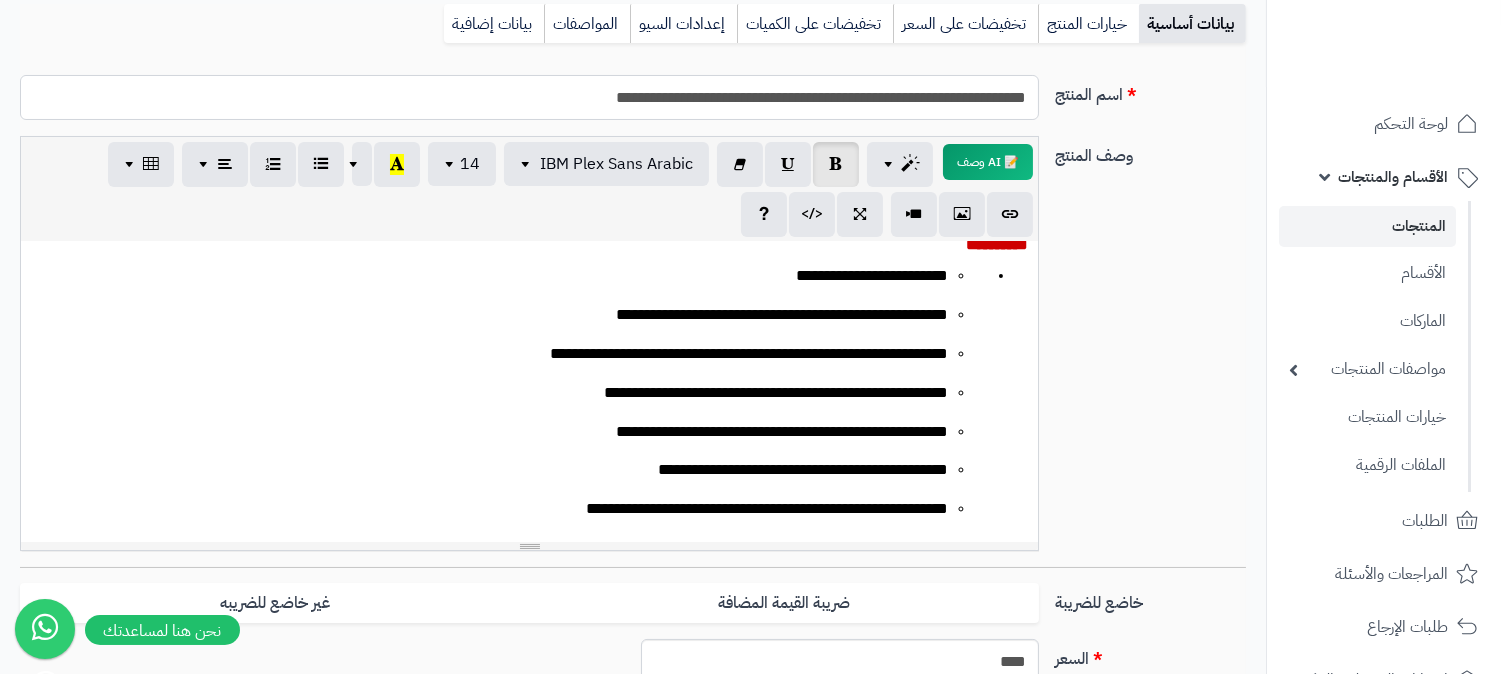 scroll, scrollTop: 0, scrollLeft: 0, axis: both 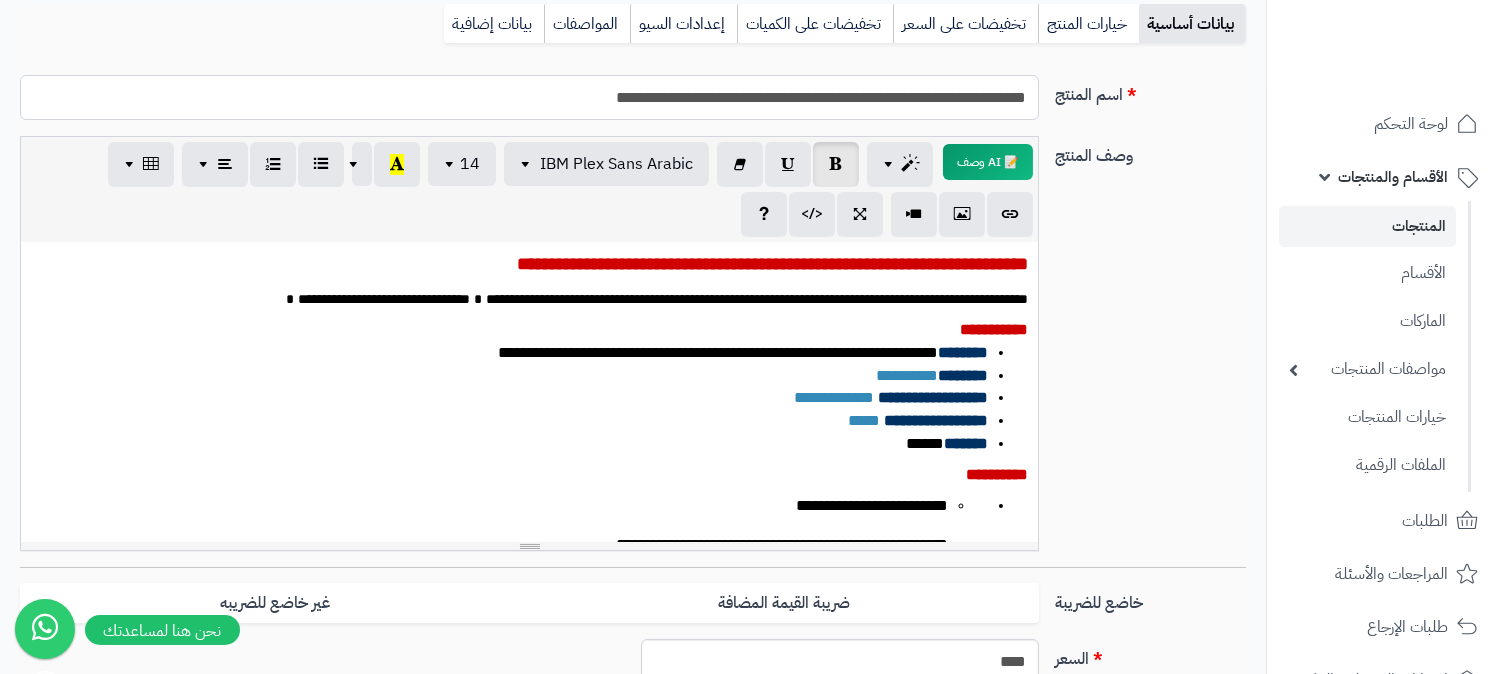 type on "**********" 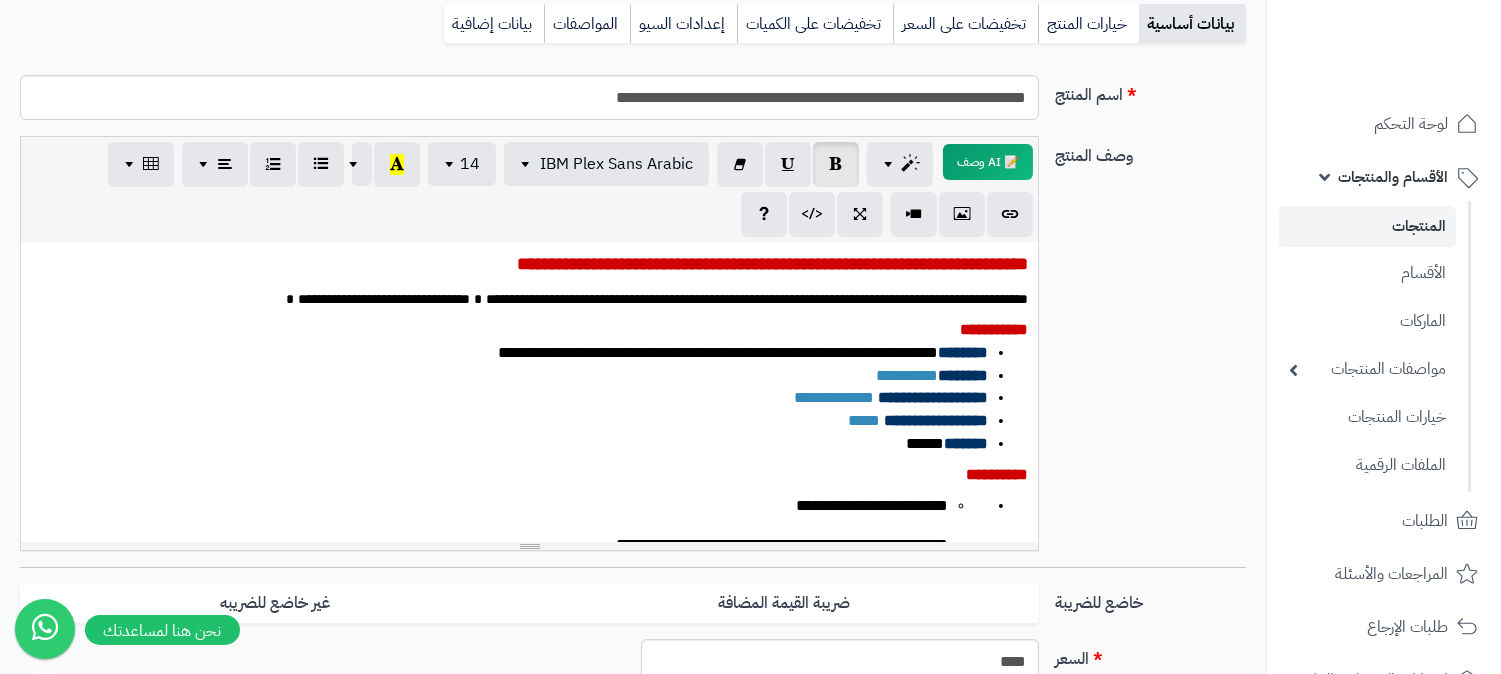 drag, startPoint x: 374, startPoint y: 256, endPoint x: 1101, endPoint y: 276, distance: 727.275 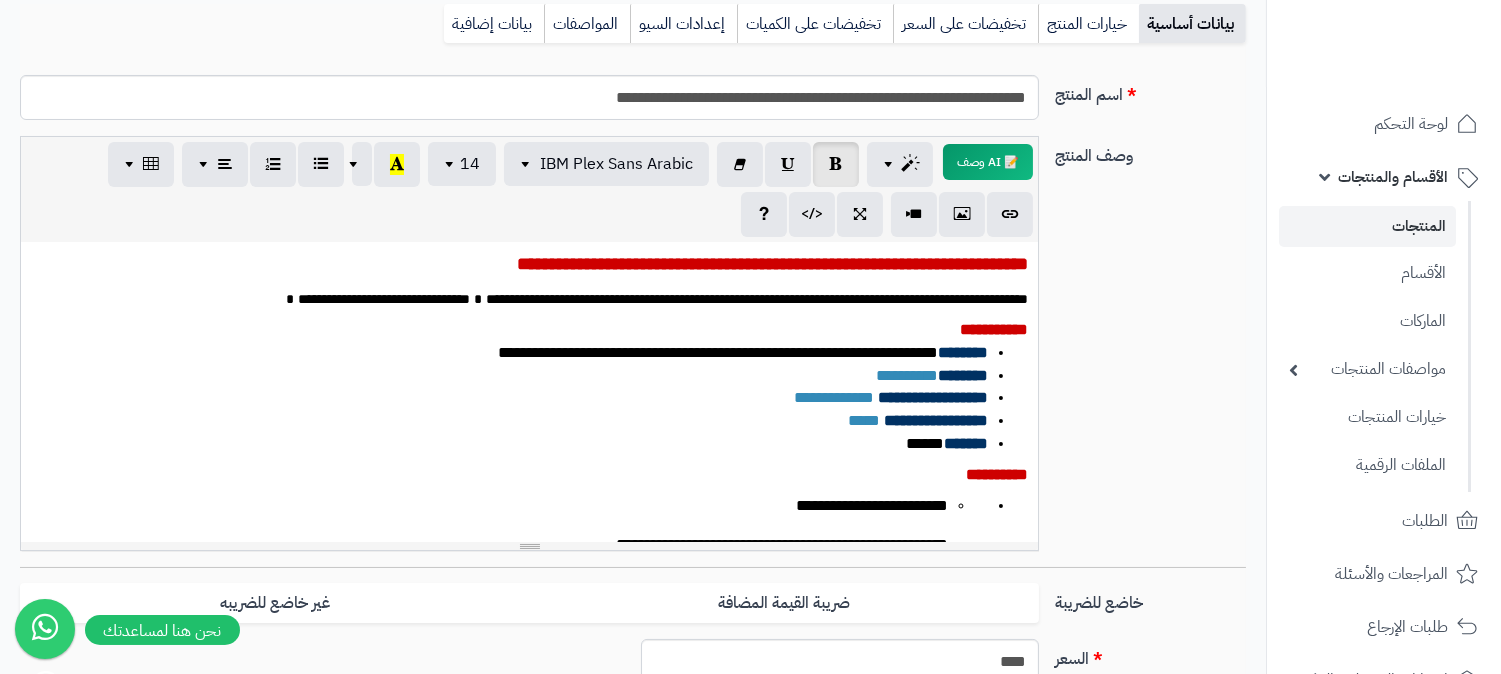 click on "**********" at bounding box center [772, 264] 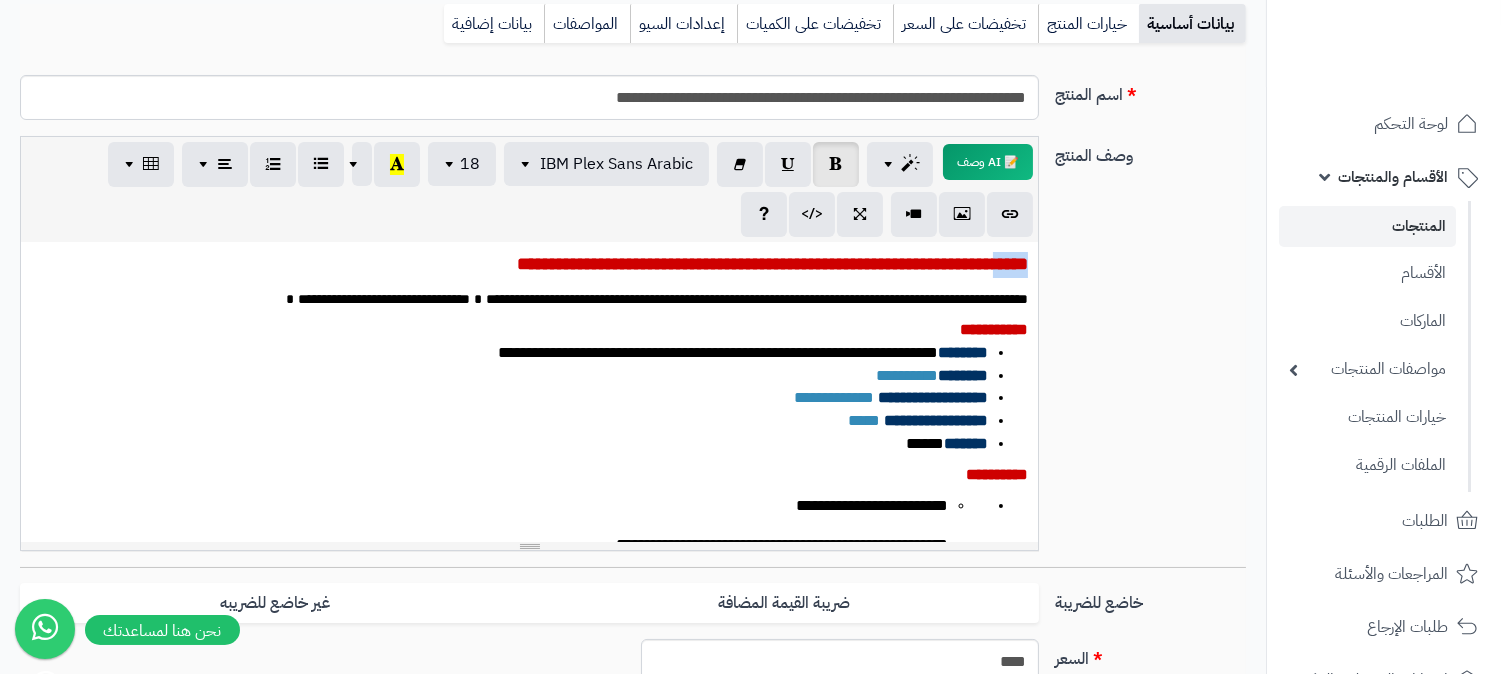 click on "**********" at bounding box center (772, 264) 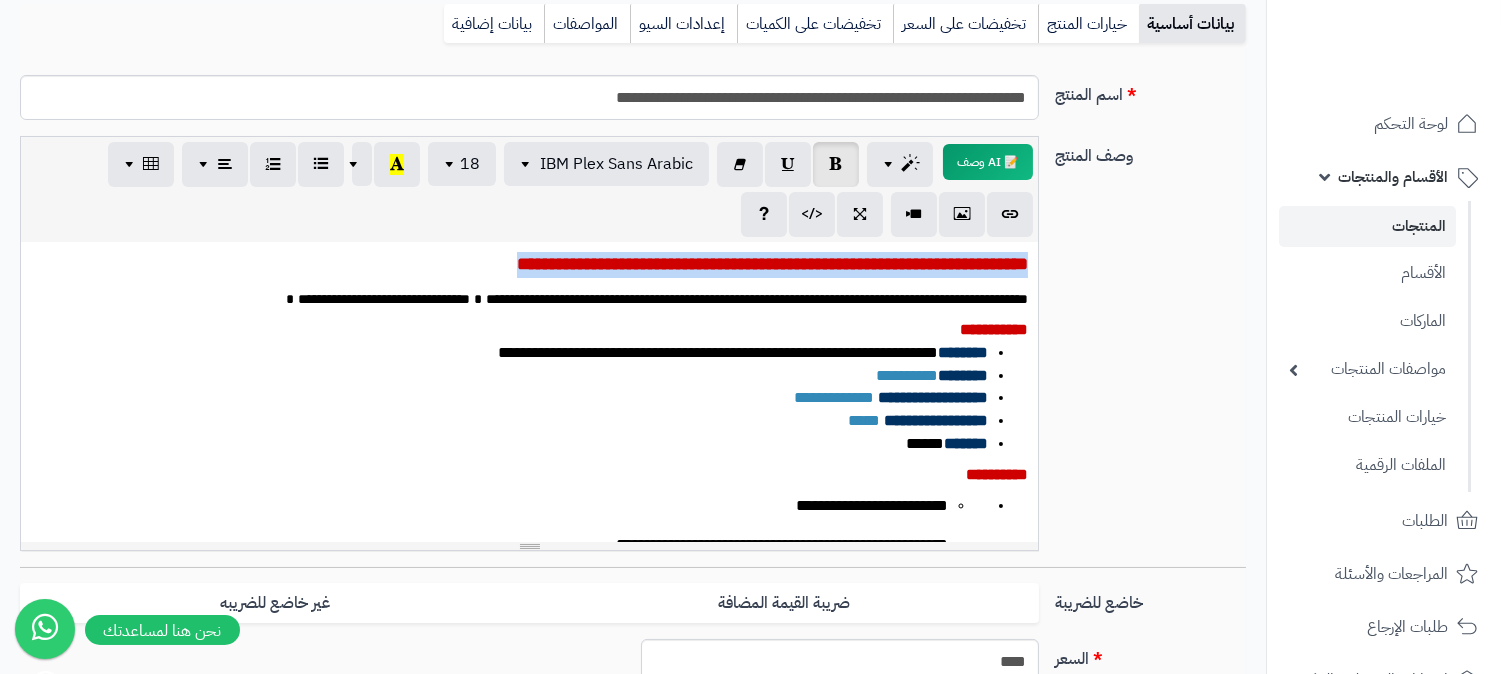 click on "**********" at bounding box center (772, 264) 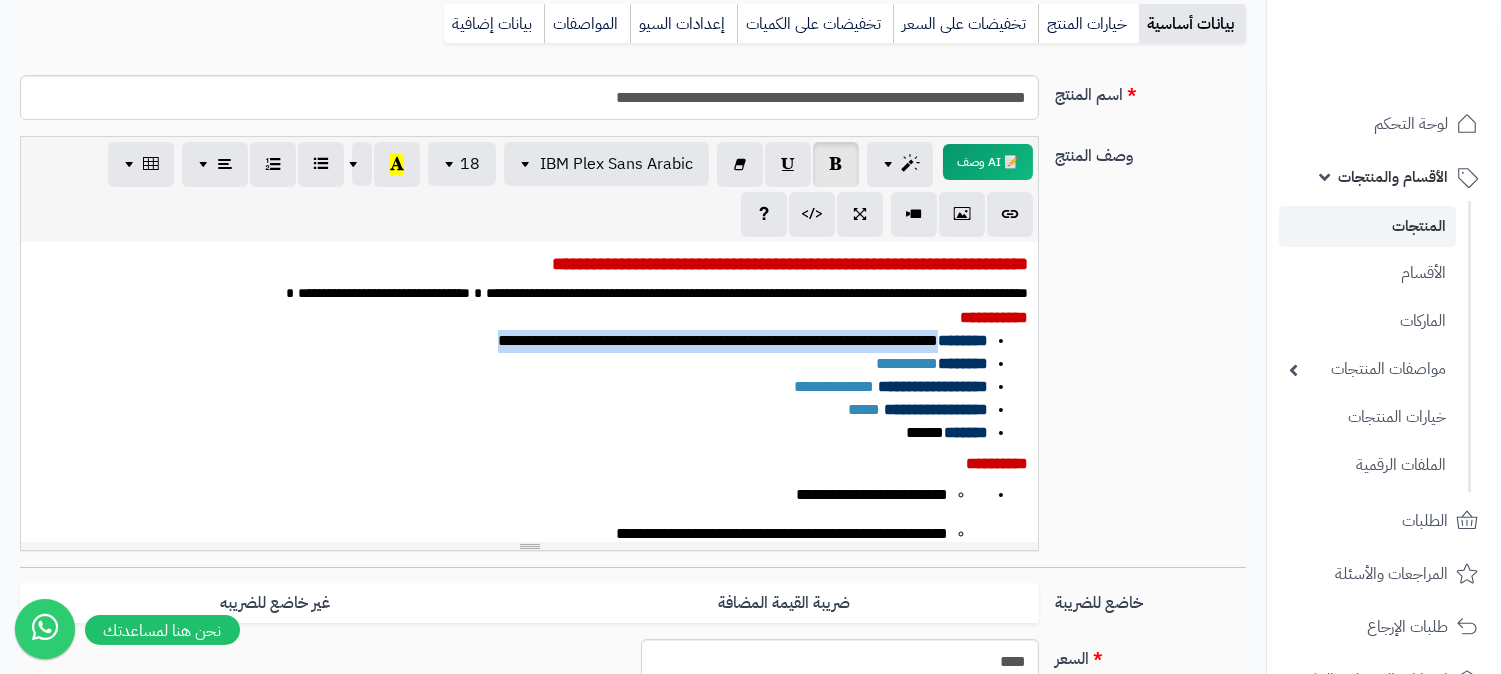 drag, startPoint x: 376, startPoint y: 337, endPoint x: 938, endPoint y: 342, distance: 562.0222 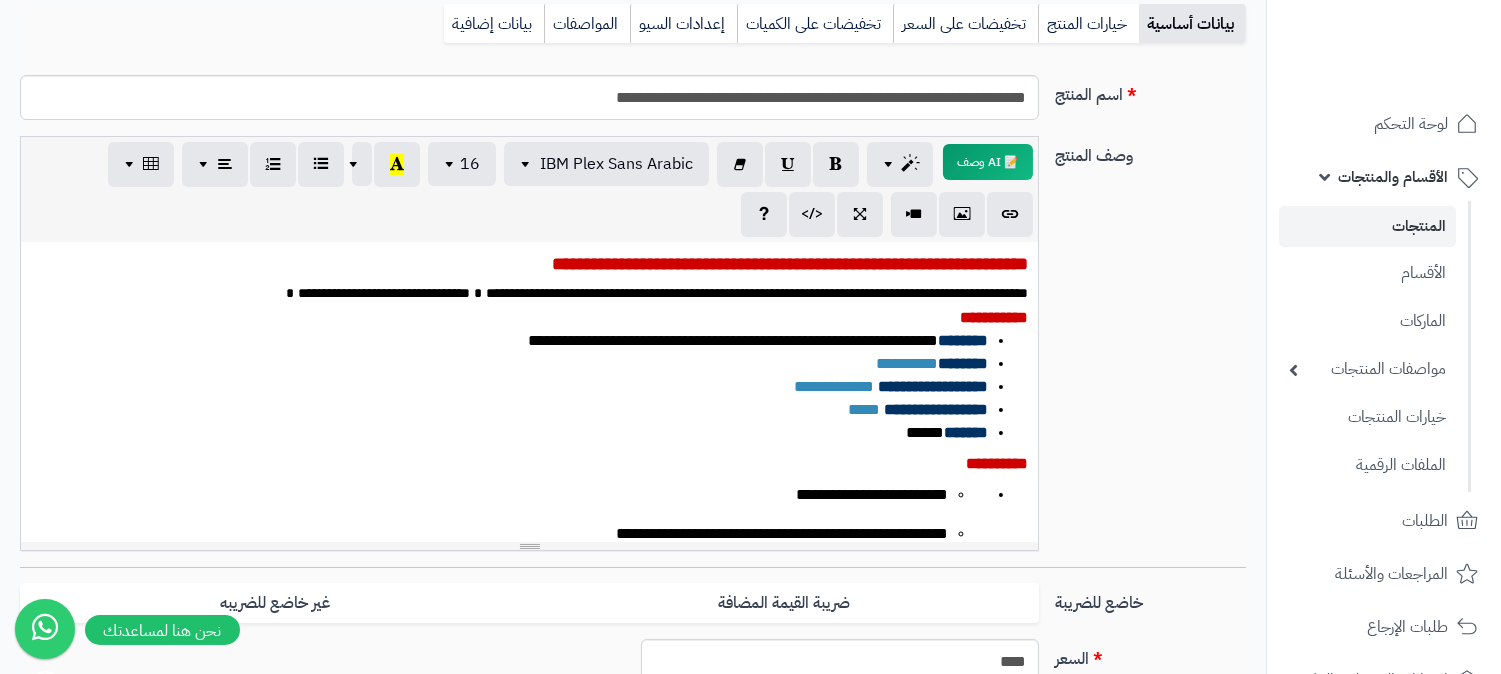 click on "*" at bounding box center (478, 293) 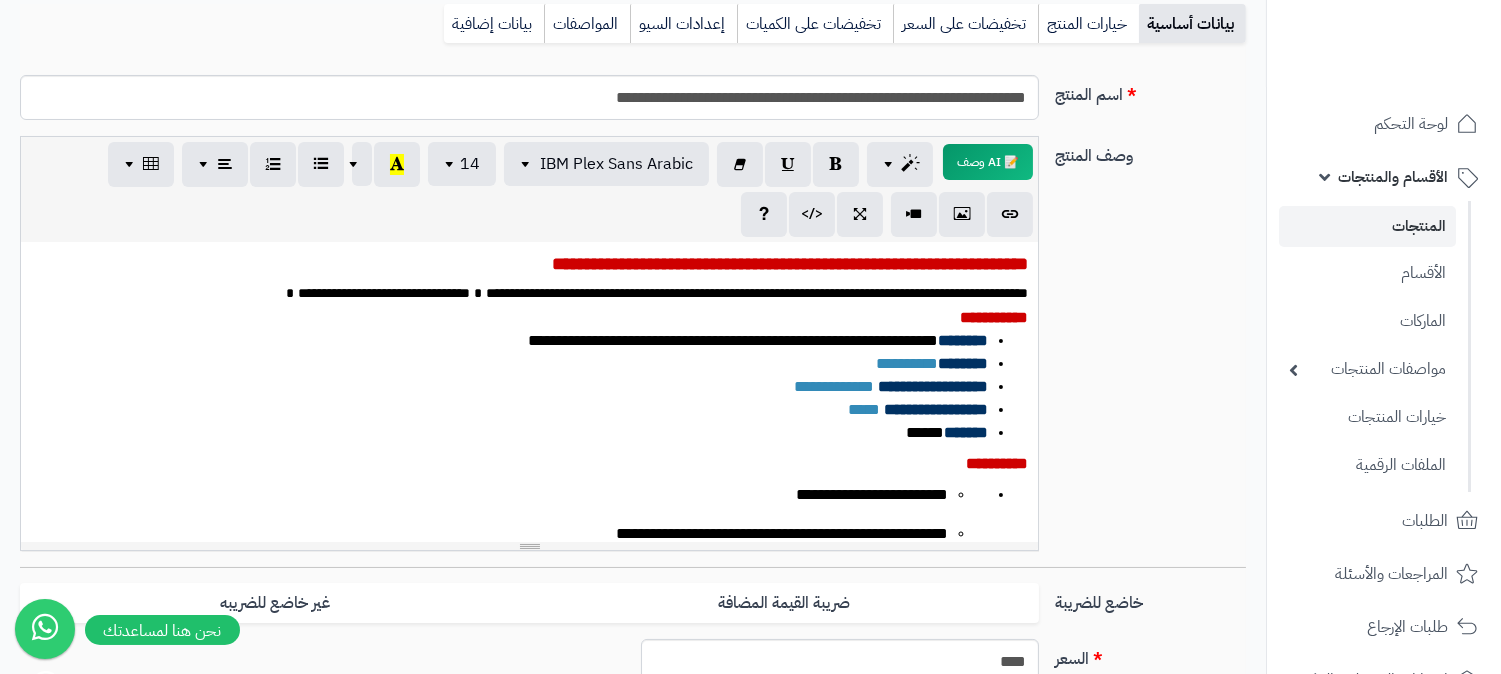 click on "**********" at bounding box center (757, 293) 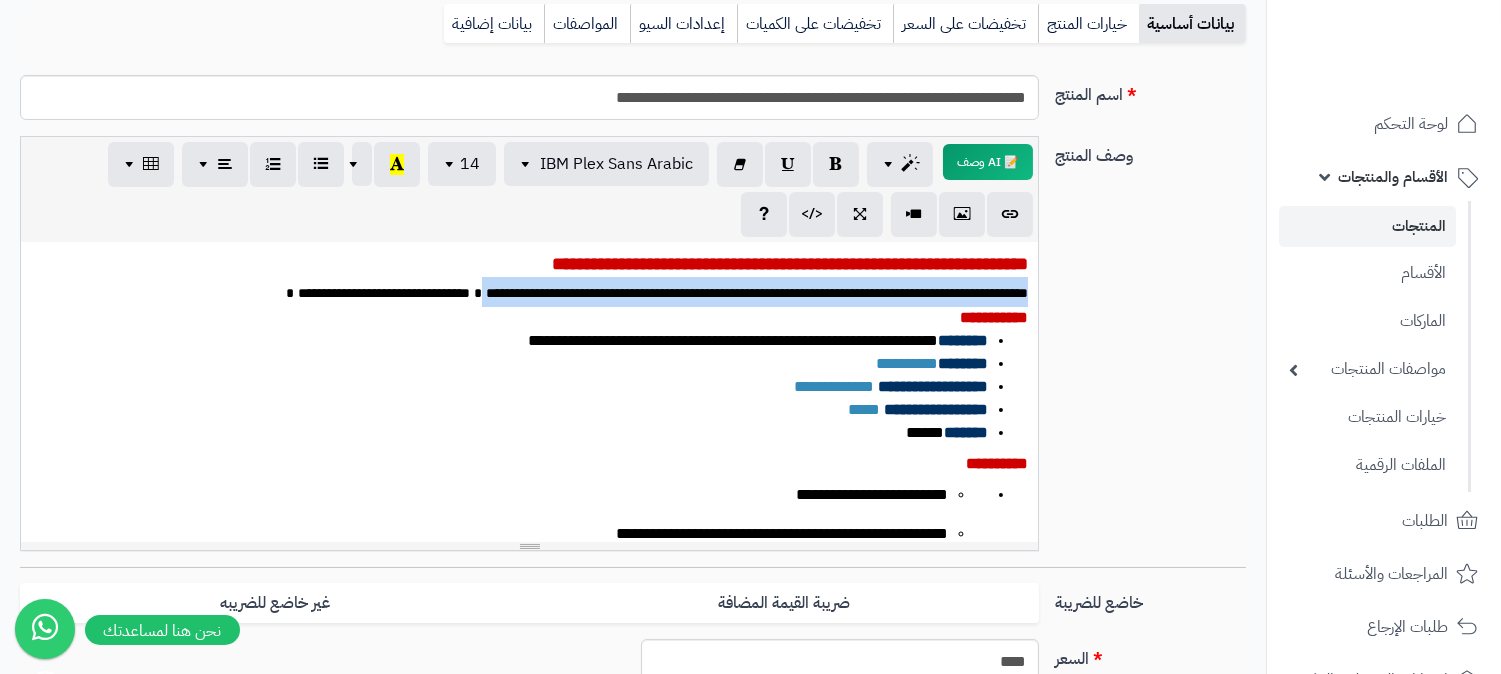 drag, startPoint x: 390, startPoint y: 297, endPoint x: 1075, endPoint y: 288, distance: 685.05914 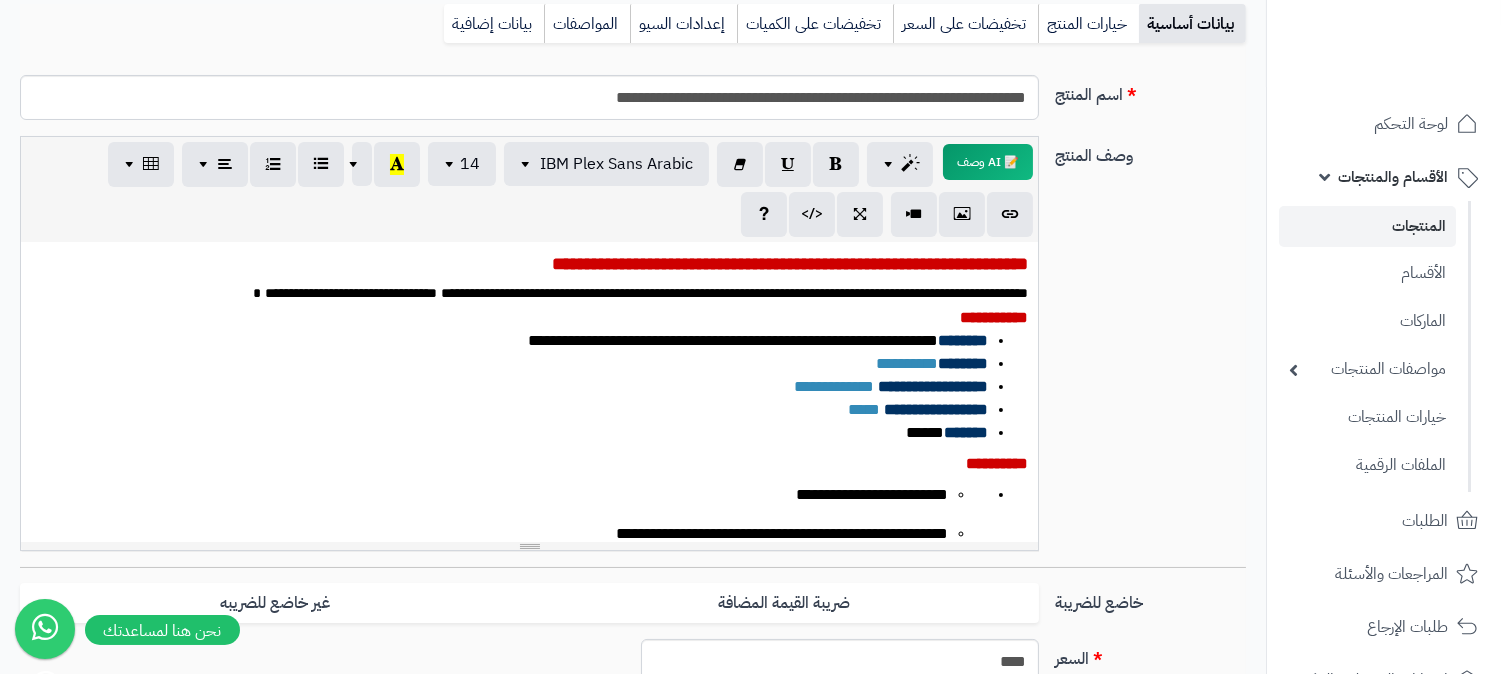 click on "**********" at bounding box center (529, 292) 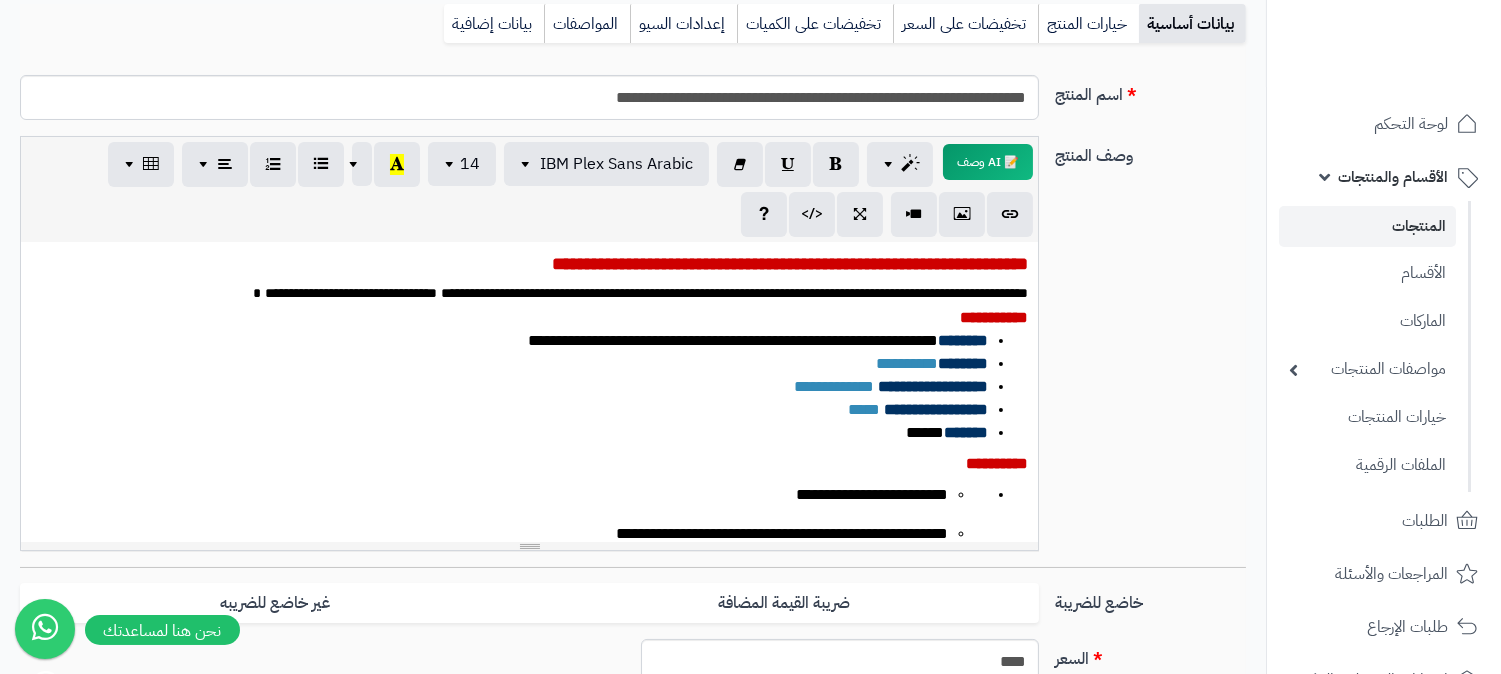 click on "**********" at bounding box center (734, 293) 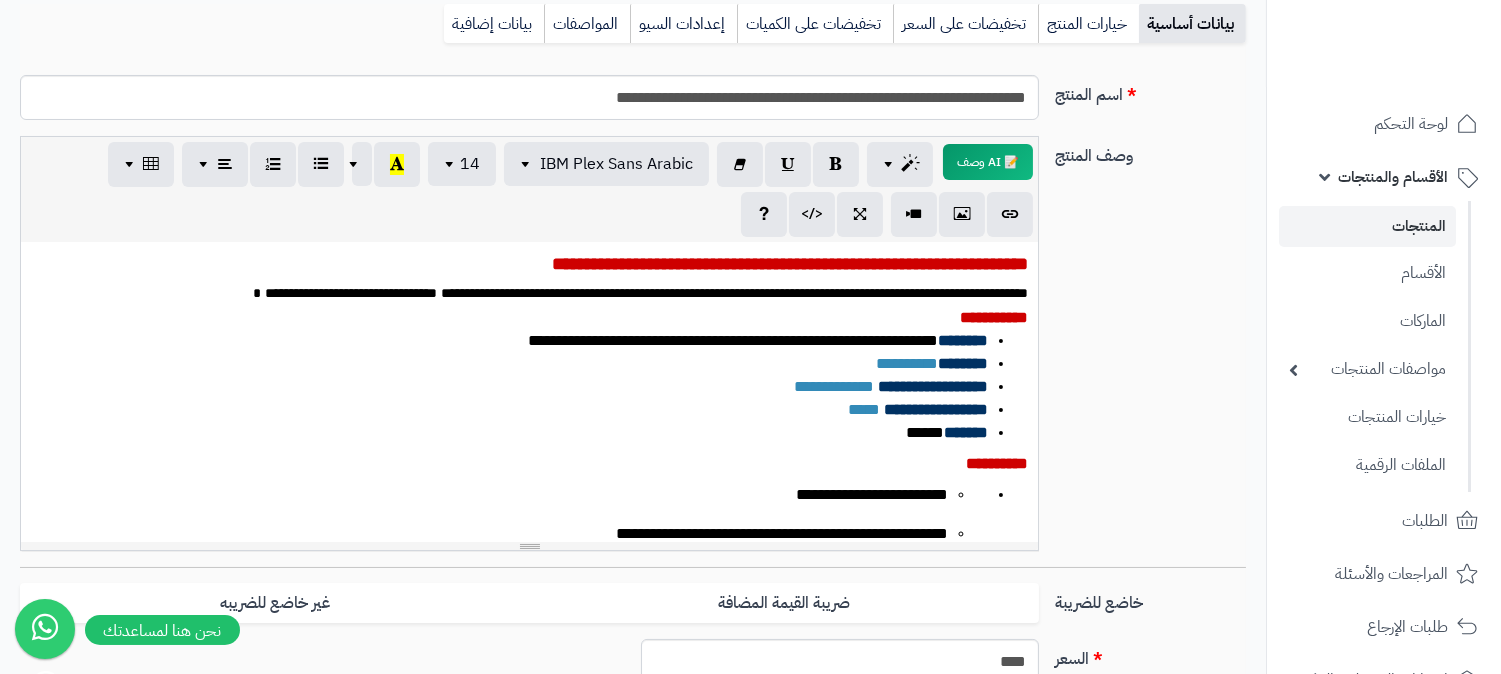 click on "**********" at bounding box center (734, 293) 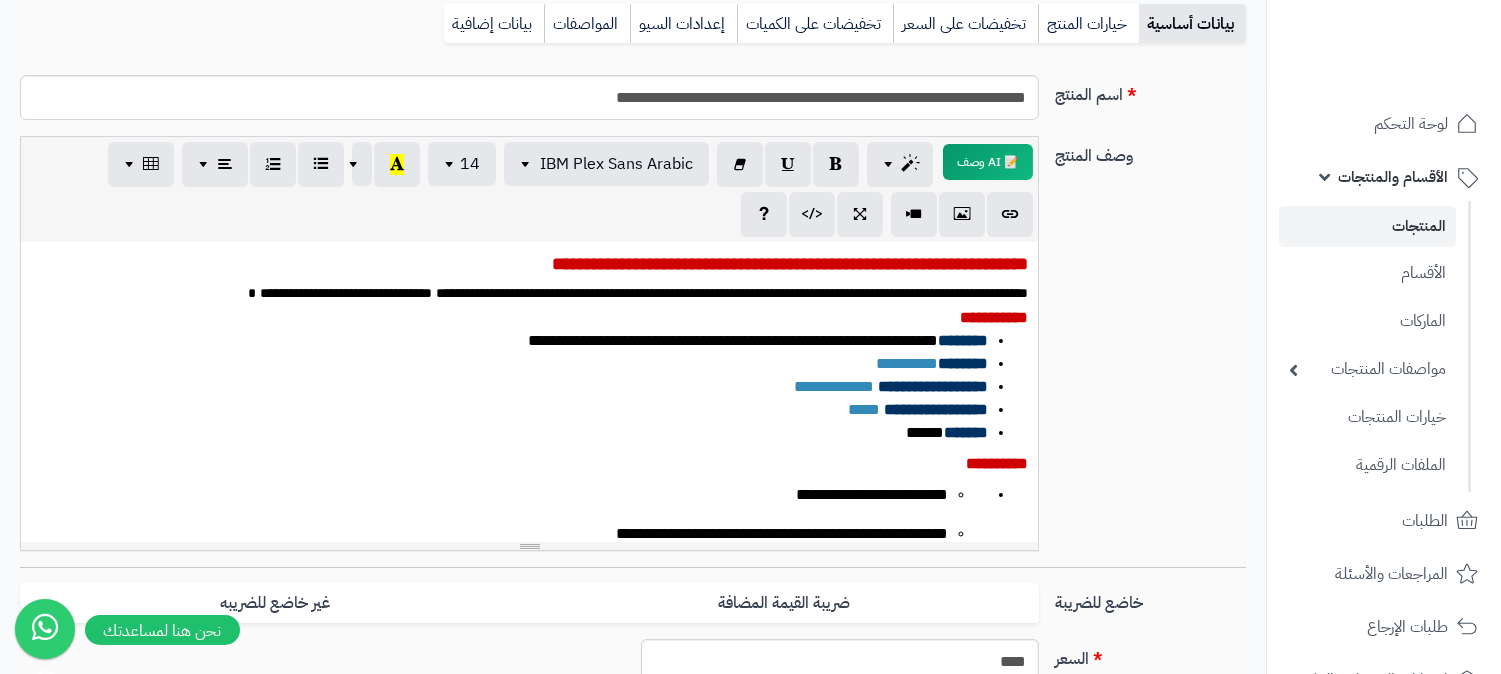 click on "******" at bounding box center (376, 293) 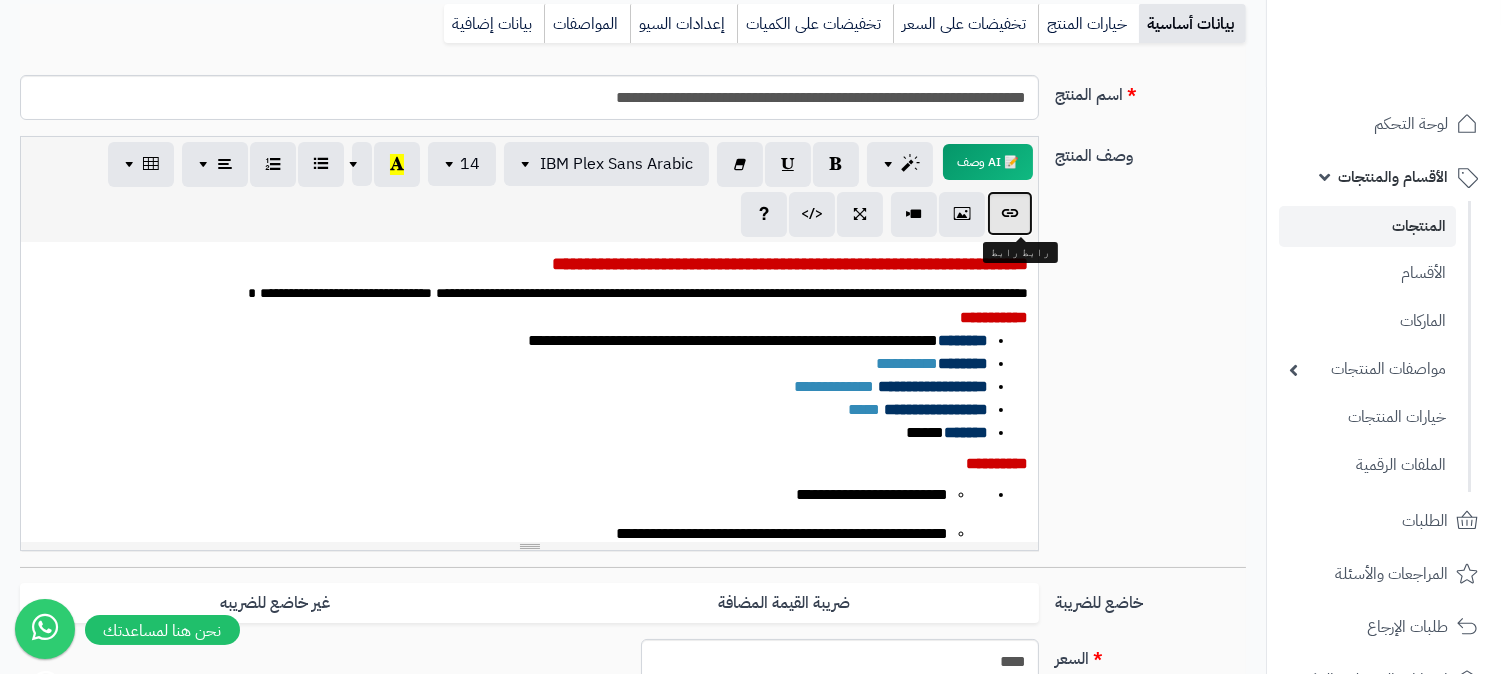 click at bounding box center [1010, 213] 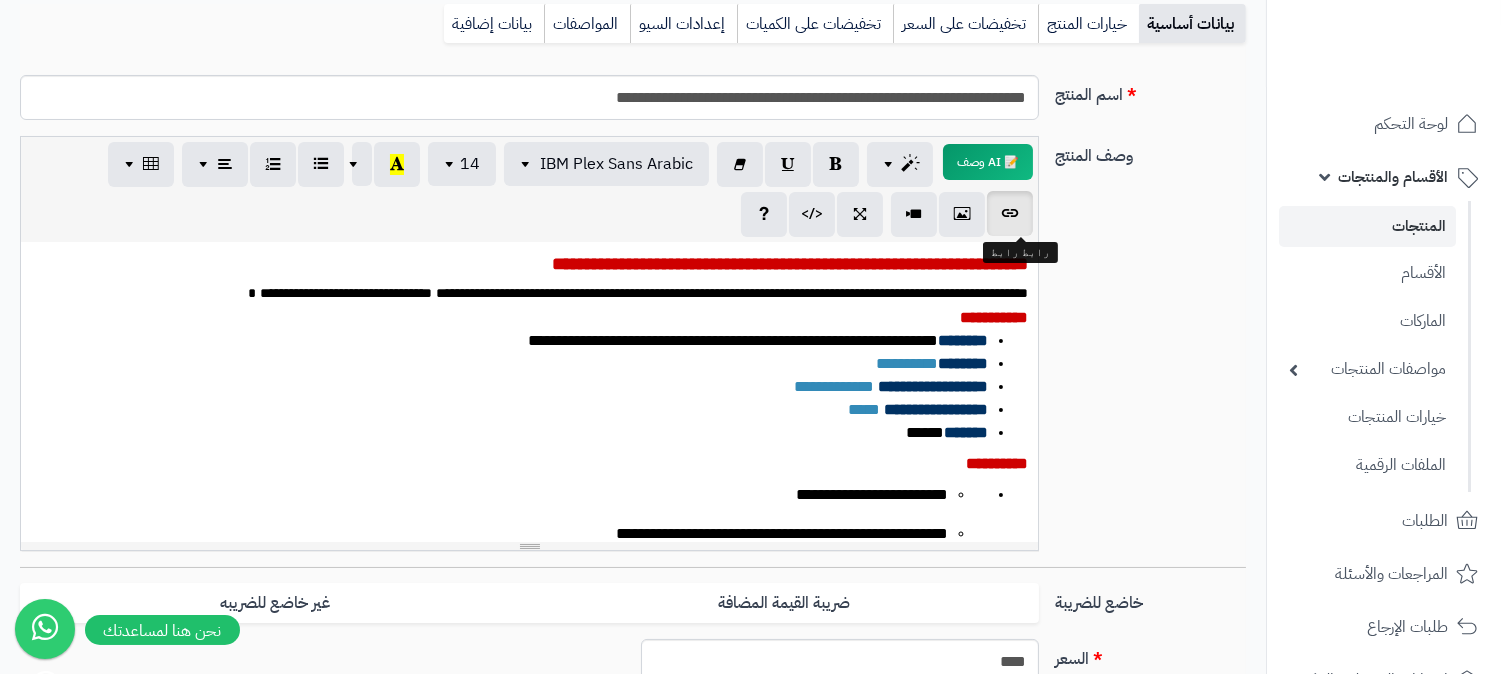 type on "**********" 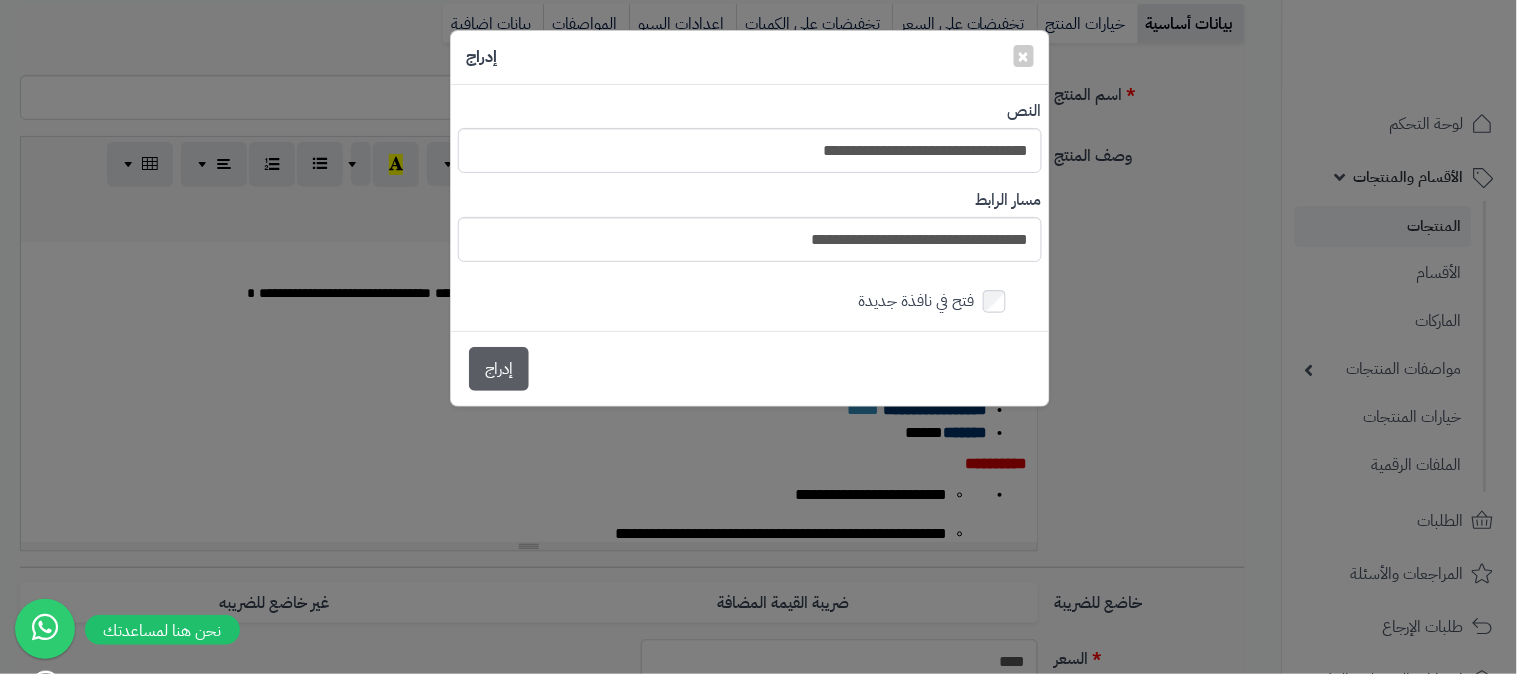 click on "إدراج" at bounding box center [481, 57] 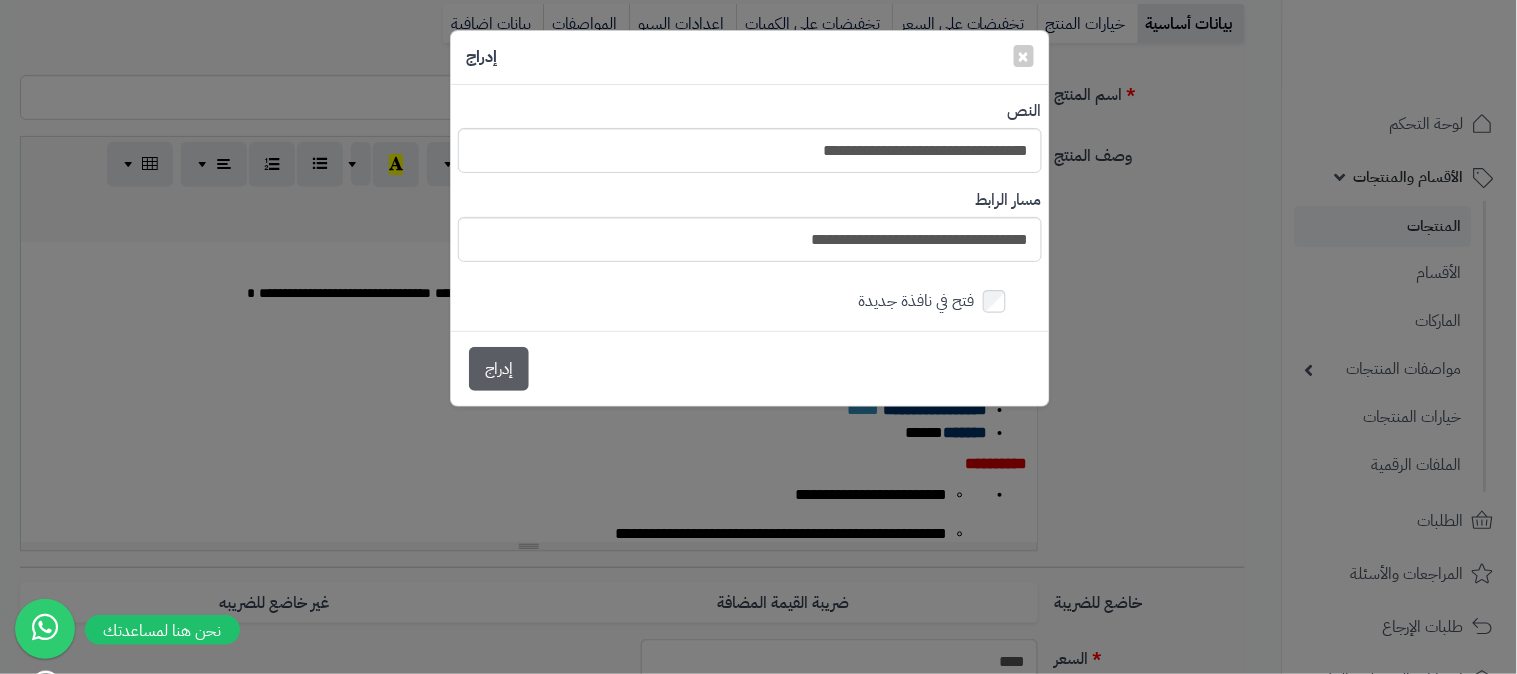 click on "×        إدراج" at bounding box center [750, 58] 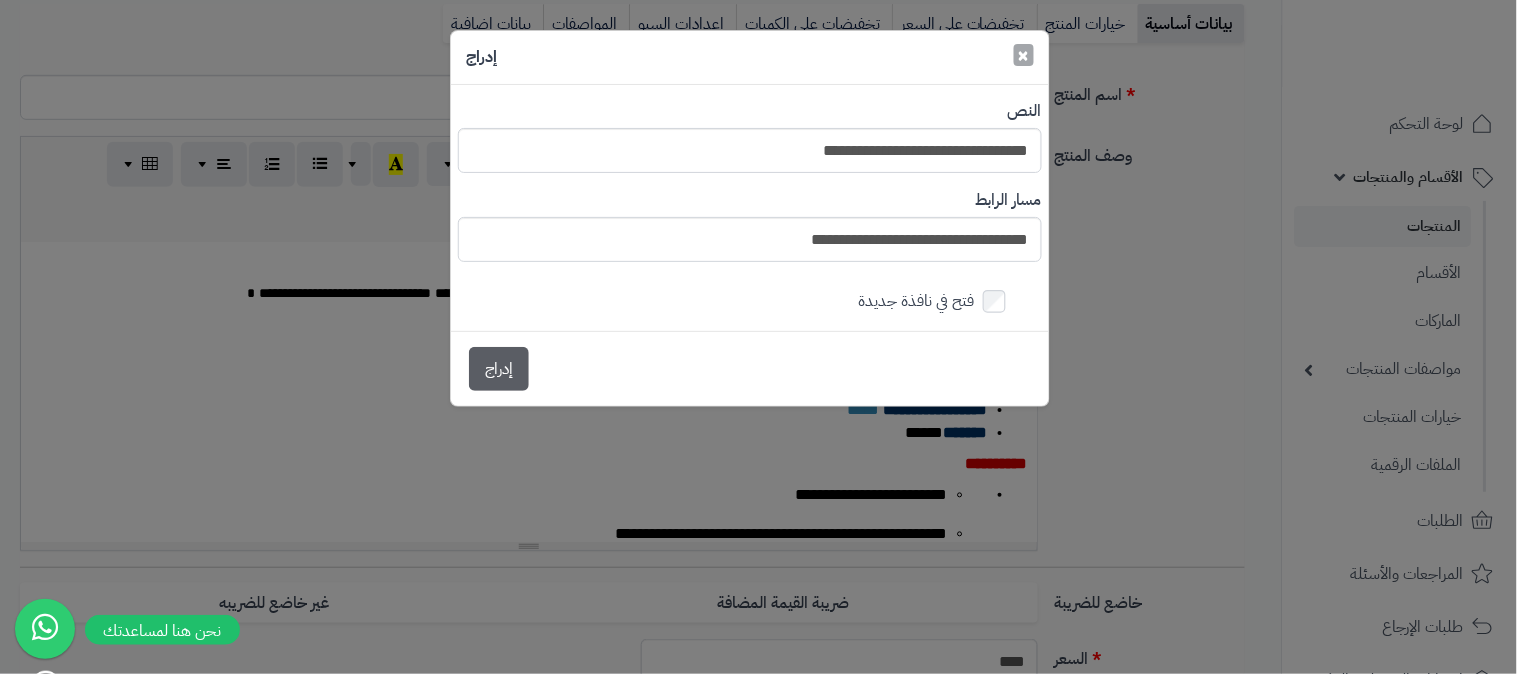 click on "×" at bounding box center [1024, 55] 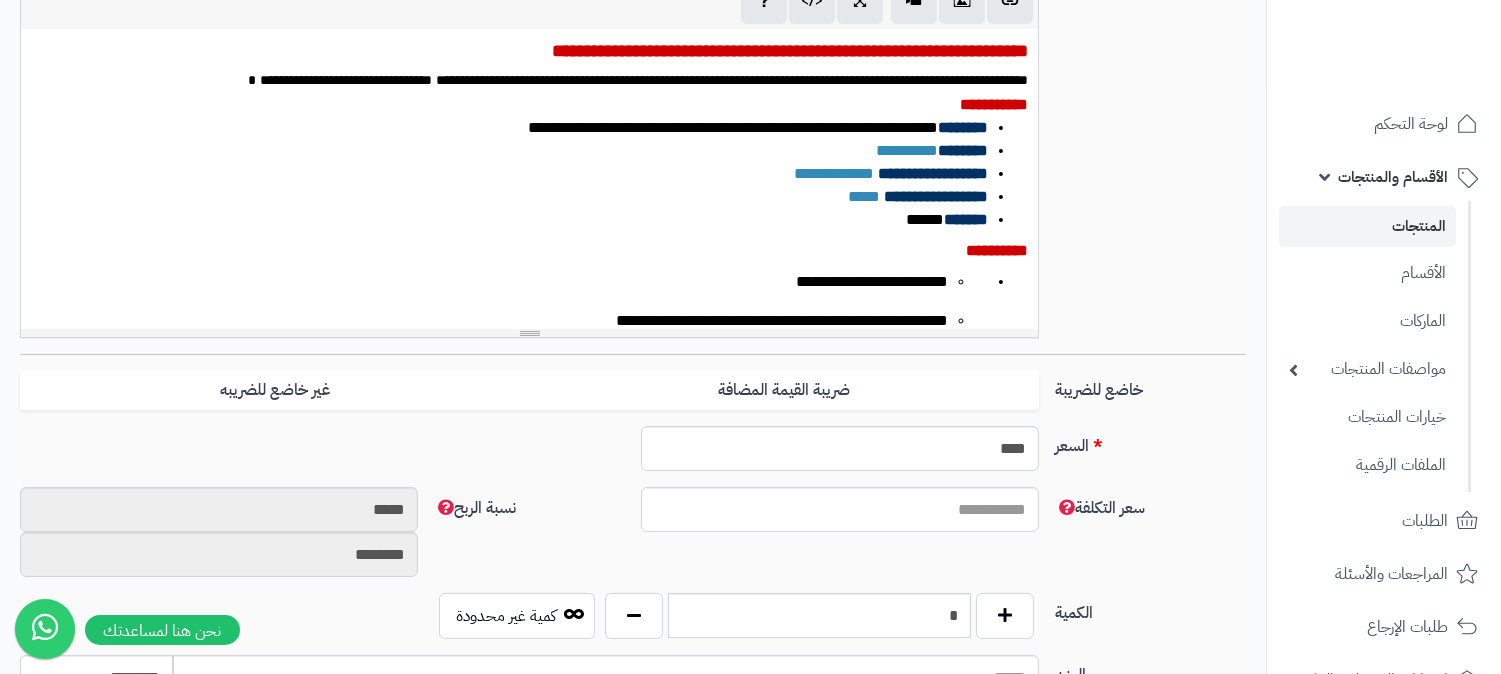 scroll, scrollTop: 454, scrollLeft: 0, axis: vertical 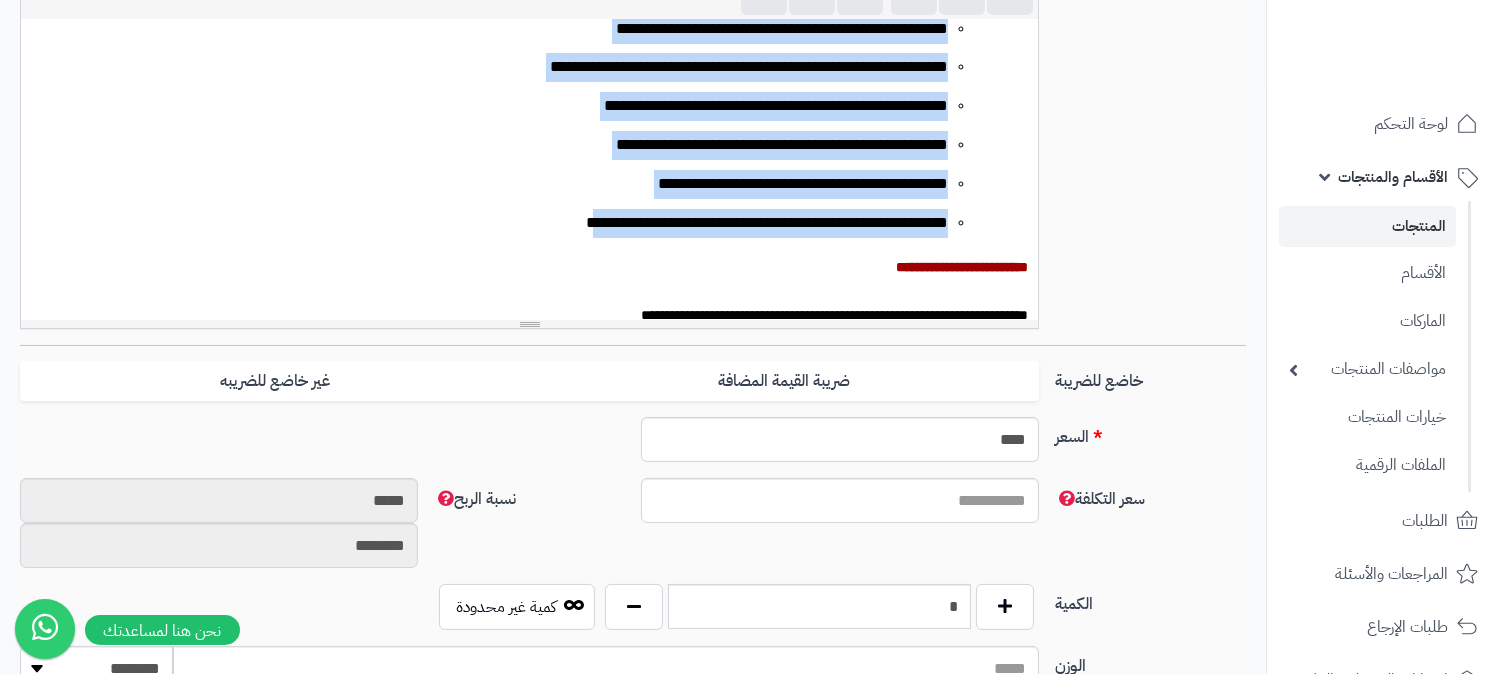 drag, startPoint x: 944, startPoint y: 155, endPoint x: 563, endPoint y: 202, distance: 383.888 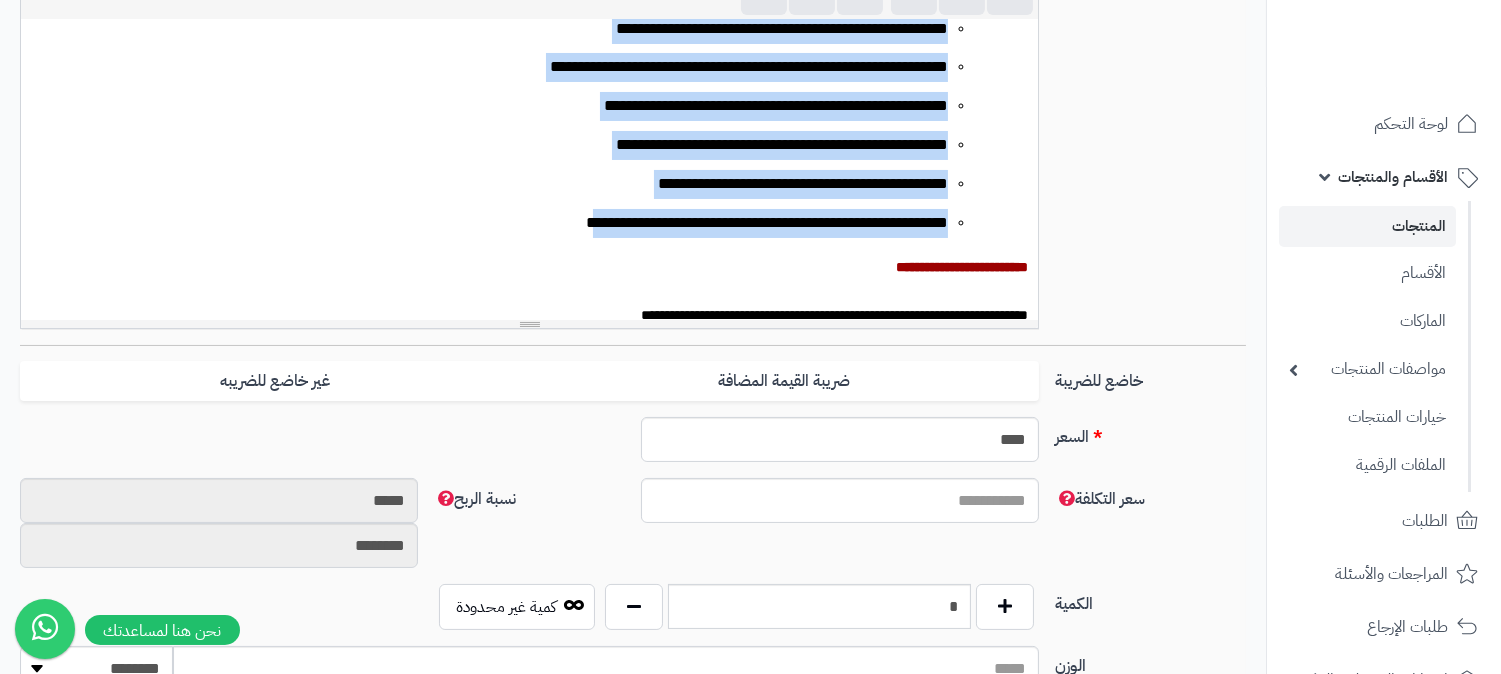 click on "**********" at bounding box center (509, 107) 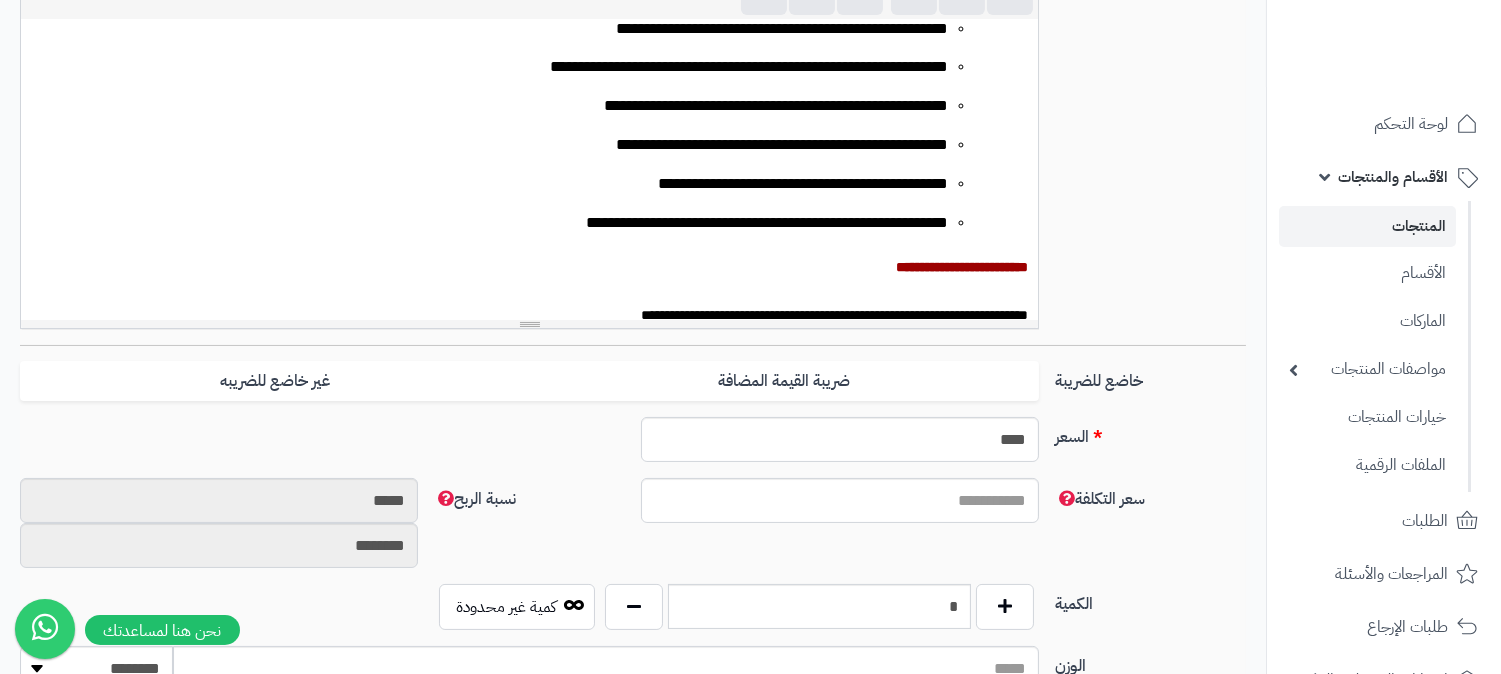 scroll, scrollTop: 244, scrollLeft: 0, axis: vertical 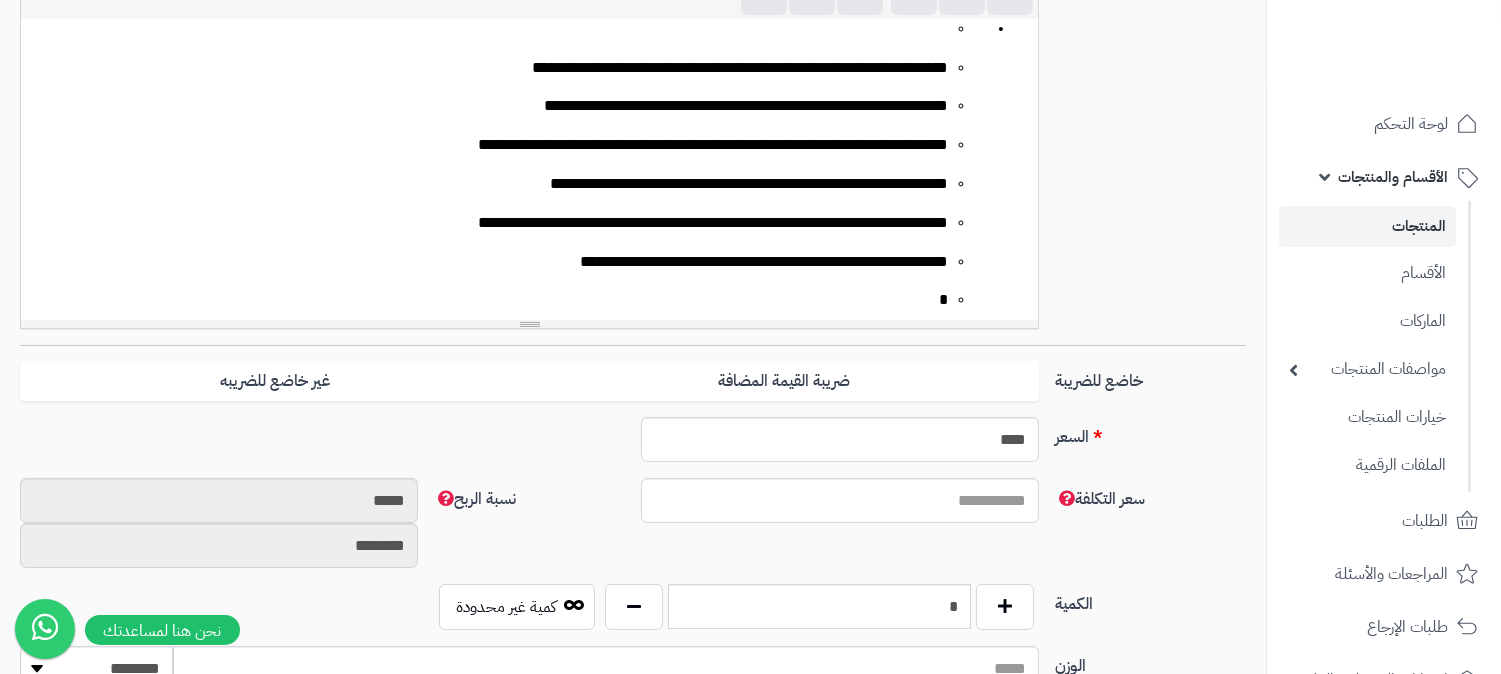 click on "**********" at bounding box center (509, 165) 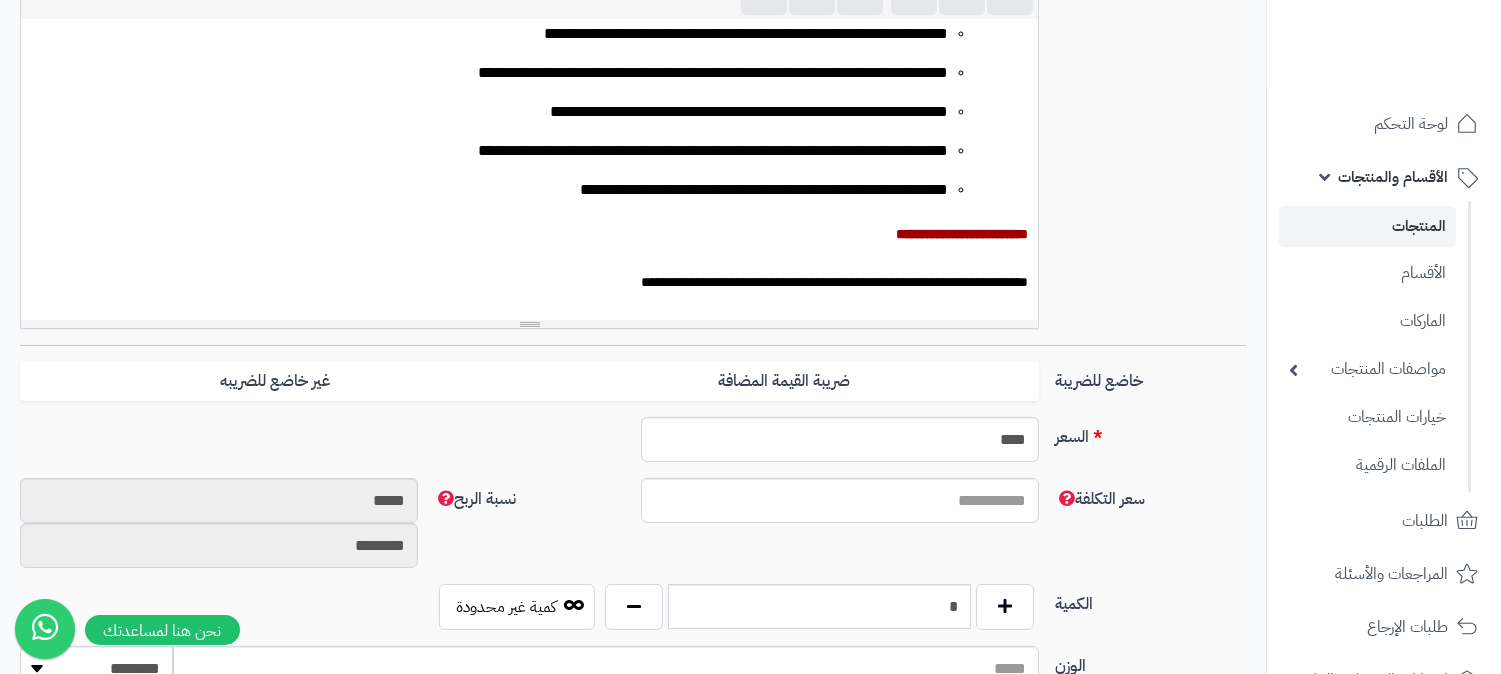scroll, scrollTop: 355, scrollLeft: 0, axis: vertical 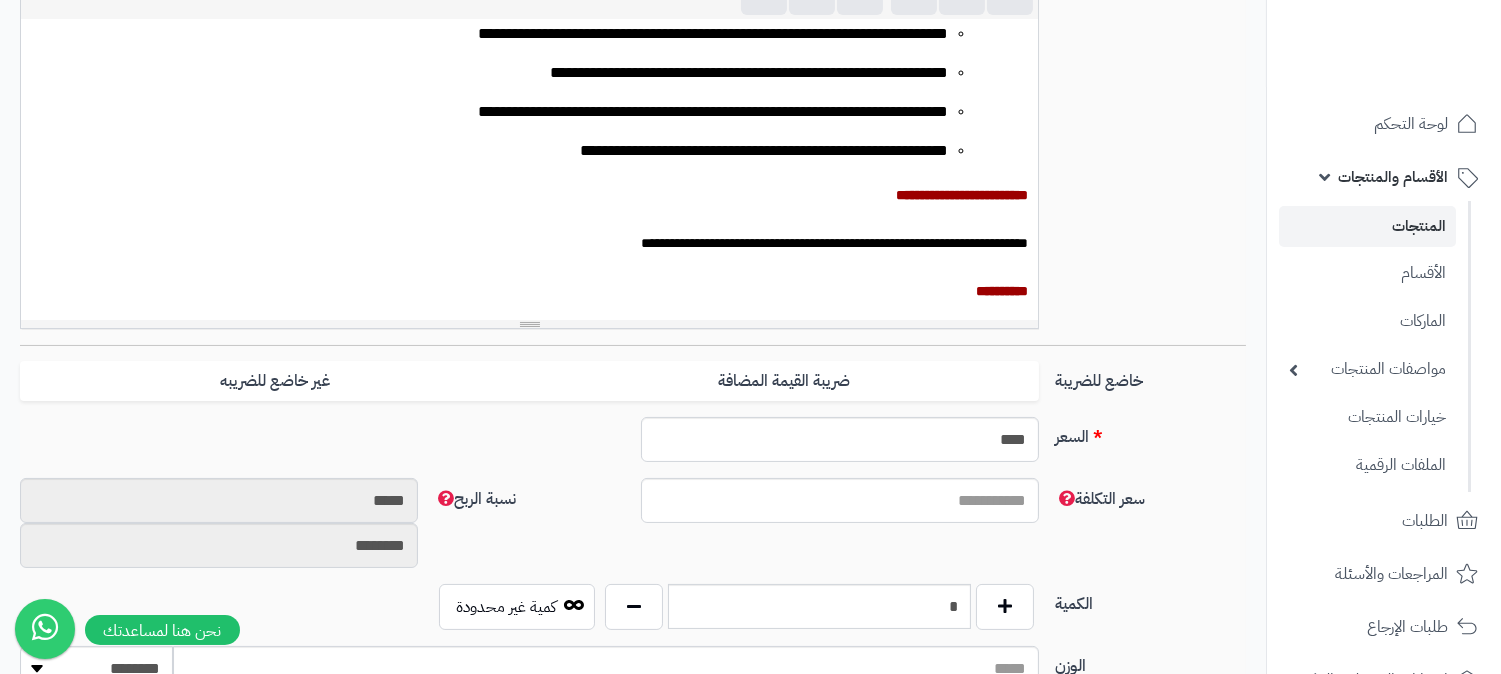 click on "**********" at bounding box center [529, 242] 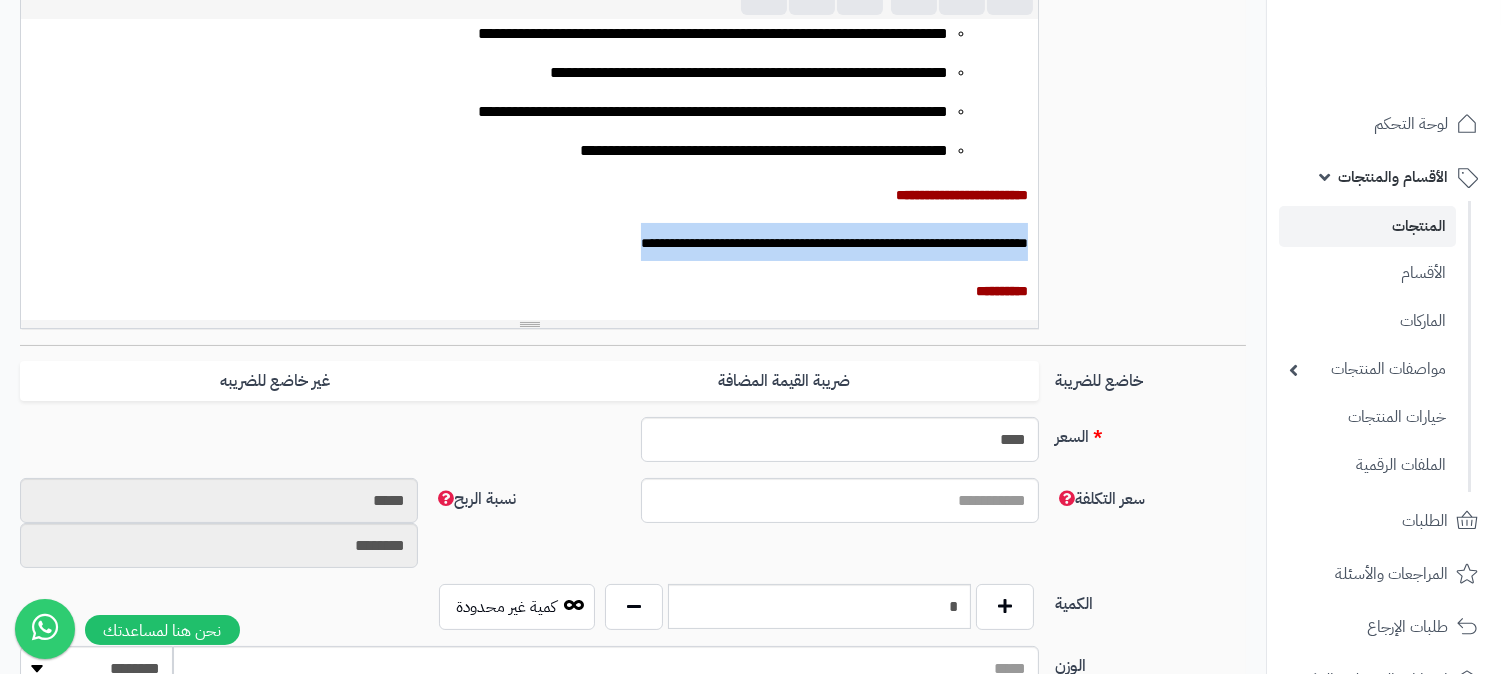 drag, startPoint x: 552, startPoint y: 242, endPoint x: 1085, endPoint y: 250, distance: 533.06006 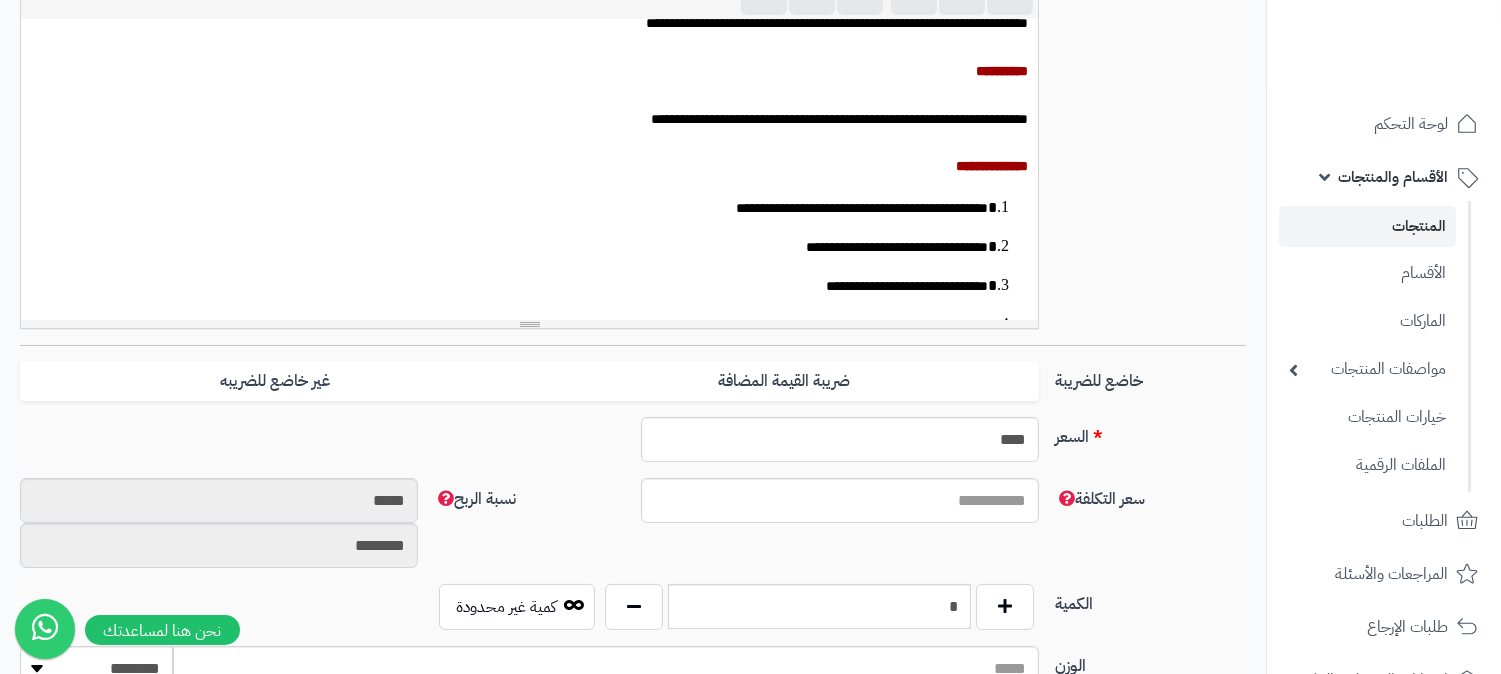 scroll, scrollTop: 577, scrollLeft: 0, axis: vertical 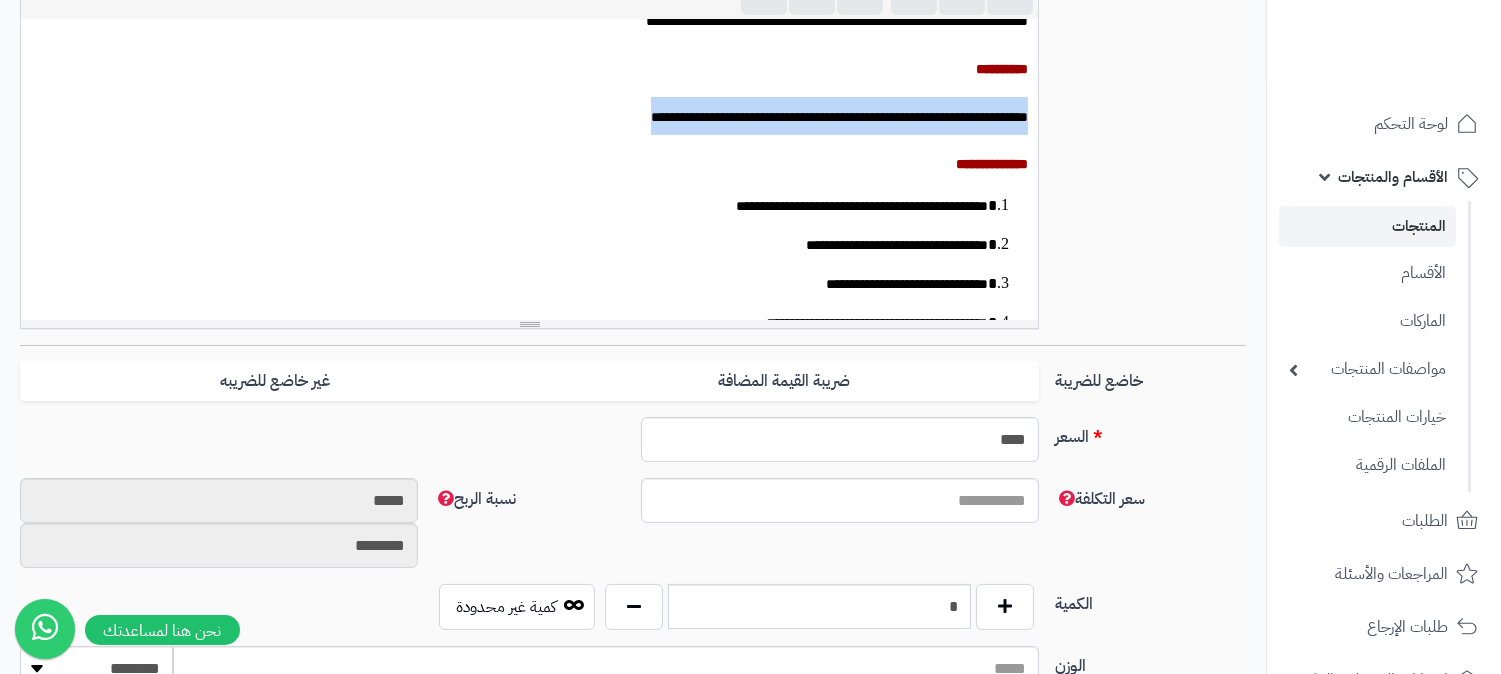 drag, startPoint x: 527, startPoint y: 104, endPoint x: 1044, endPoint y: 96, distance: 517.0619 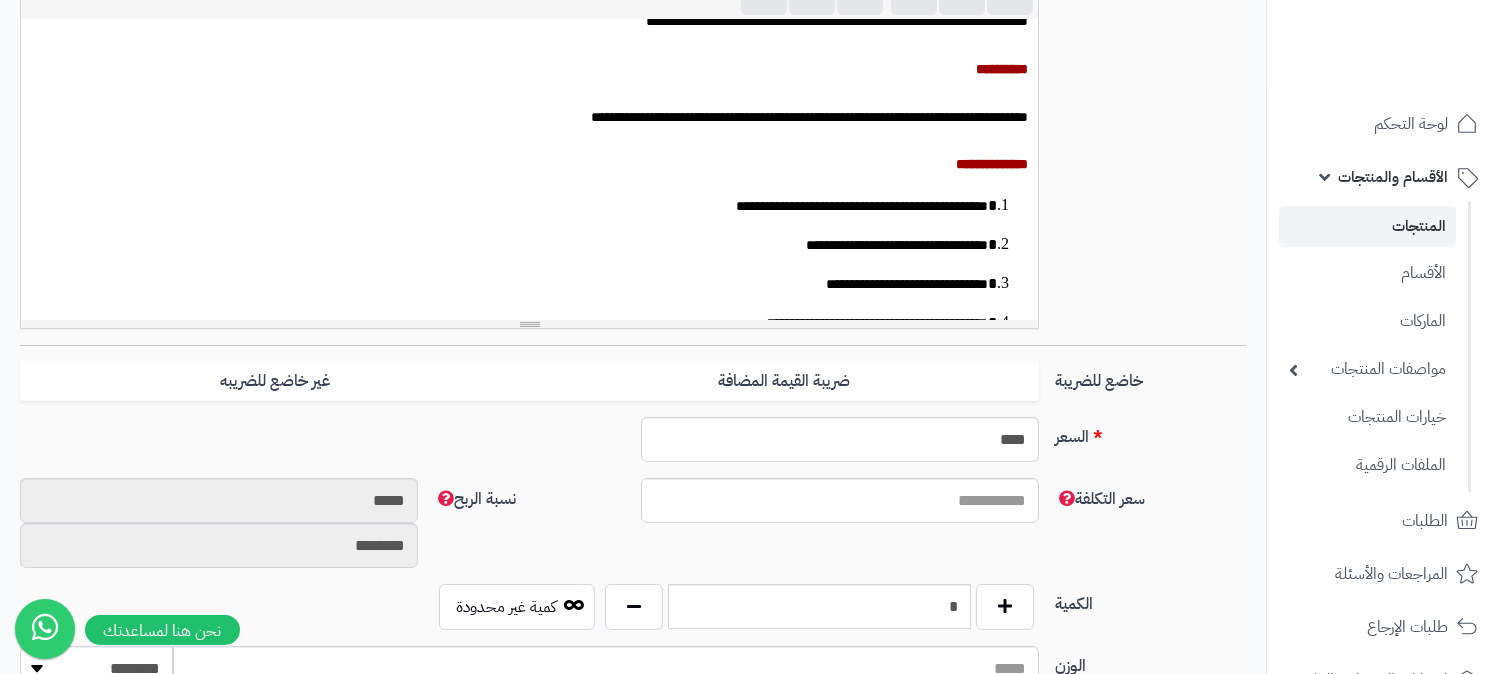 click on "**********" at bounding box center [809, 117] 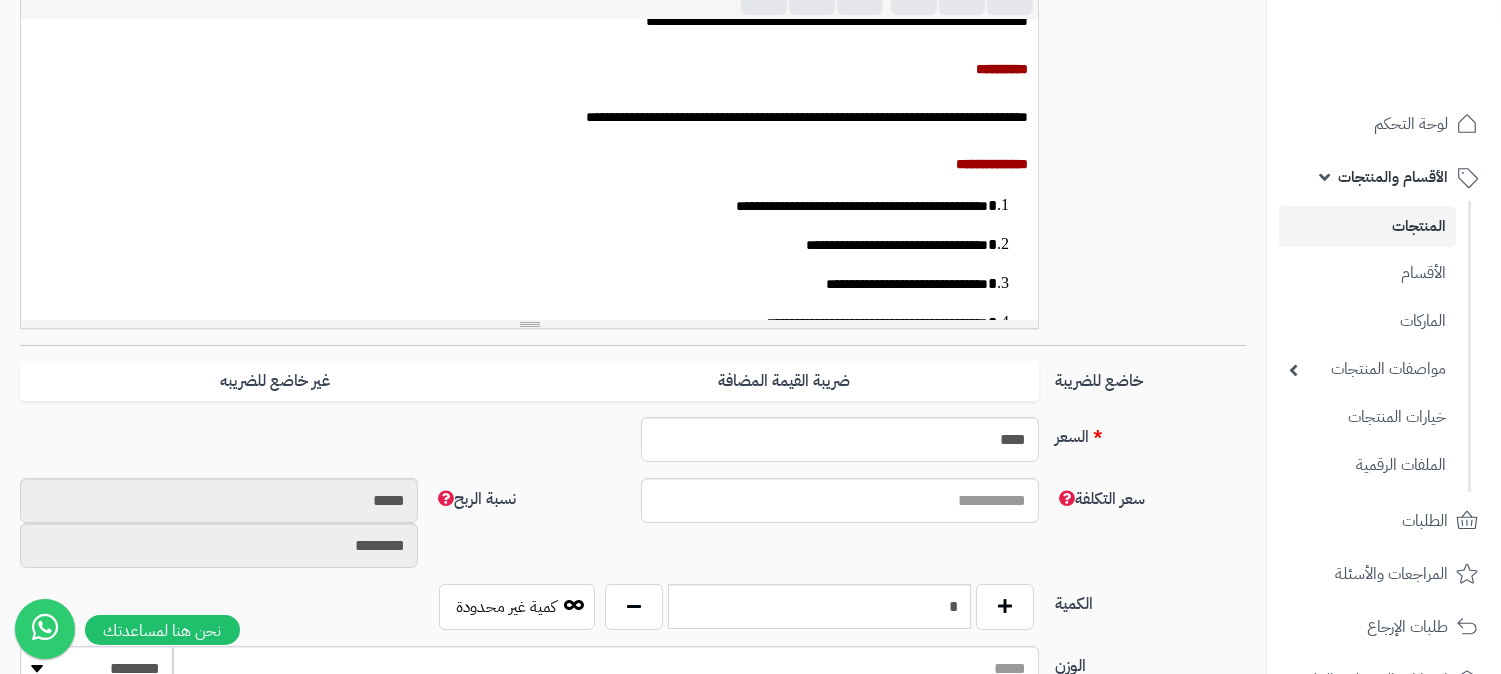click on "**********" at bounding box center (807, 117) 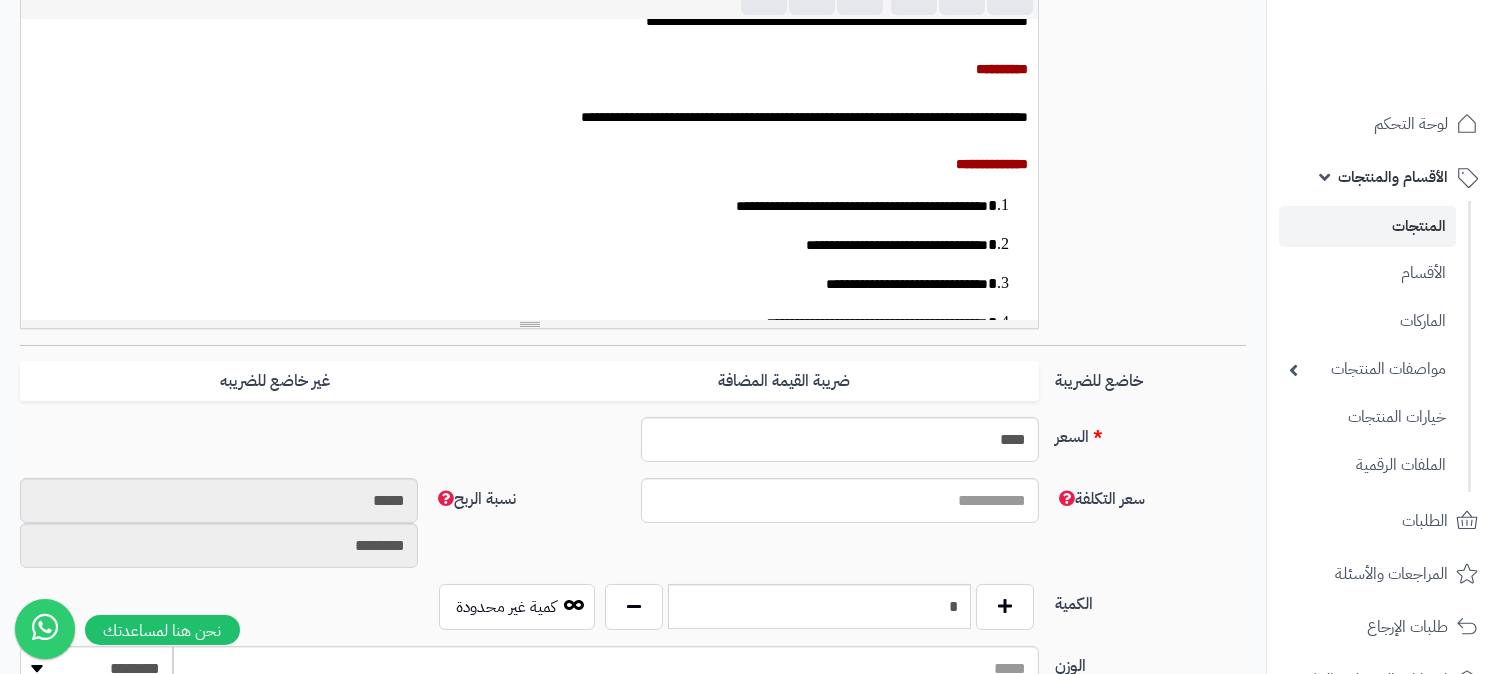 scroll, scrollTop: 663, scrollLeft: 0, axis: vertical 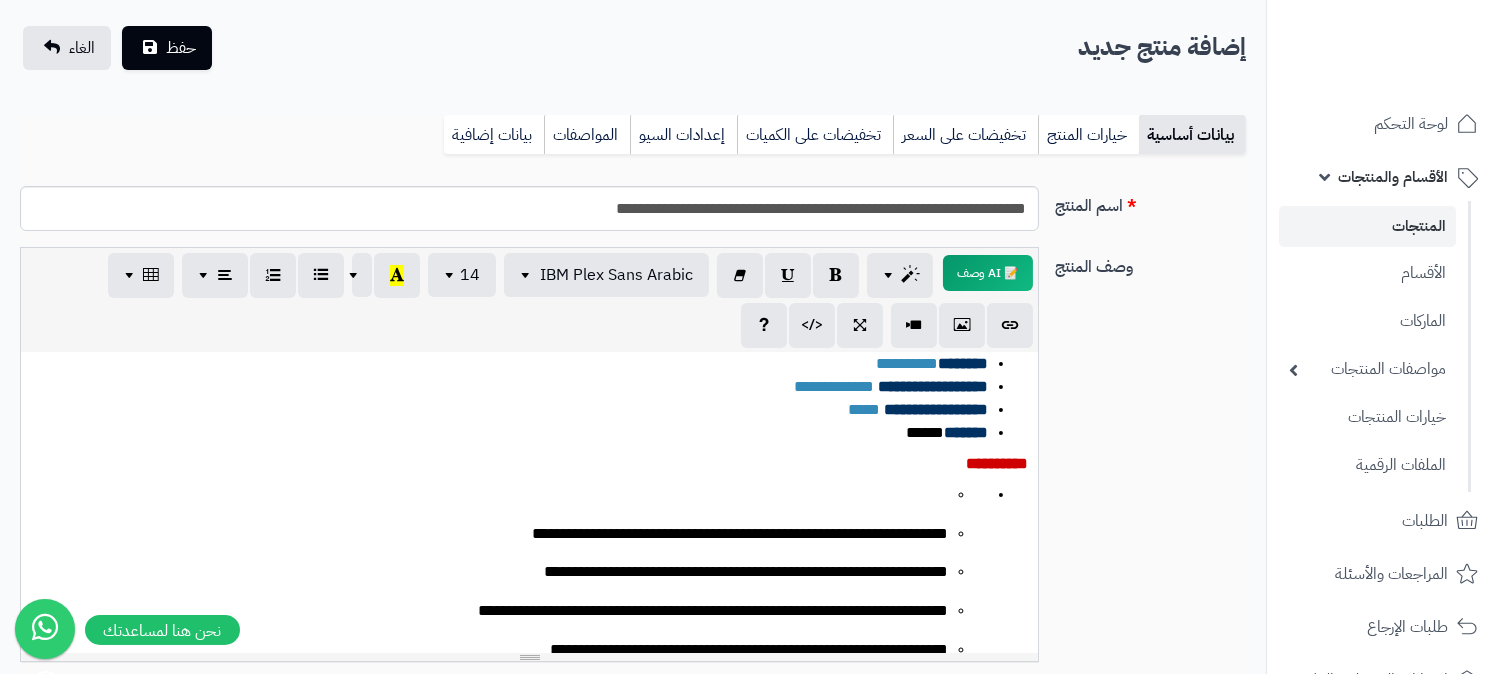 click at bounding box center [498, 495] 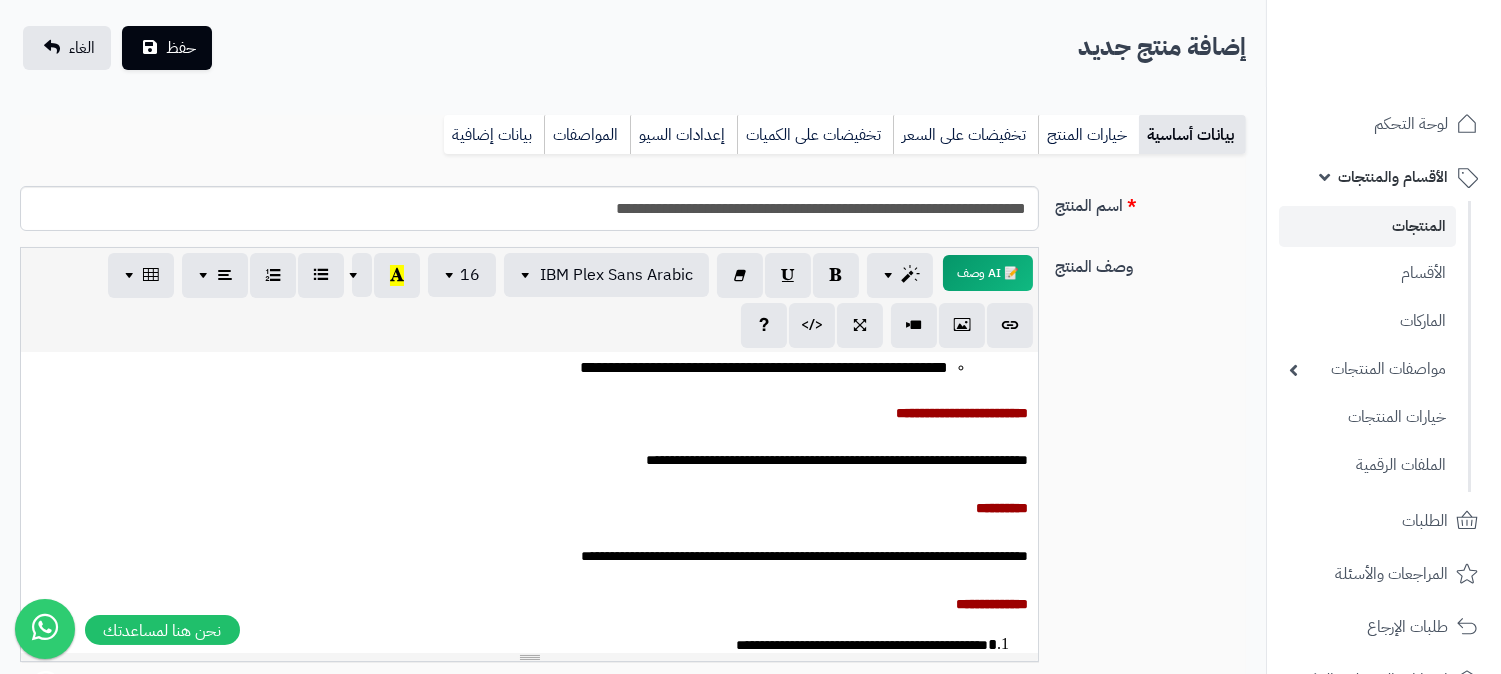 scroll, scrollTop: 624, scrollLeft: 0, axis: vertical 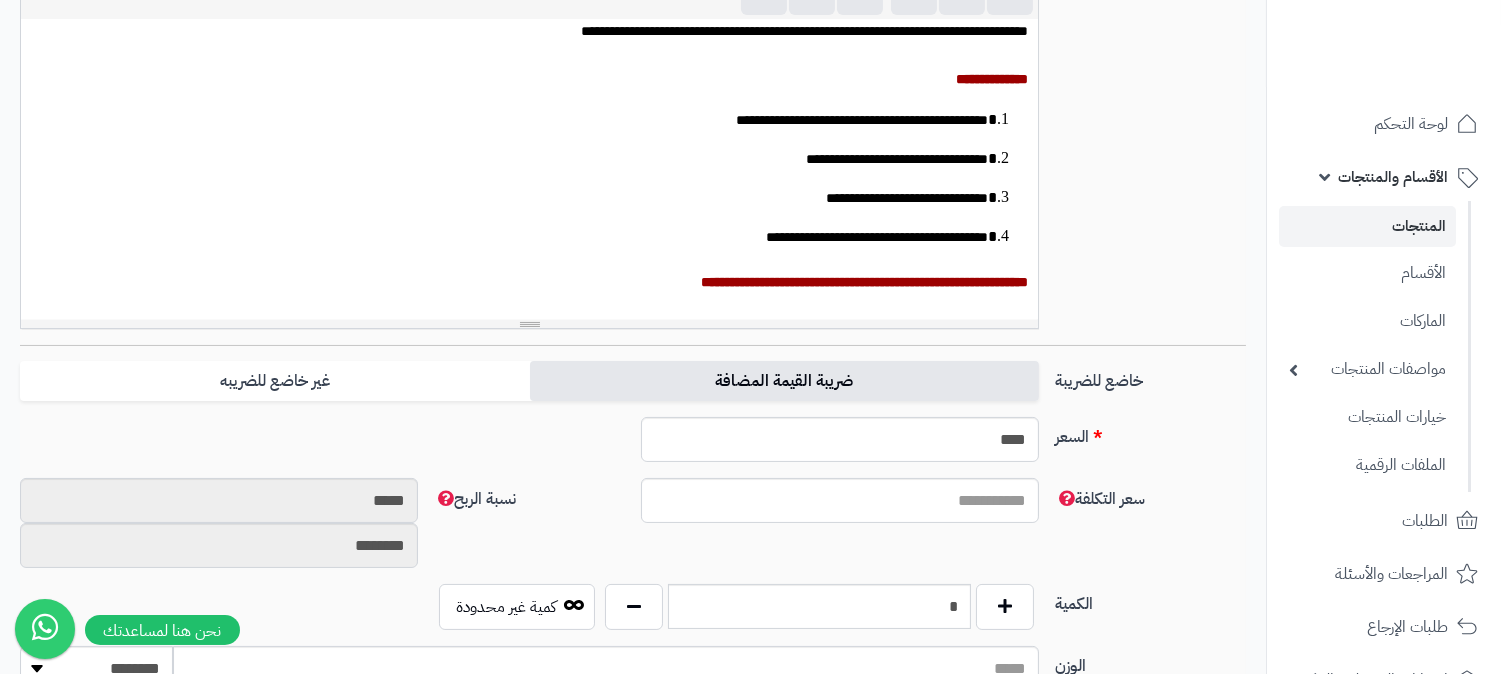 click on "ضريبة القيمة المضافة" at bounding box center (784, 381) 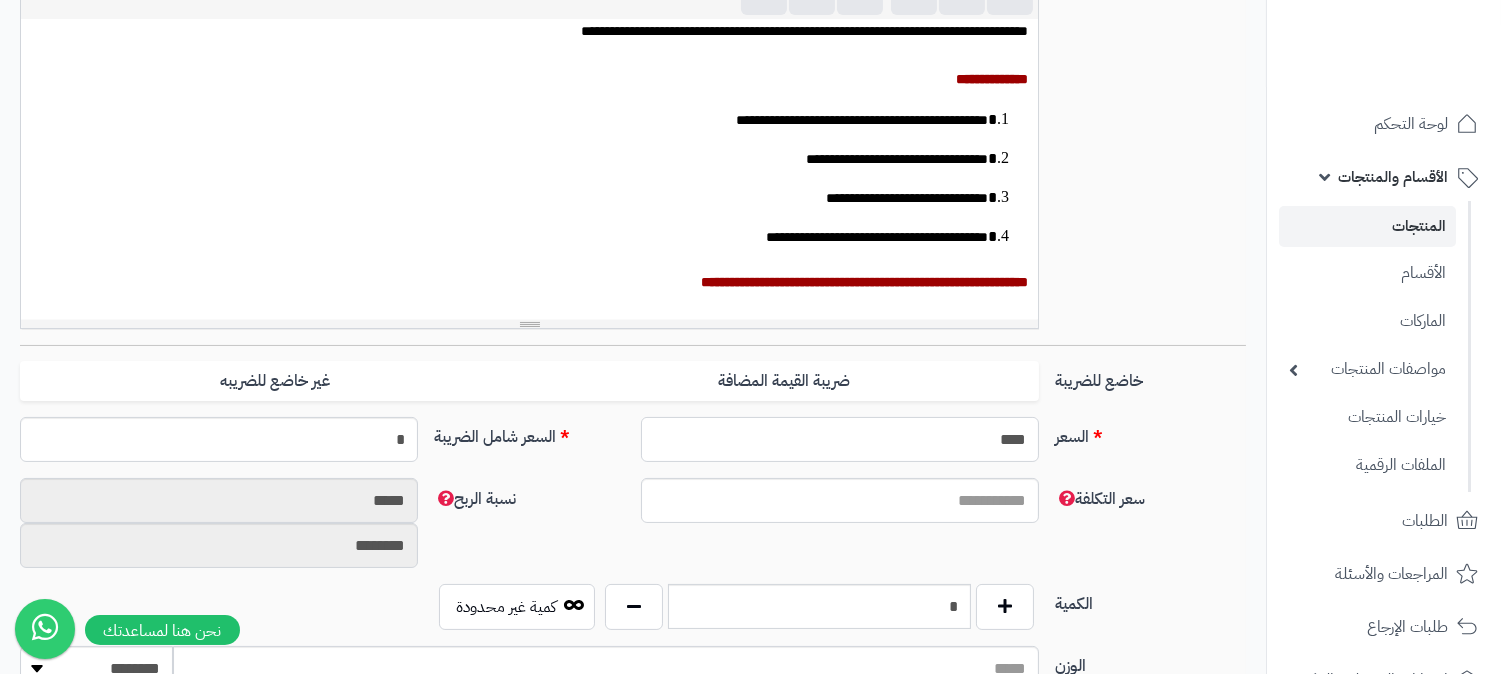 click on "****" at bounding box center (840, 439) 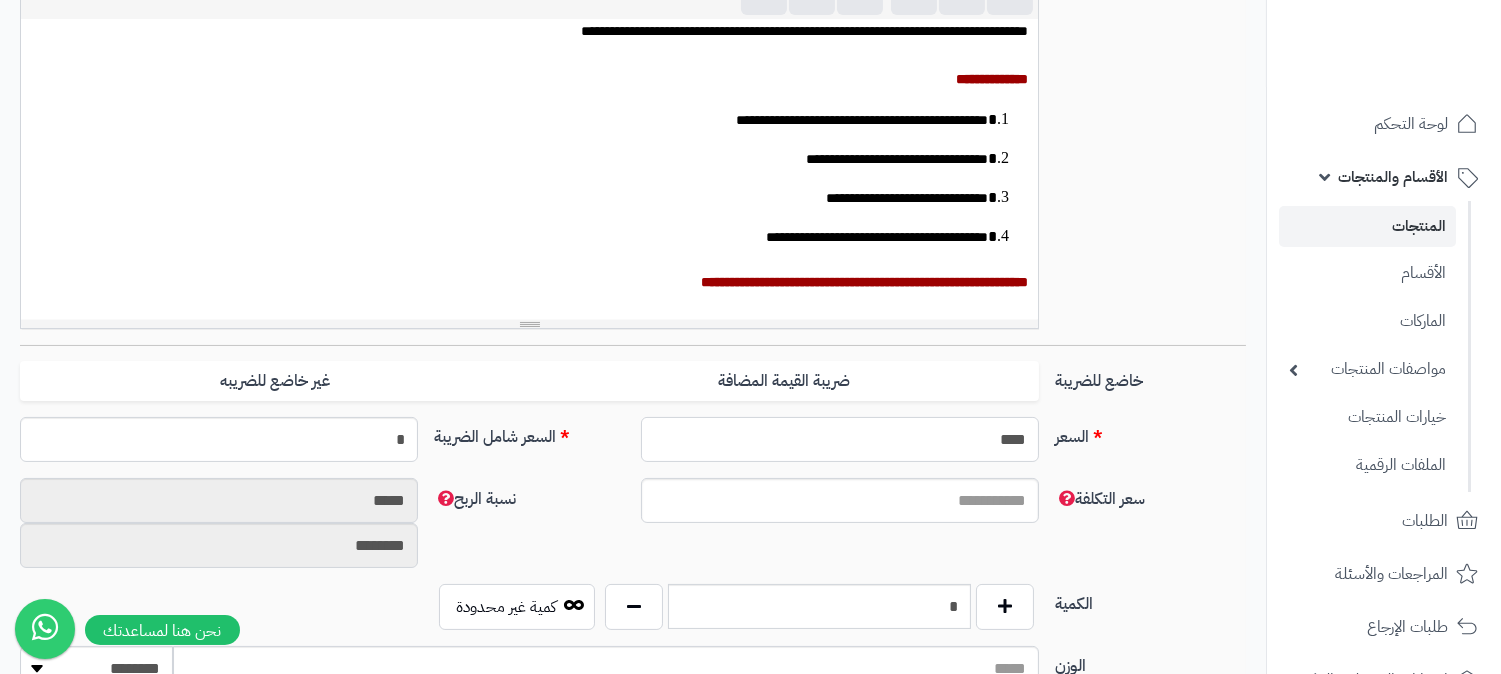 type on "****" 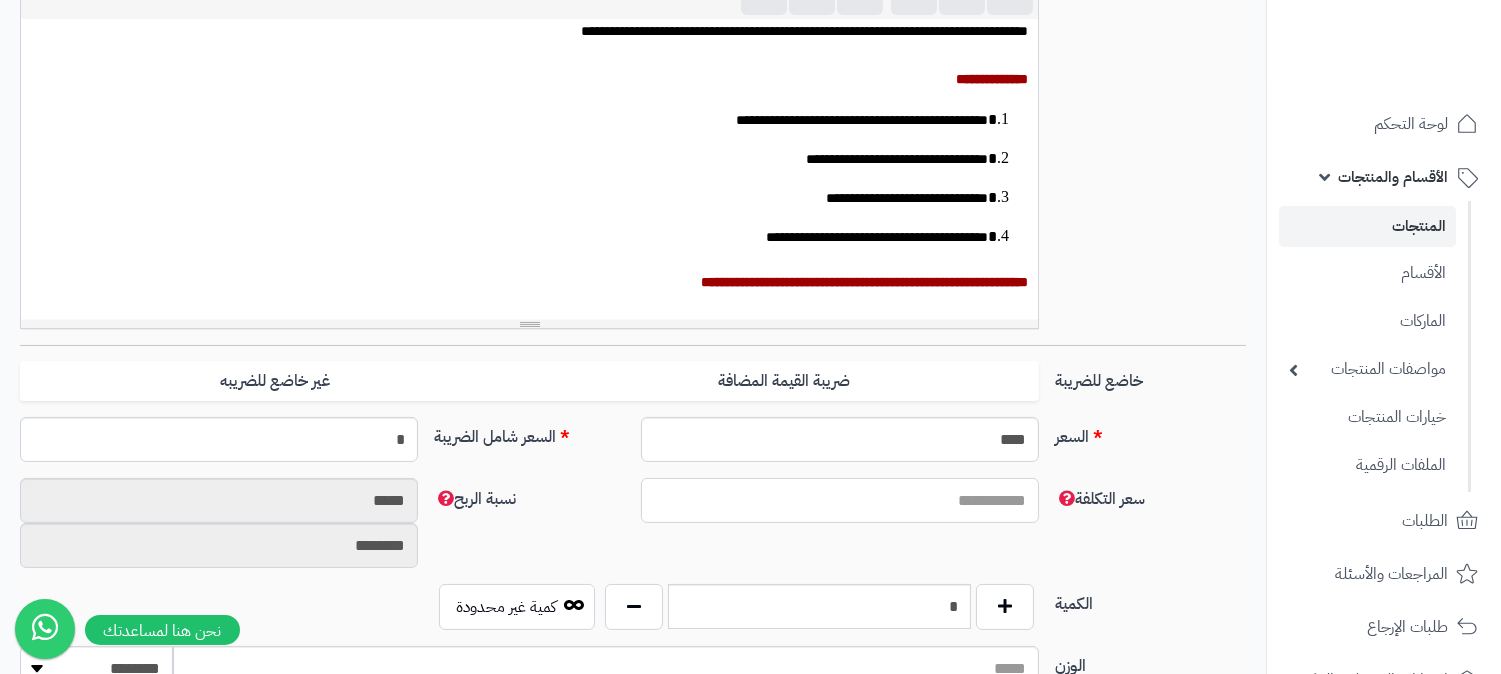 click on "سعر التكلفة" at bounding box center [840, 500] 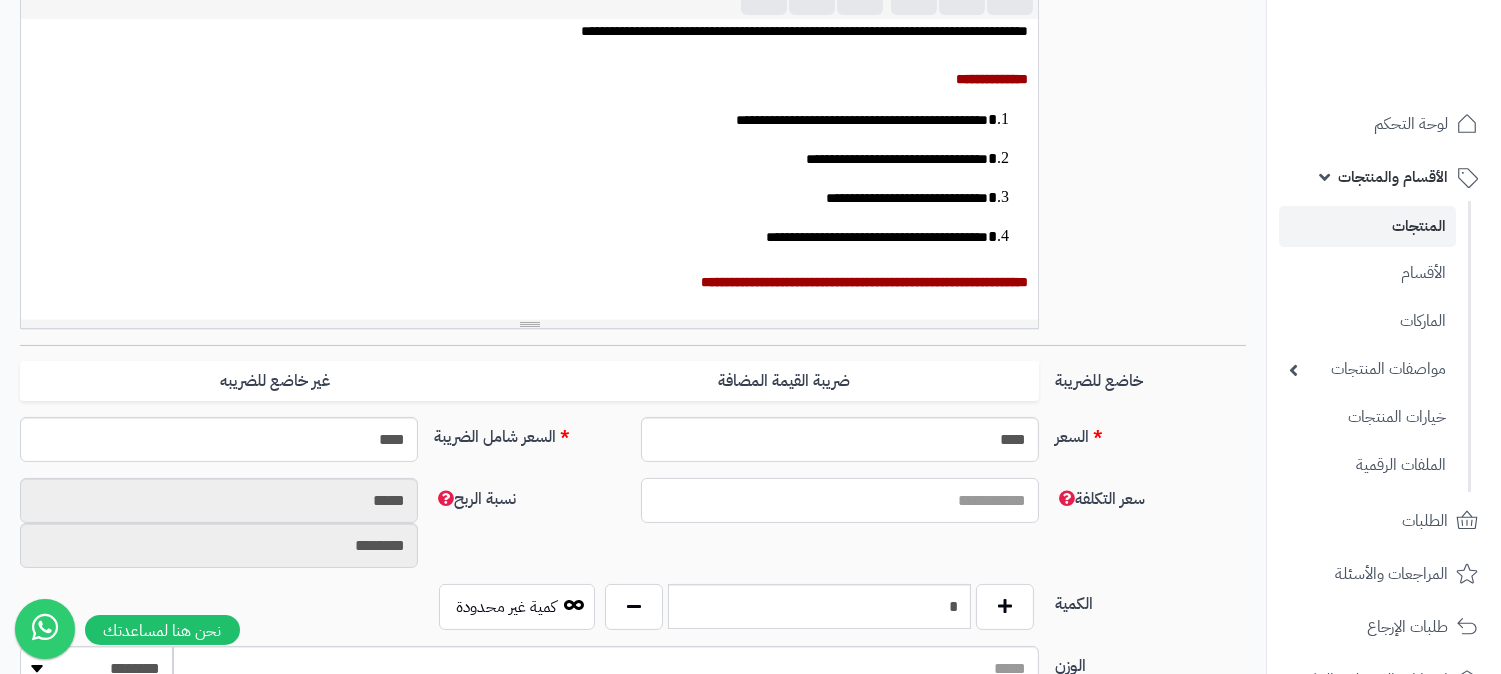 type on "*" 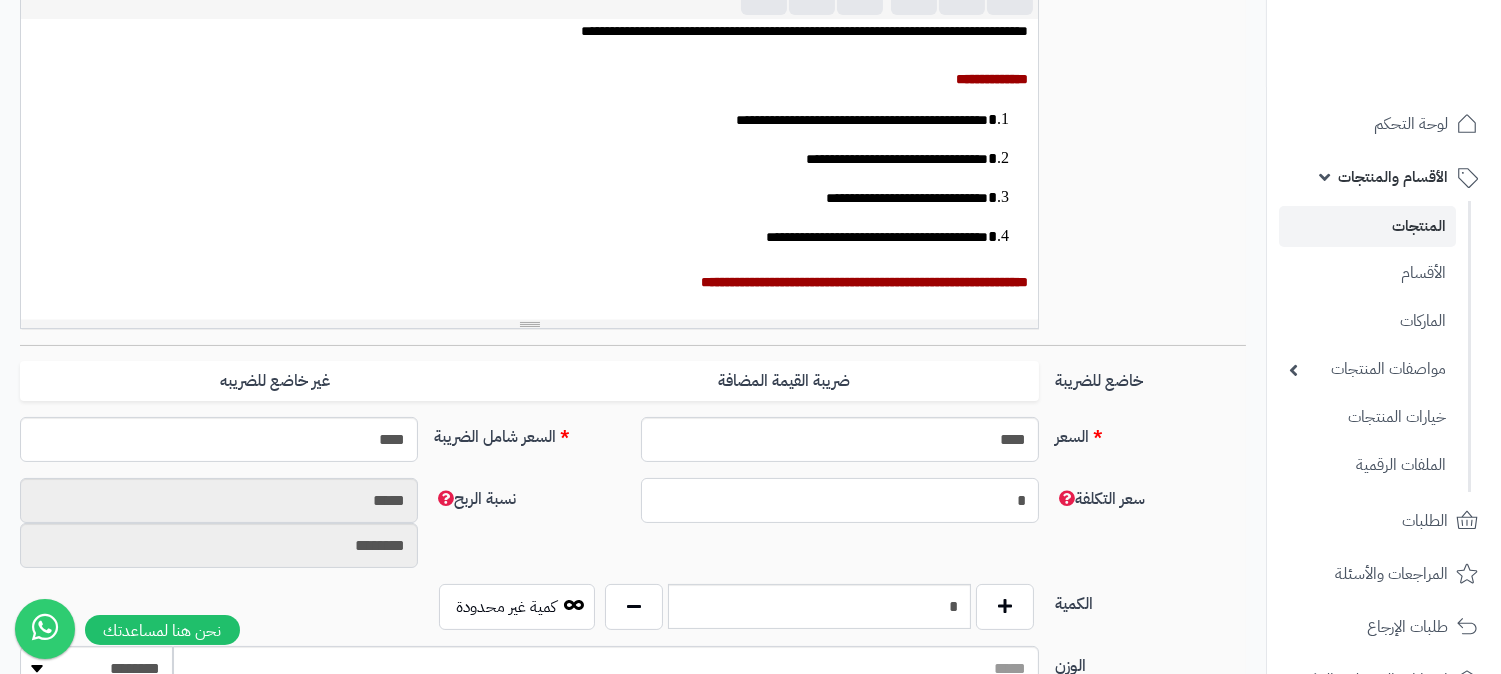 type on "******" 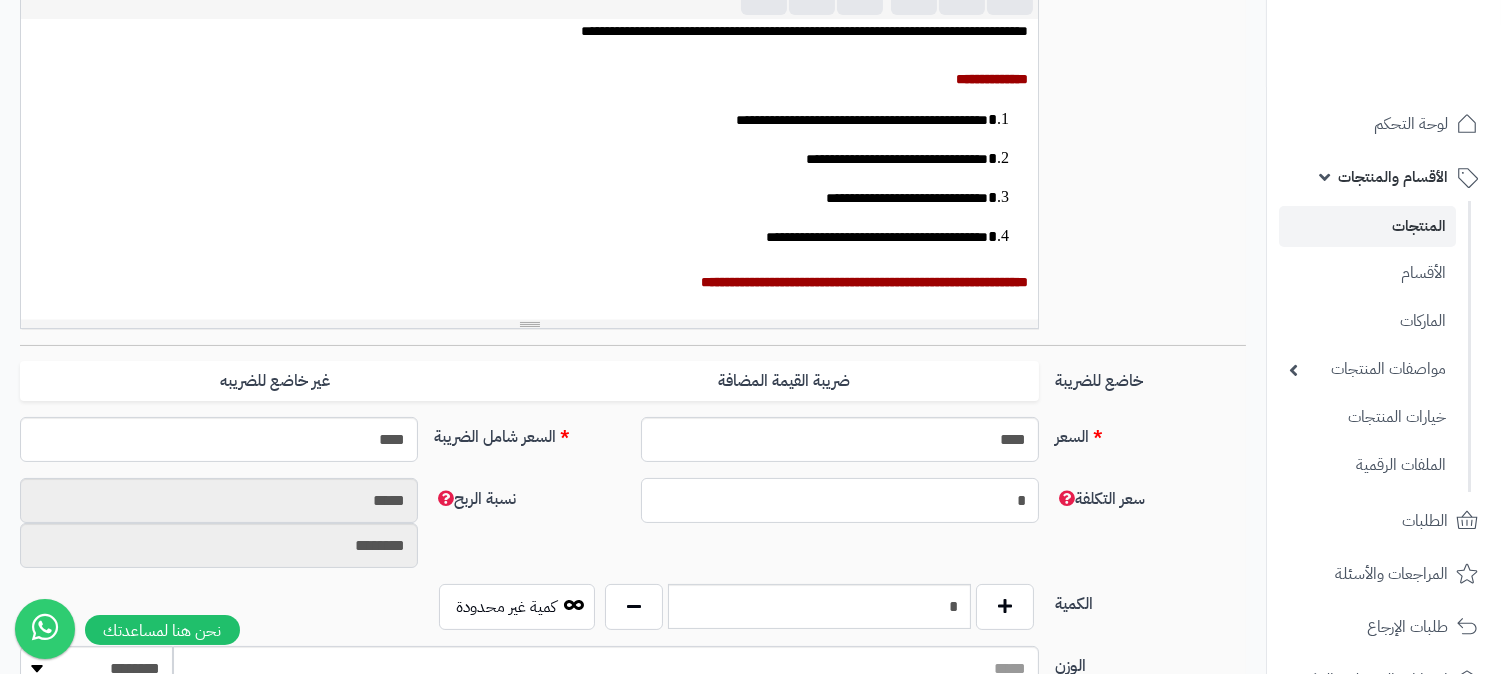 type on "********" 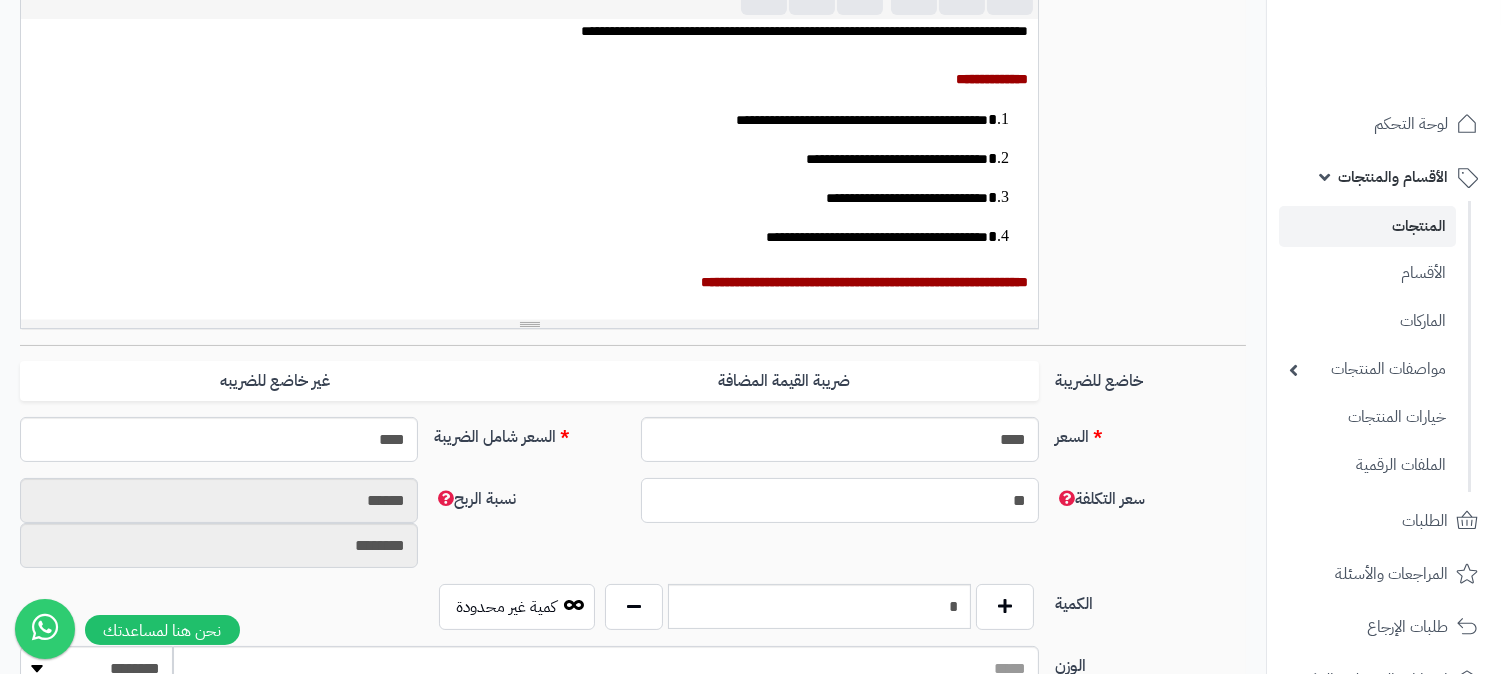 type on "***" 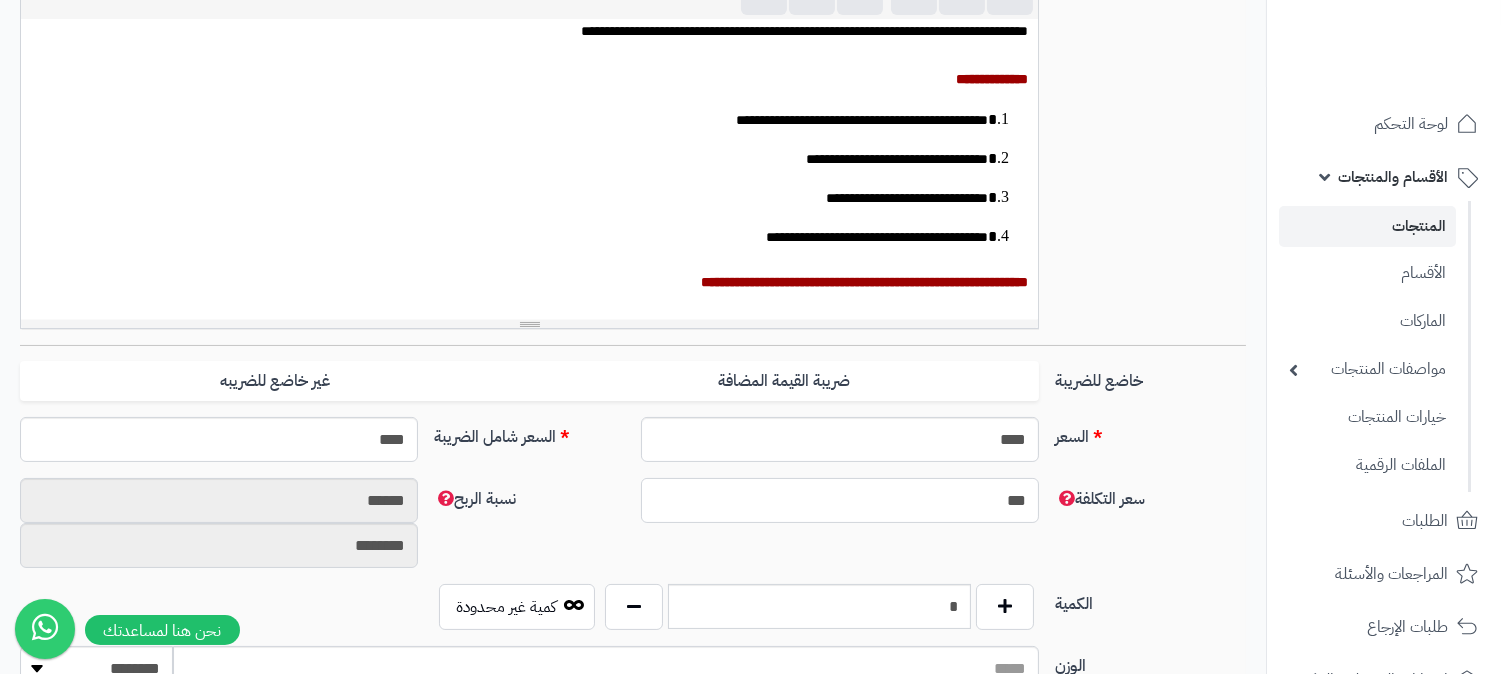type on "******" 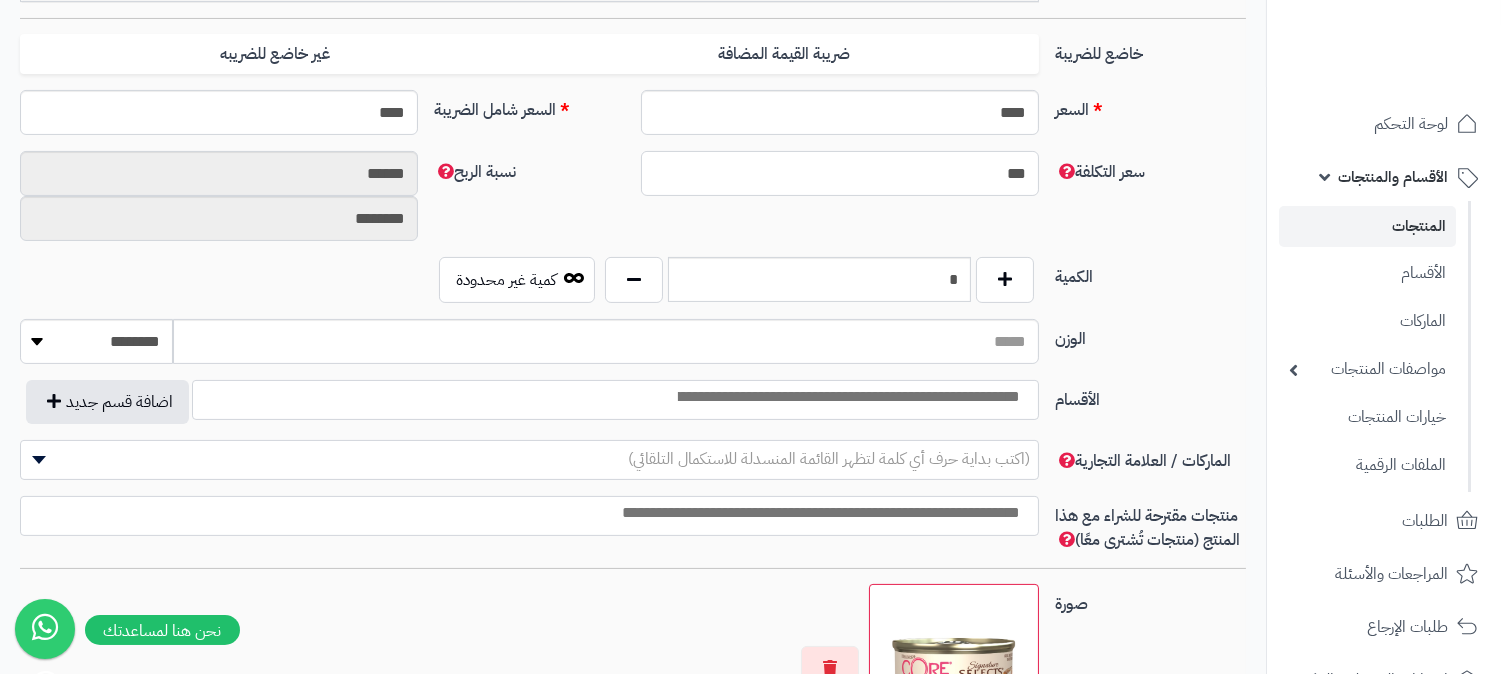 scroll, scrollTop: 787, scrollLeft: 0, axis: vertical 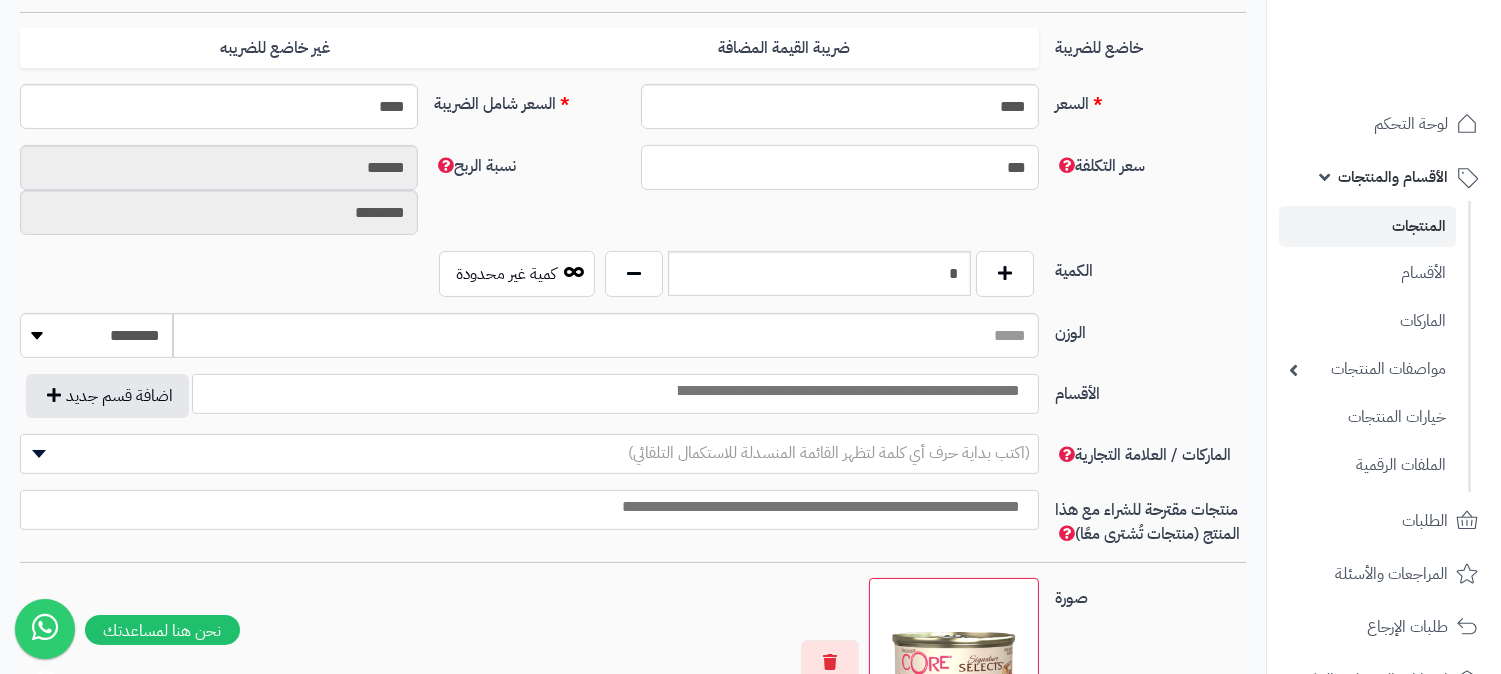 type on "***" 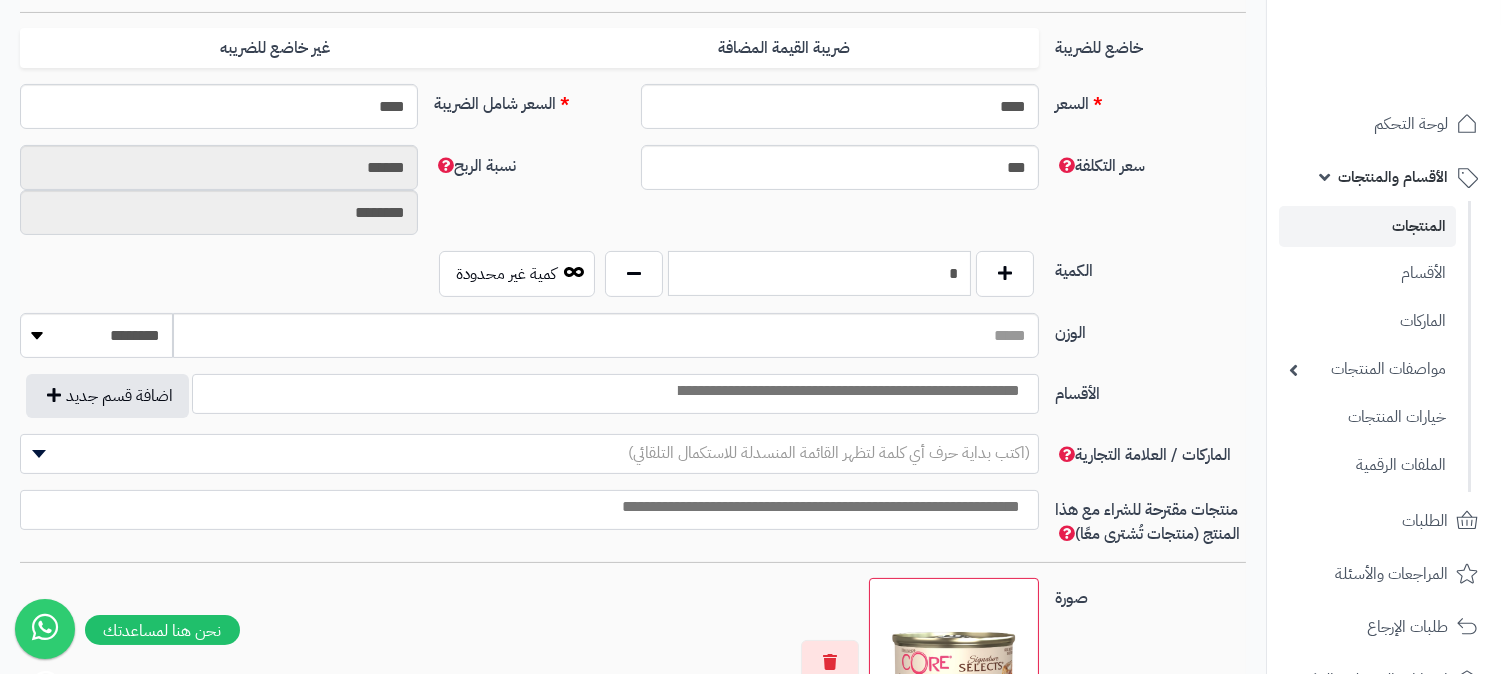 click on "*" at bounding box center [819, 273] 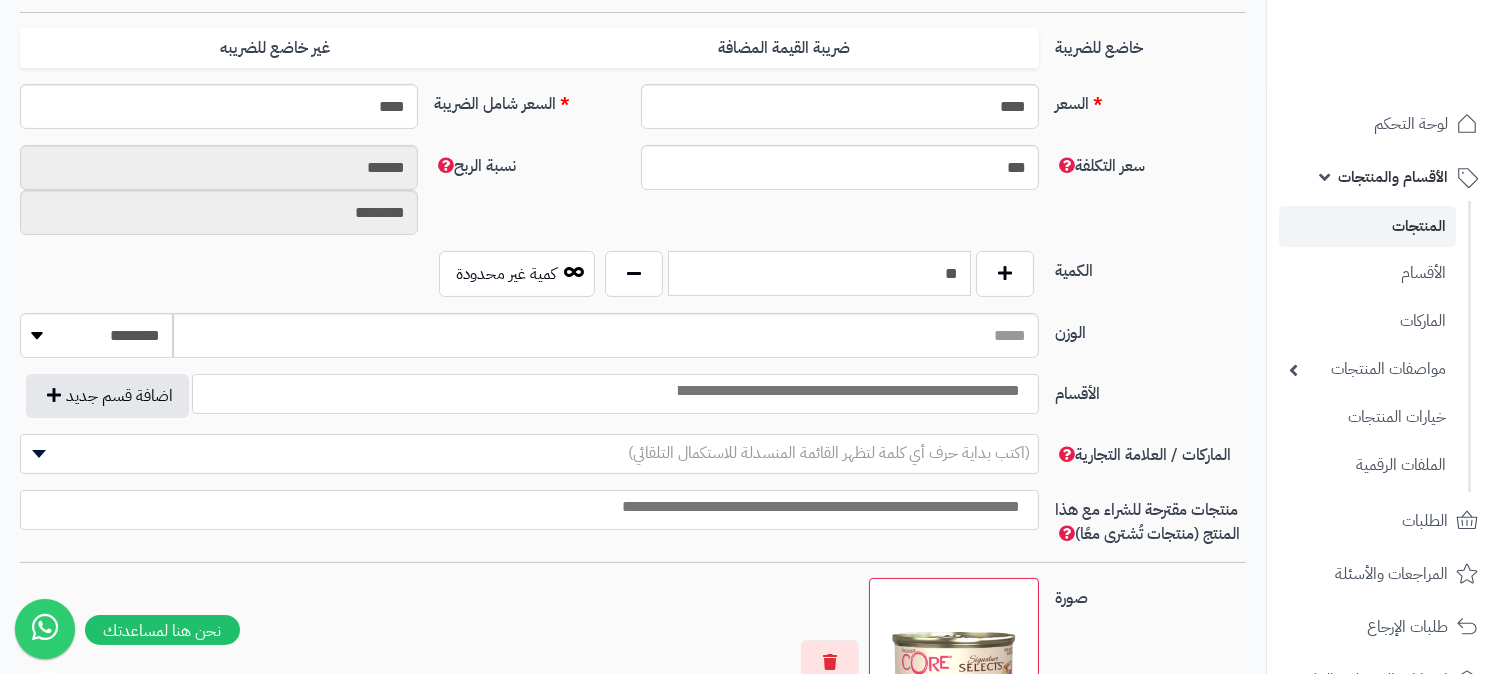 type on "**" 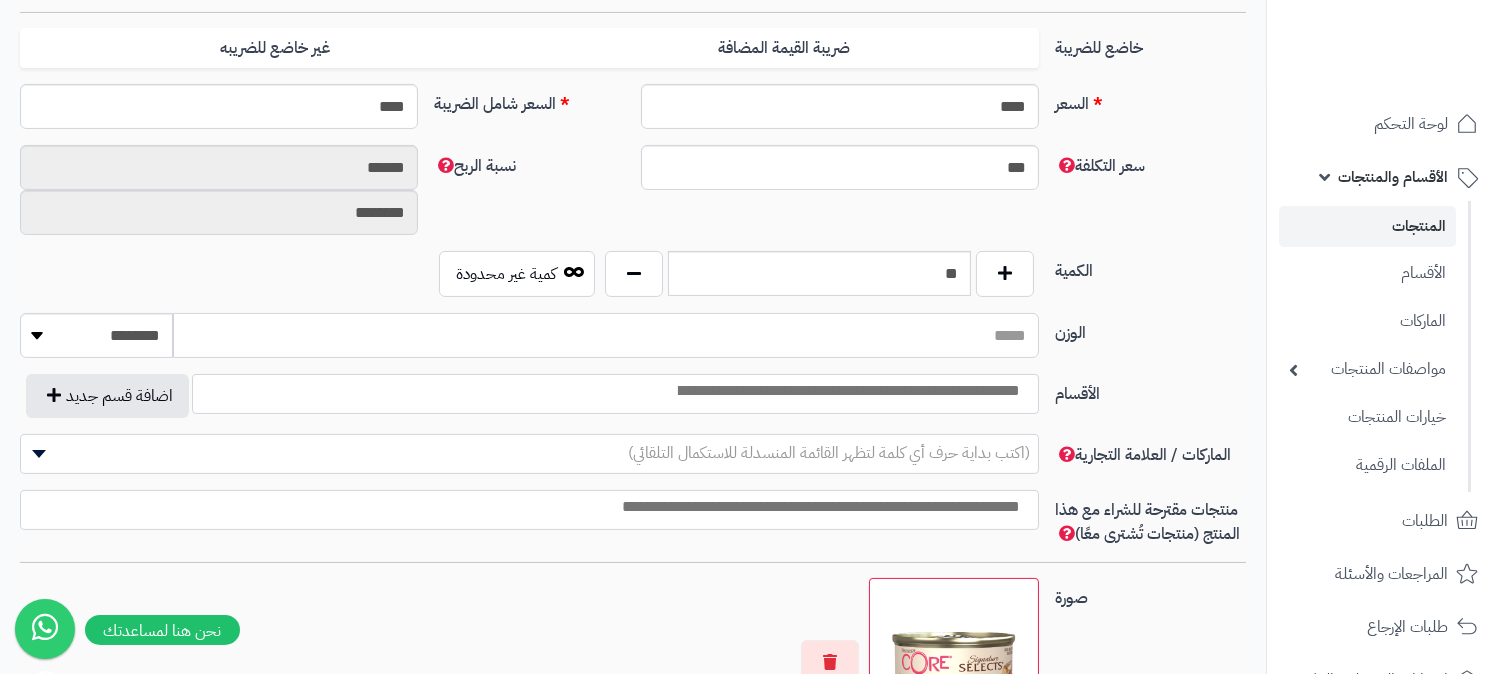 click on "الوزن" at bounding box center (606, 335) 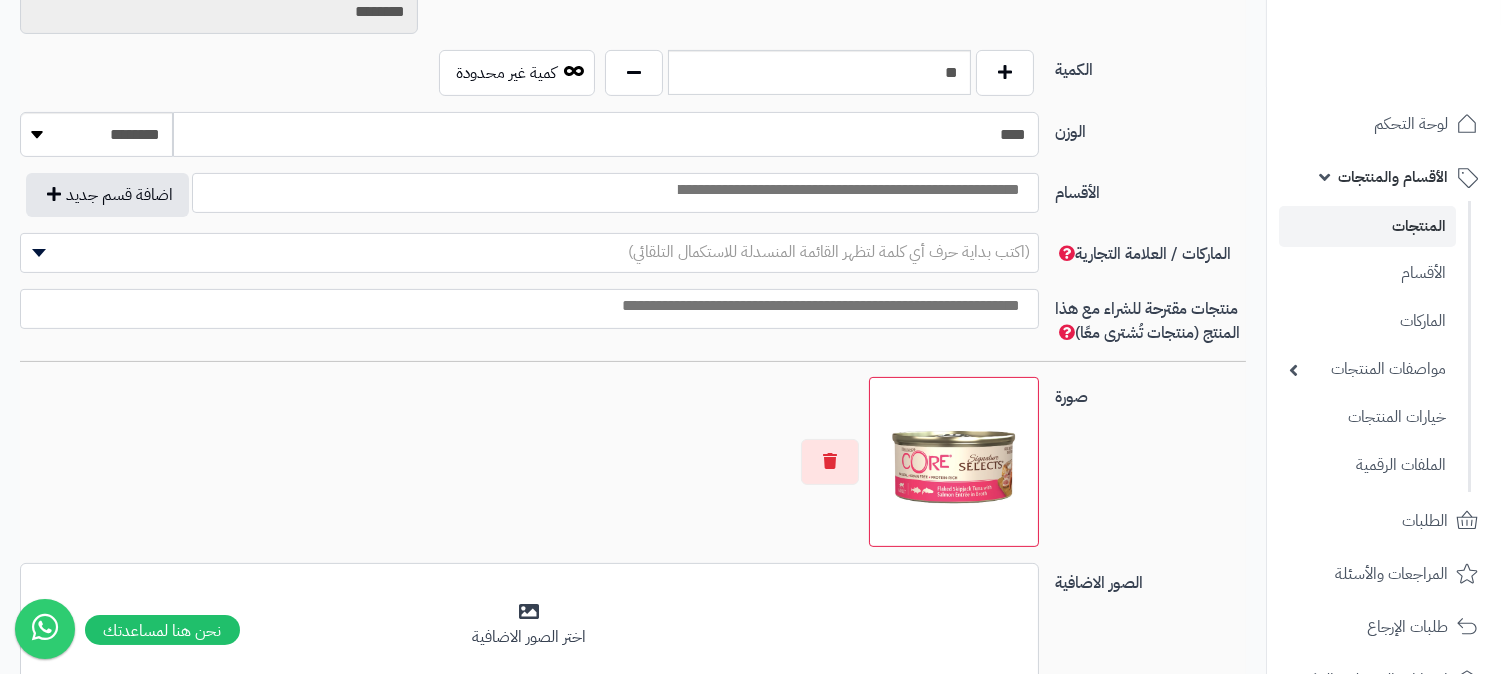 scroll, scrollTop: 1010, scrollLeft: 0, axis: vertical 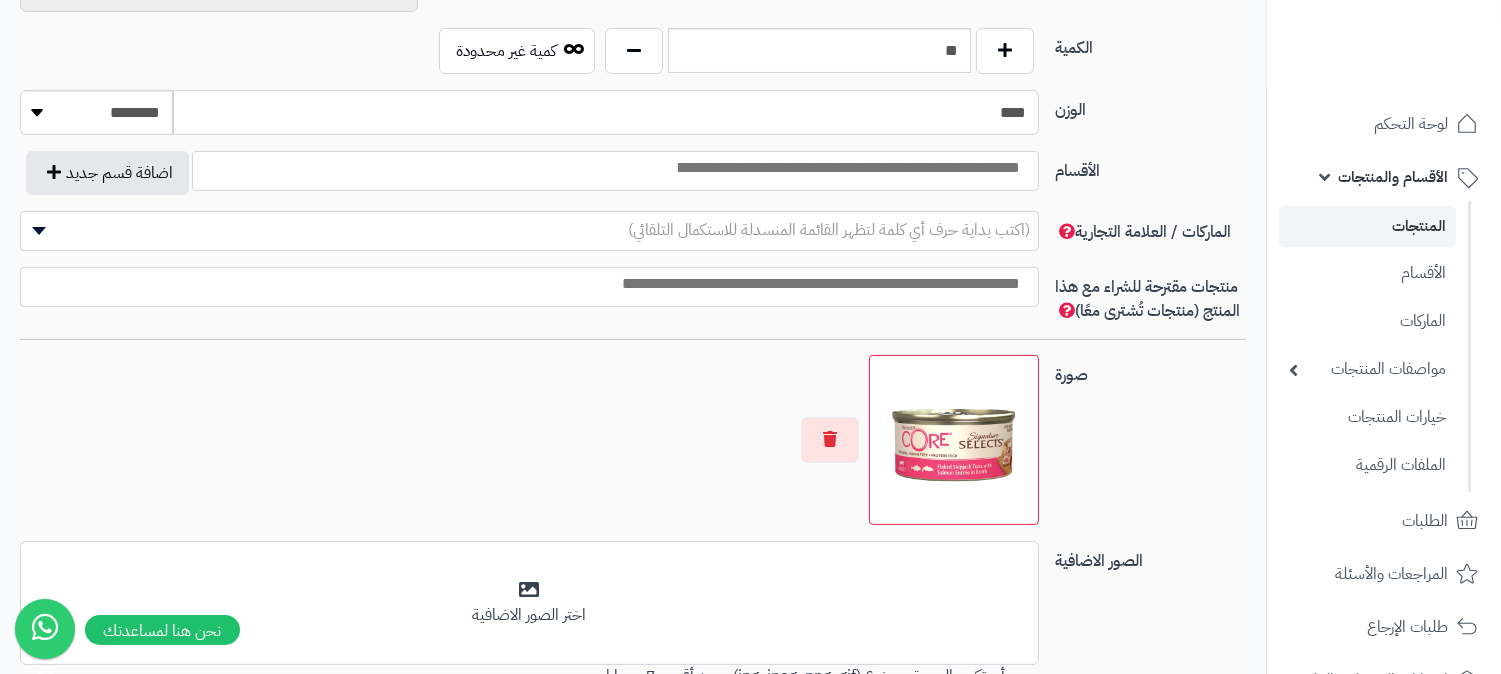 type on "****" 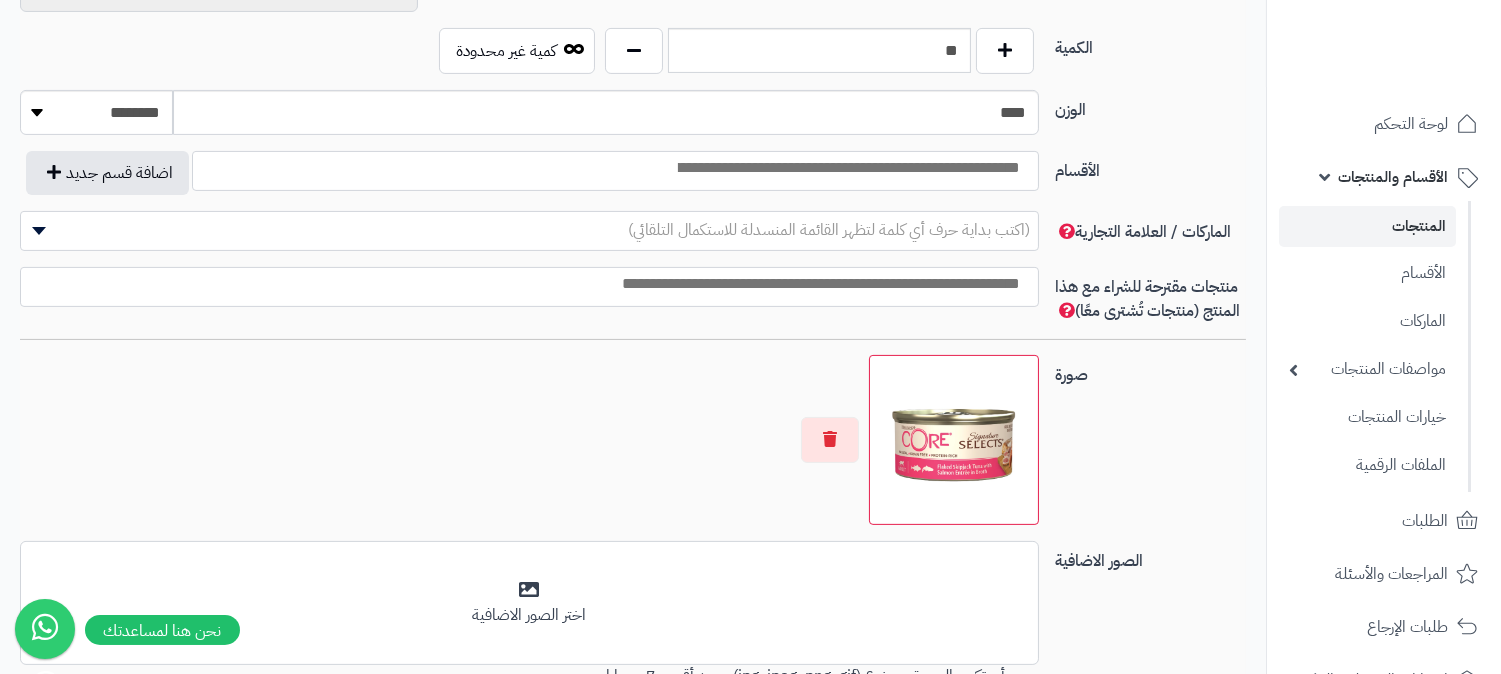 click at bounding box center (847, 168) 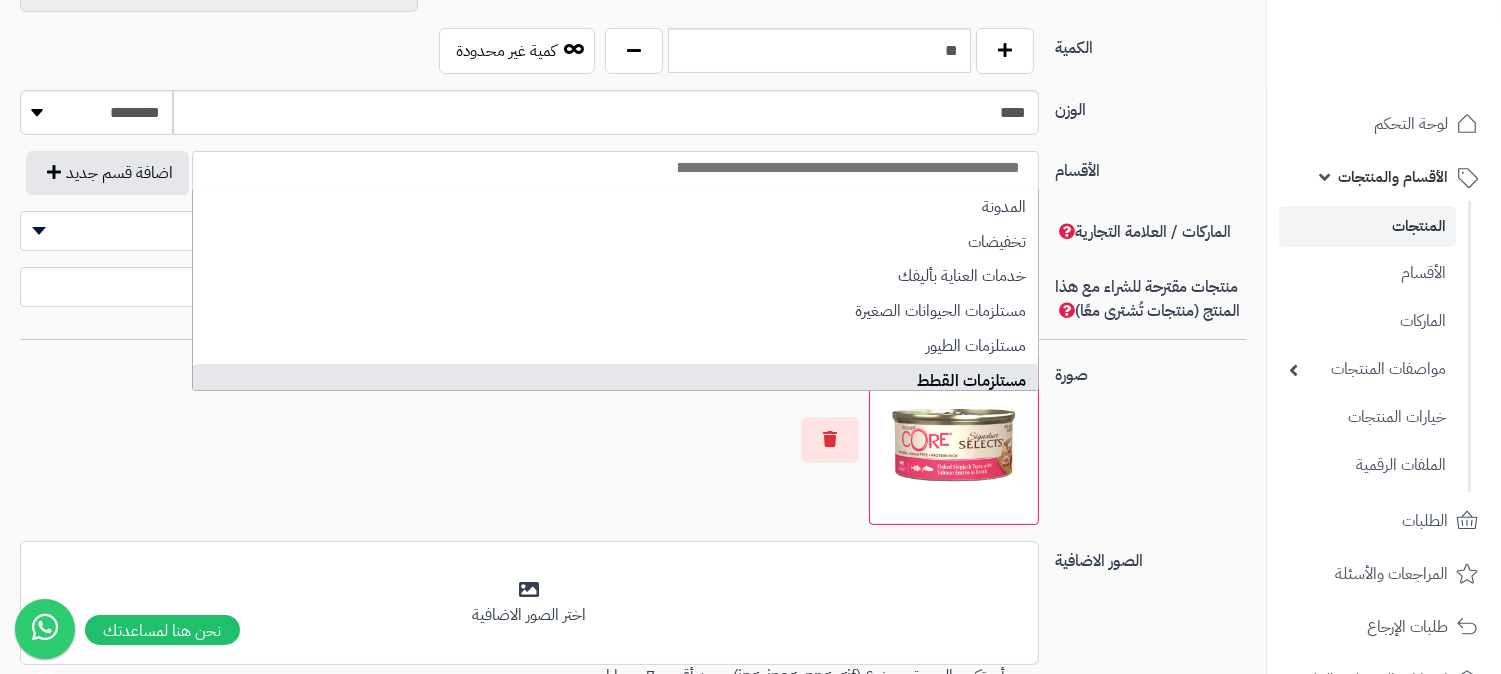select on "****" 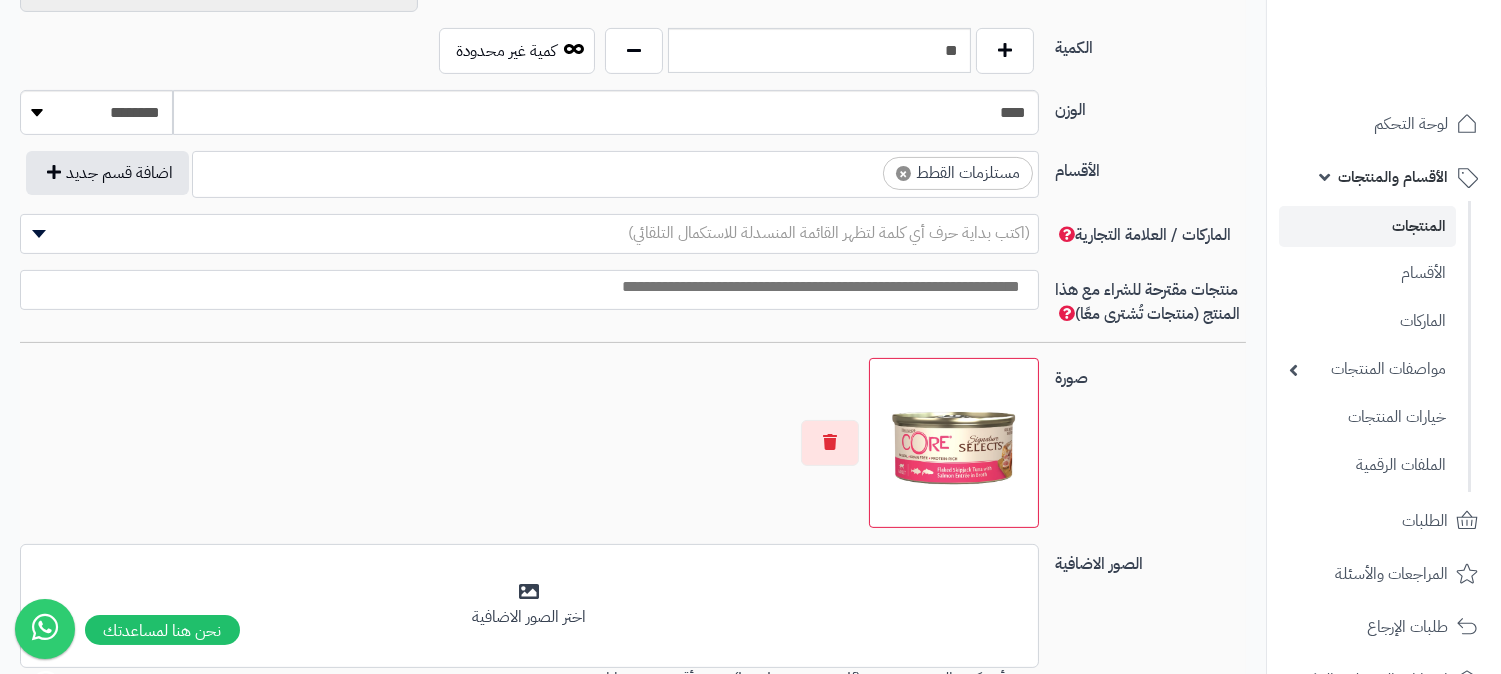 scroll, scrollTop: 126, scrollLeft: 0, axis: vertical 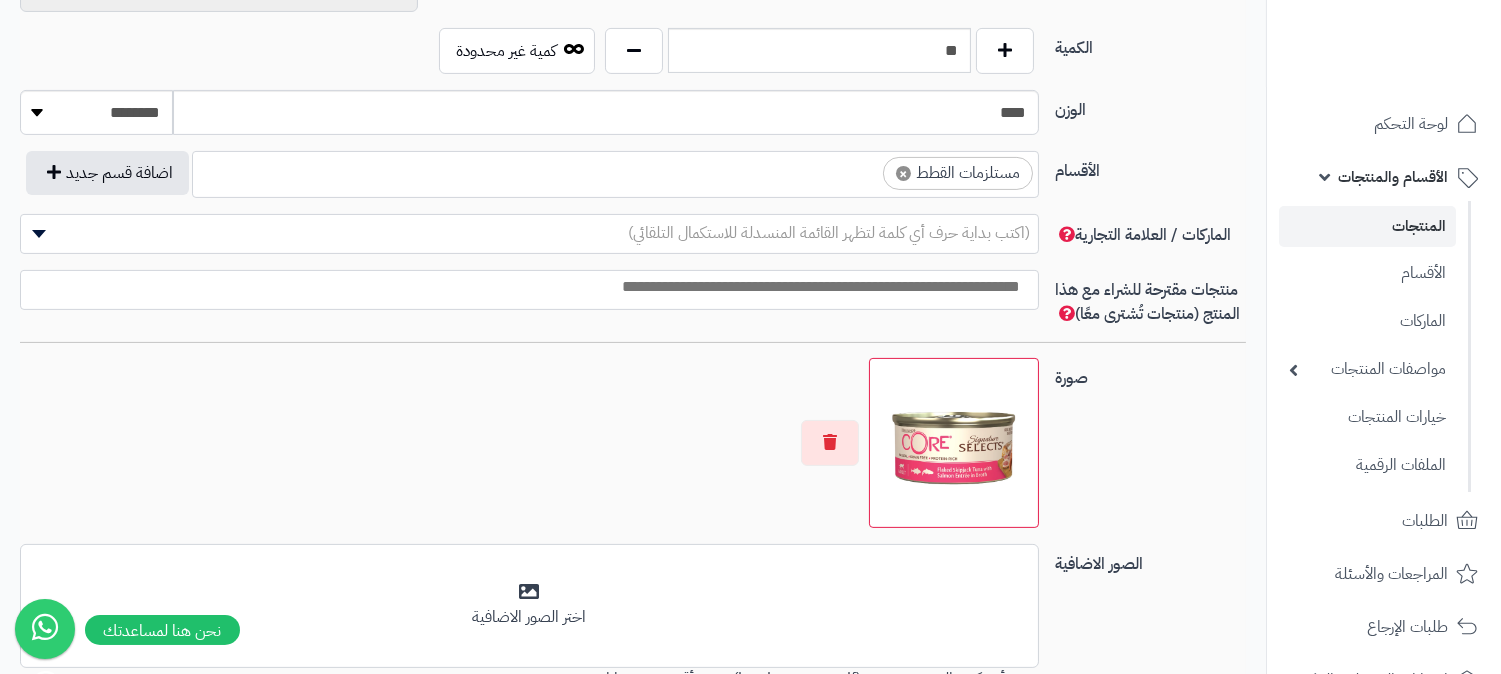 click on "× مستلزمات القطط" at bounding box center (615, 171) 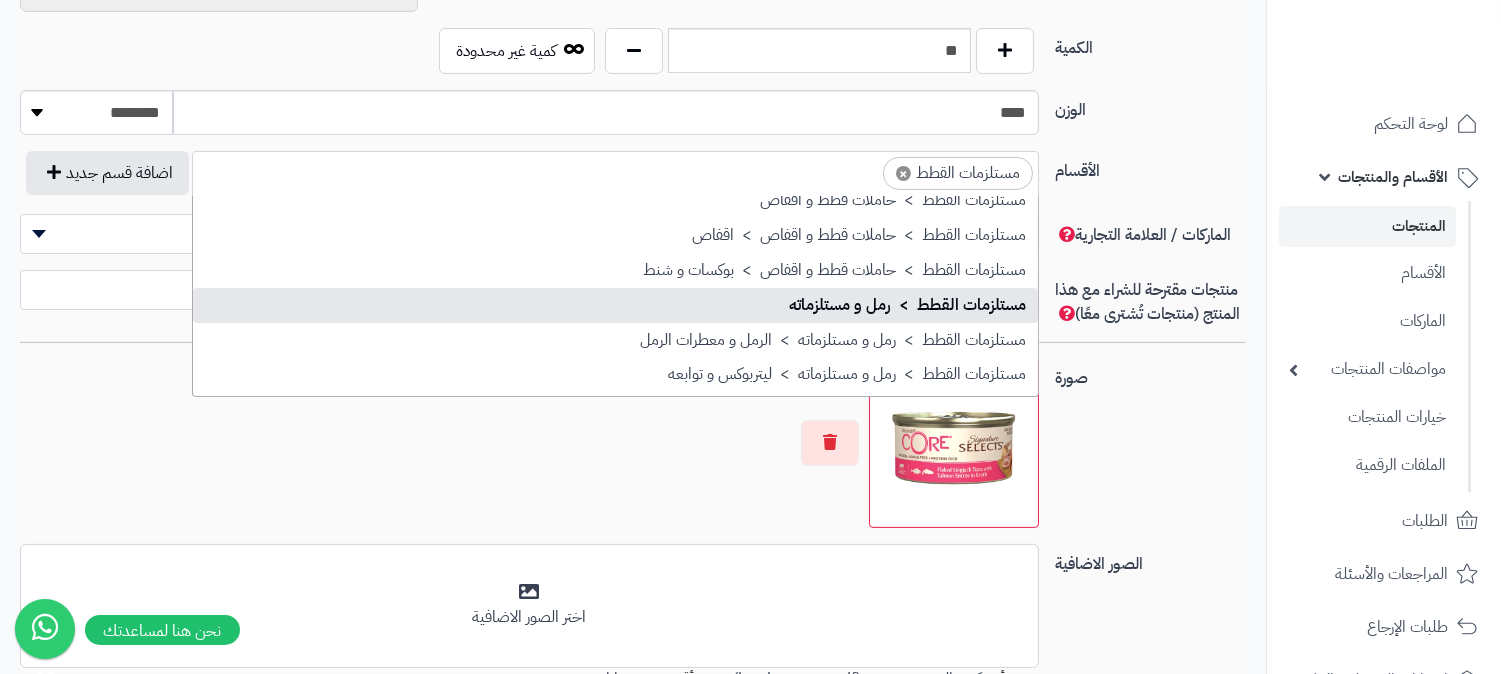 scroll, scrollTop: 583, scrollLeft: 0, axis: vertical 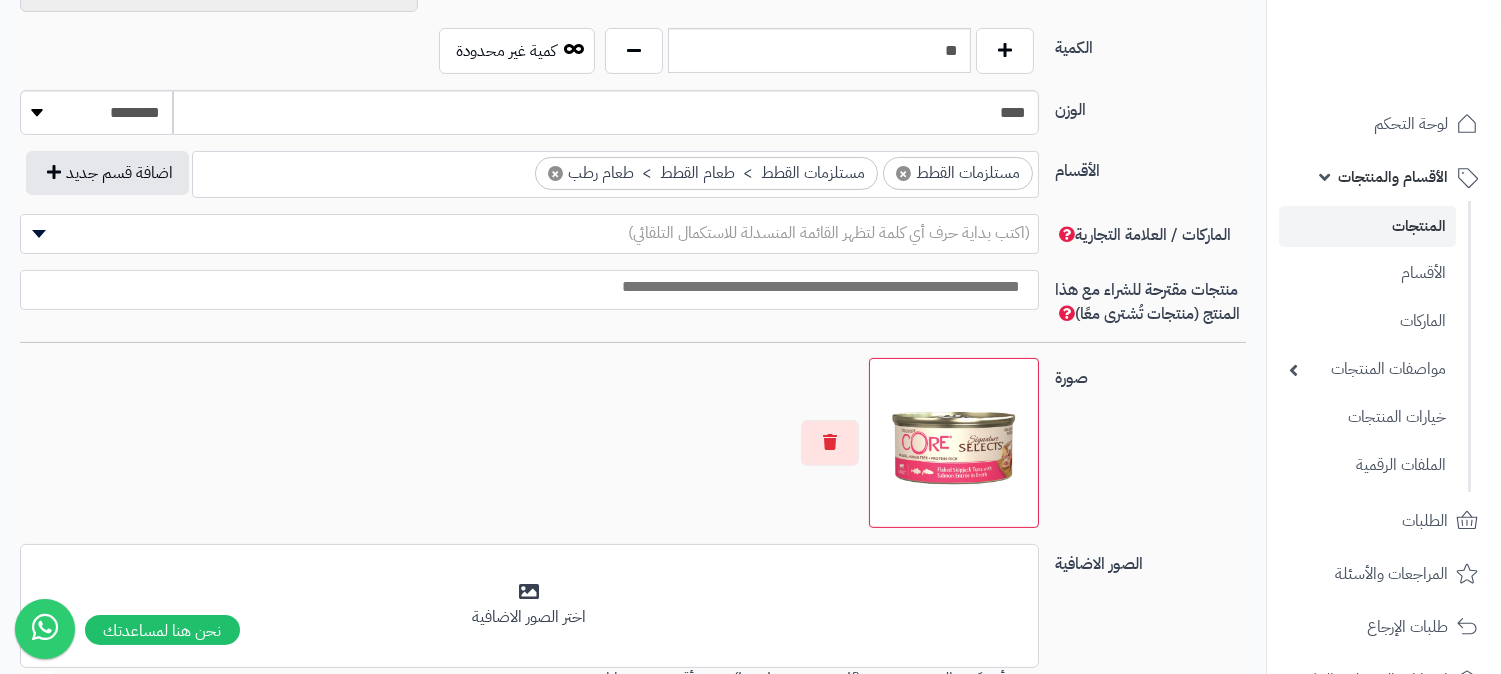 click on "× مستلزمات القطط × مستلزمات القطط  >  طعام القطط  >  طعام رطب" at bounding box center [615, 171] 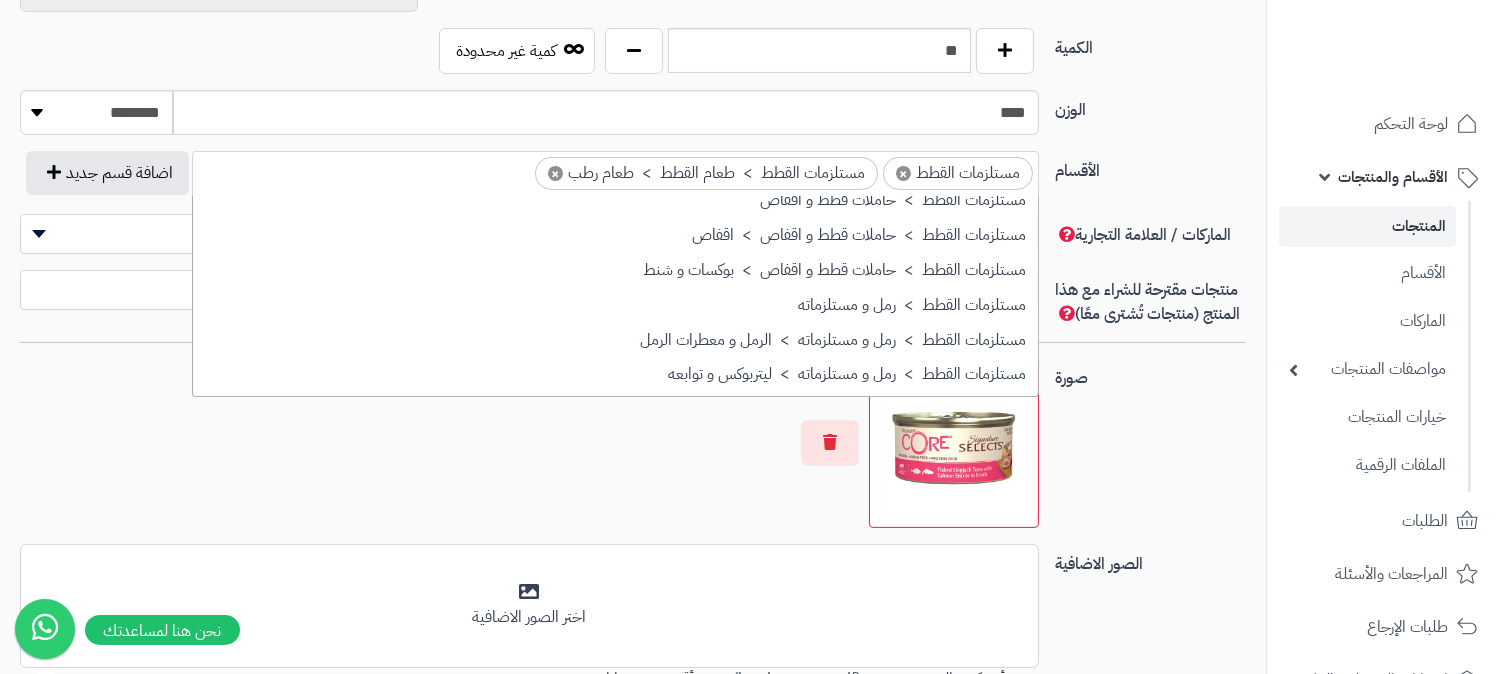 scroll, scrollTop: 472, scrollLeft: 0, axis: vertical 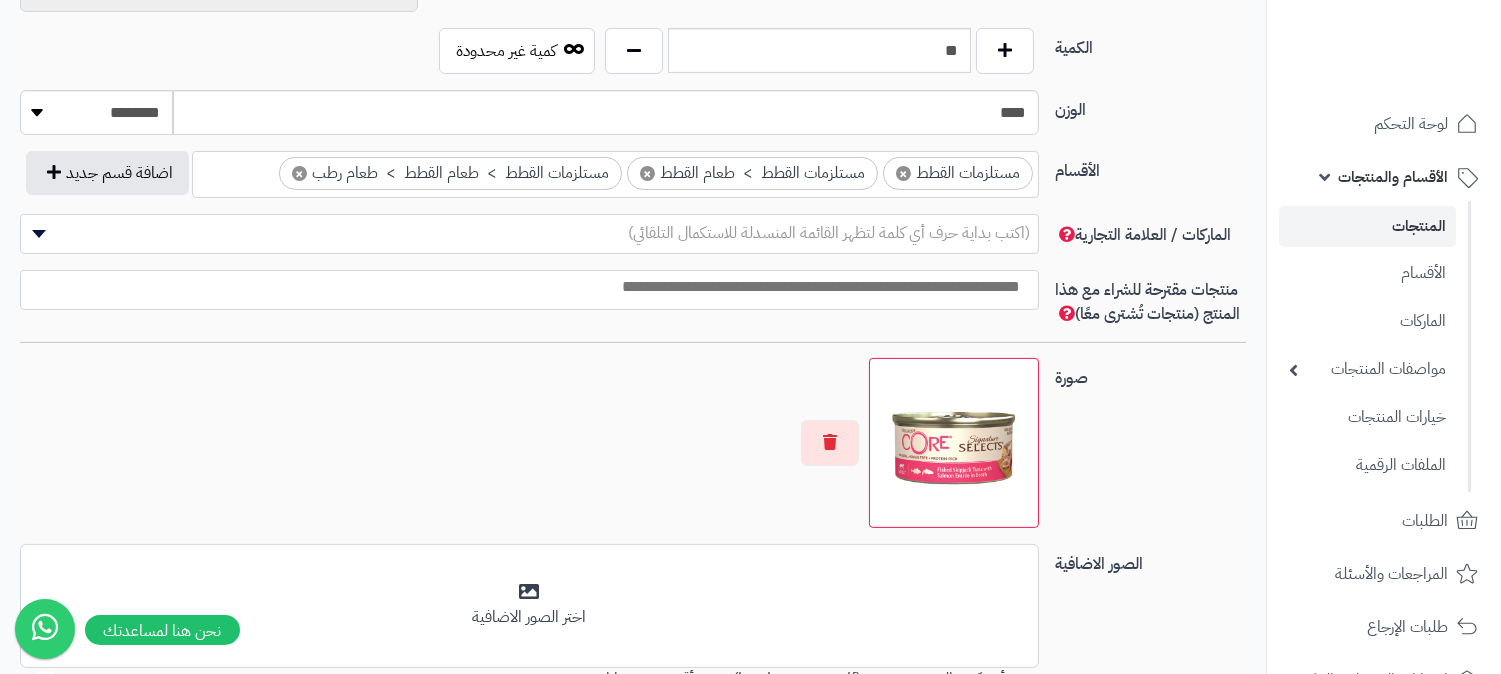 click on "(اكتب بداية حرف أي كلمة لتظهر القائمة المنسدلة للاستكمال التلقائي)" at bounding box center [829, 233] 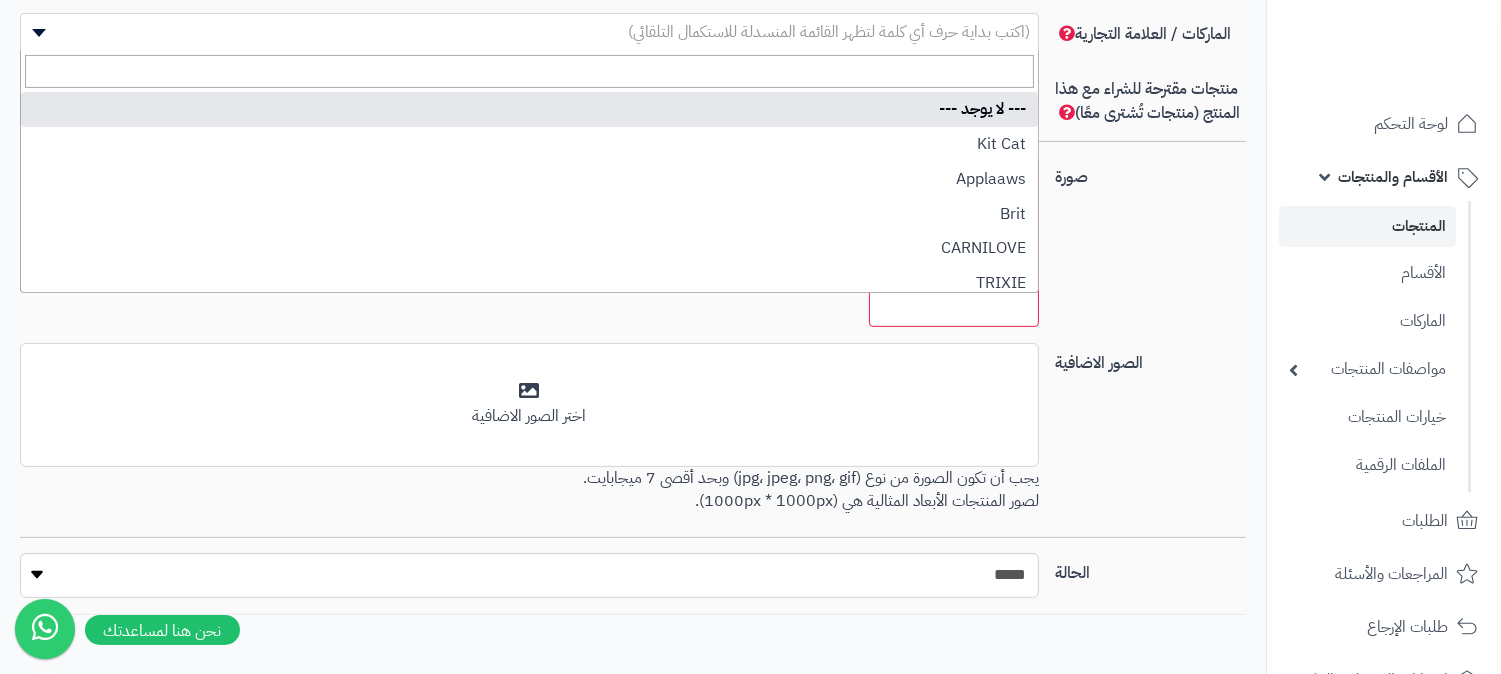 scroll, scrollTop: 1305, scrollLeft: 0, axis: vertical 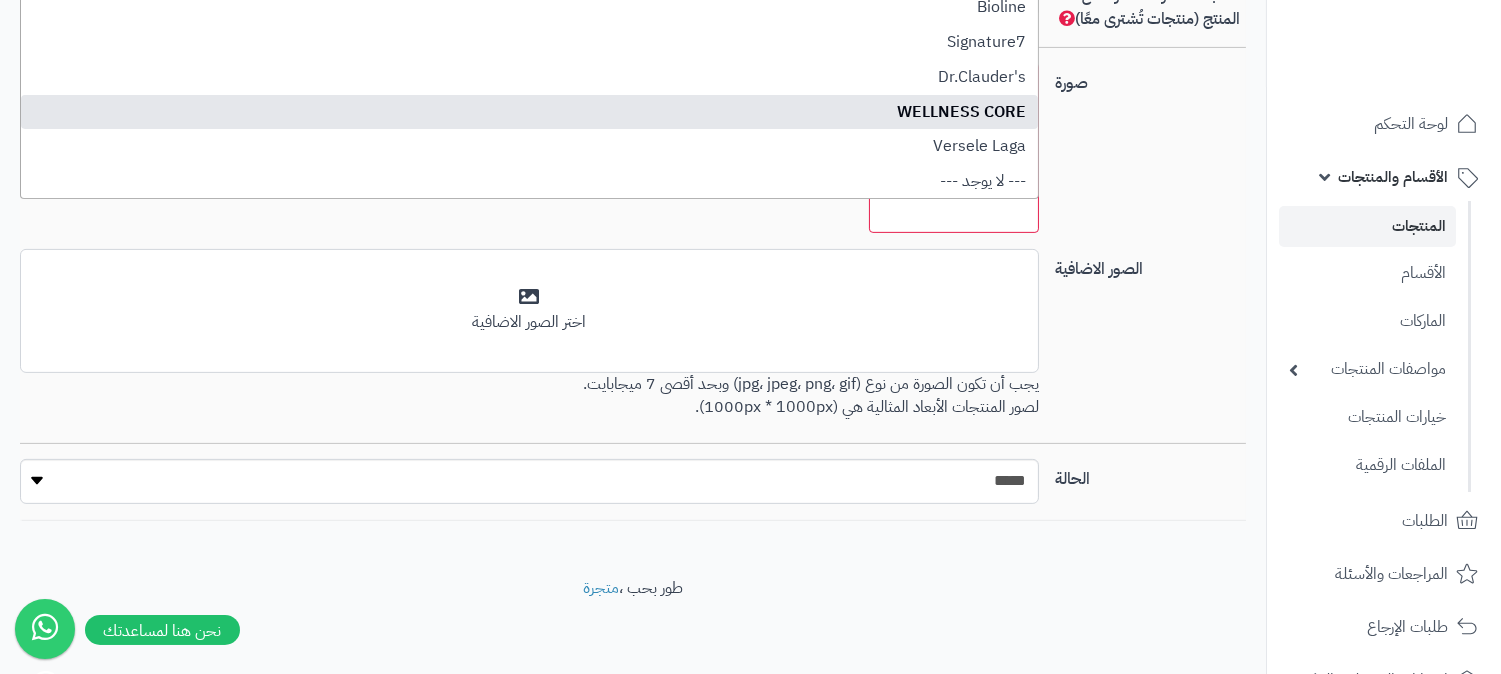 select on "***" 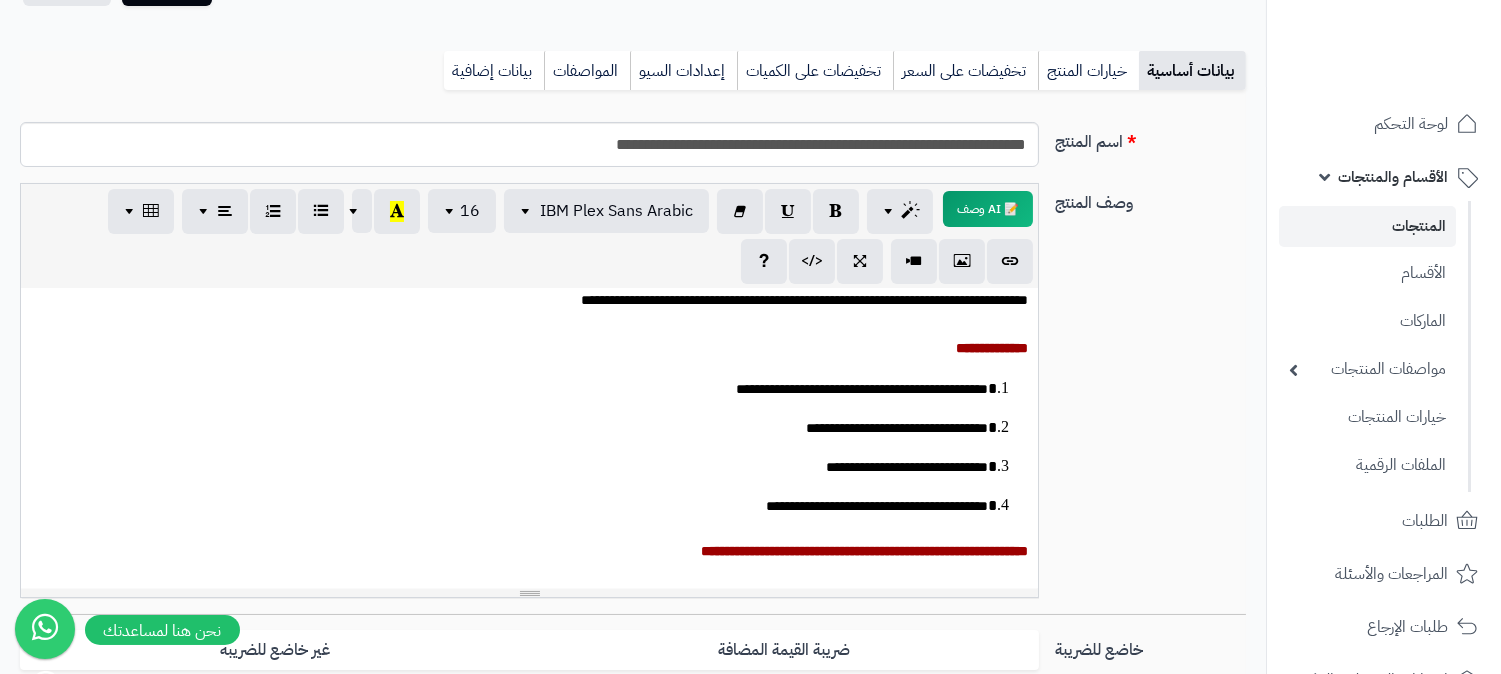 scroll, scrollTop: 305, scrollLeft: 0, axis: vertical 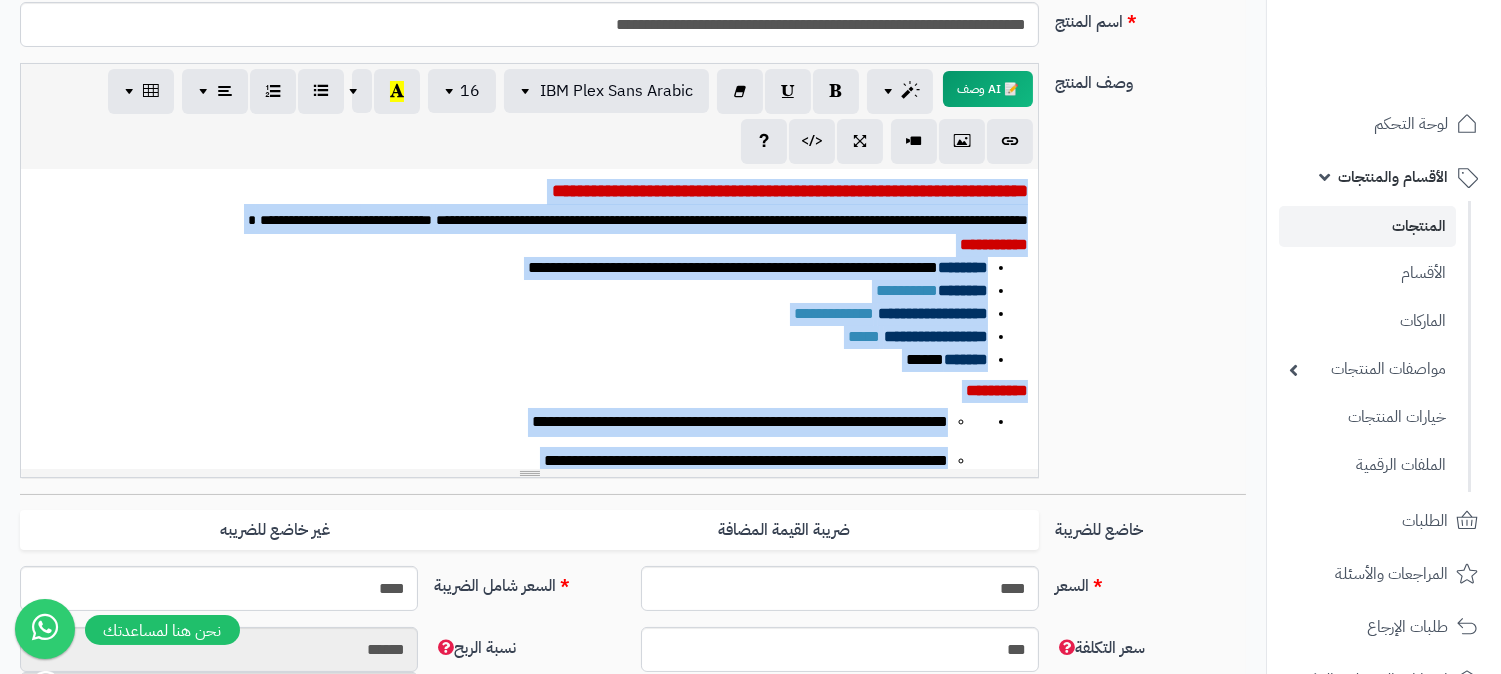 drag, startPoint x: 616, startPoint y: 421, endPoint x: 1162, endPoint y: 125, distance: 621.07324 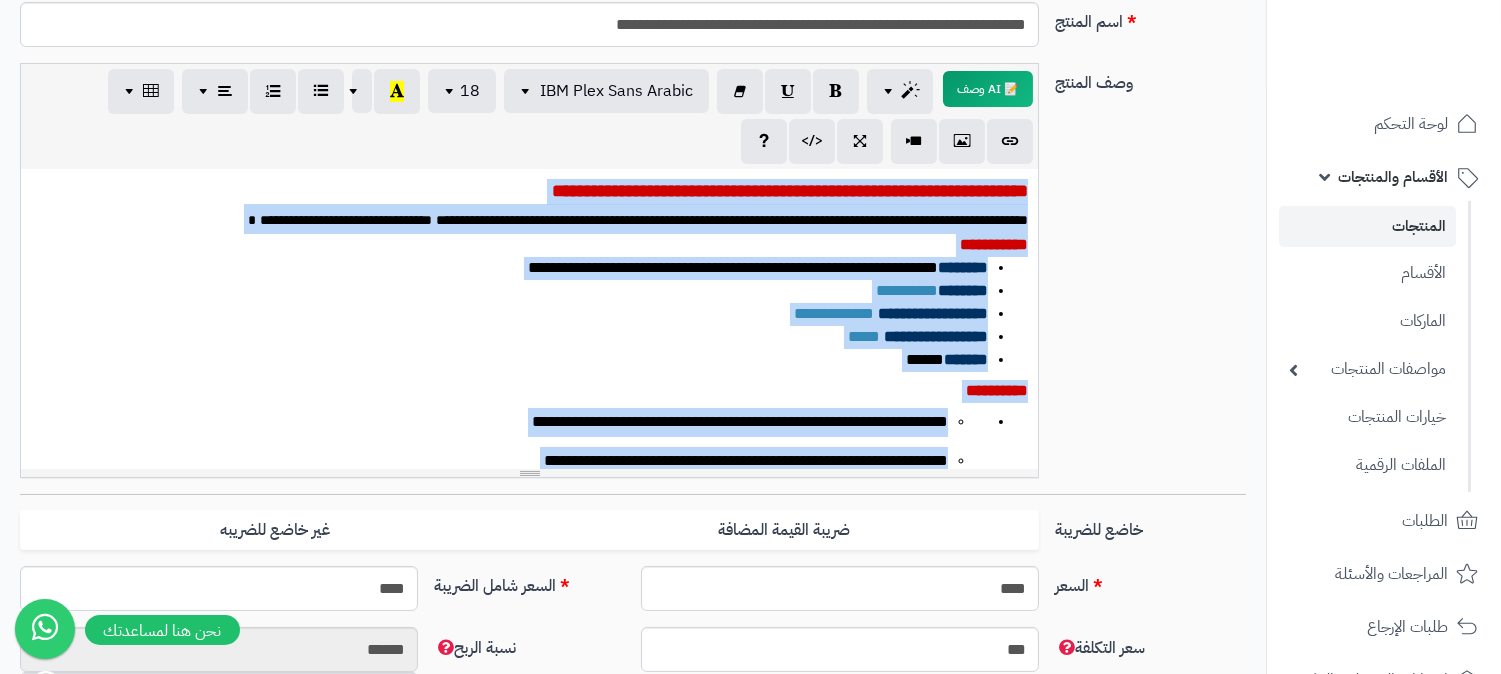 scroll, scrollTop: 0, scrollLeft: 0, axis: both 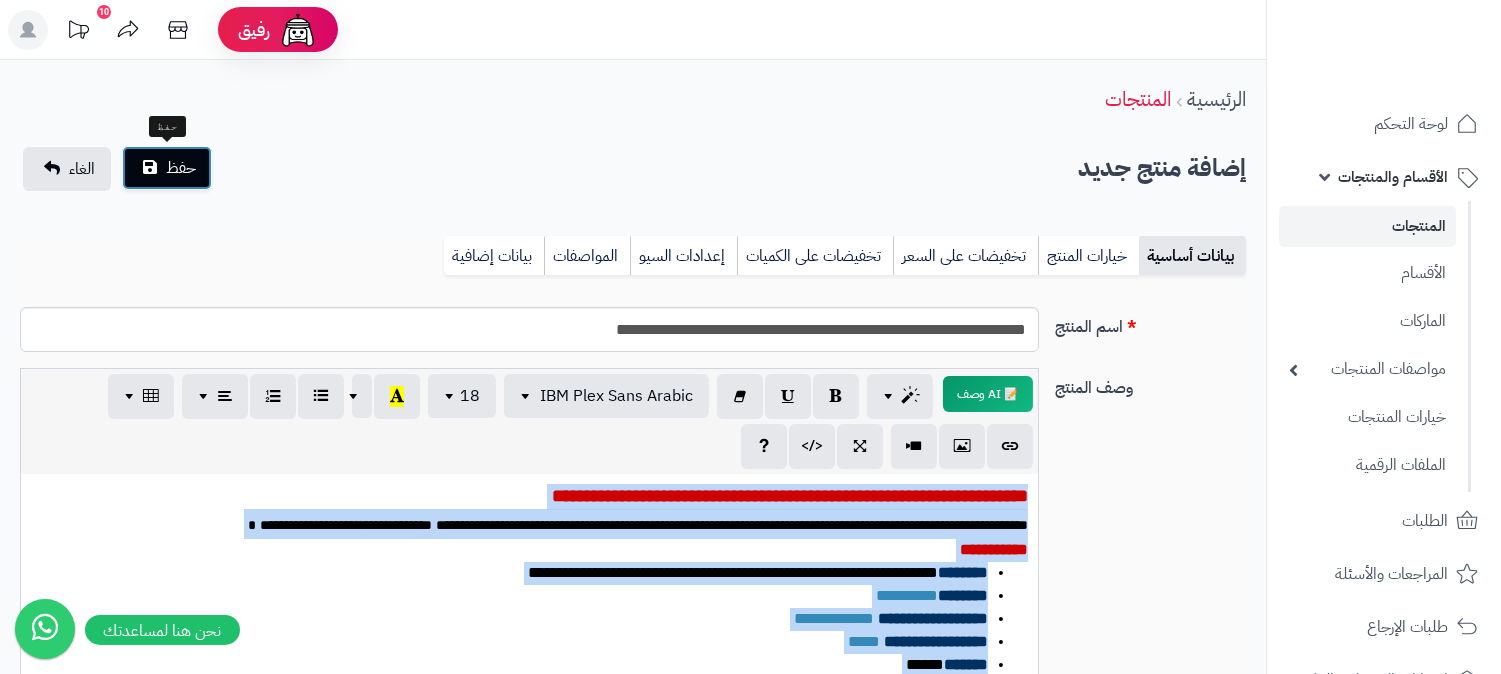 click on "حفظ" at bounding box center [181, 168] 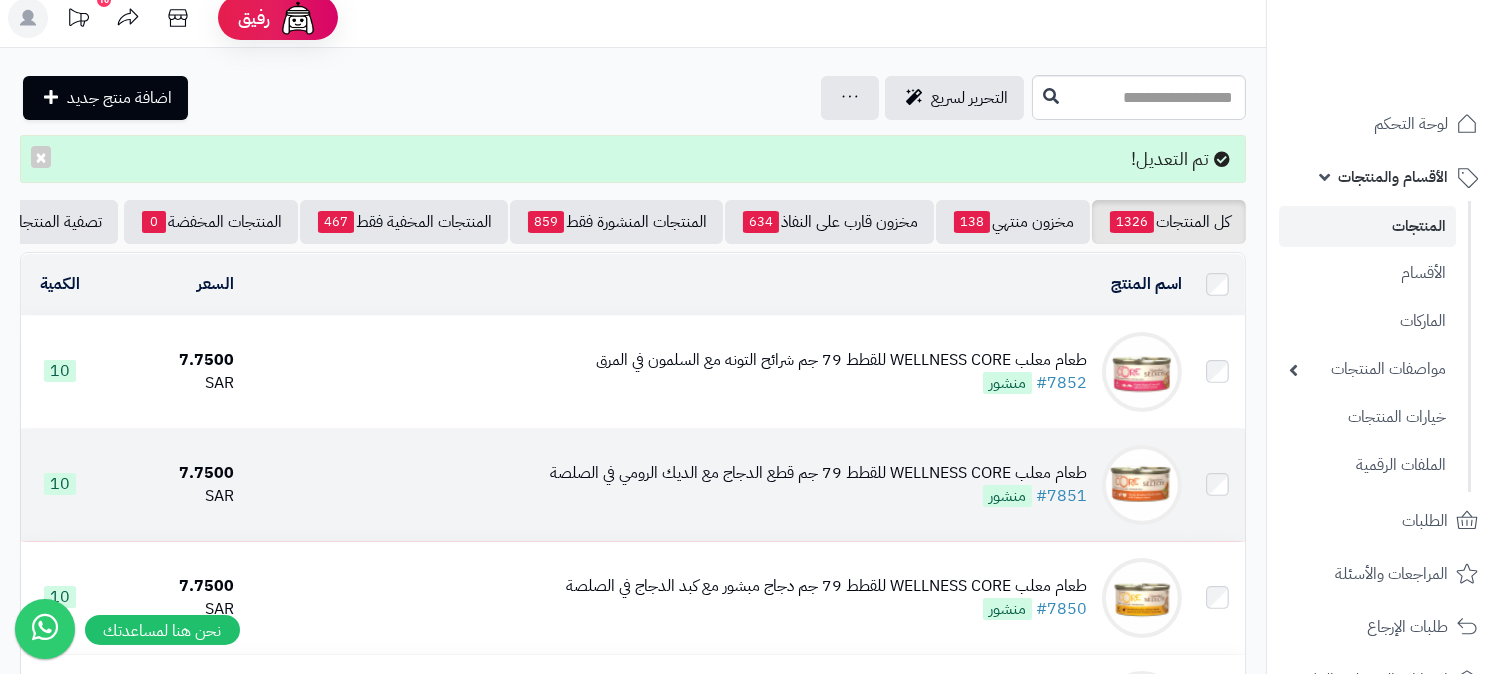 scroll, scrollTop: 0, scrollLeft: 0, axis: both 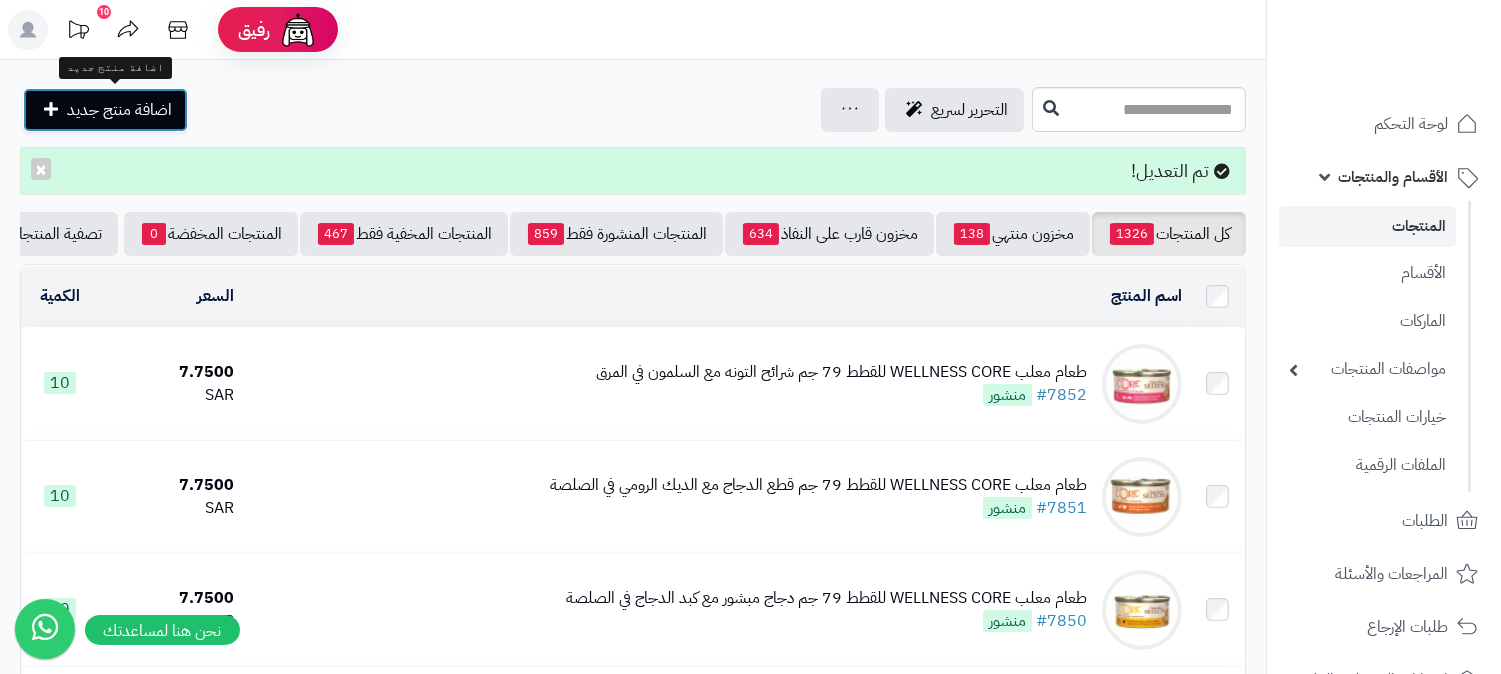 click on "اضافة منتج جديد" at bounding box center [105, 110] 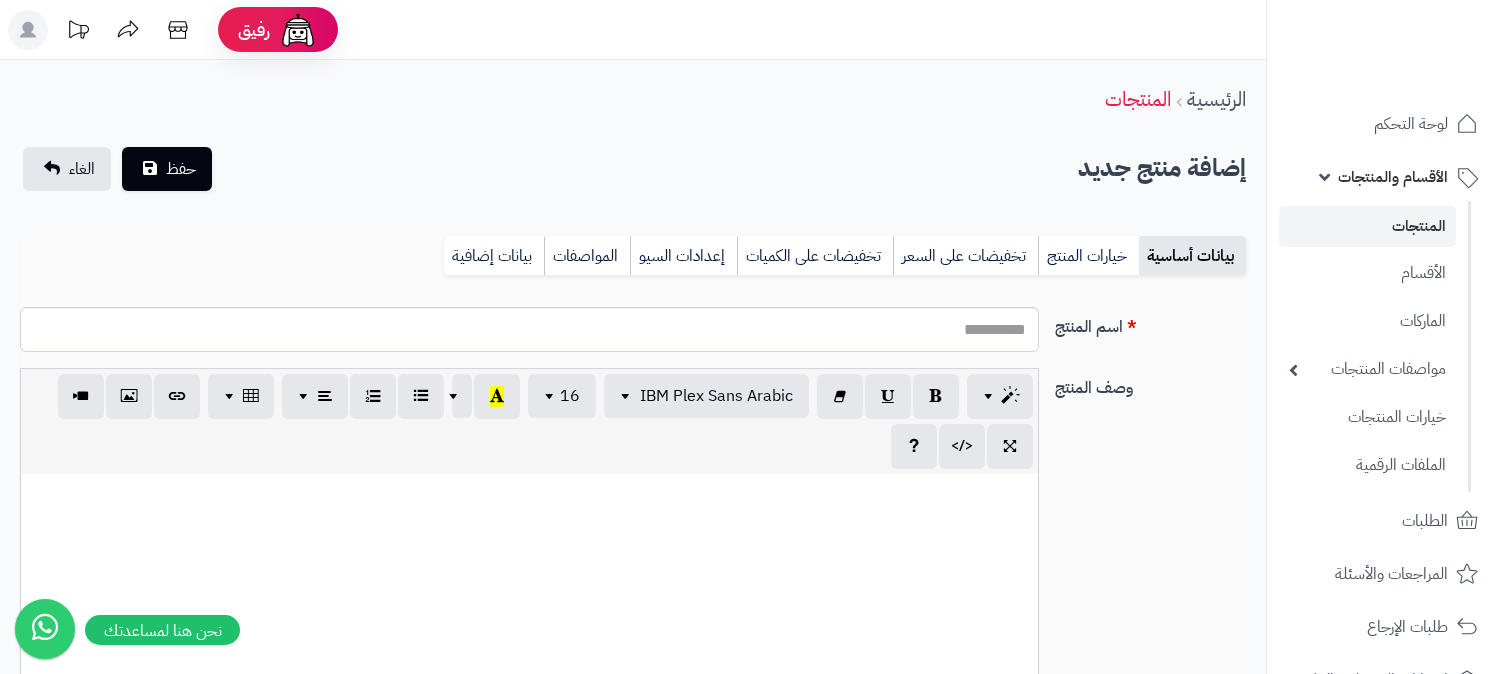 select 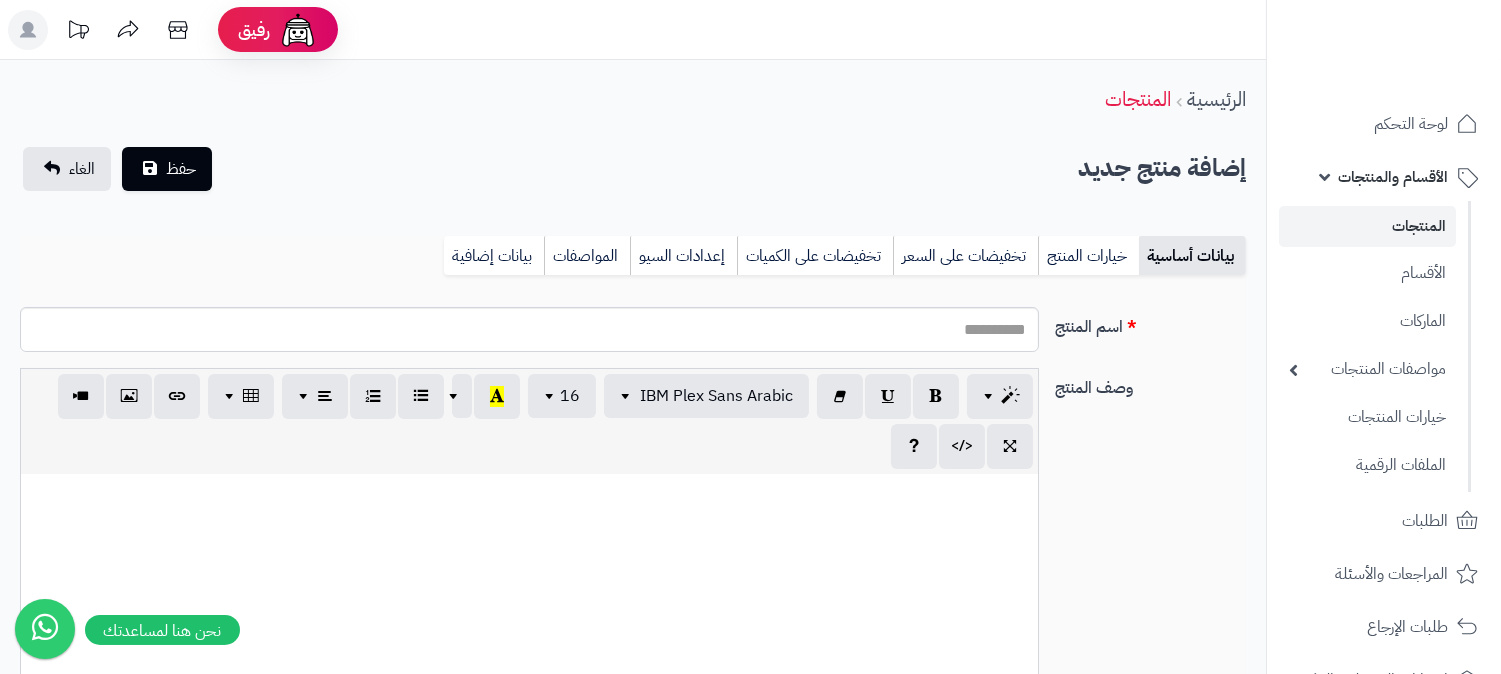 scroll, scrollTop: 0, scrollLeft: 16, axis: horizontal 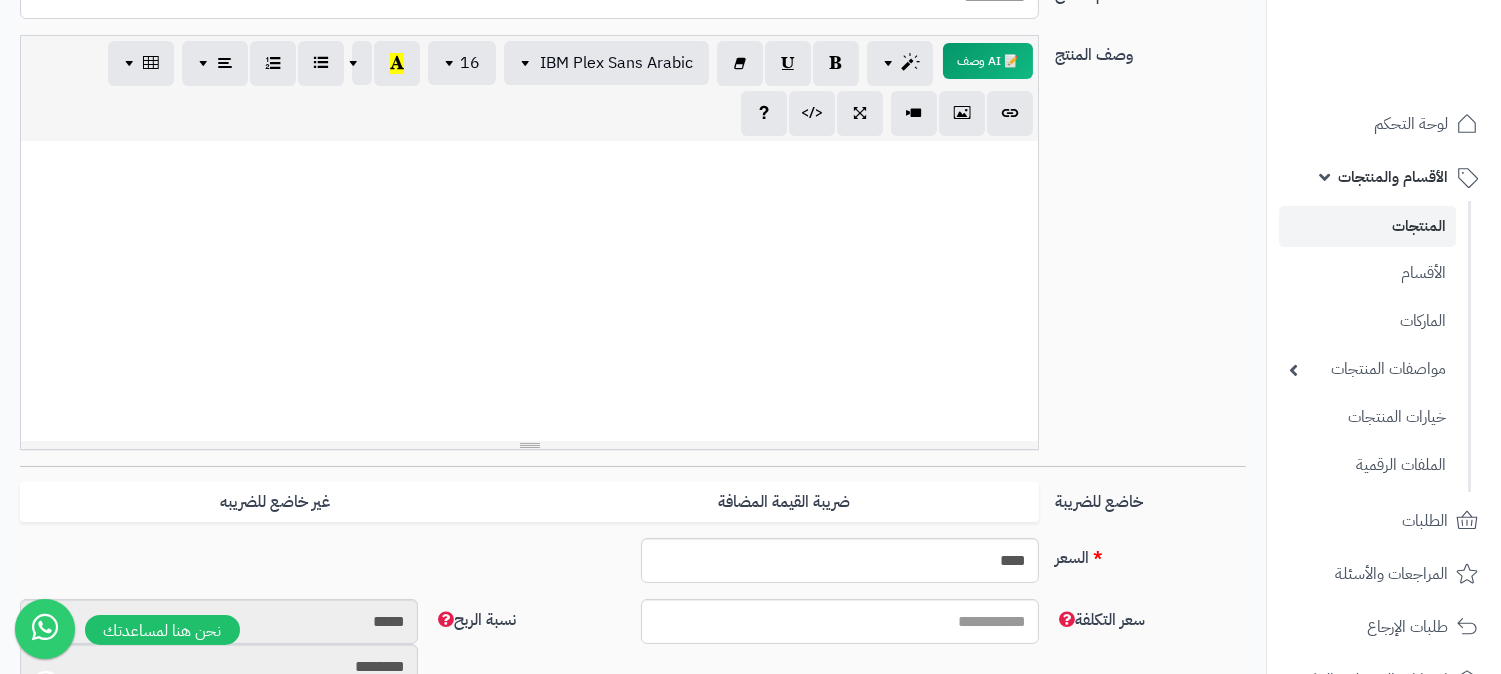 click at bounding box center (529, 291) 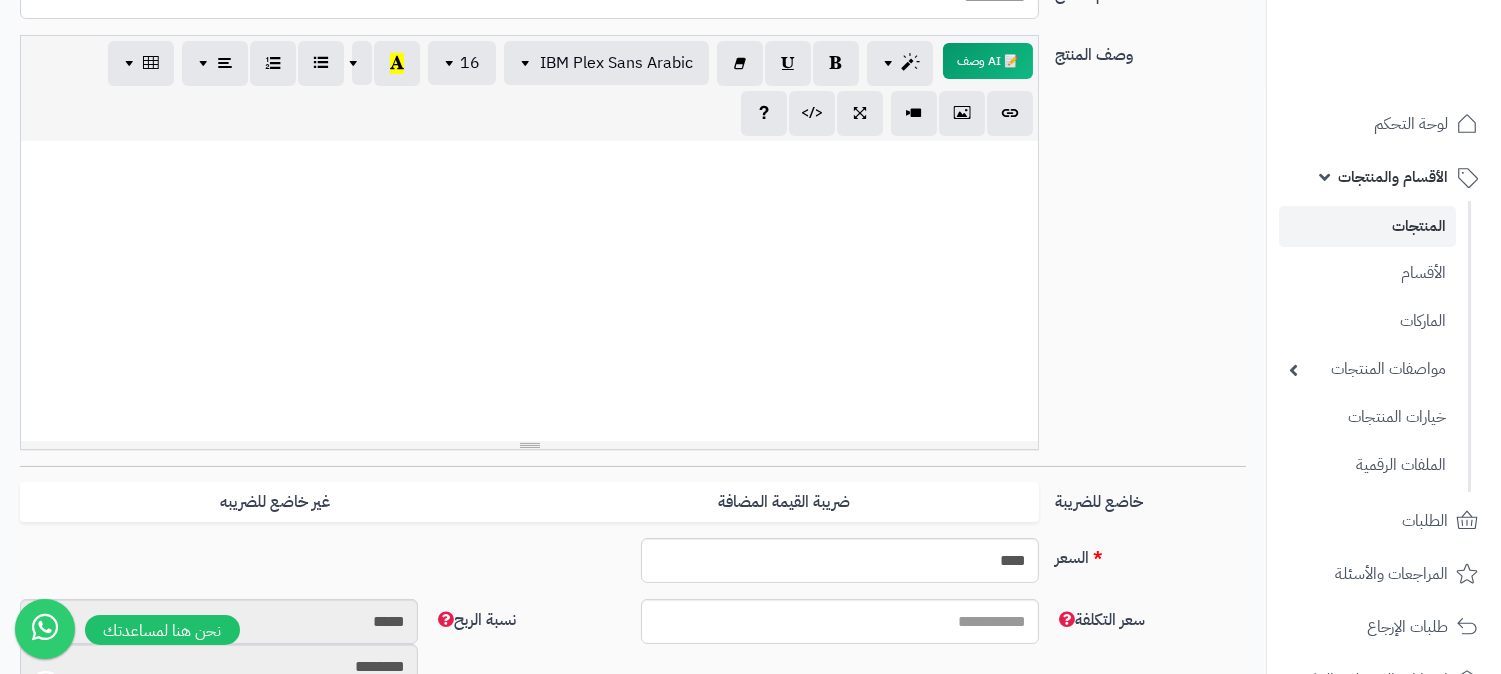 paste 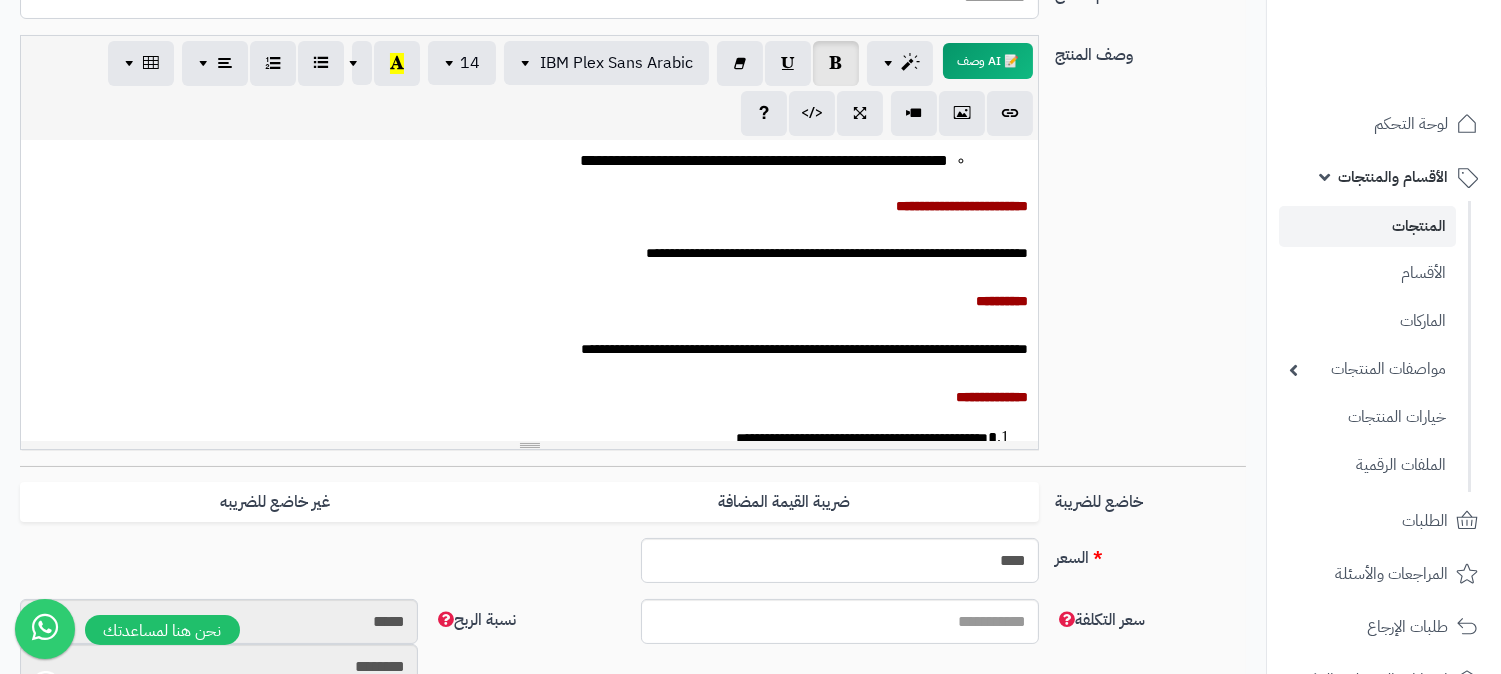 scroll, scrollTop: 624, scrollLeft: 0, axis: vertical 